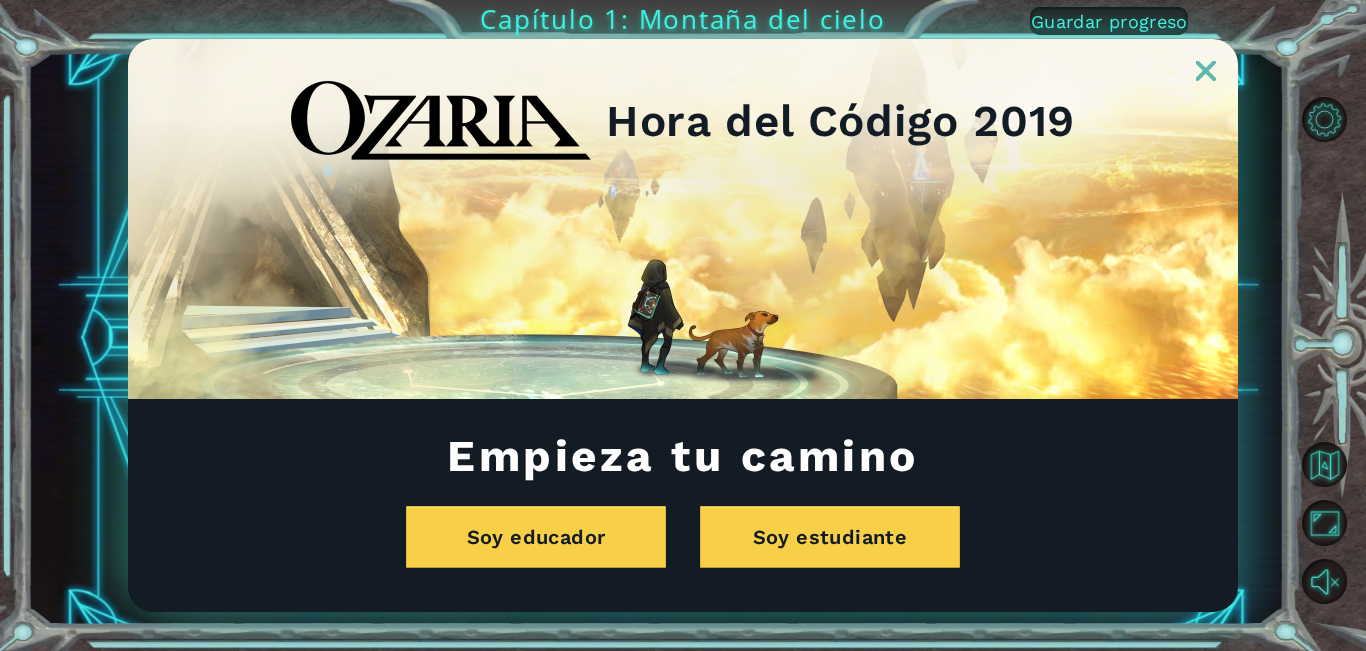 scroll, scrollTop: 0, scrollLeft: 0, axis: both 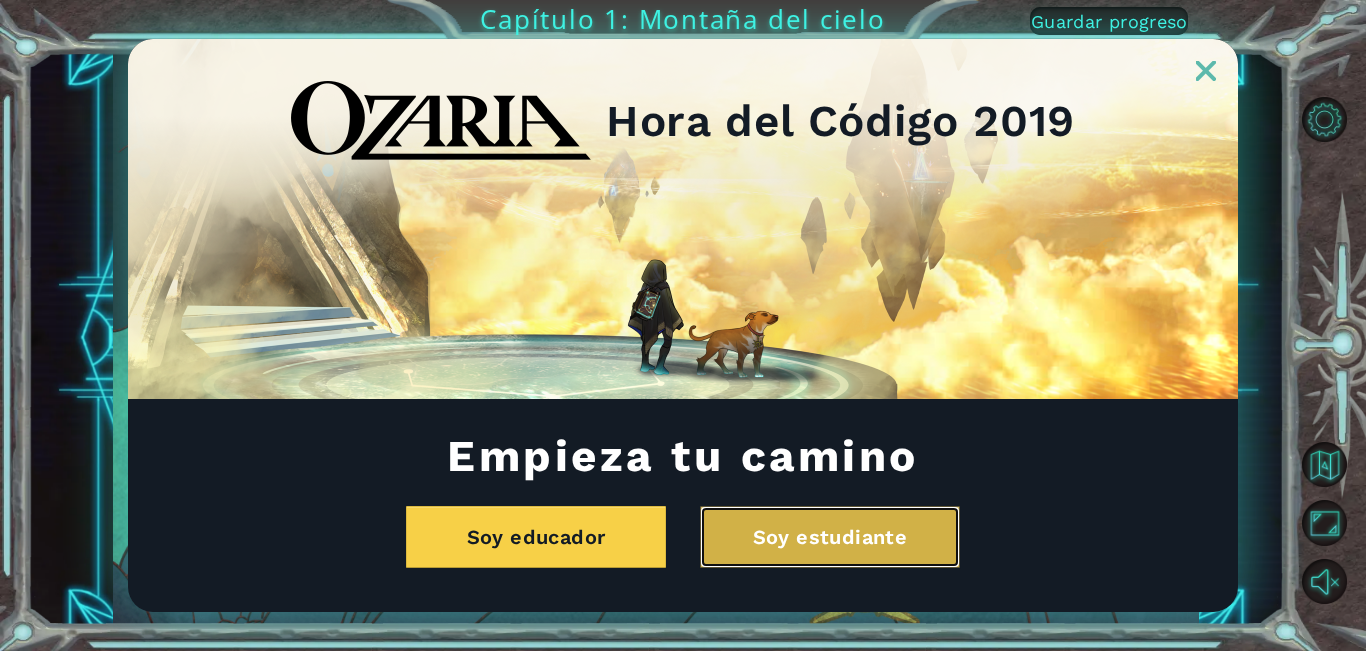 click on "Soy estudiante" at bounding box center (830, 537) 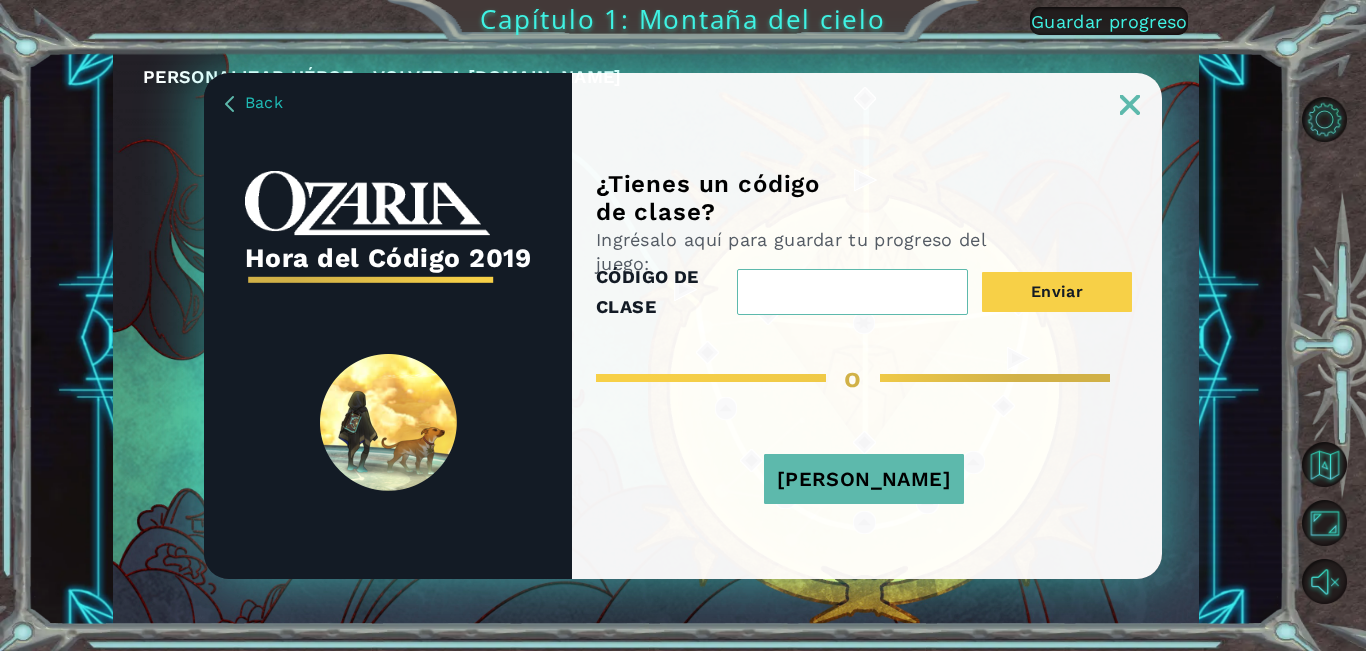 drag, startPoint x: 832, startPoint y: 466, endPoint x: 798, endPoint y: 493, distance: 43.416588 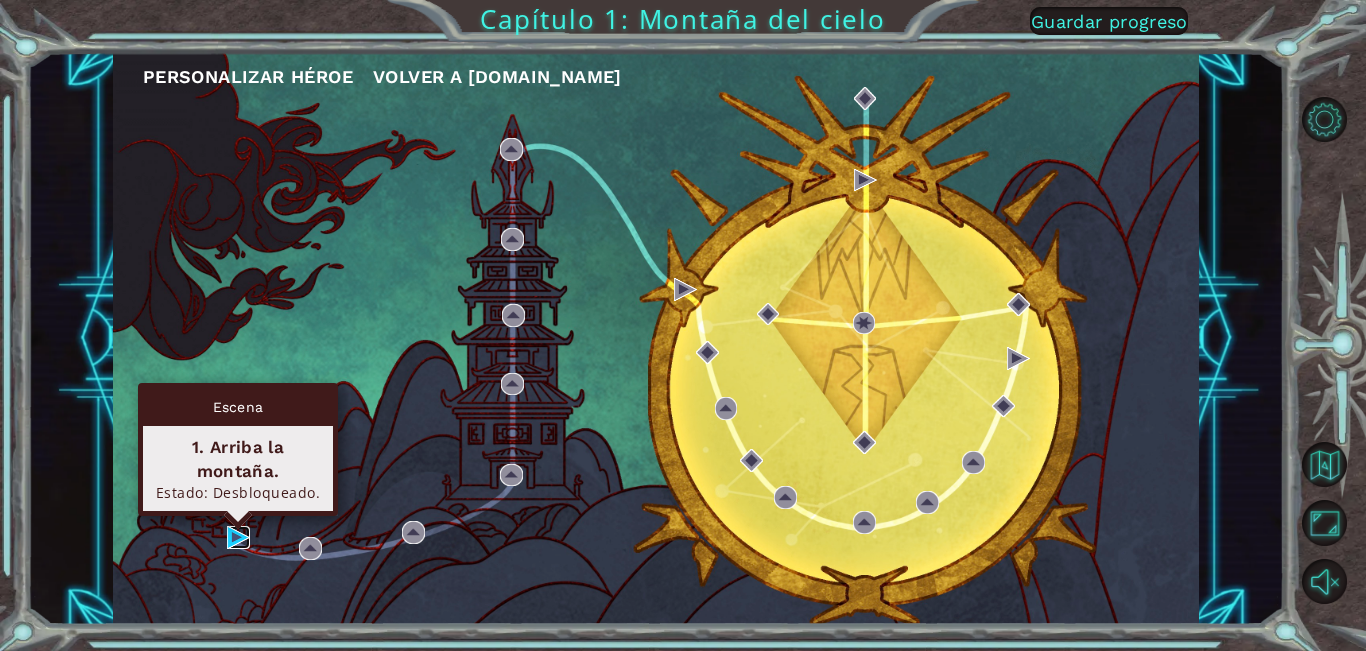 click at bounding box center (238, 537) 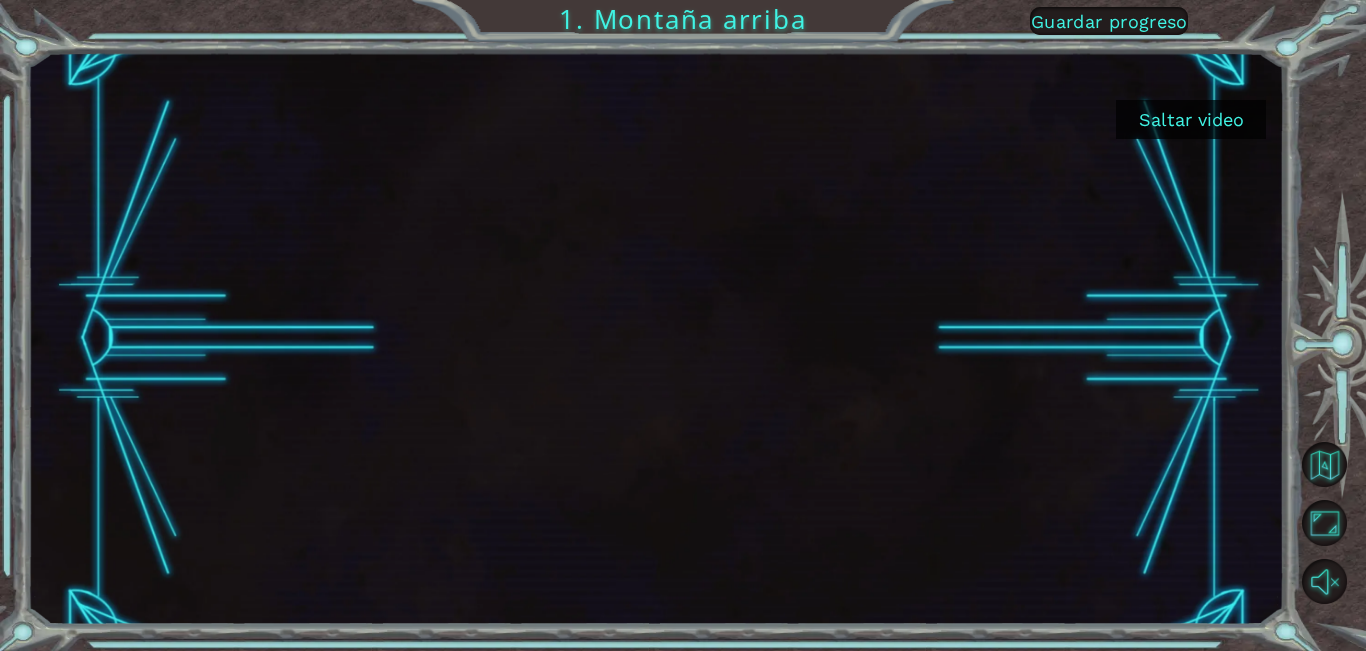 click on "Saltar video" at bounding box center [1191, 119] 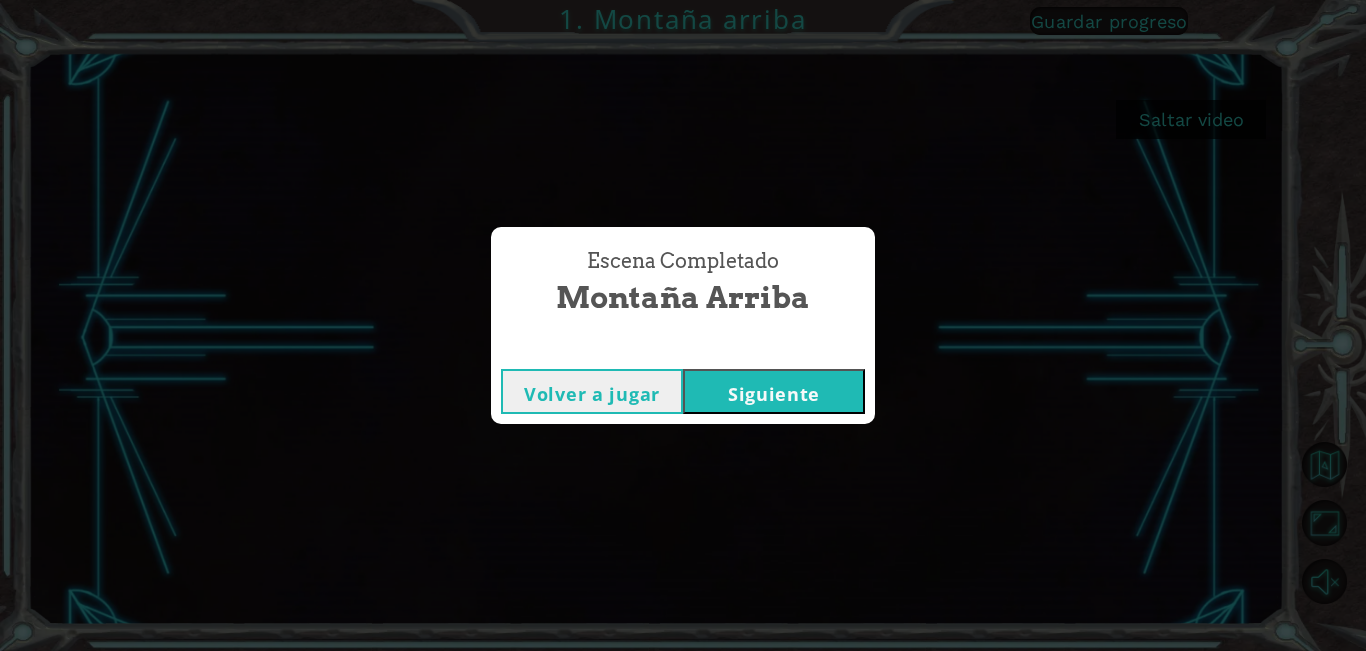 click on "Siguiente" at bounding box center [774, 391] 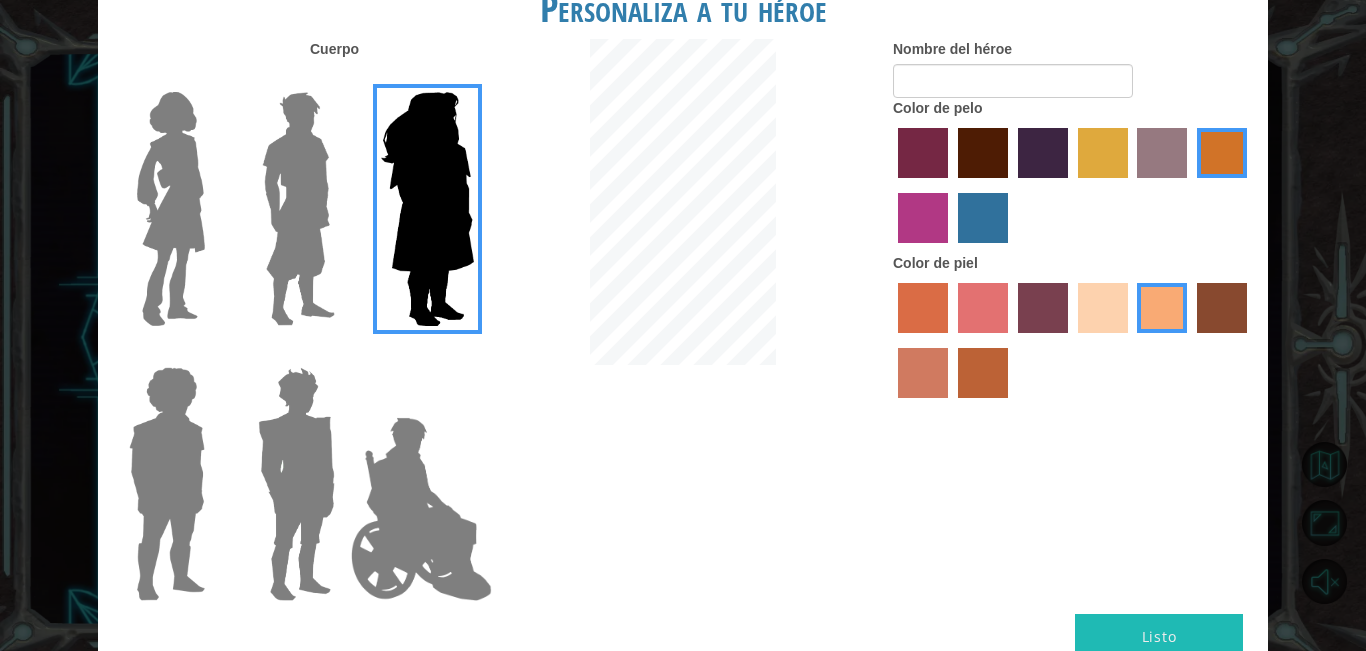click at bounding box center [298, 209] 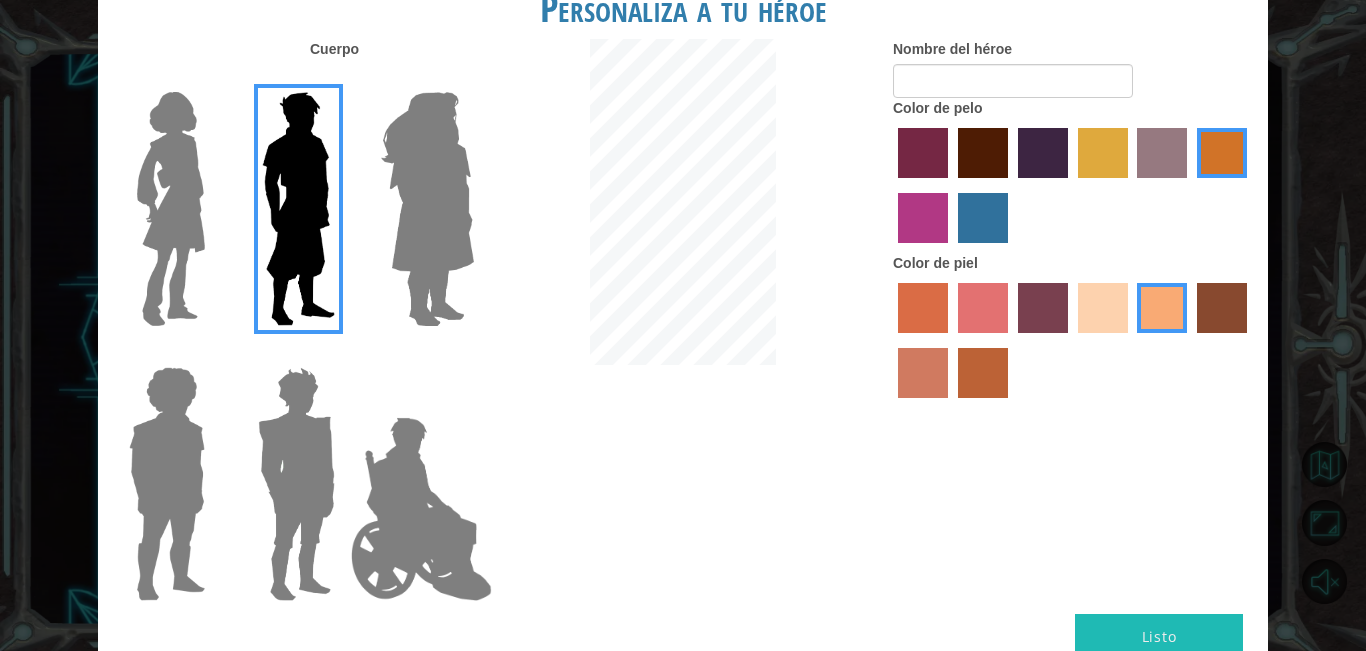 click at bounding box center (171, 209) 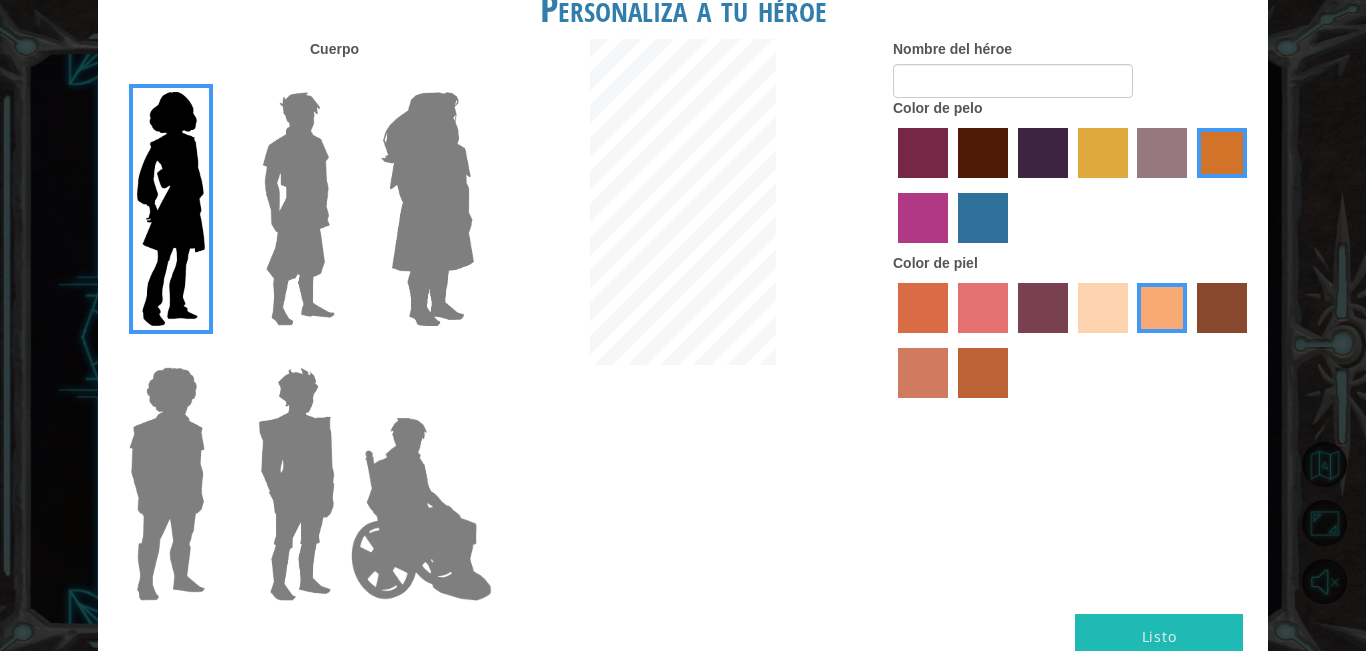 click at bounding box center (167, 484) 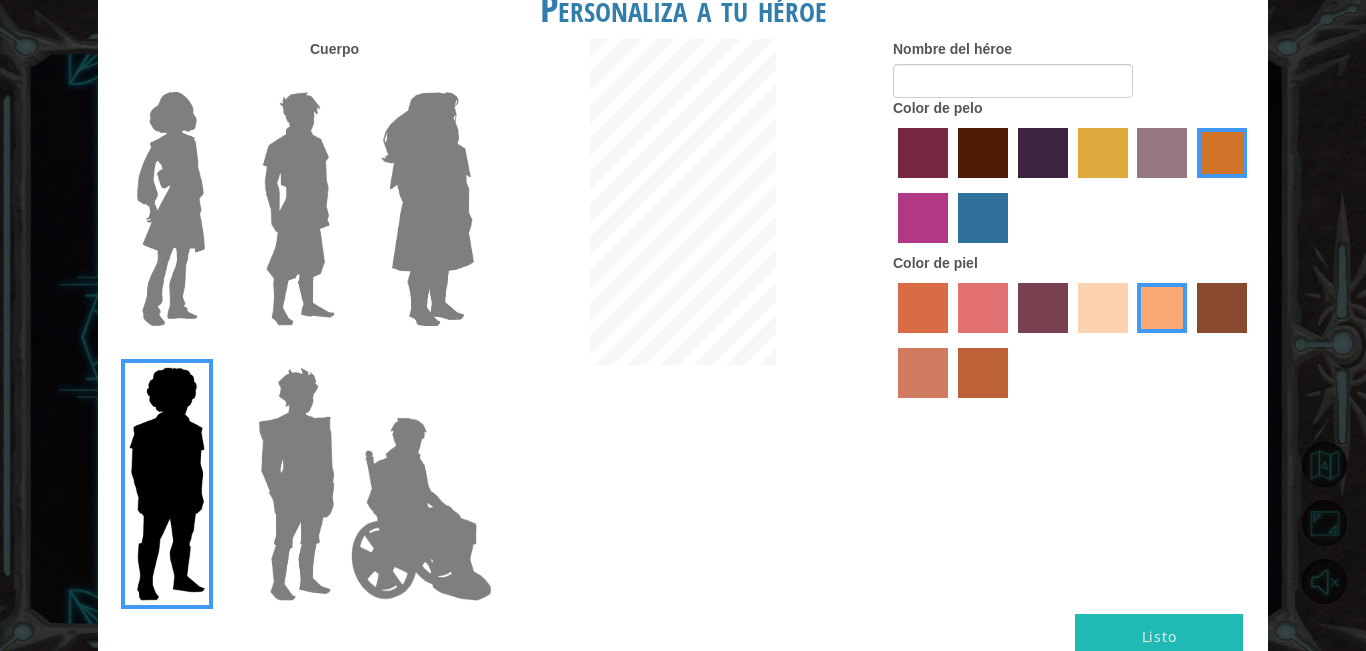click at bounding box center [296, 484] 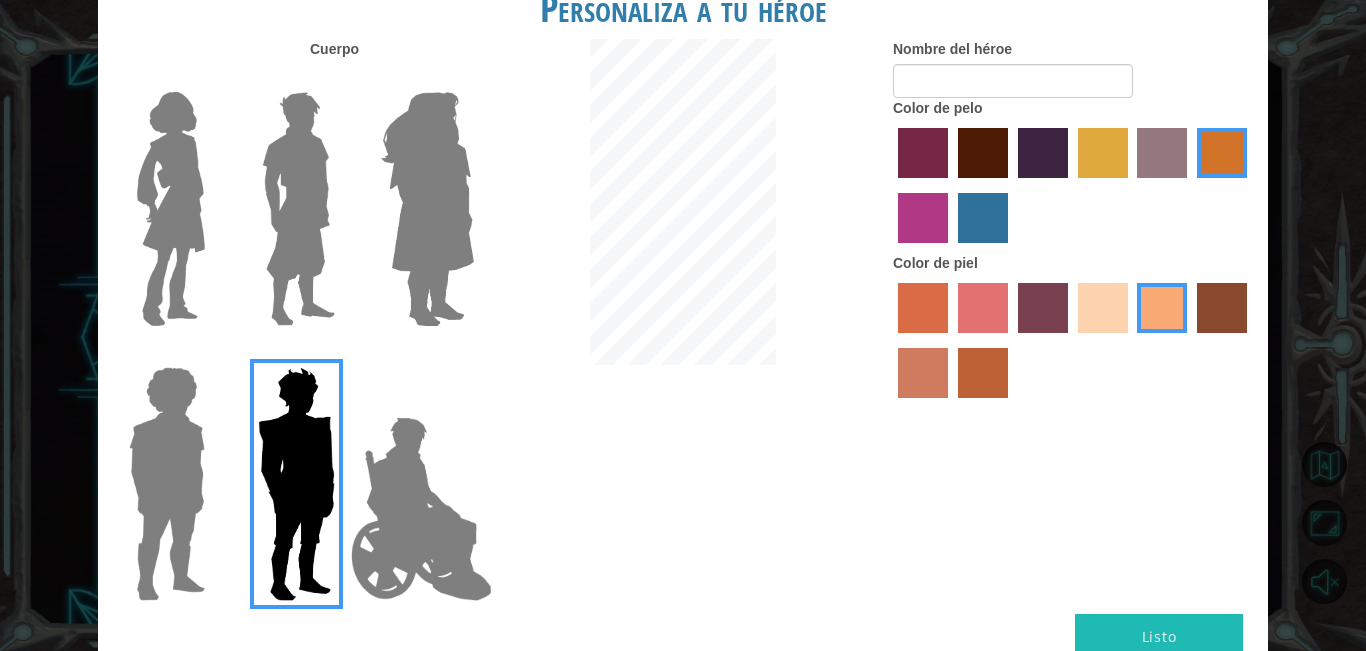 click at bounding box center [421, 509] 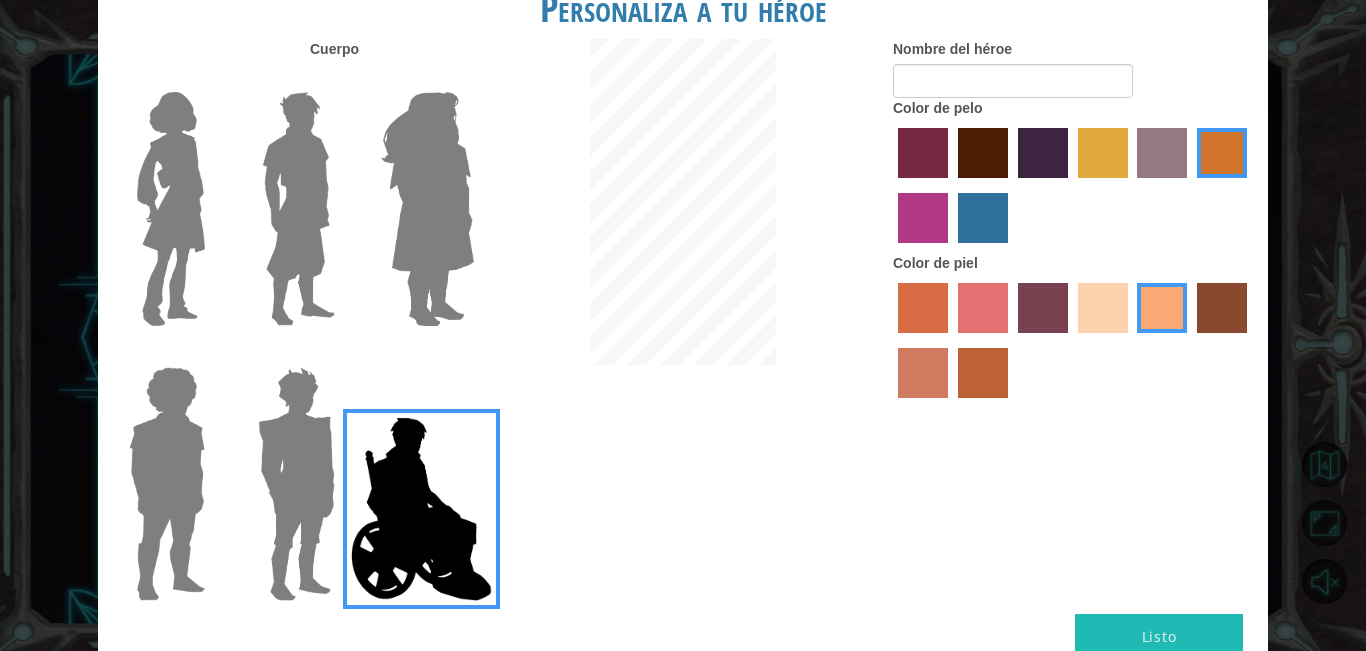 click at bounding box center (171, 209) 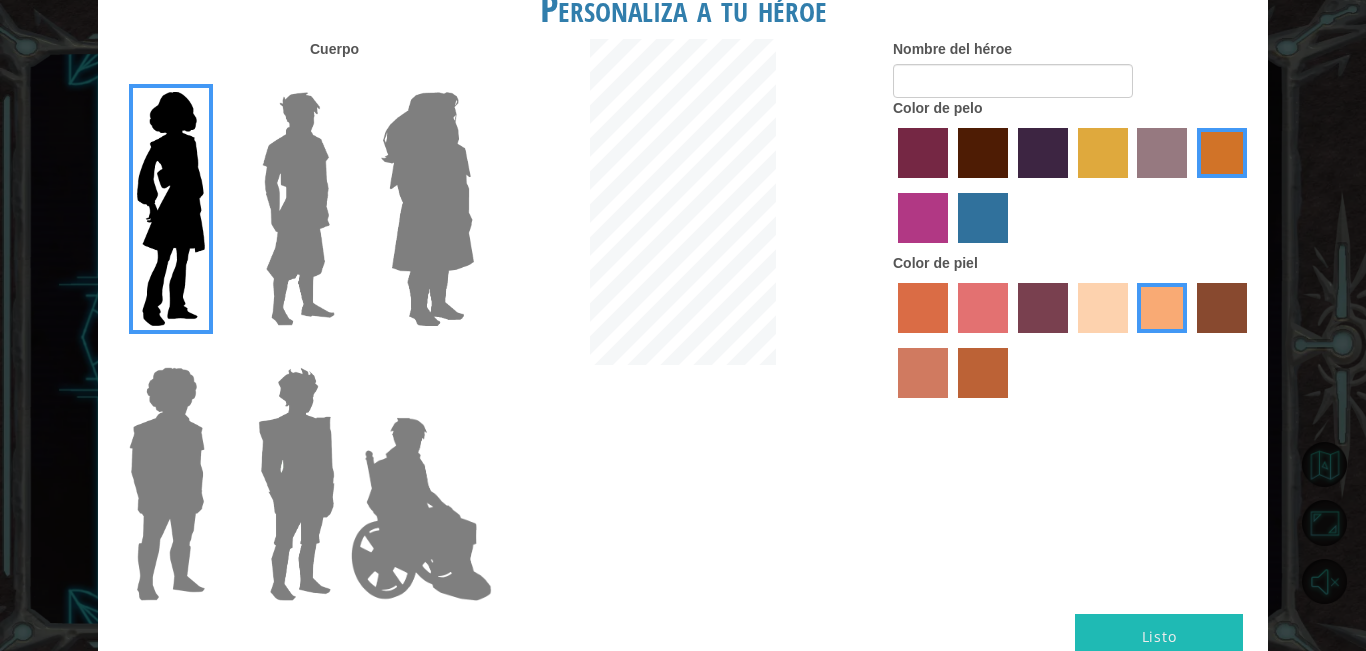 click at bounding box center (923, 153) 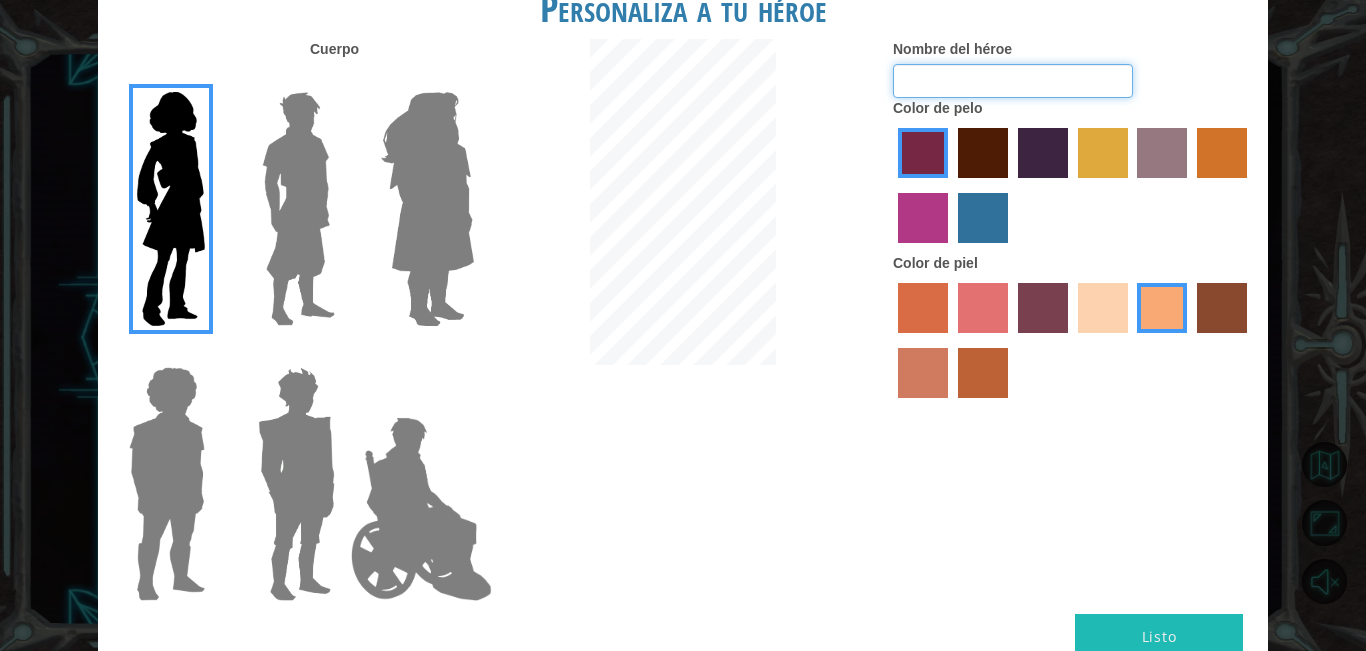 click on "Nombre del héroe" at bounding box center [1013, 81] 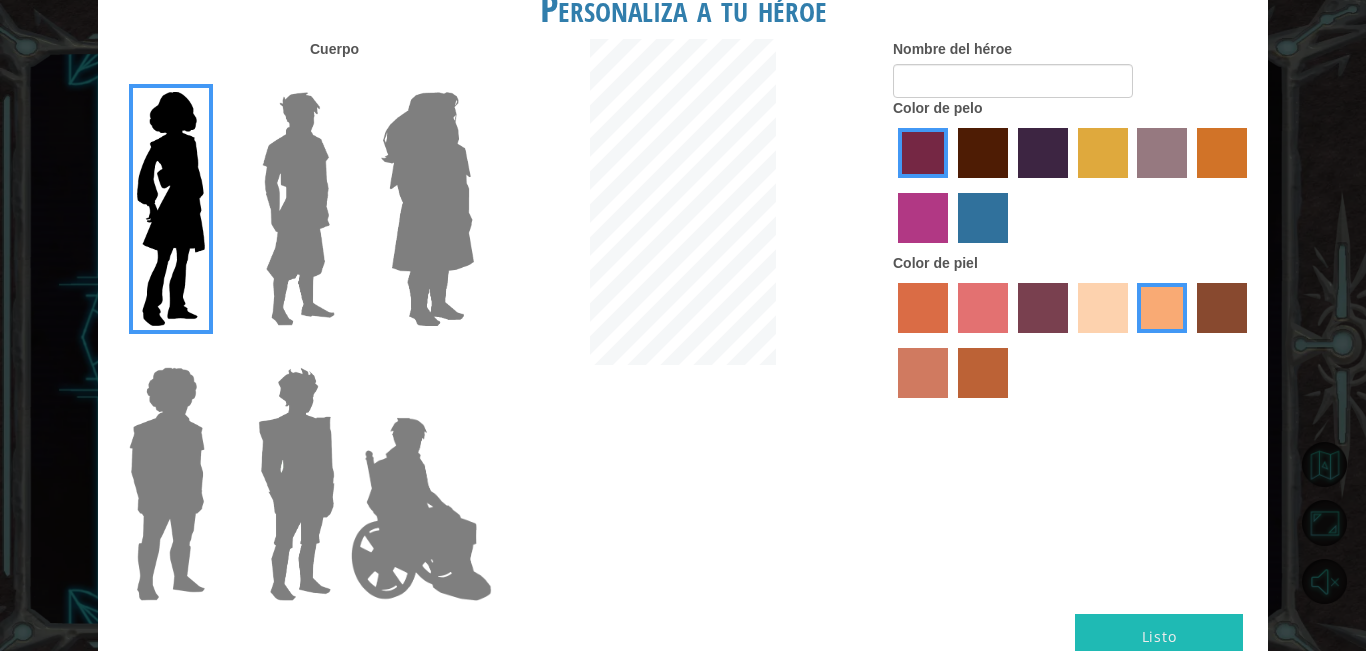 click at bounding box center [683, 204] 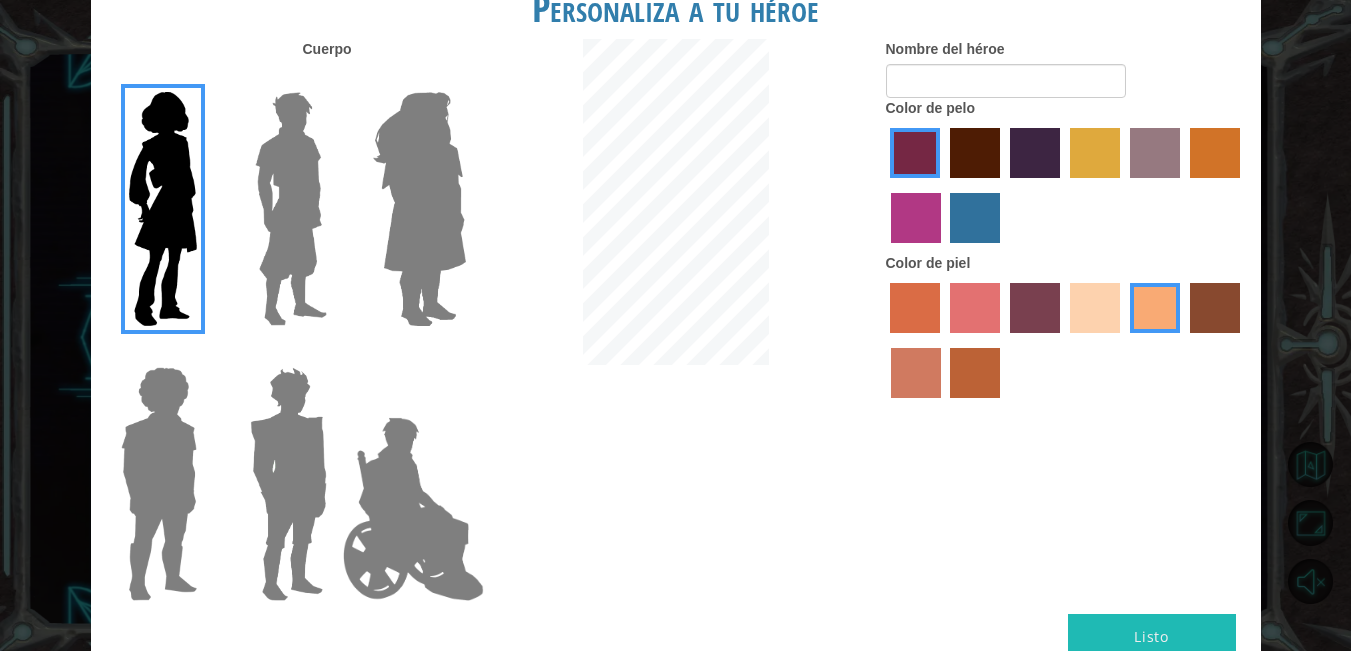 click on "Listo" at bounding box center (1152, 636) 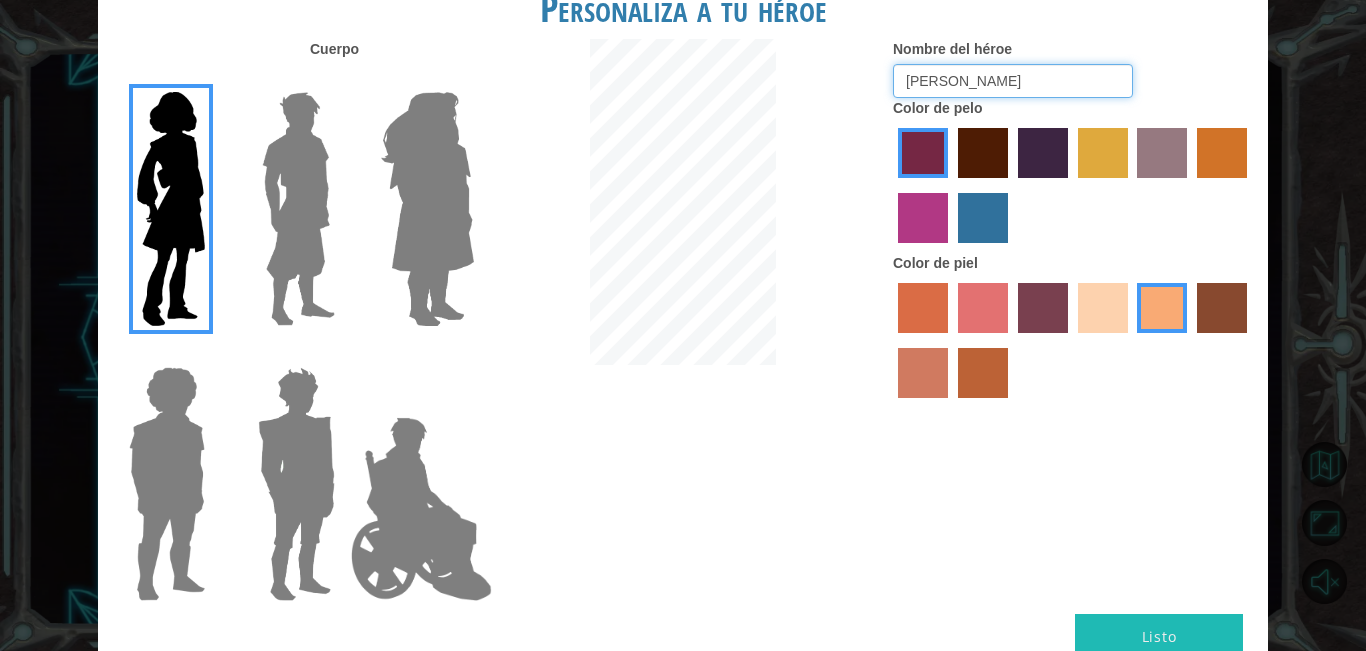 type on "[PERSON_NAME]" 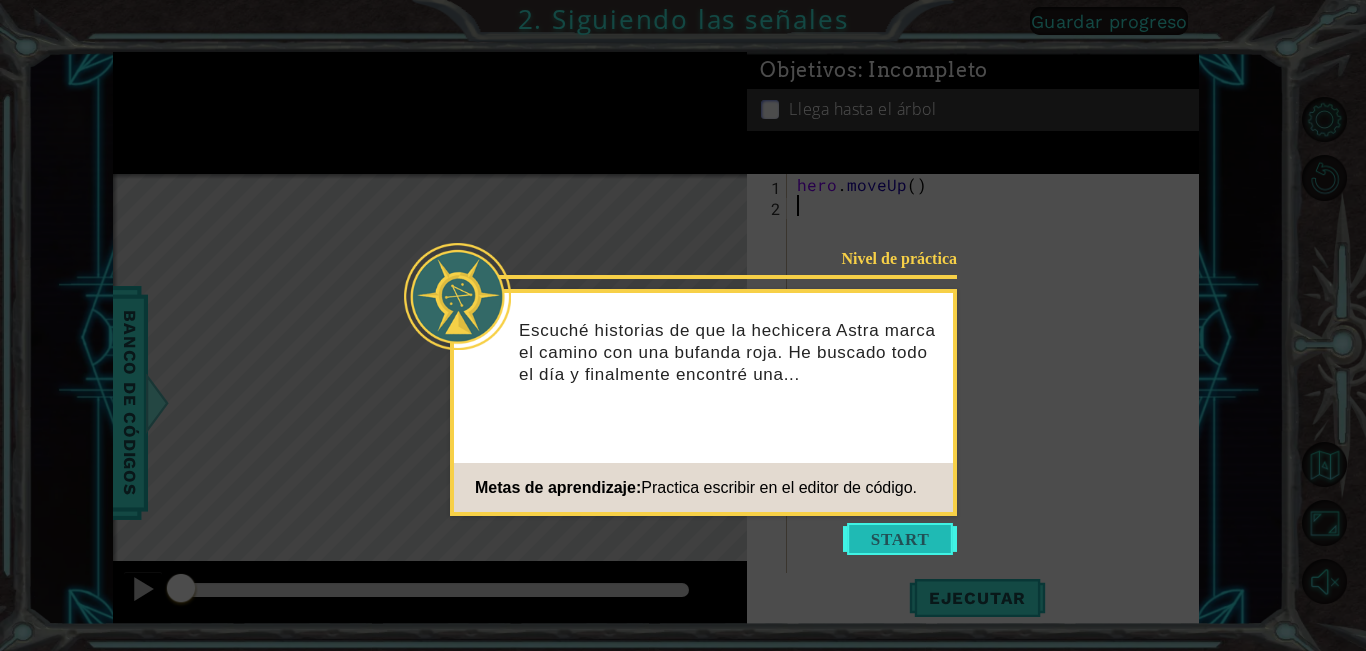click at bounding box center (900, 539) 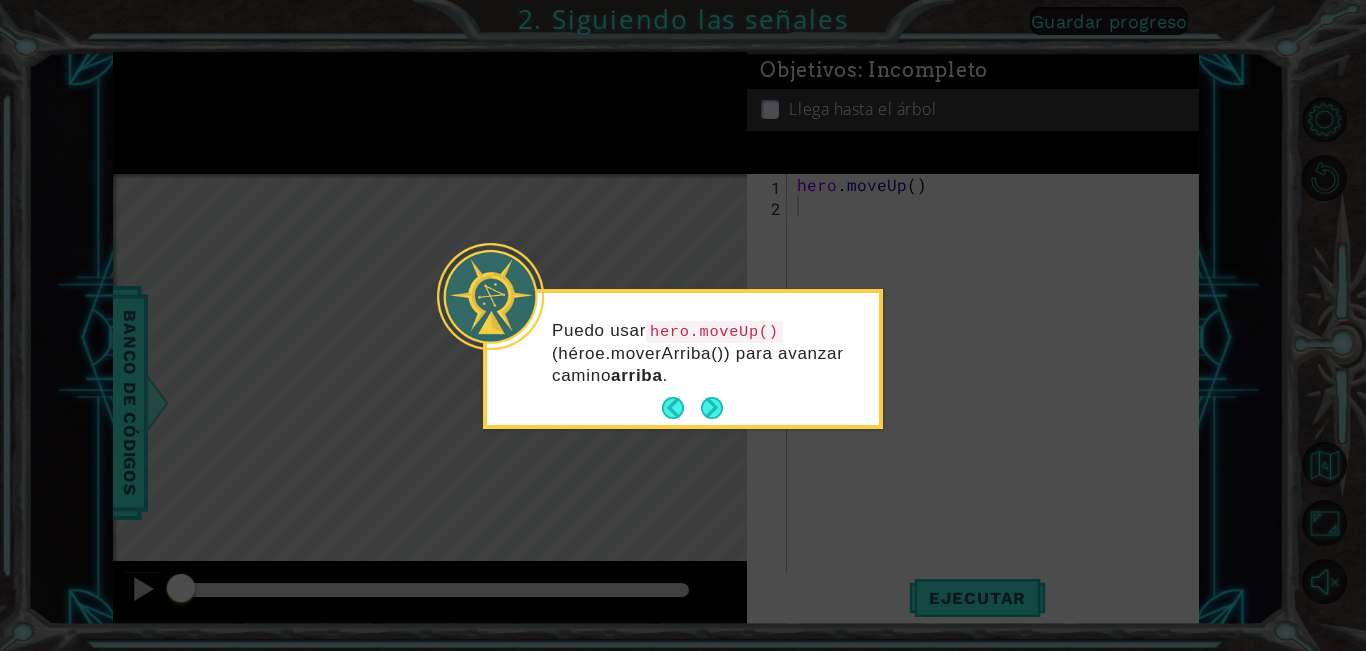 drag, startPoint x: 710, startPoint y: 402, endPoint x: 644, endPoint y: 406, distance: 66.1211 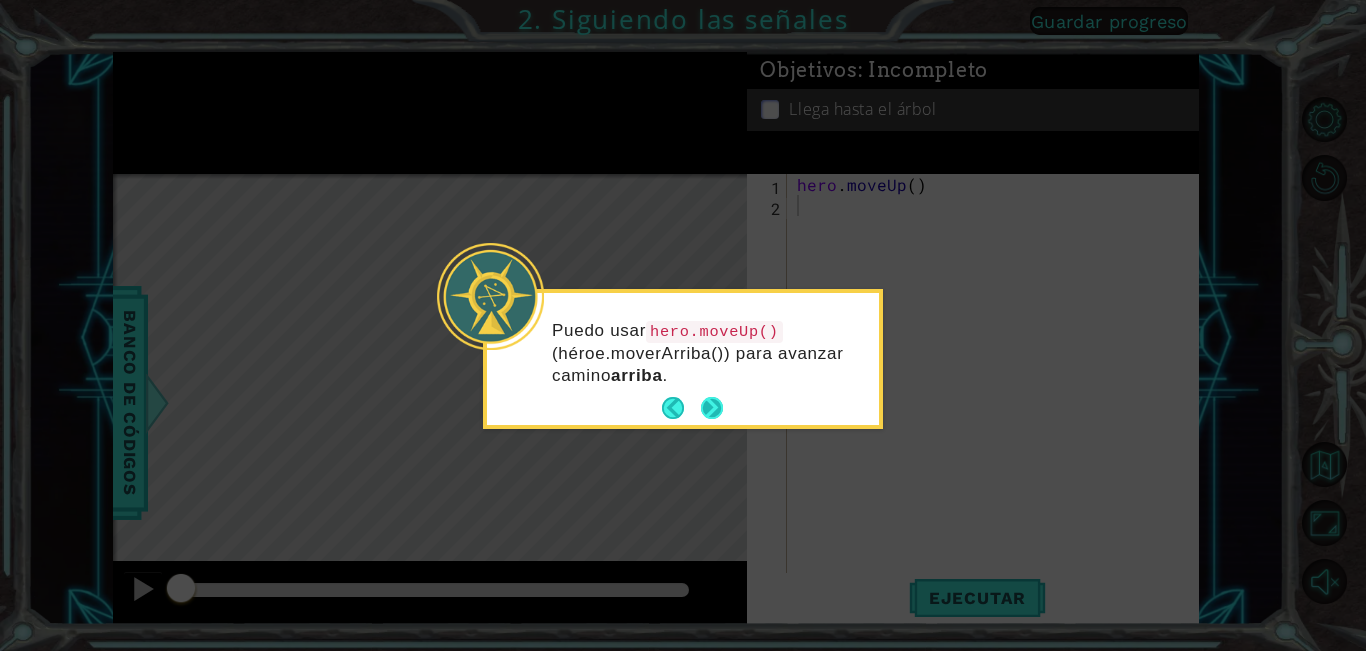 click at bounding box center [712, 408] 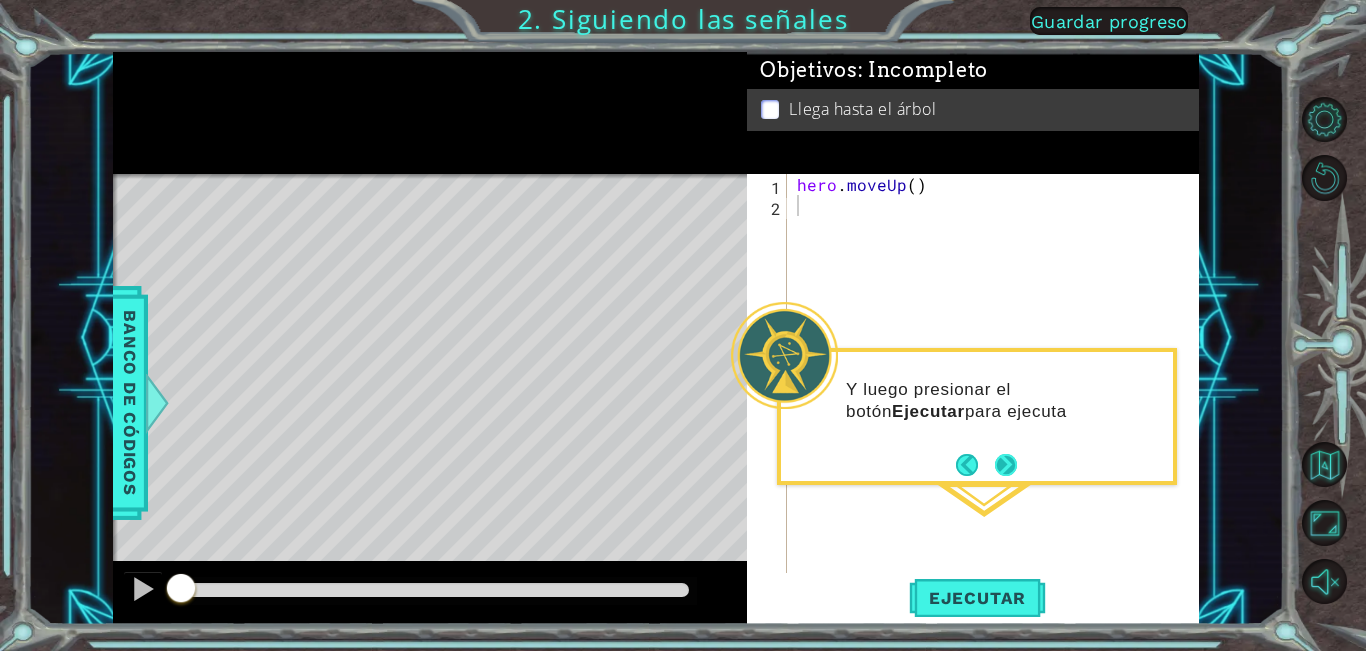 click at bounding box center [1006, 465] 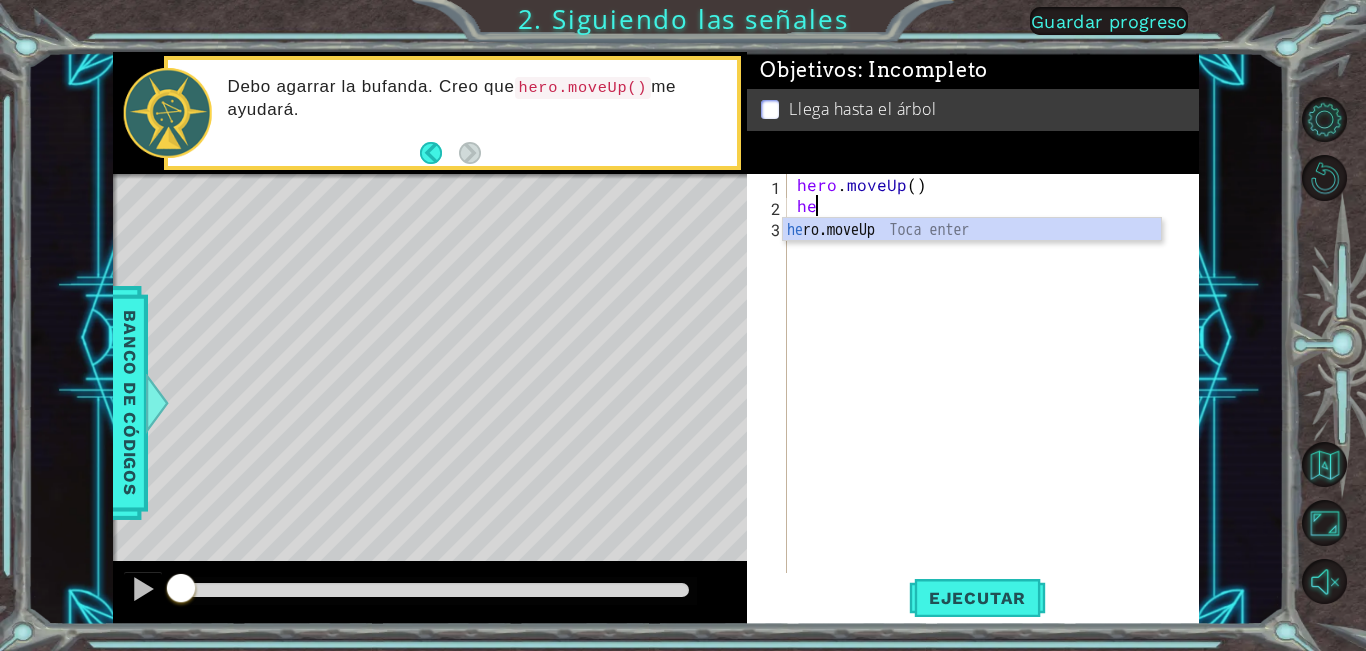 type on "her" 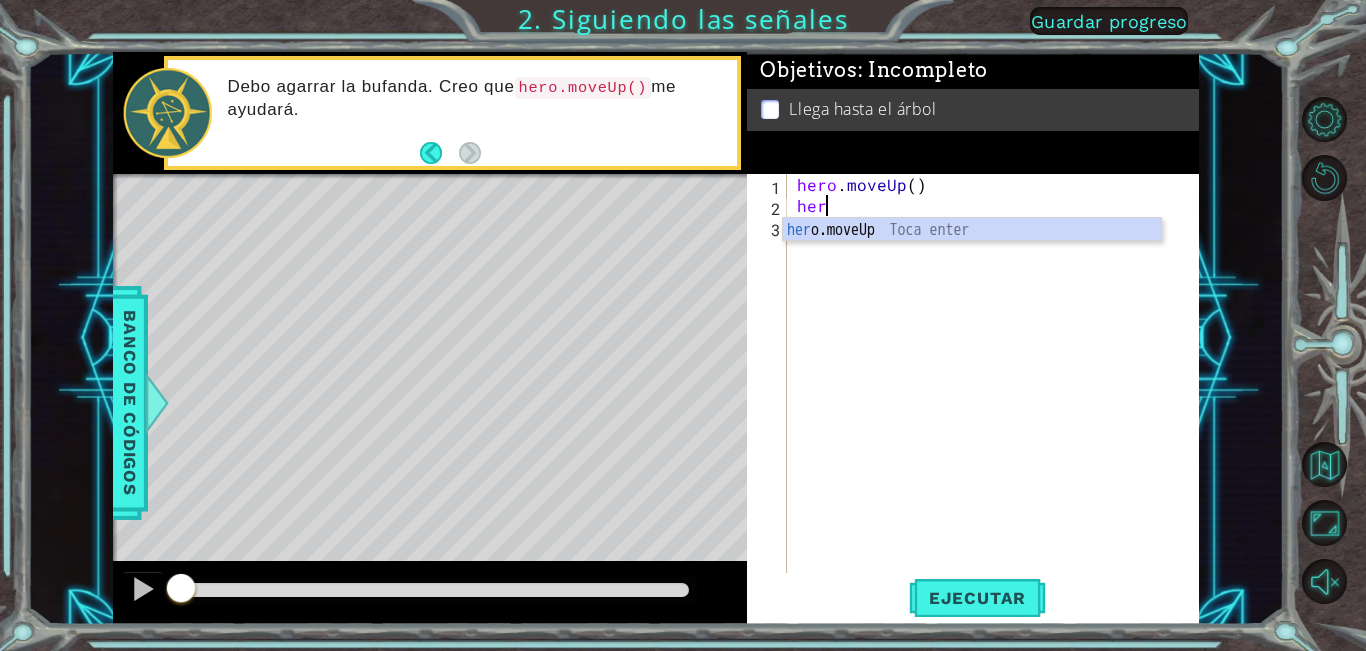 scroll, scrollTop: 0, scrollLeft: 1, axis: horizontal 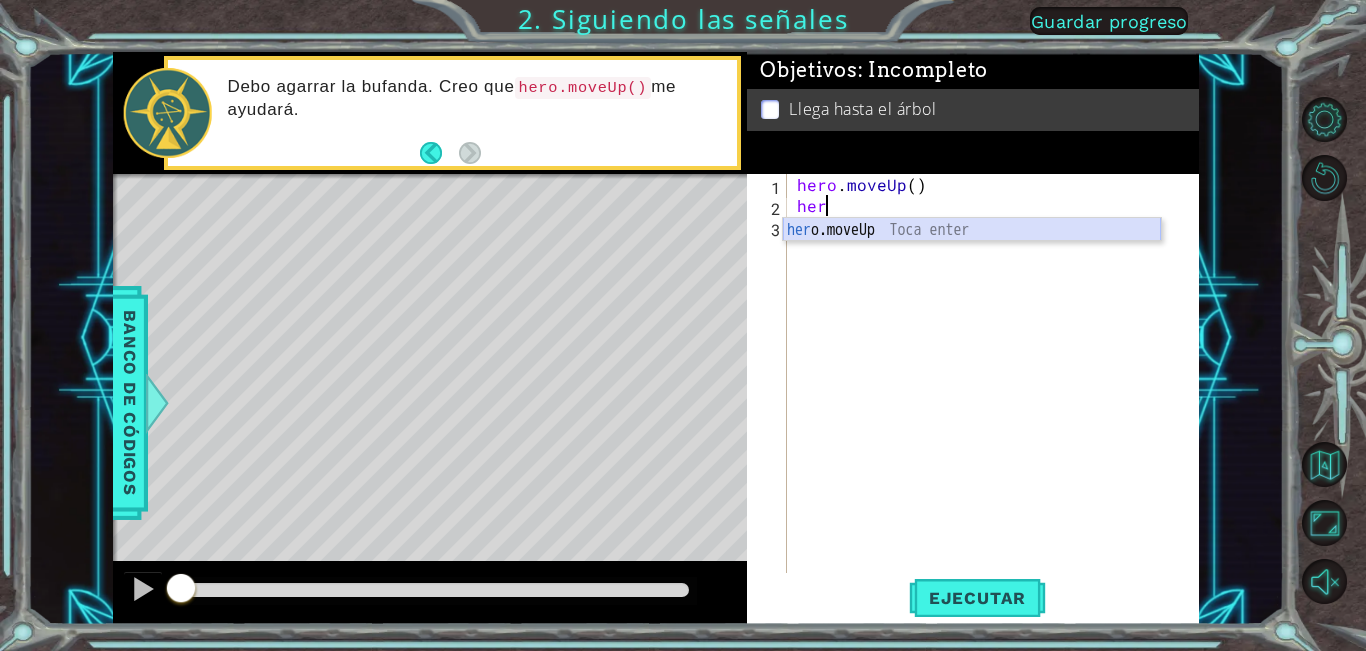 click on "her o.moveUp Toca enter" at bounding box center [972, 254] 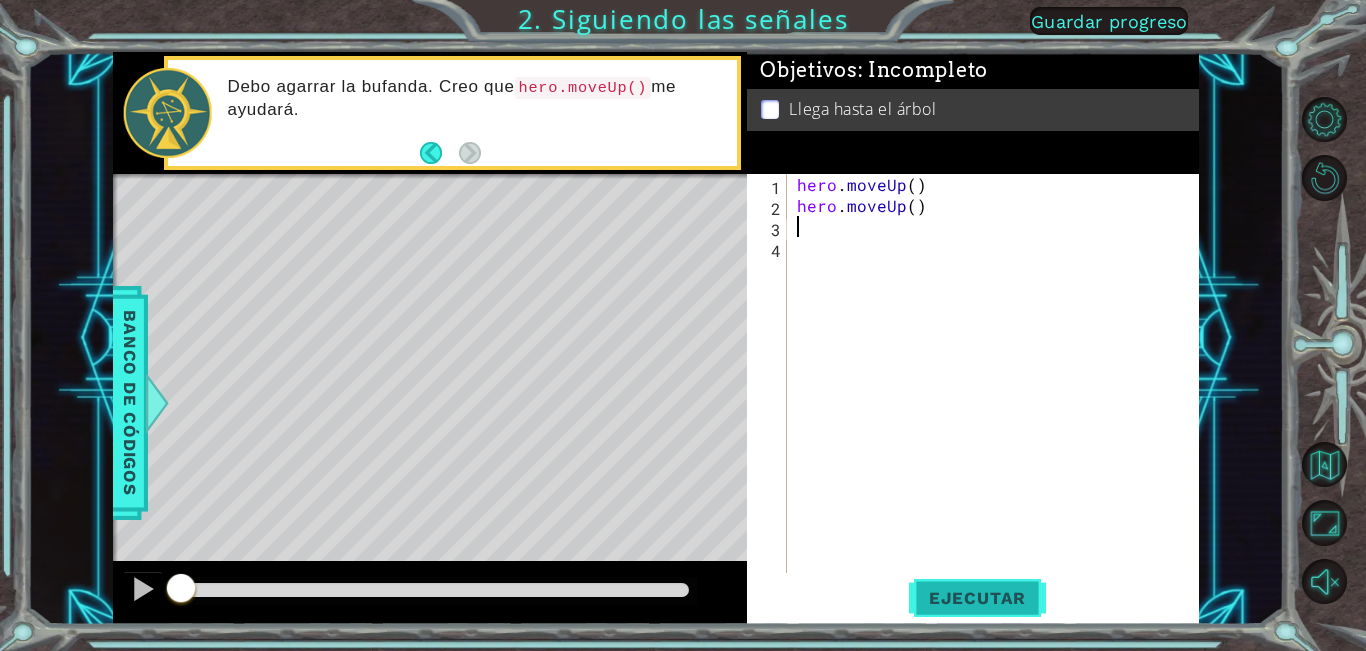 click on "Ejecutar" at bounding box center [977, 598] 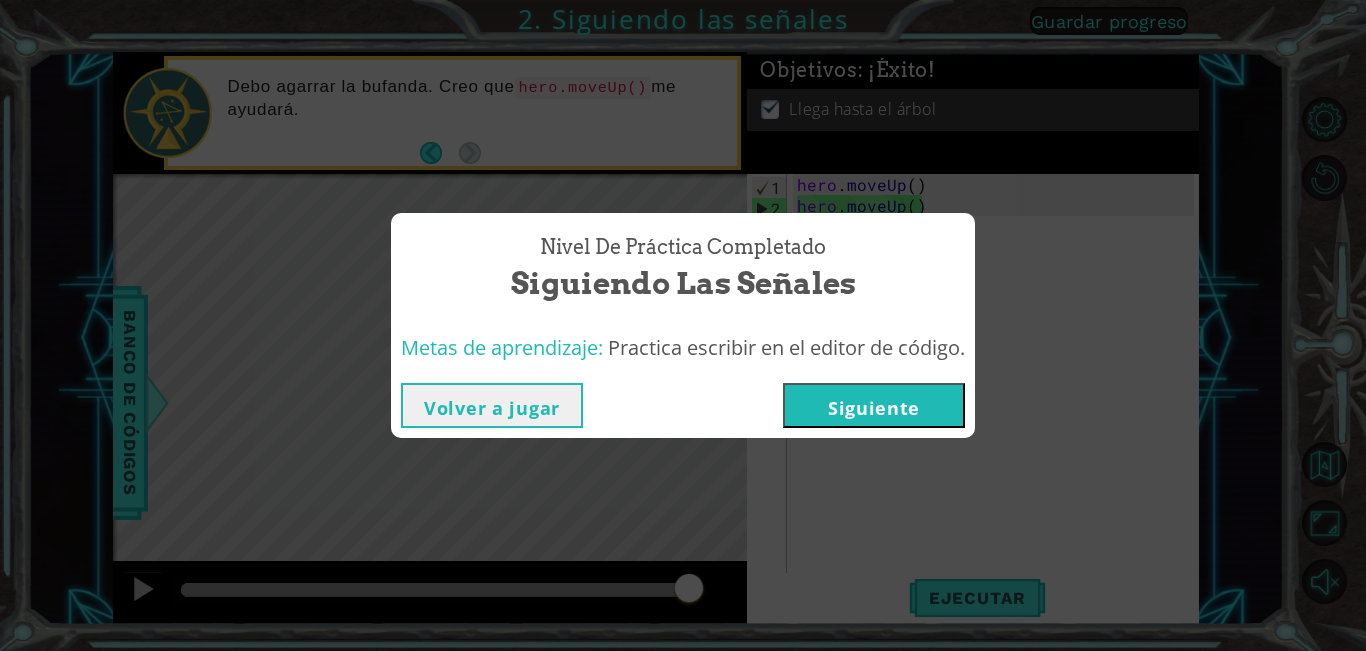 click on "Siguiente" at bounding box center (874, 405) 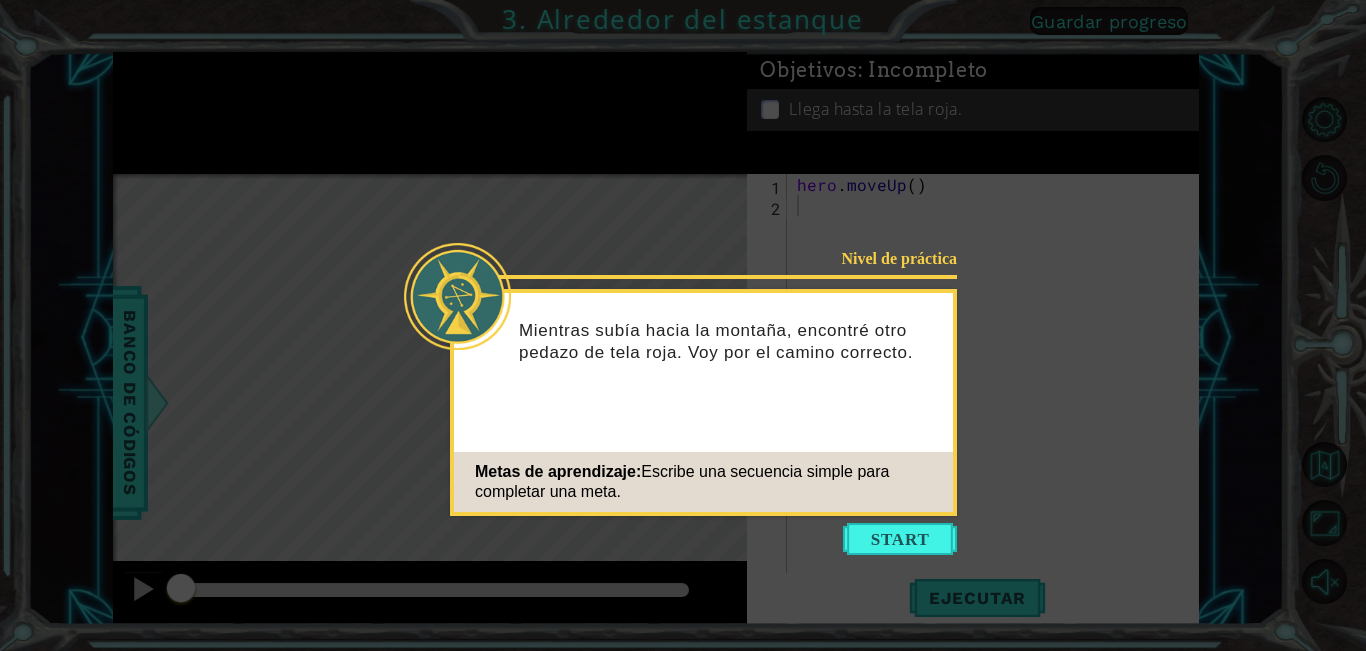 drag, startPoint x: 873, startPoint y: 541, endPoint x: 758, endPoint y: 505, distance: 120.50311 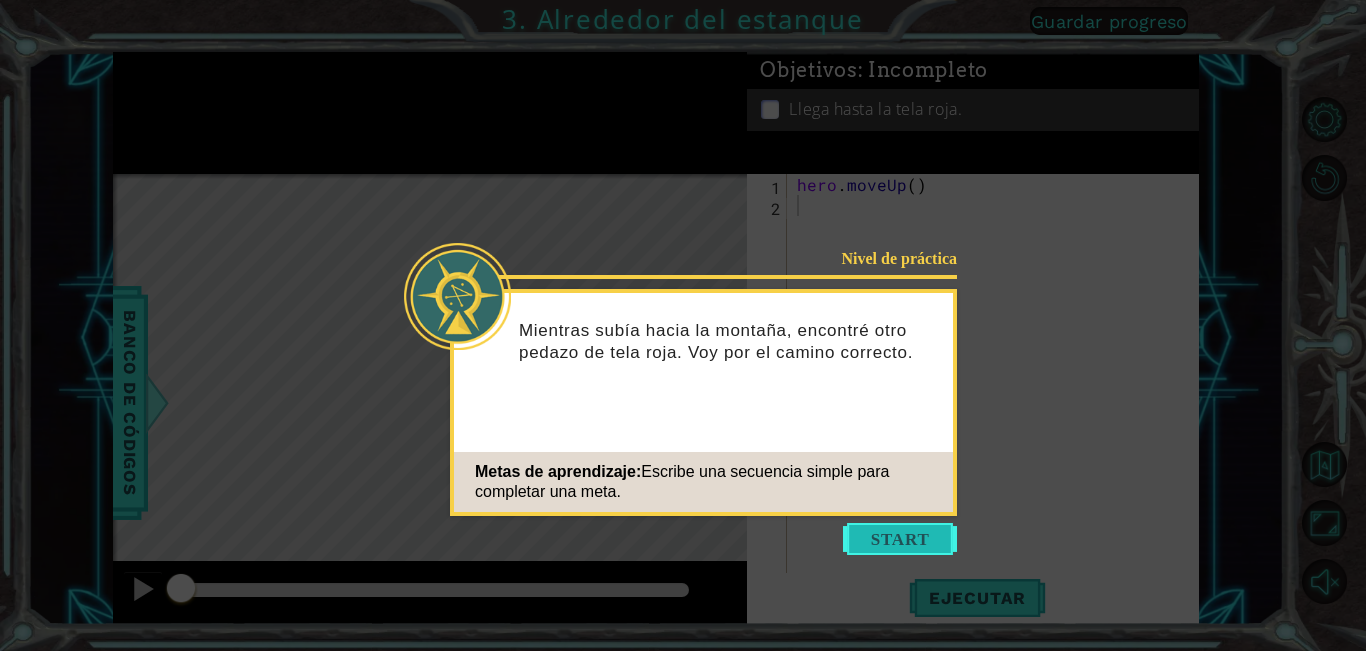 click at bounding box center (900, 539) 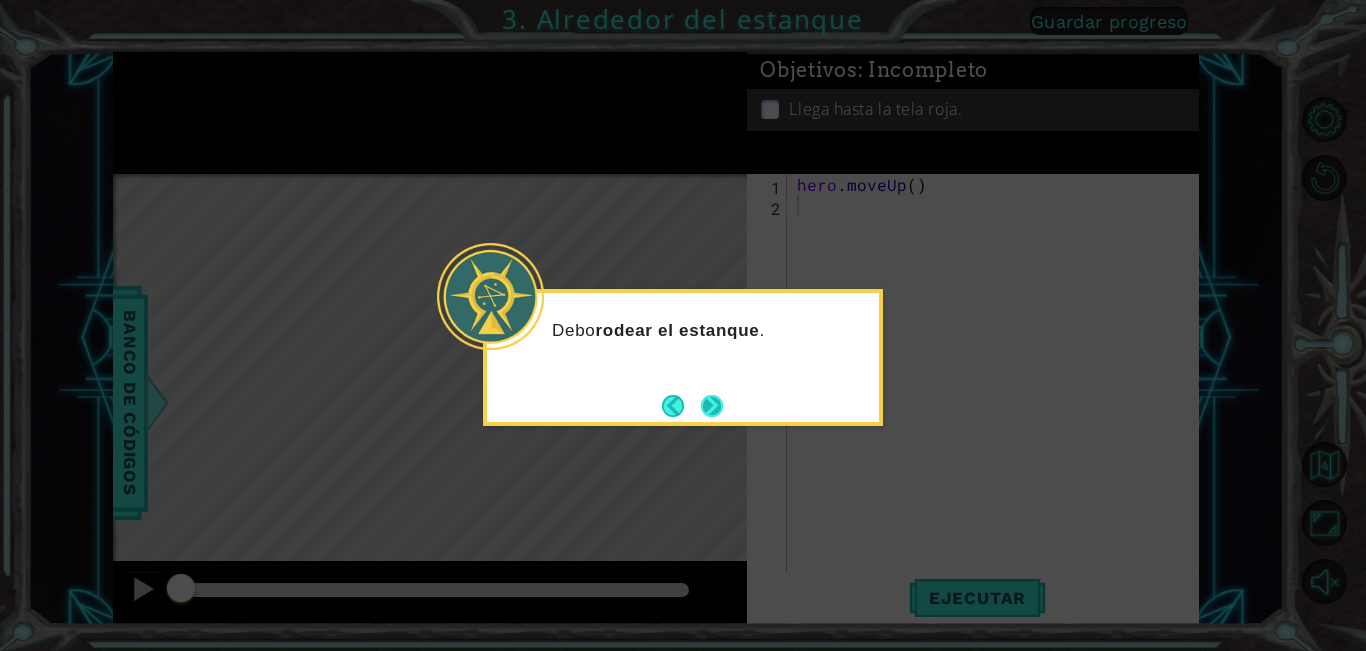 click at bounding box center (712, 406) 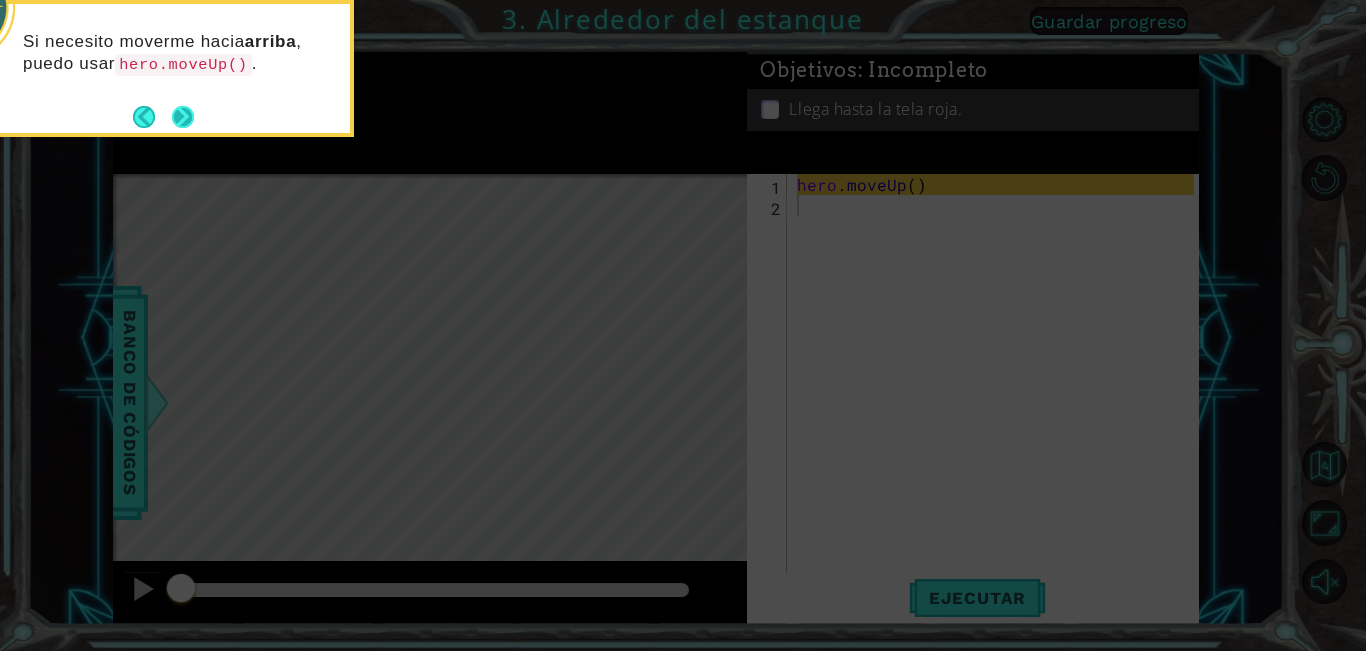 click at bounding box center [183, 117] 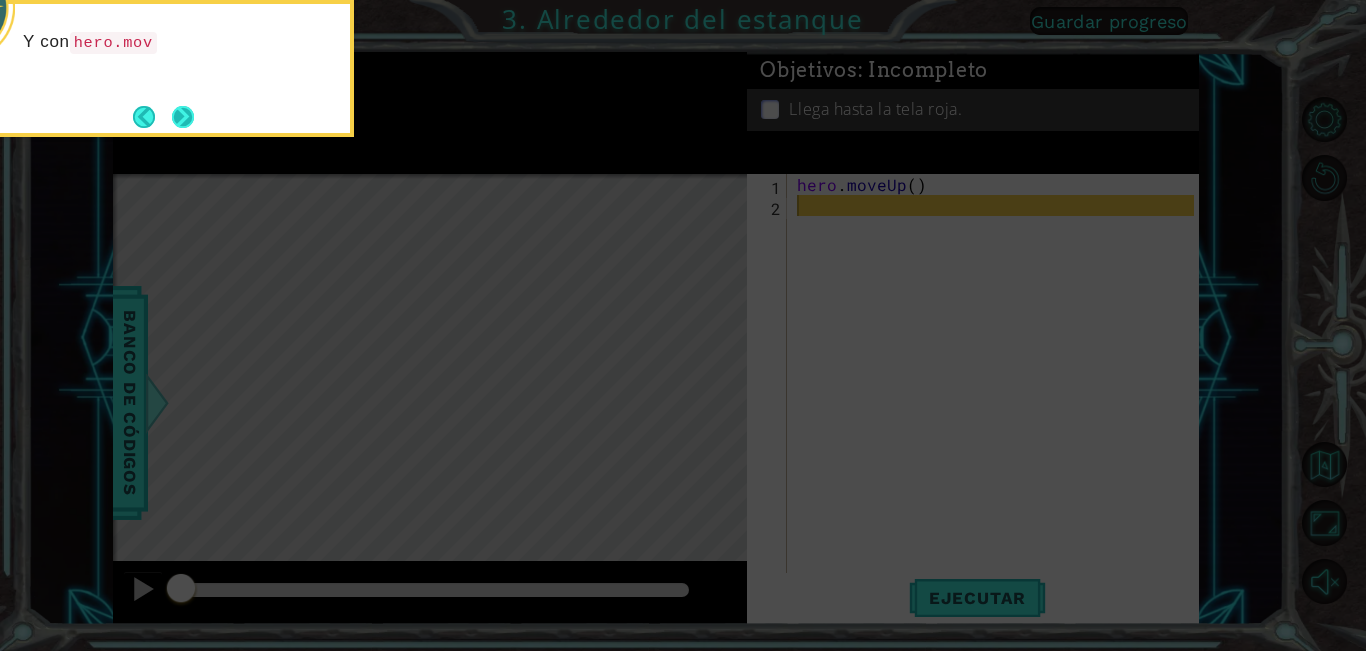 click at bounding box center [183, 116] 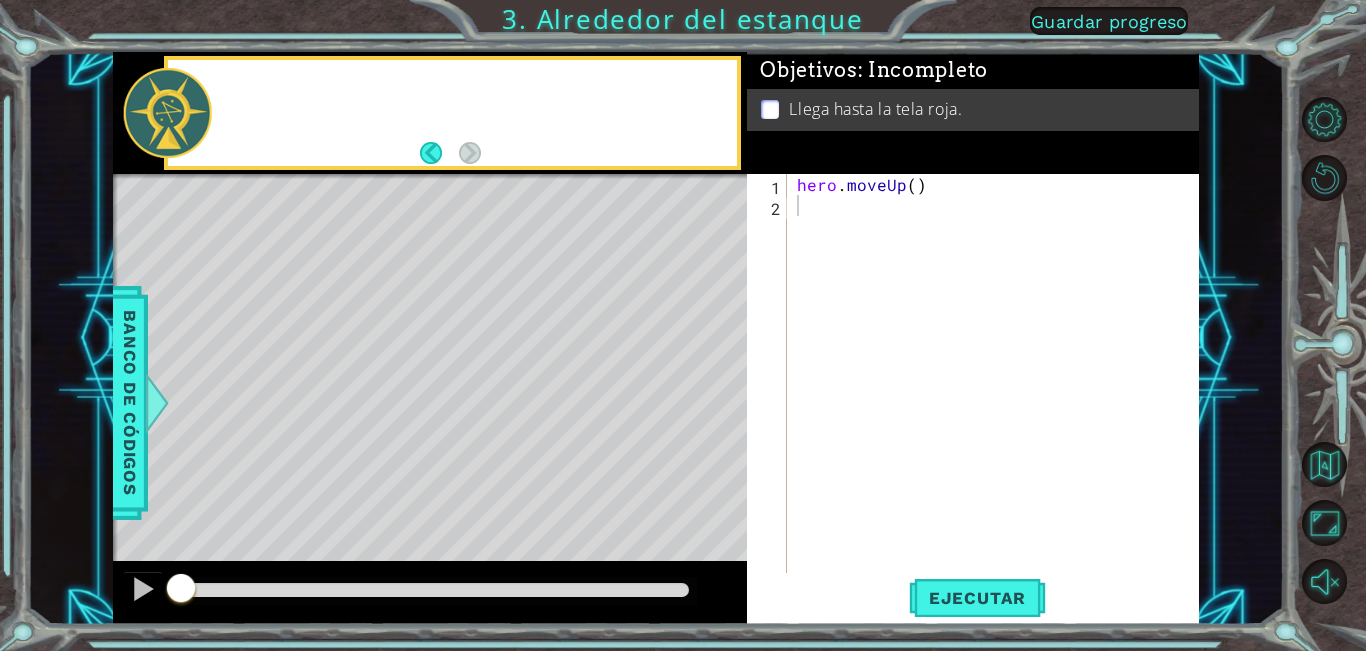 click at bounding box center (167, 113) 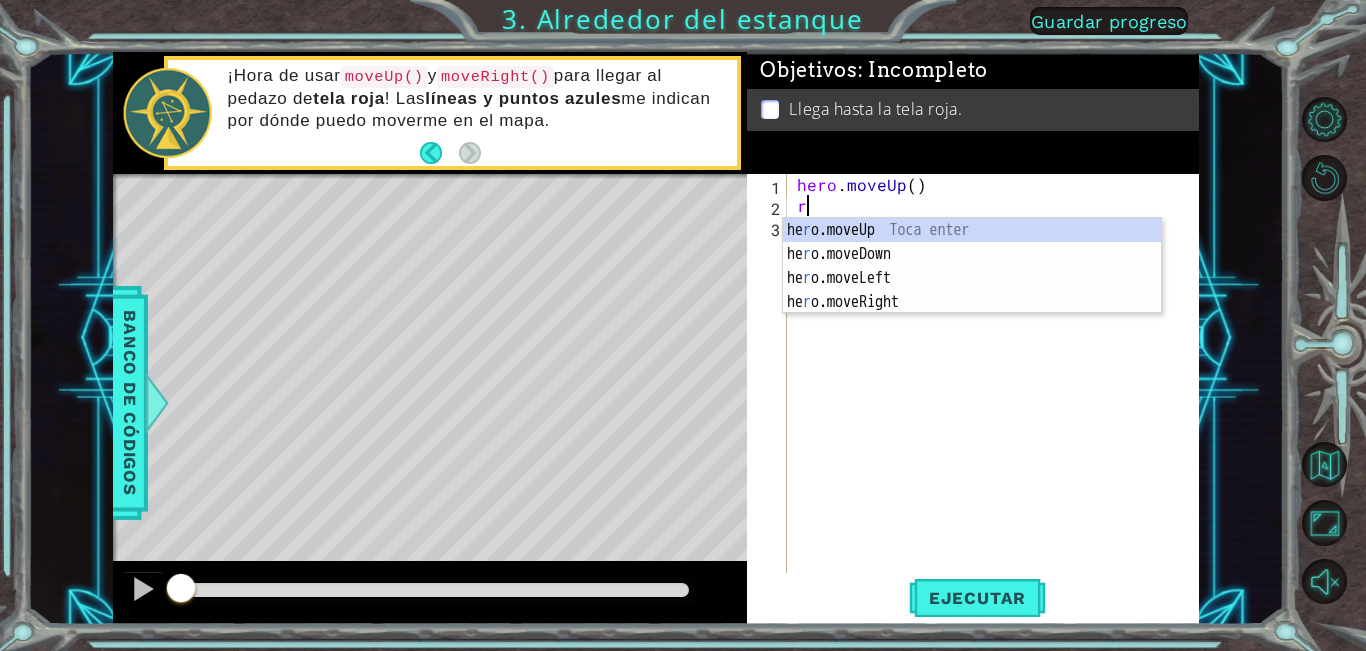 type on "o" 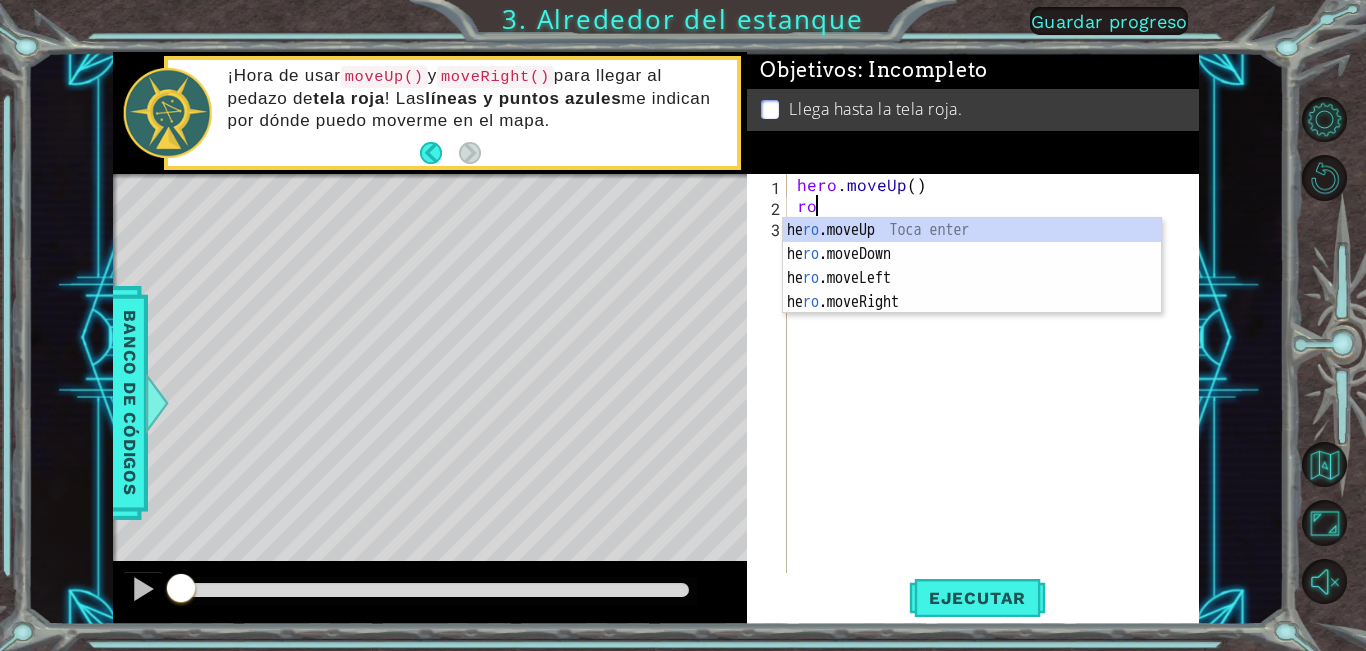 scroll, scrollTop: 0, scrollLeft: 0, axis: both 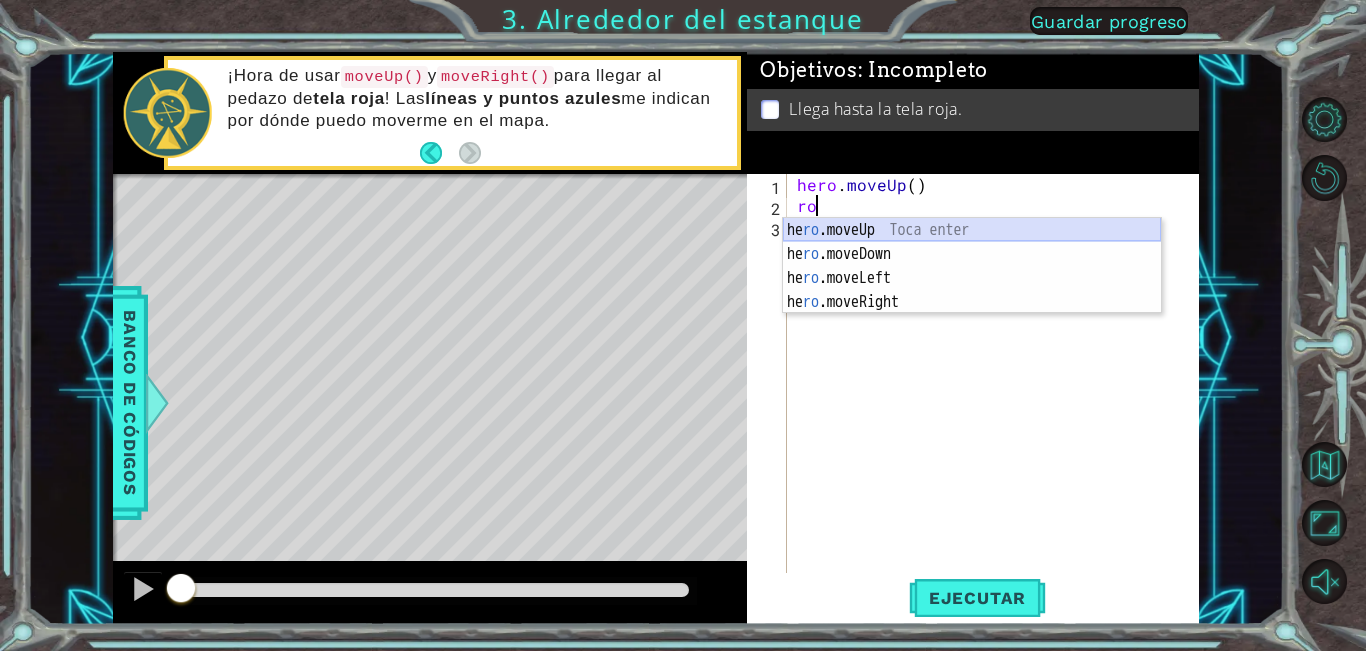 click on "he ro .moveUp Toca enter he ro .moveDown Toca enter he ro .moveLeft Toca enter he ro .moveRight Toca enter" at bounding box center [972, 290] 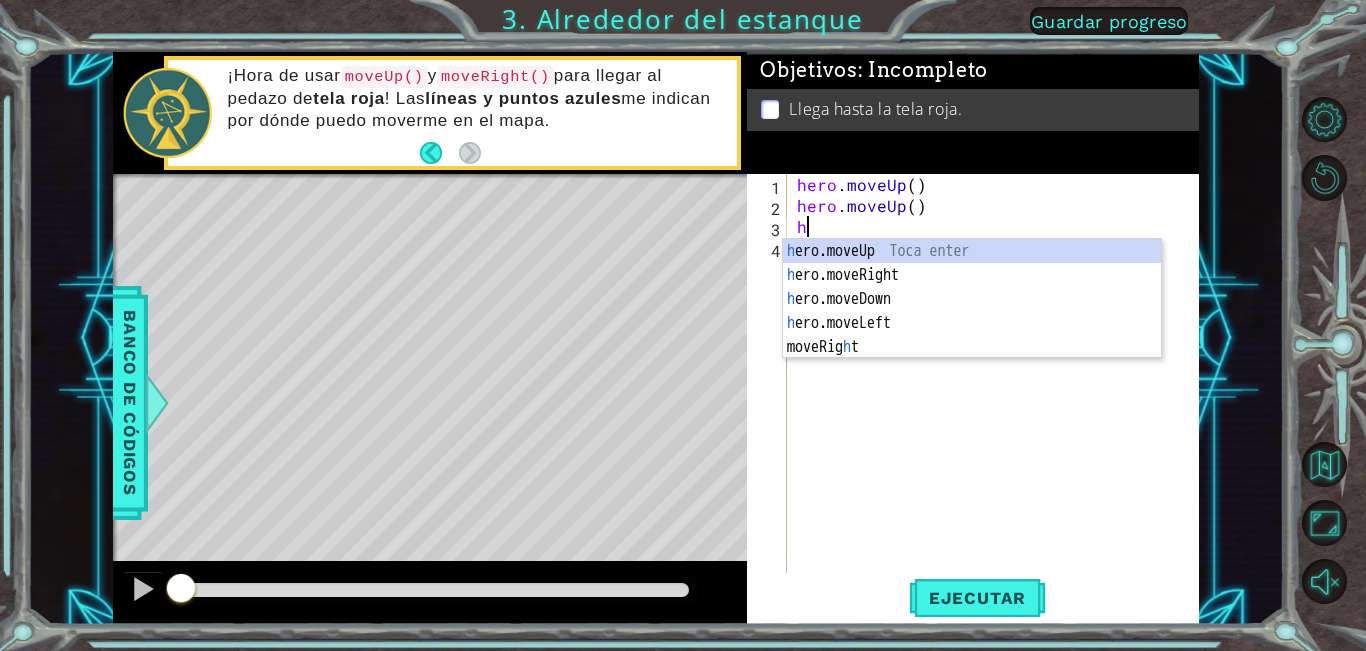 type on "he" 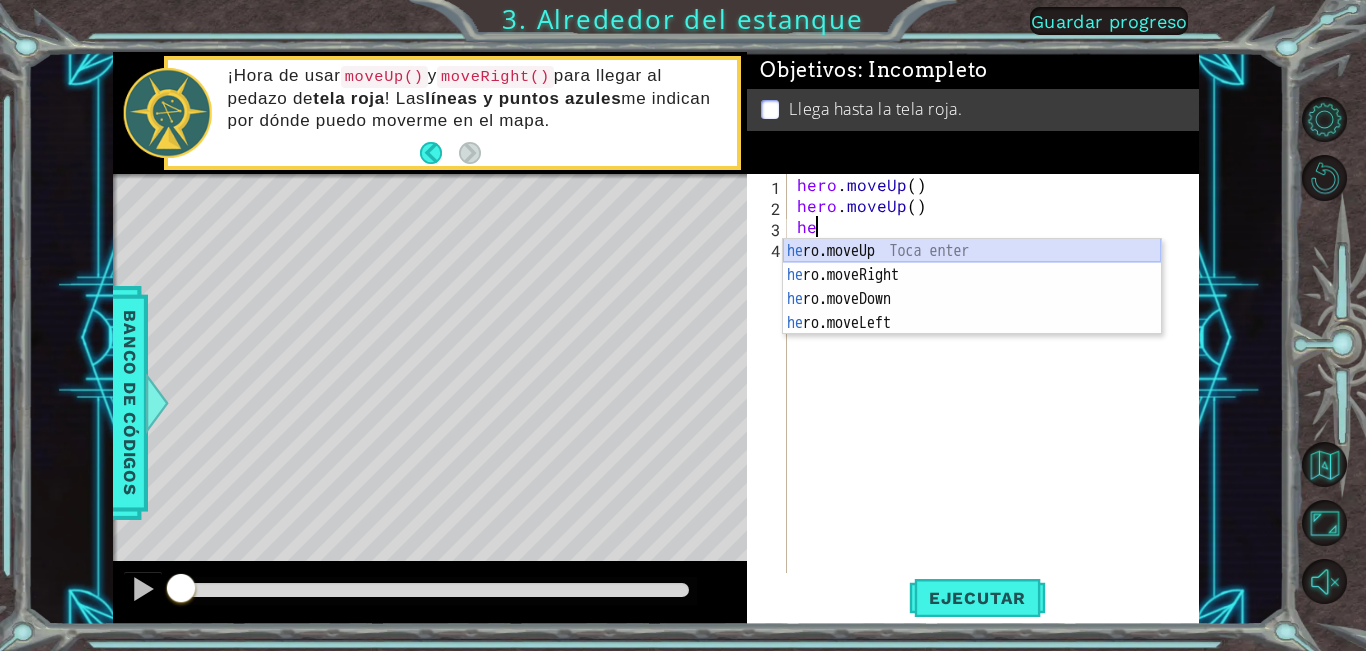 click on "he ro.moveUp Toca enter he ro.moveRight Toca enter he ro.moveDown Toca enter he ro.moveLeft Toca enter" at bounding box center [972, 311] 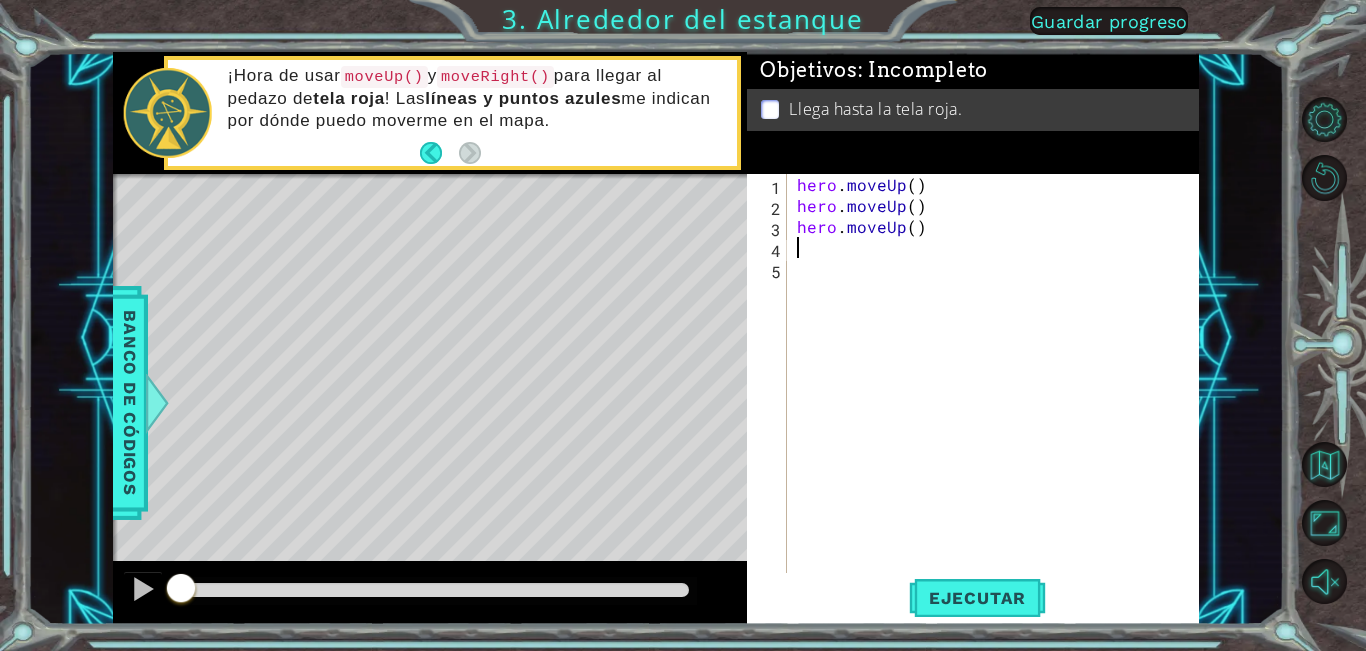 type on "h" 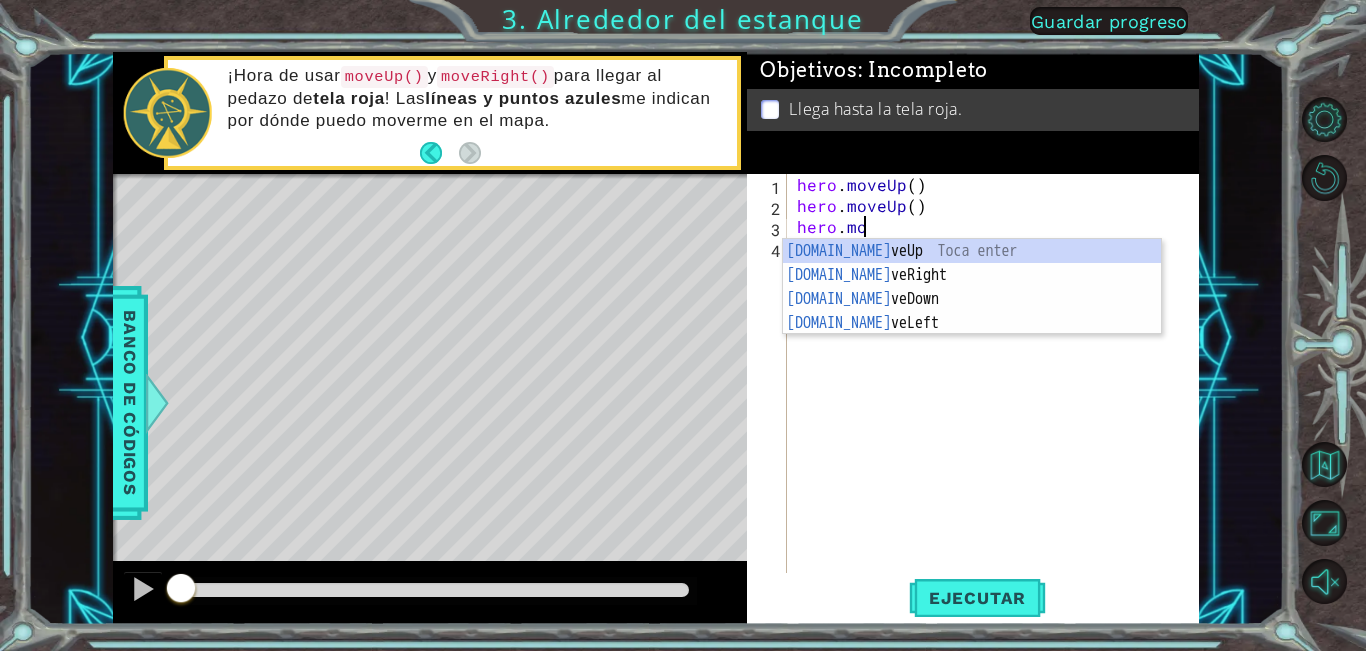 type on "h" 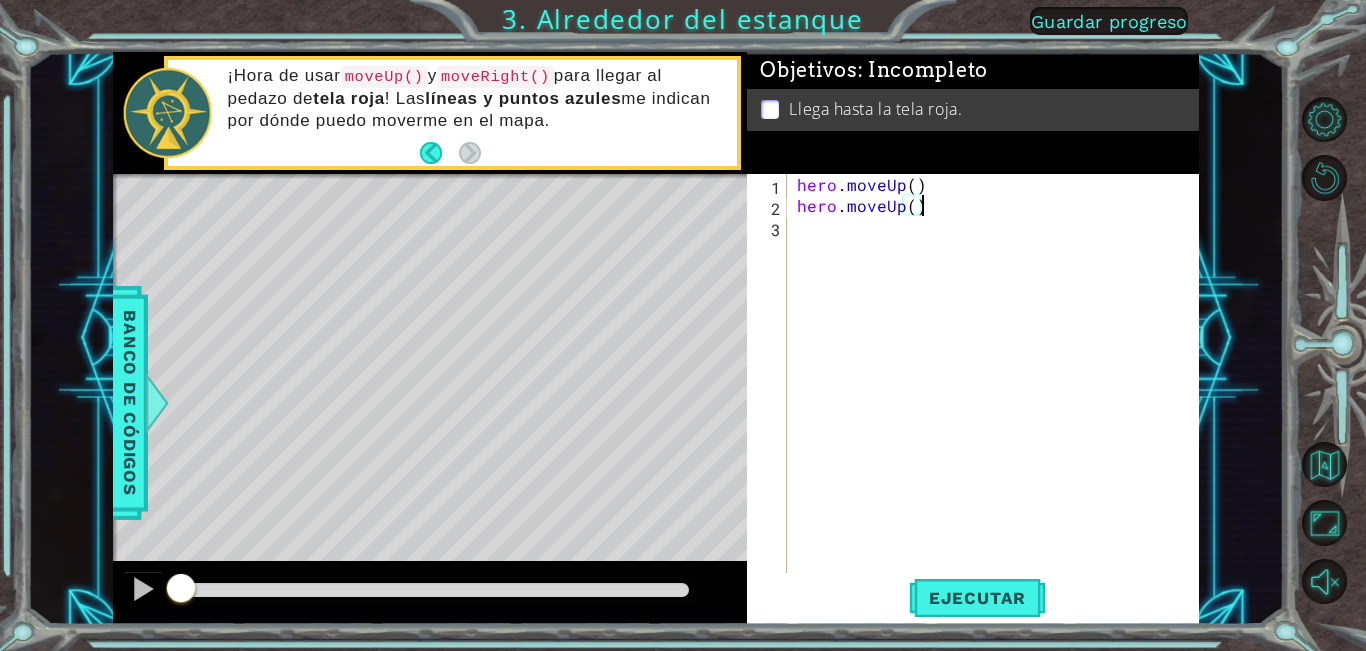 click on "hero . moveUp ( ) hero . moveUp ( )" at bounding box center (998, 394) 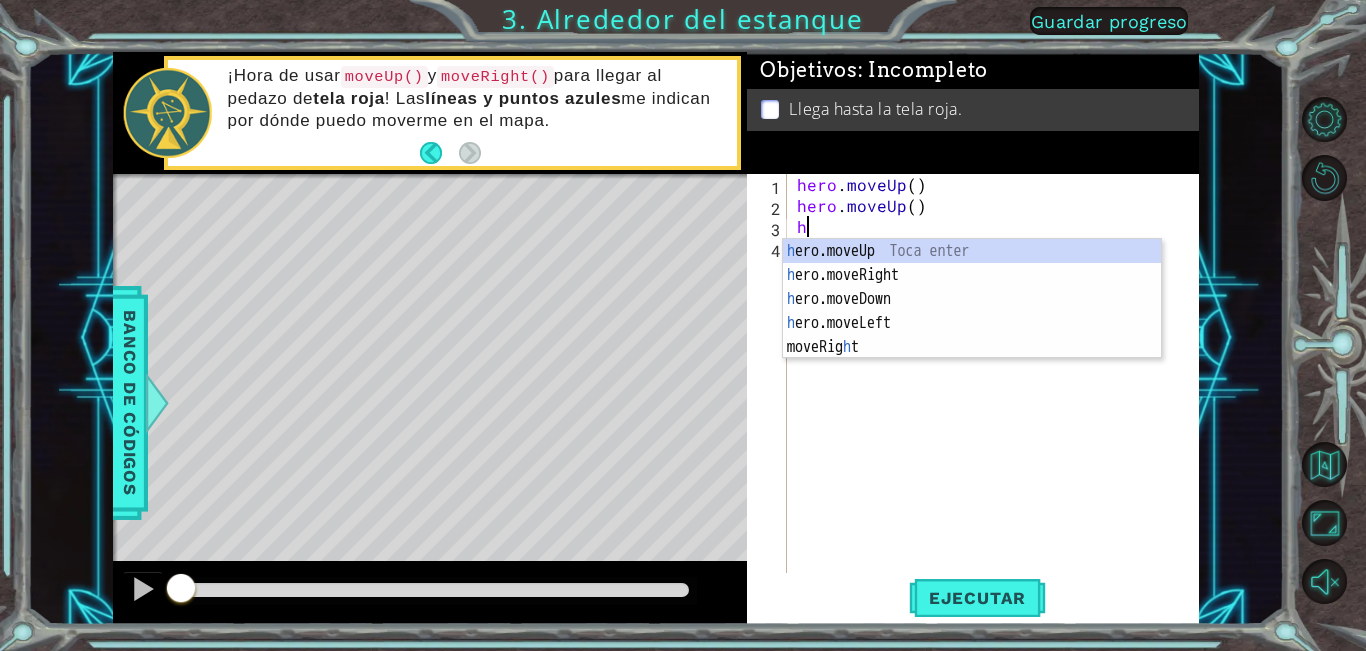 type on "he" 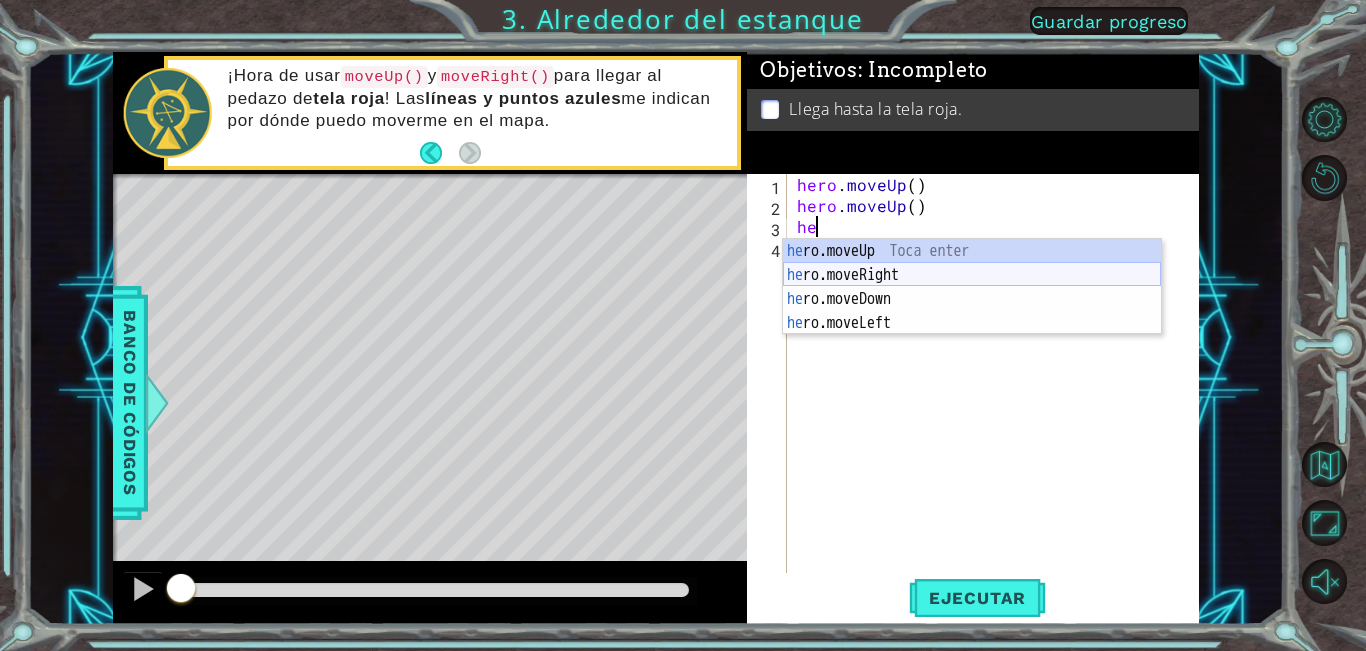 click on "he ro.moveUp Toca enter he ro.moveRight Toca enter he ro.moveDown Toca enter he ro.moveLeft Toca enter" at bounding box center [972, 311] 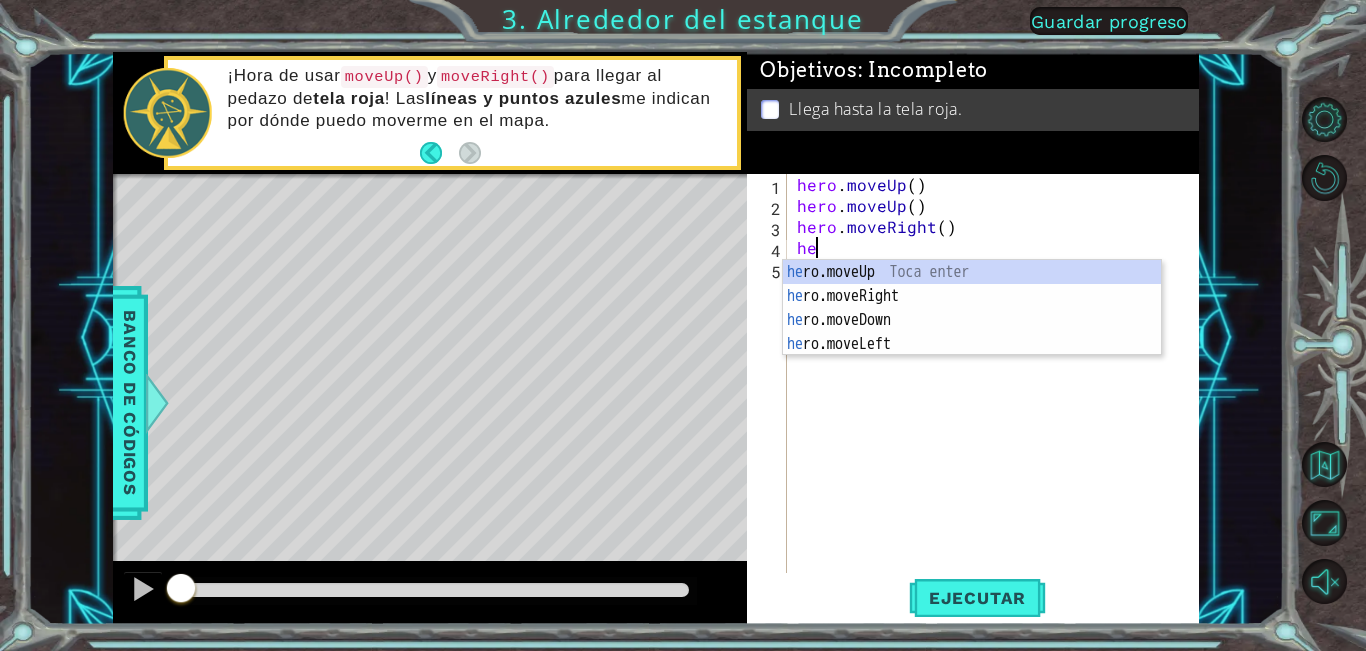 scroll, scrollTop: 0, scrollLeft: 1, axis: horizontal 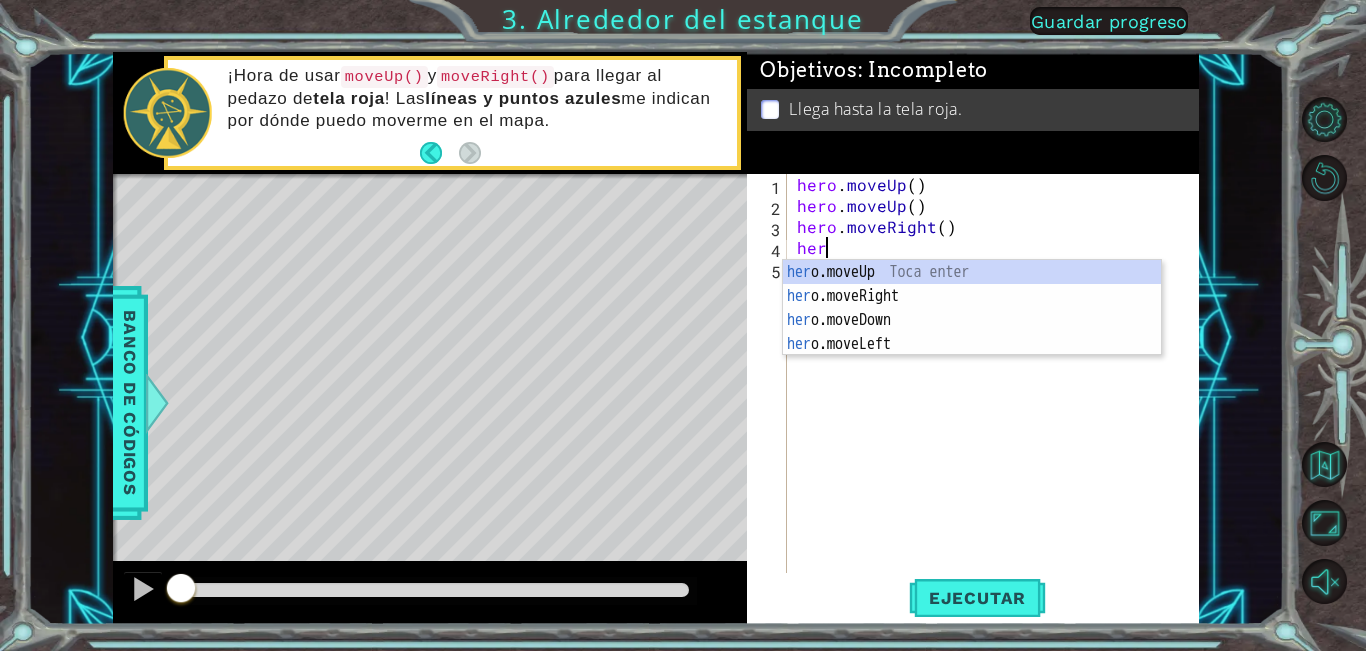 type on "hero" 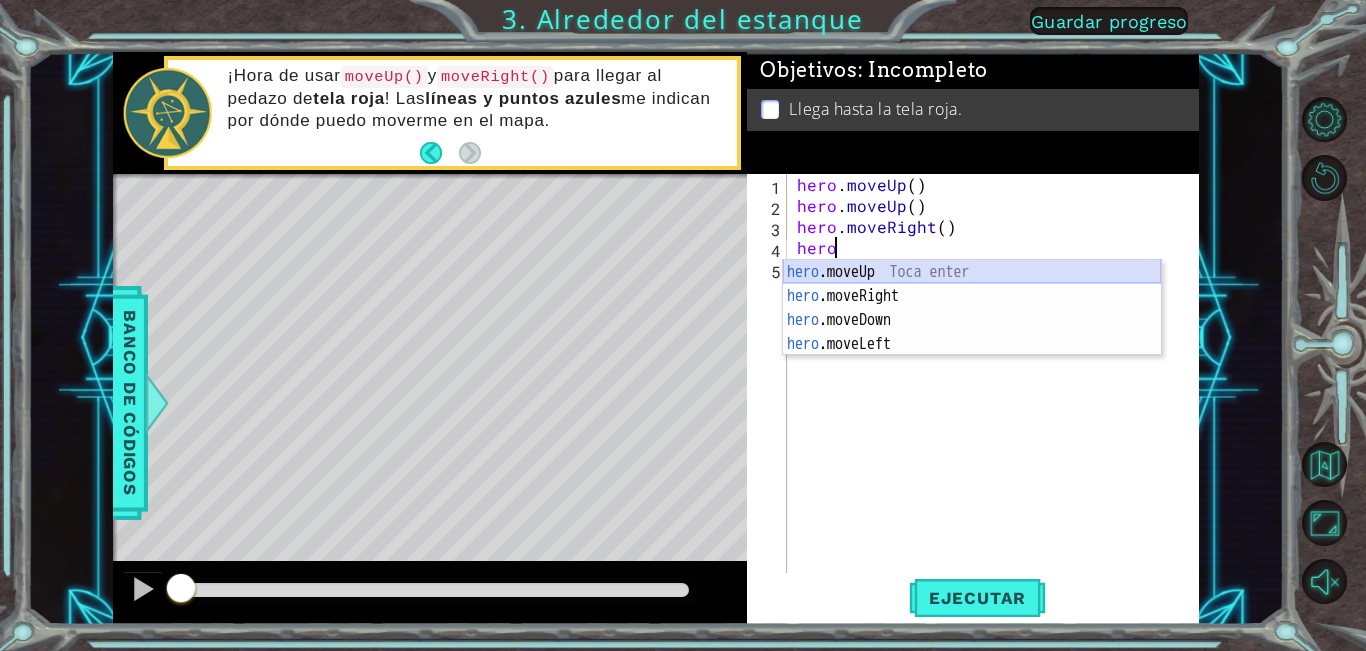 click on "hero .moveUp Toca enter hero .moveRight Toca enter hero .moveDown Toca enter hero .moveLeft Toca enter" at bounding box center [972, 332] 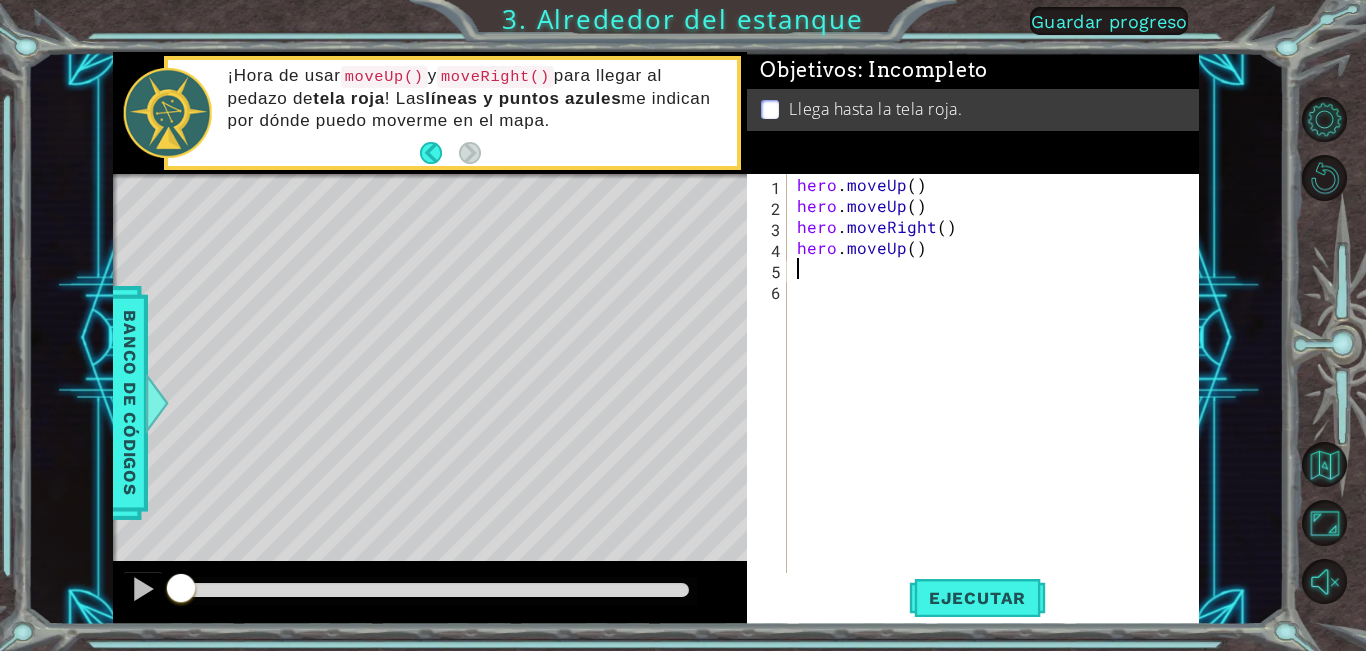 scroll, scrollTop: 0, scrollLeft: 0, axis: both 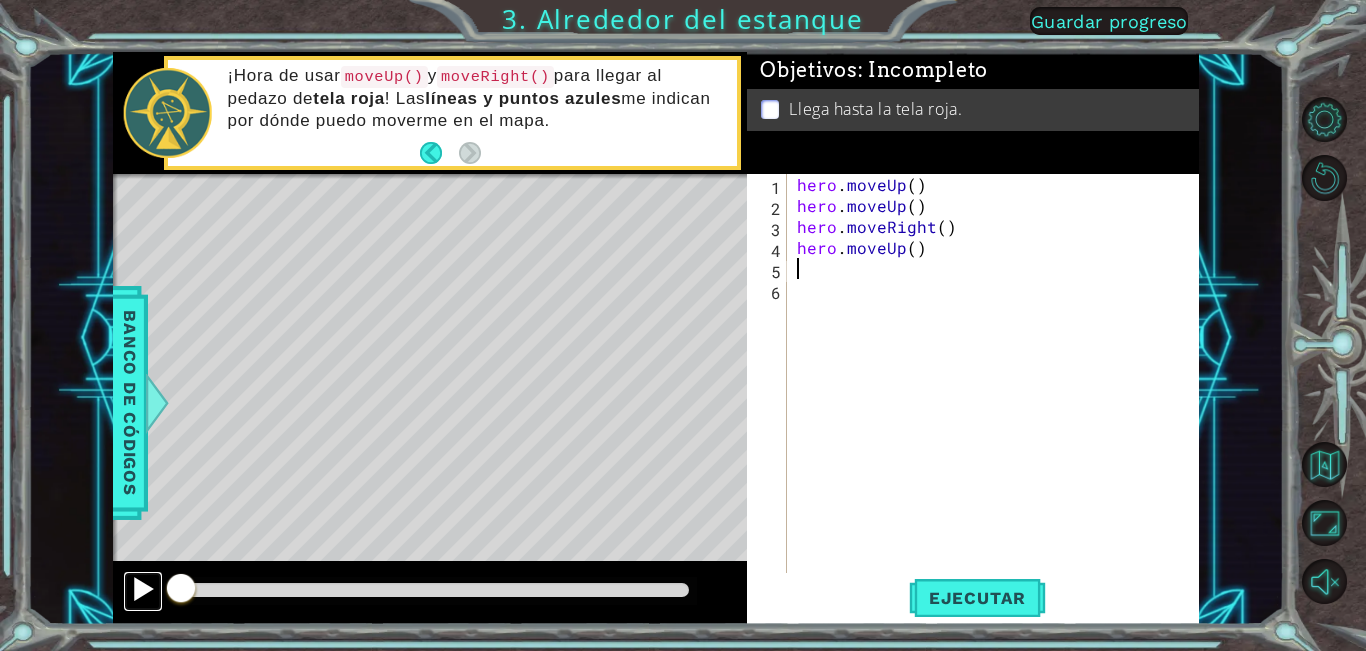 click at bounding box center [143, 589] 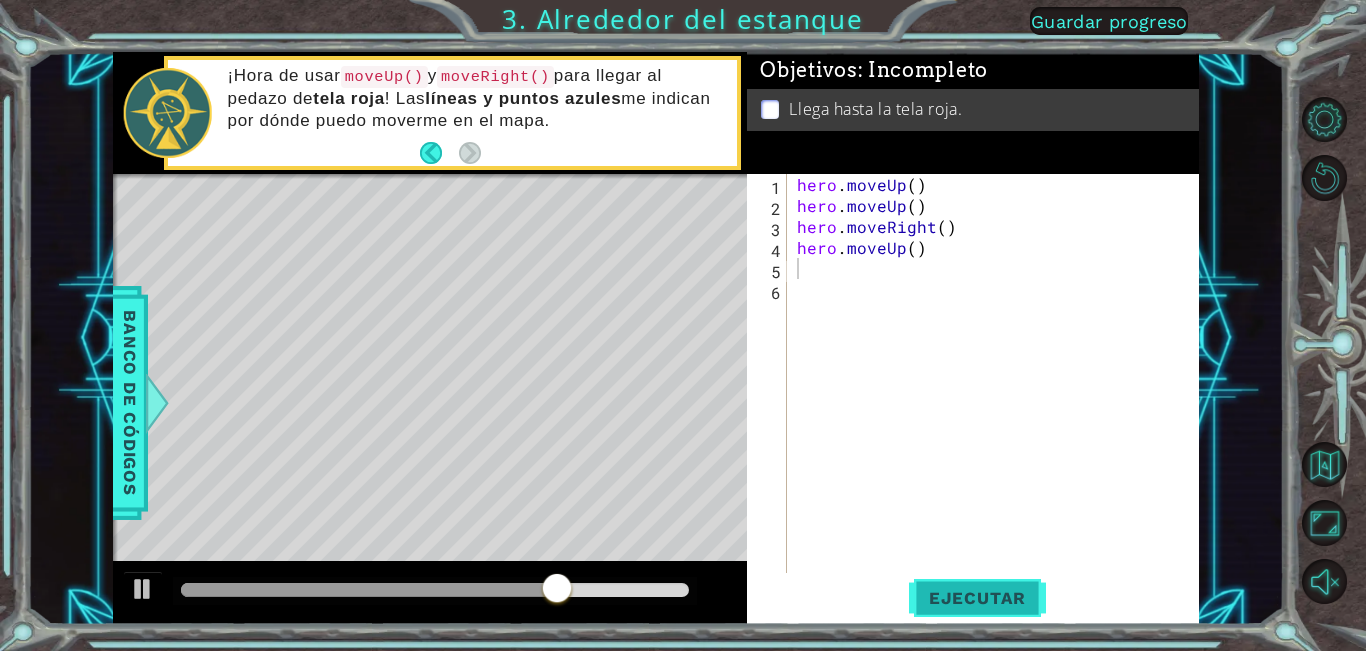 click on "Ejecutar" at bounding box center (977, 598) 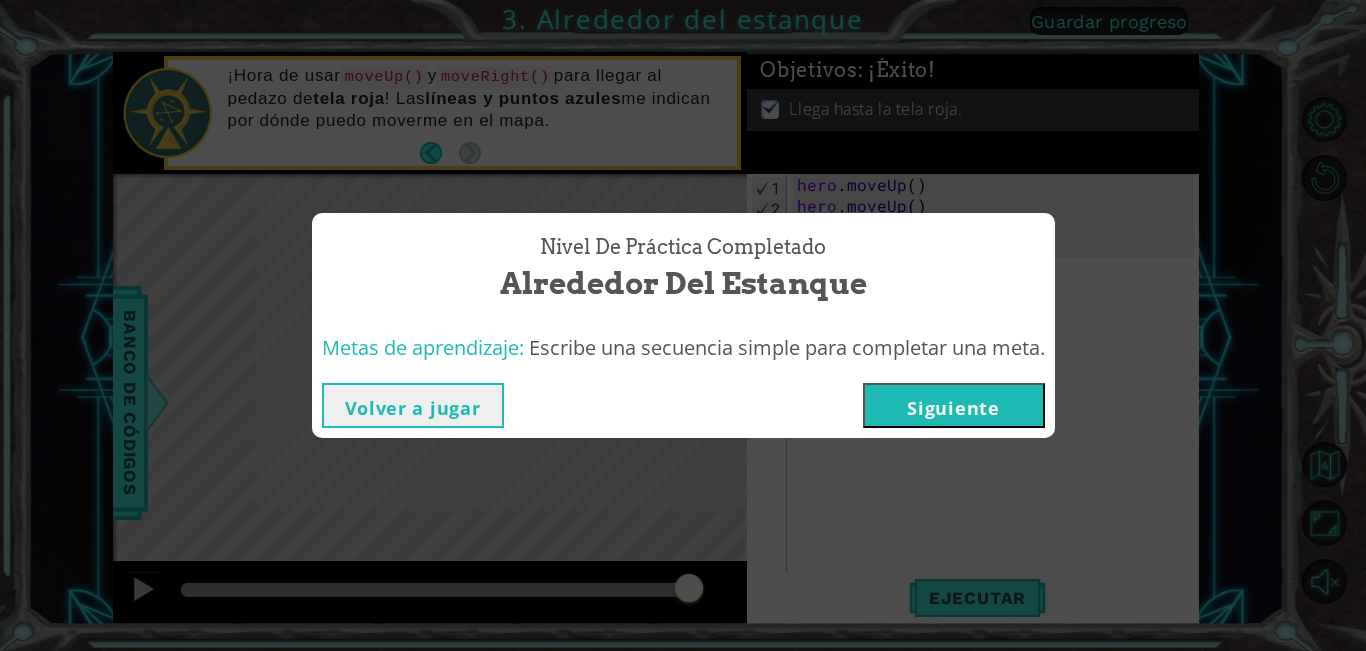 click on "Siguiente" at bounding box center (954, 405) 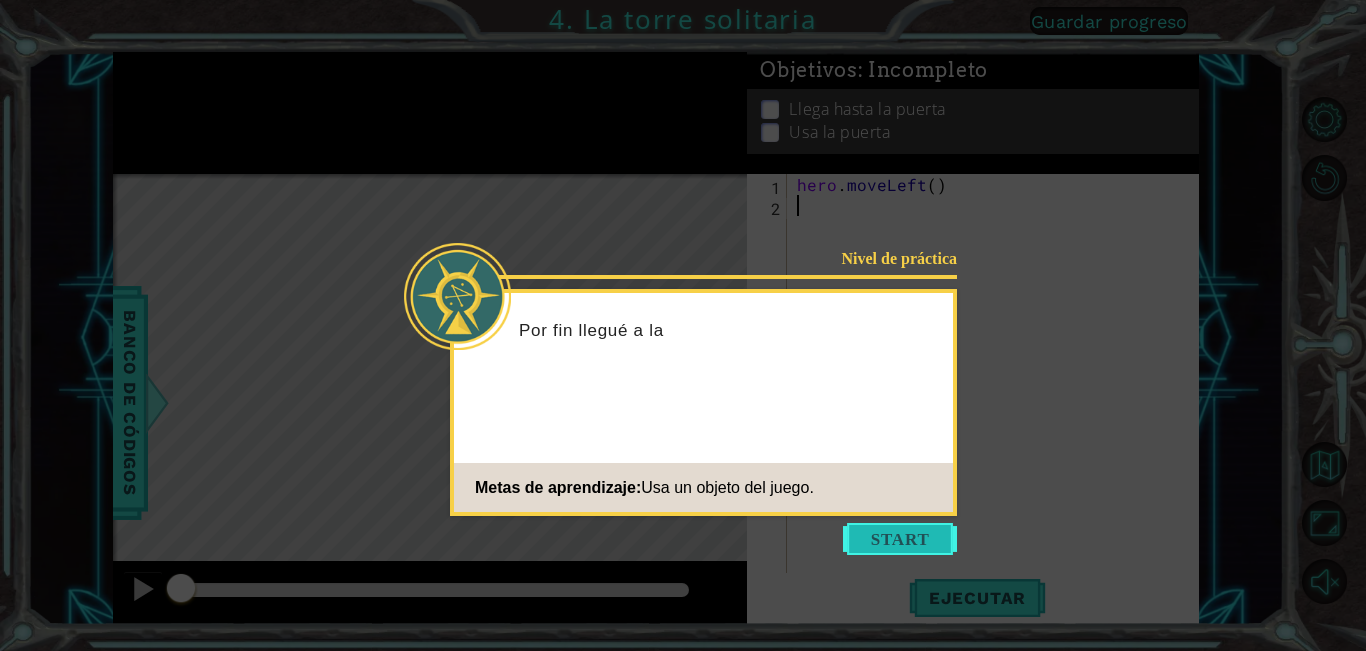 click at bounding box center [900, 539] 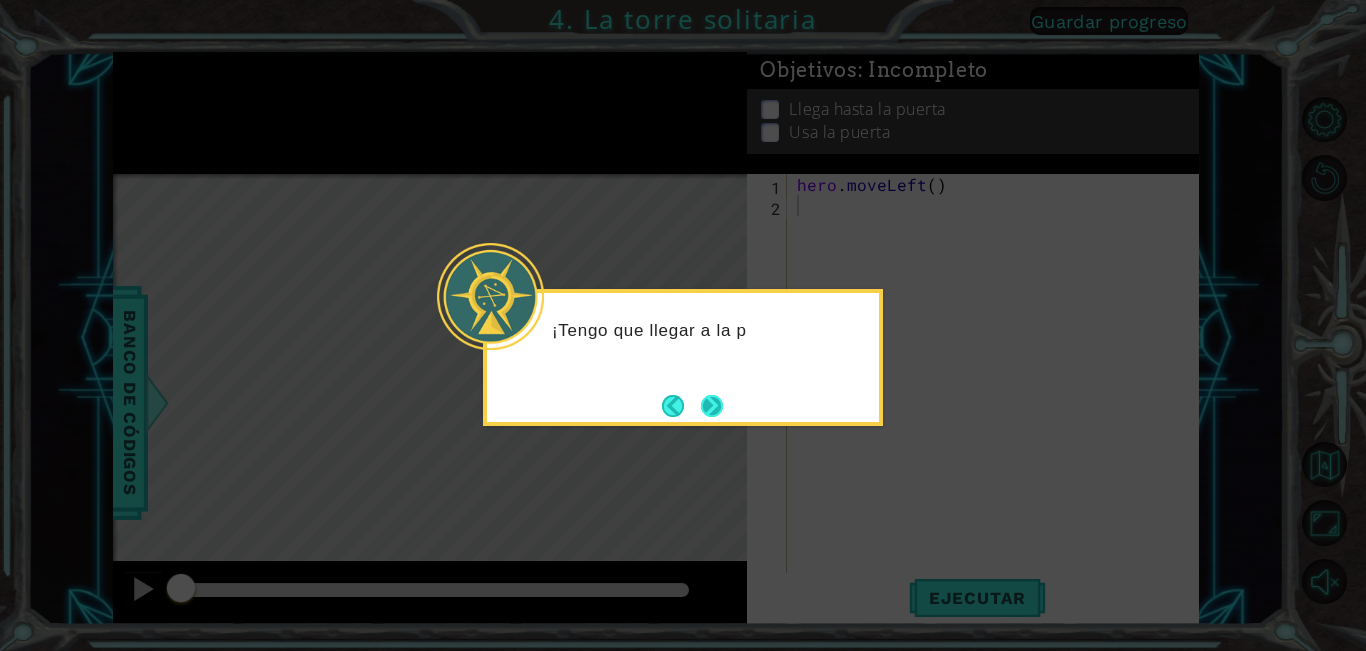 click at bounding box center (712, 406) 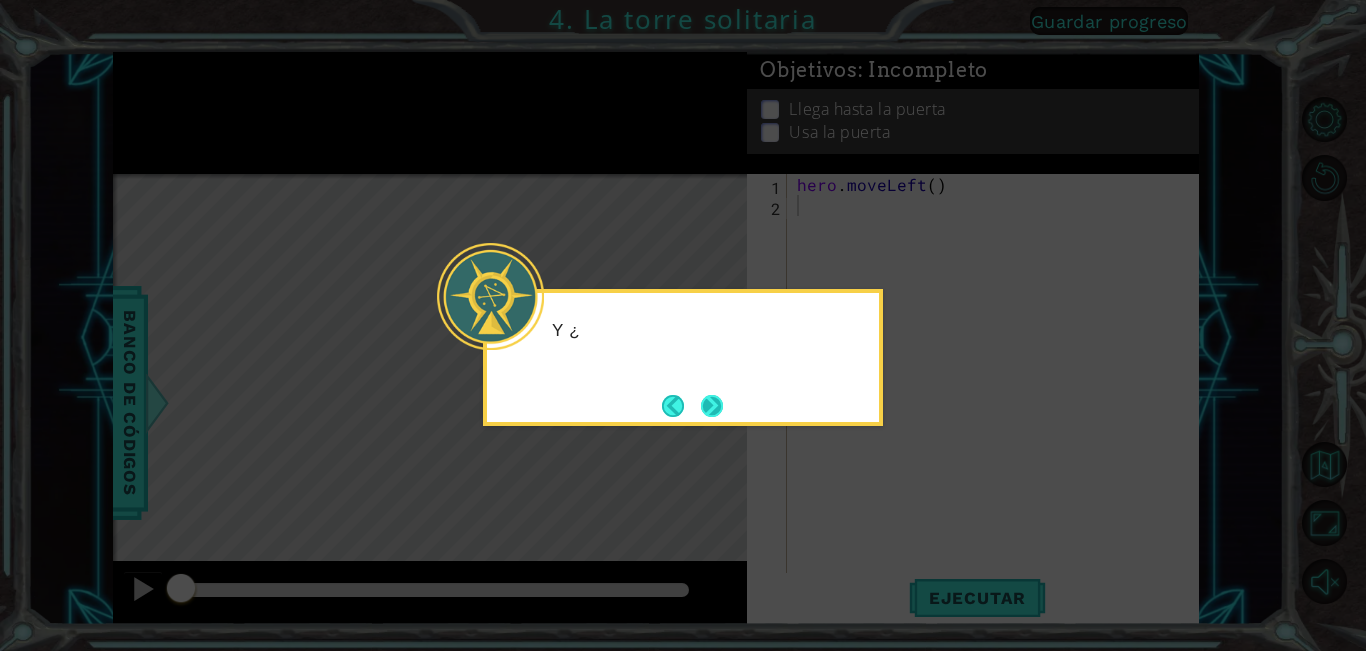 drag, startPoint x: 691, startPoint y: 403, endPoint x: 718, endPoint y: 410, distance: 27.89265 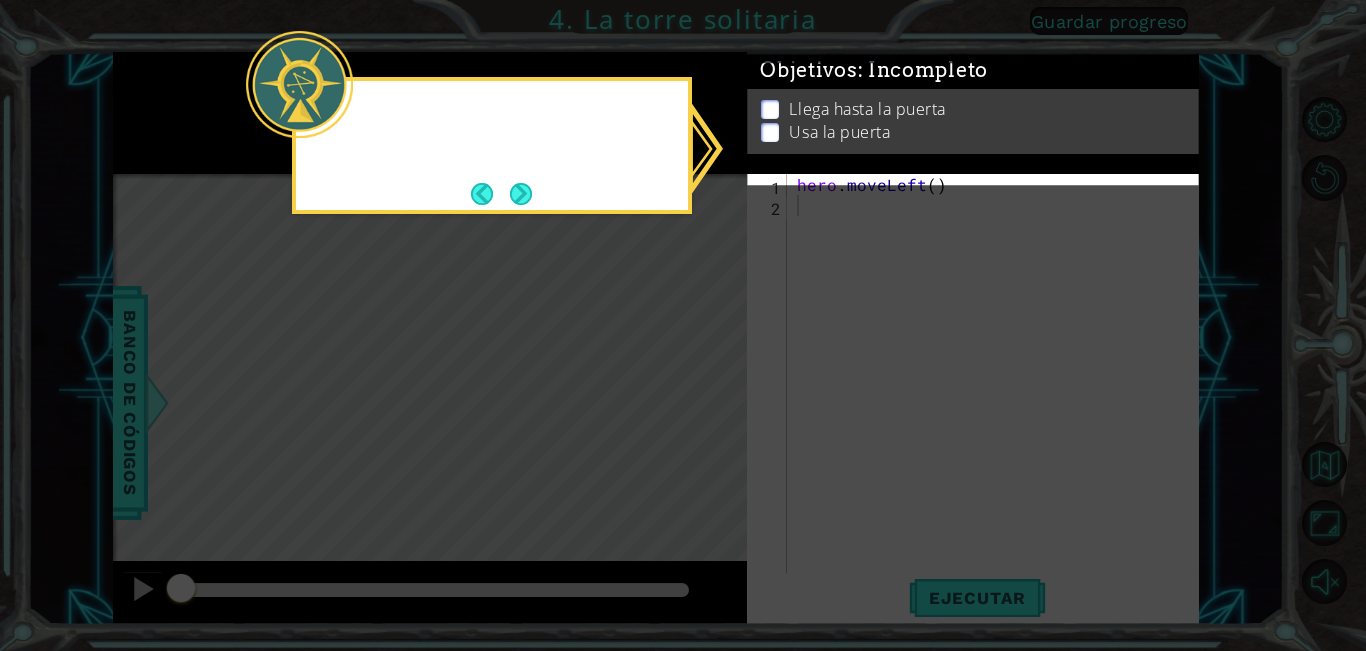 click 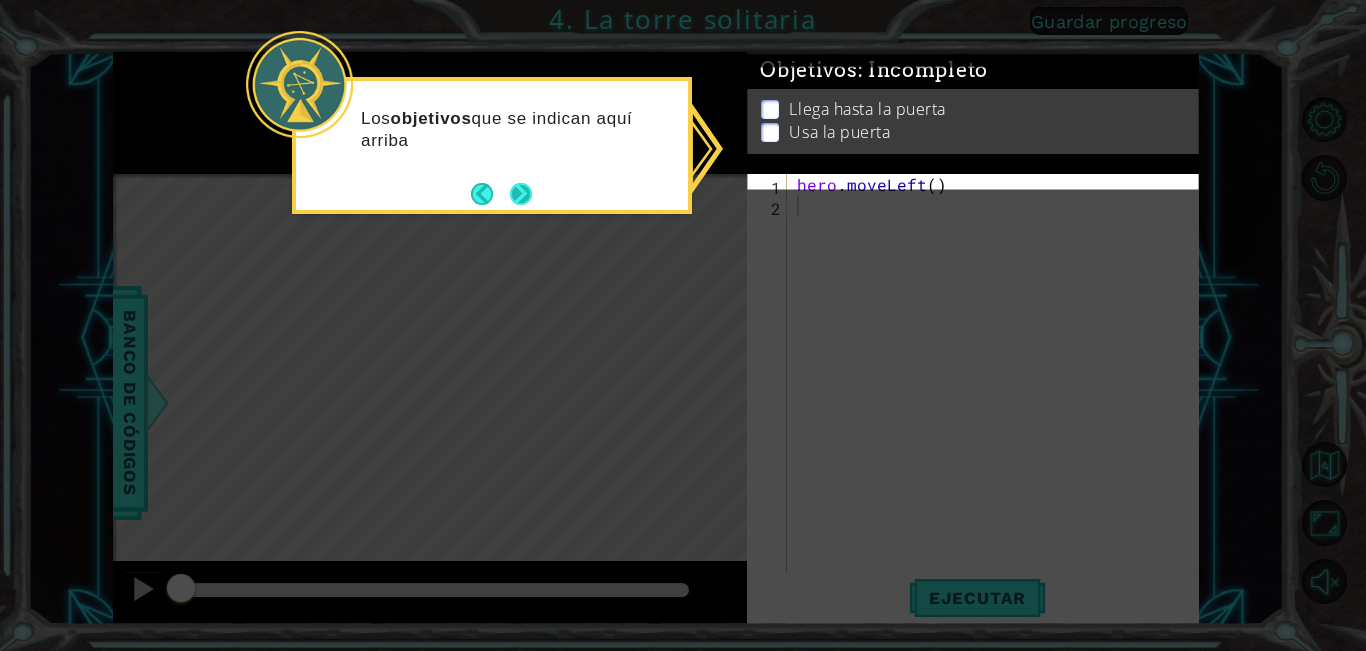 click at bounding box center [521, 194] 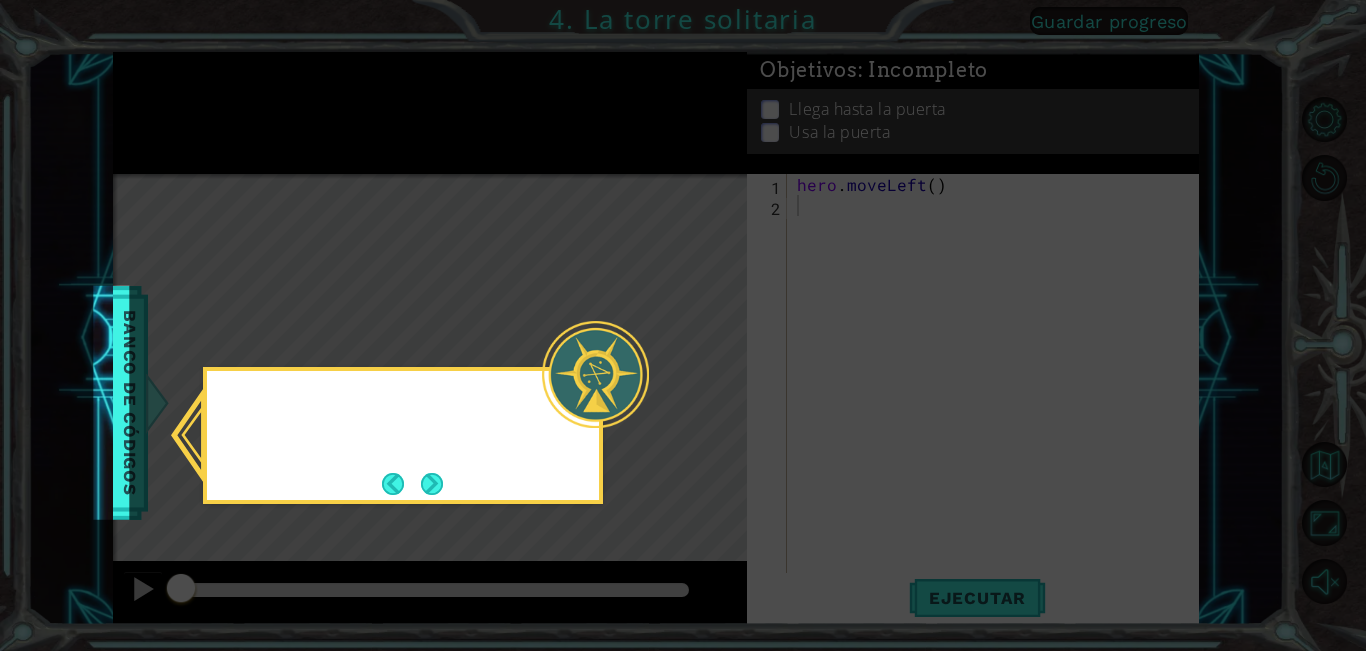 click 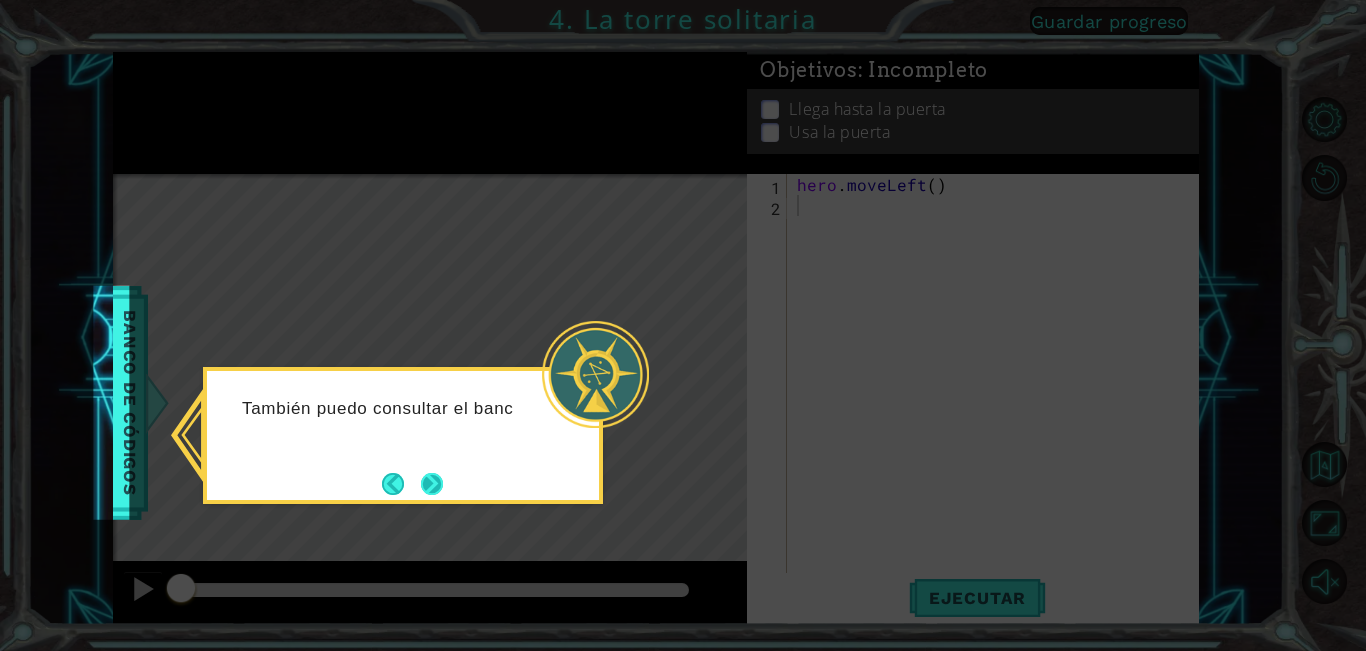 click at bounding box center (432, 484) 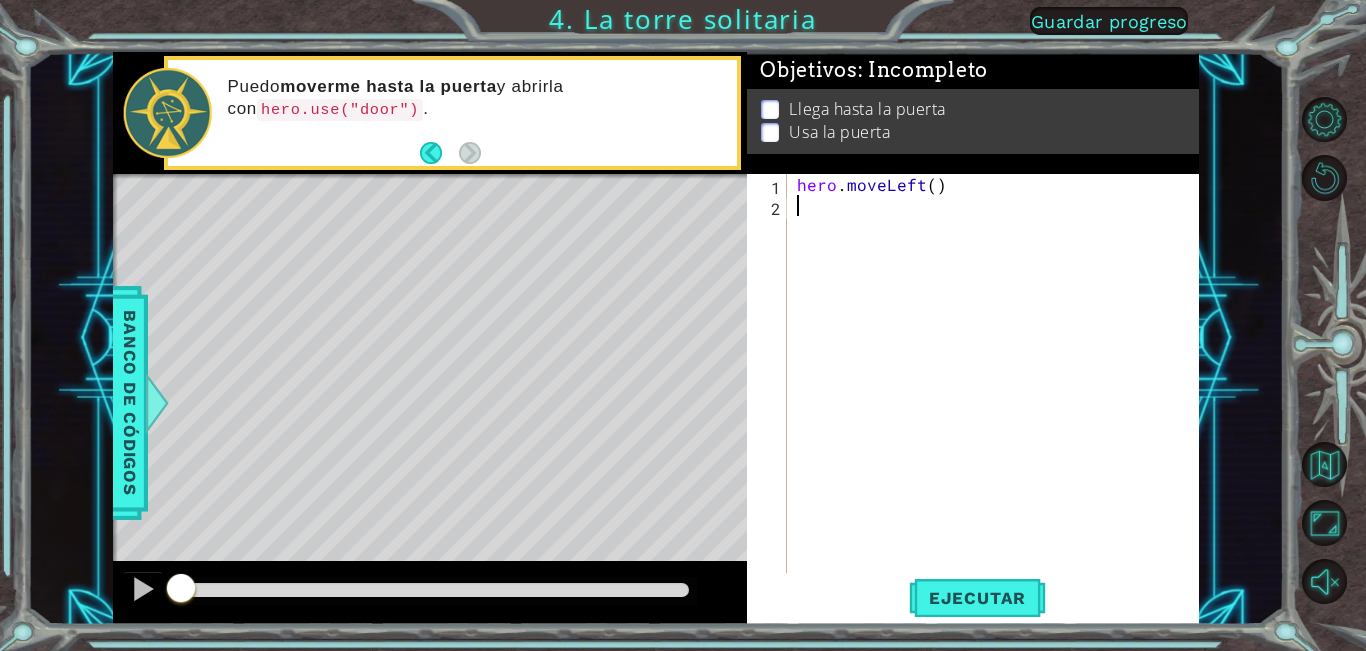 type on "h" 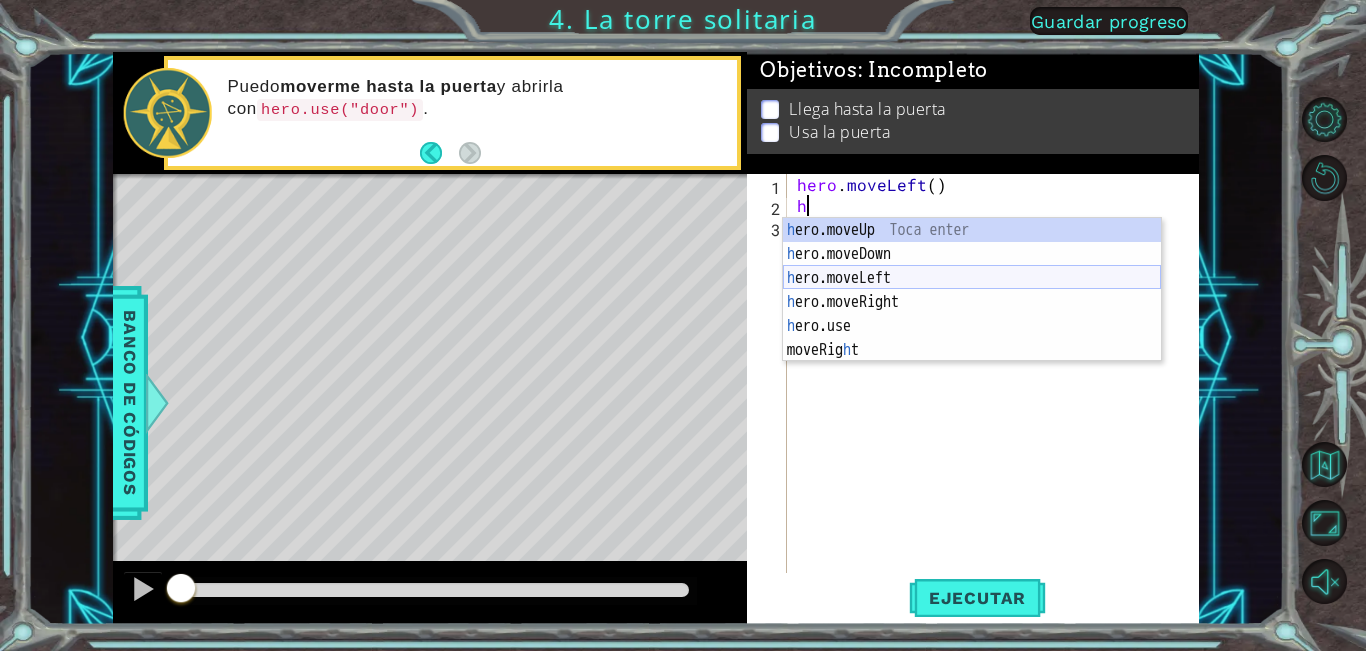 click on "h ero.moveUp Toca enter h ero.moveDown Toca enter h ero.moveLeft Toca enter h ero.moveRight Toca enter h ero.use Toca enter moveRig h t Toca enter" at bounding box center (972, 314) 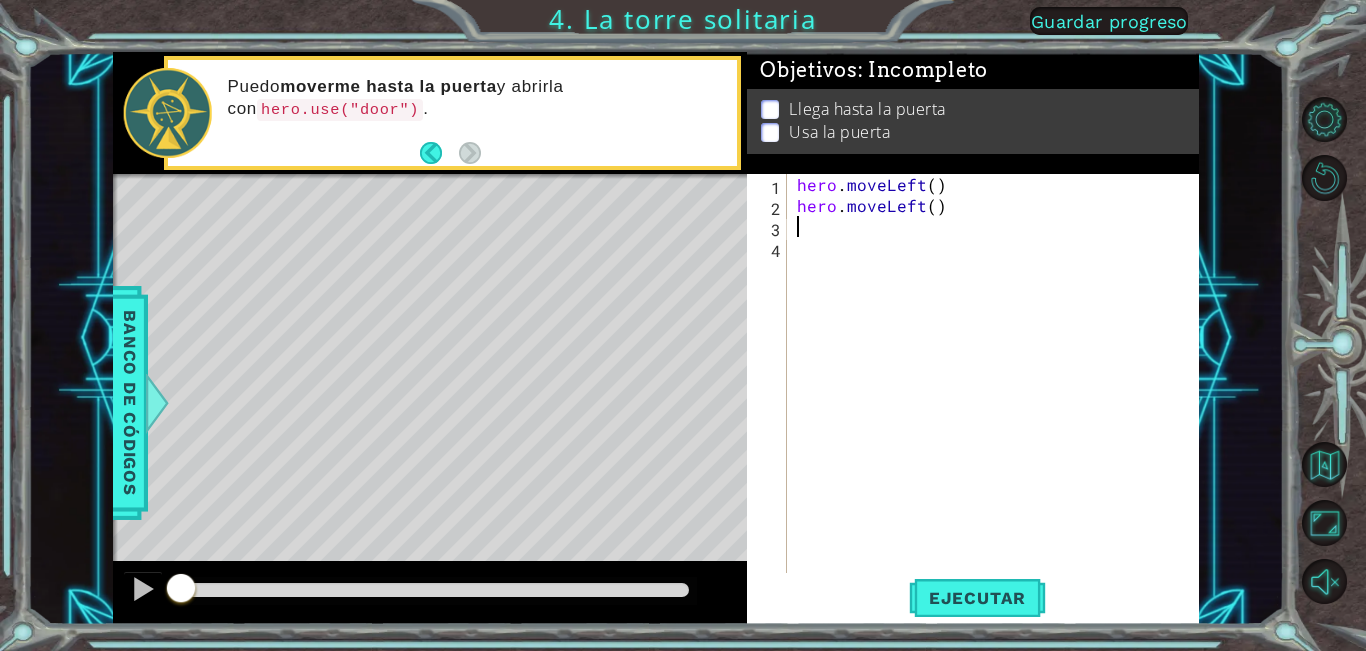 type on "h" 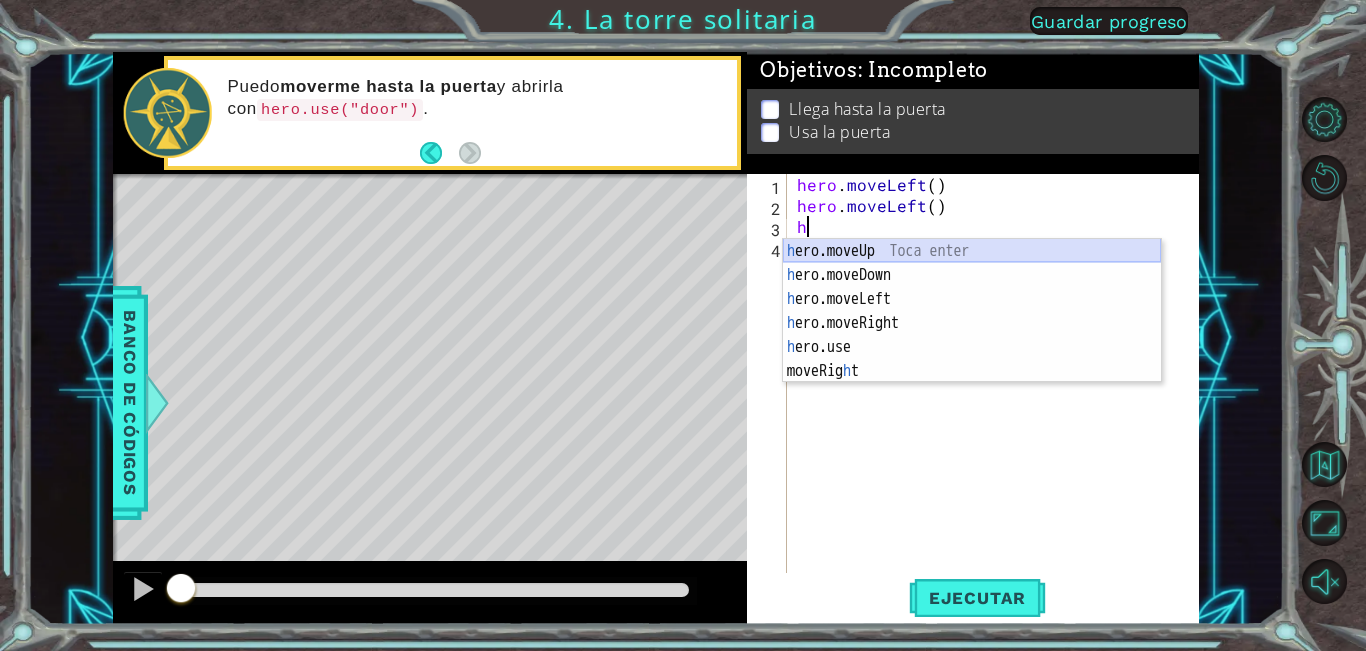click on "h ero.moveUp Toca enter h ero.moveDown Toca enter h ero.moveLeft Toca enter h ero.moveRight Toca enter h ero.use Toca enter moveRig h t Toca enter" at bounding box center [972, 335] 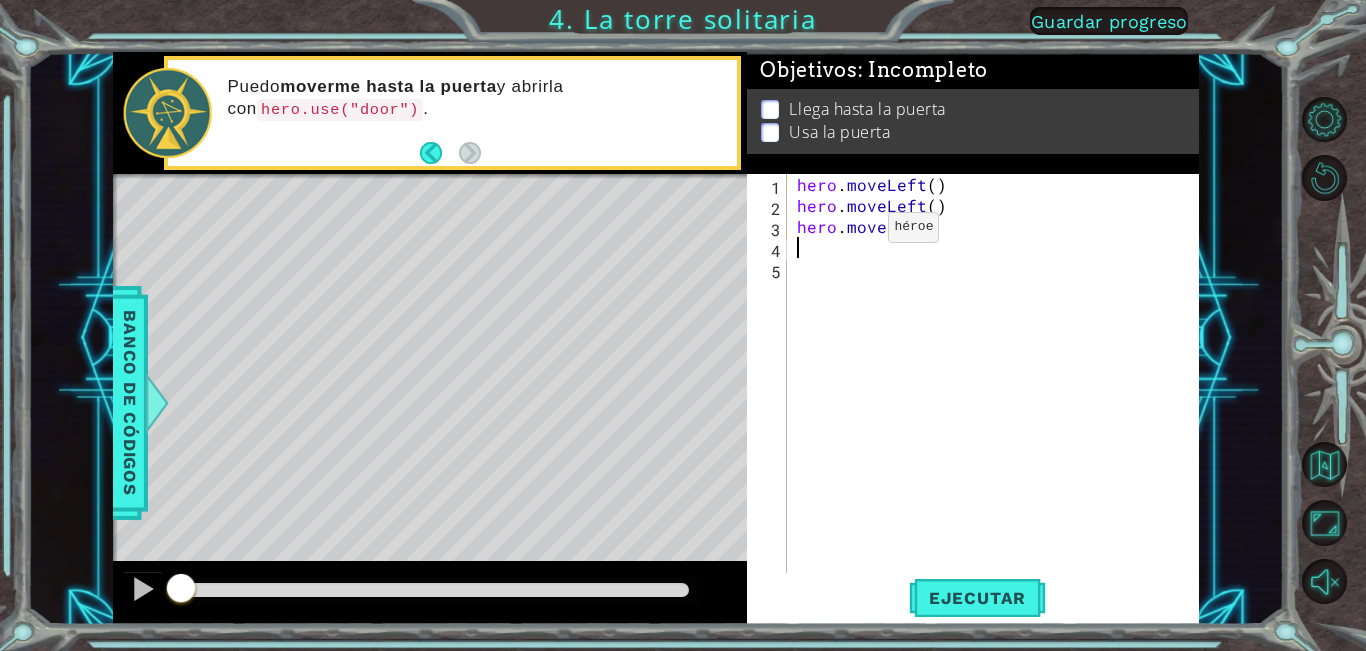 type on "h" 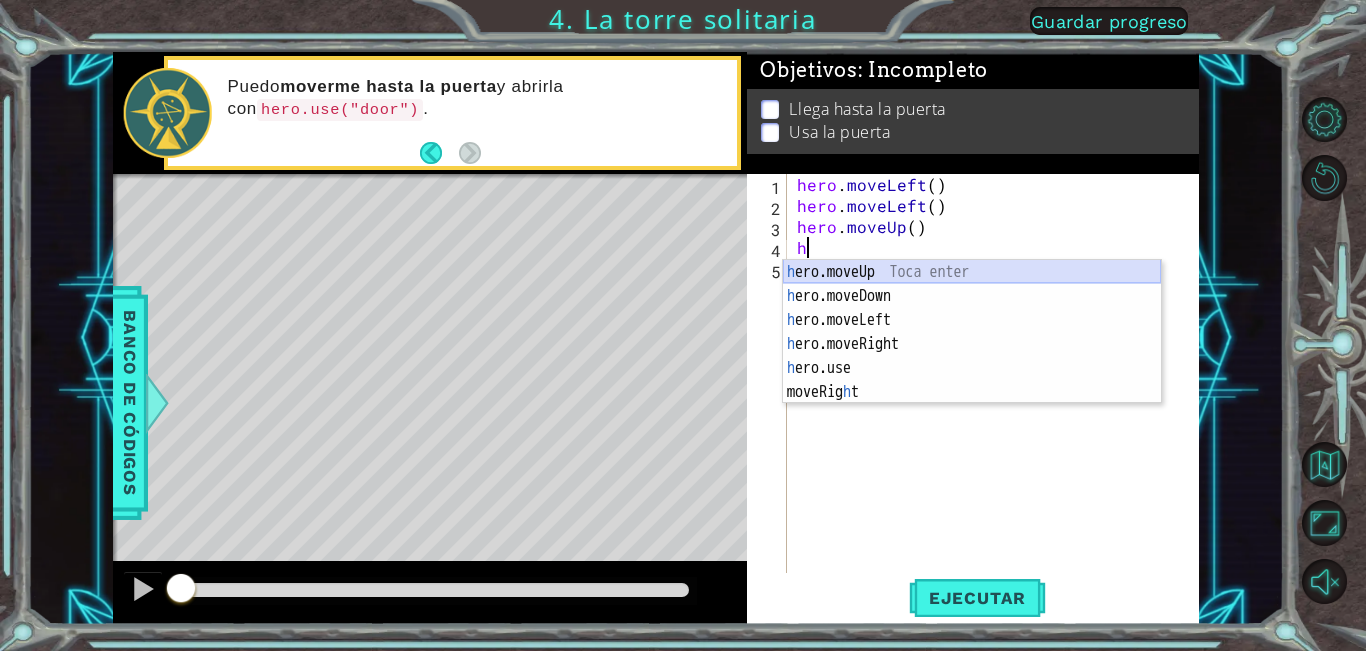 click on "h ero.moveUp Toca enter h ero.moveDown Toca enter h ero.moveLeft Toca enter h ero.moveRight Toca enter h ero.use Toca enter moveRig h t Toca enter" at bounding box center [972, 356] 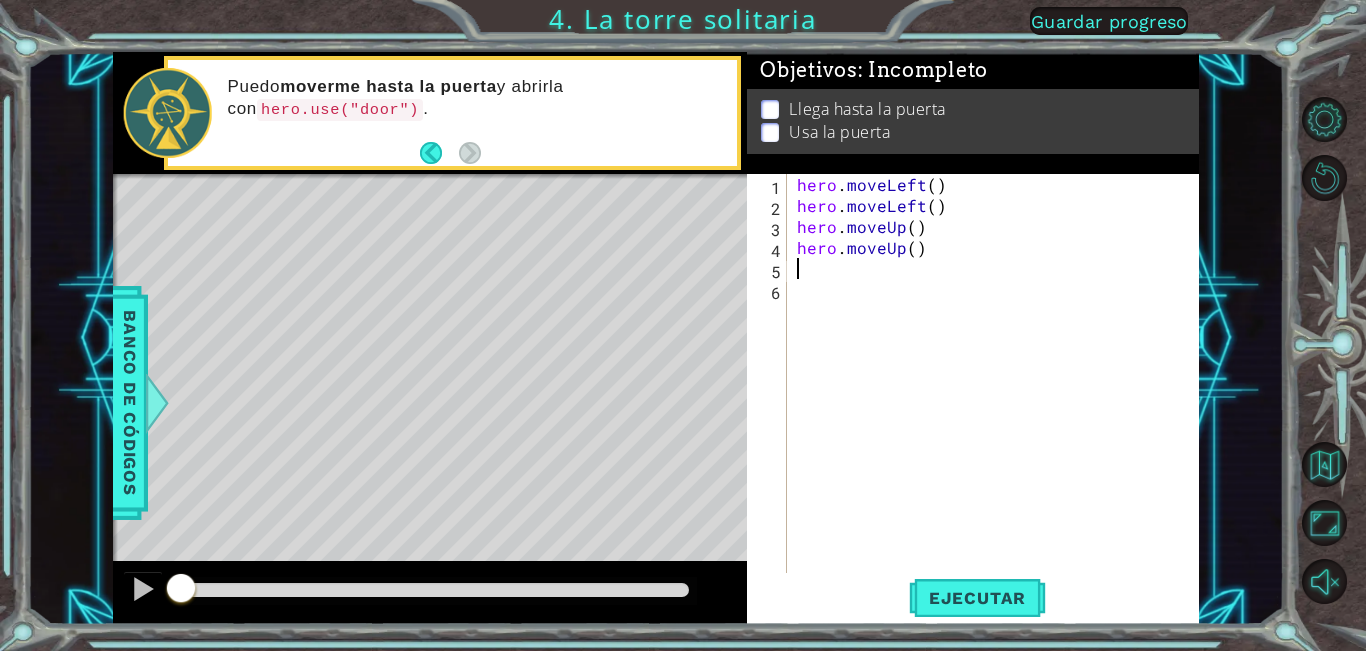 type on "h" 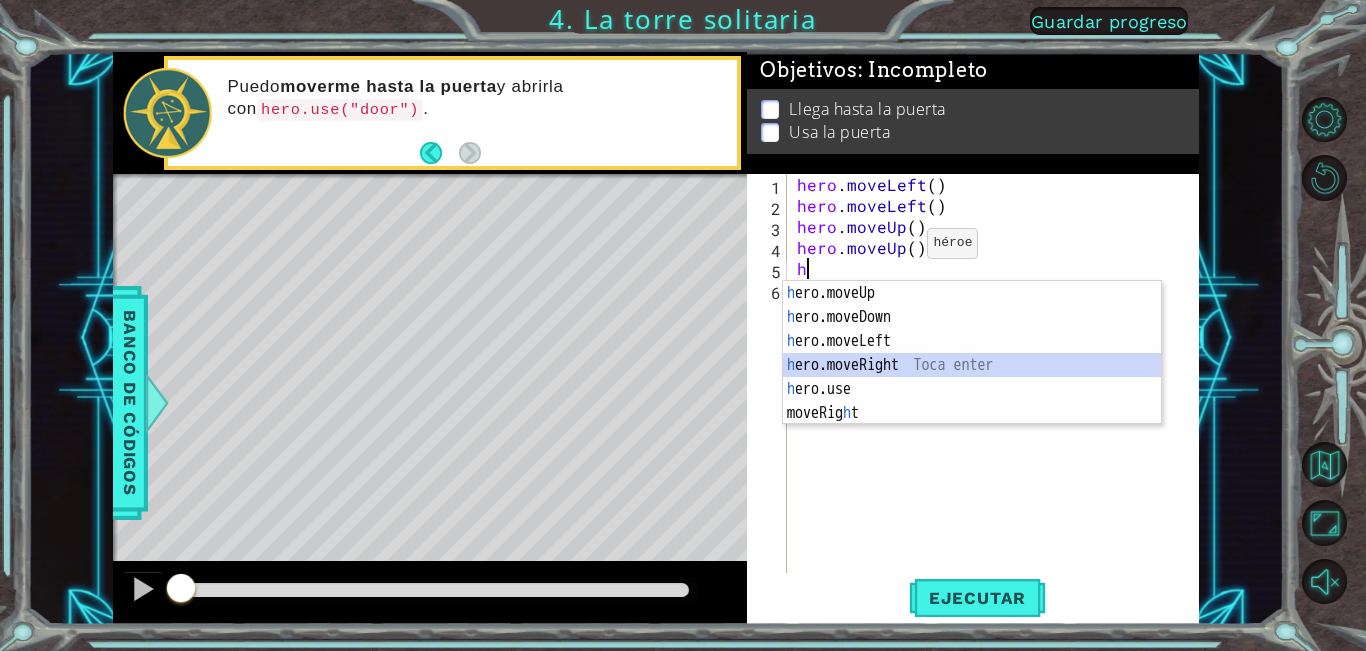 click on "h ero.moveUp Toca enter h ero.moveDown Toca enter h ero.moveLeft Toca enter h ero.moveRight Toca enter h ero.use Toca enter moveRig h t Toca enter" at bounding box center (972, 377) 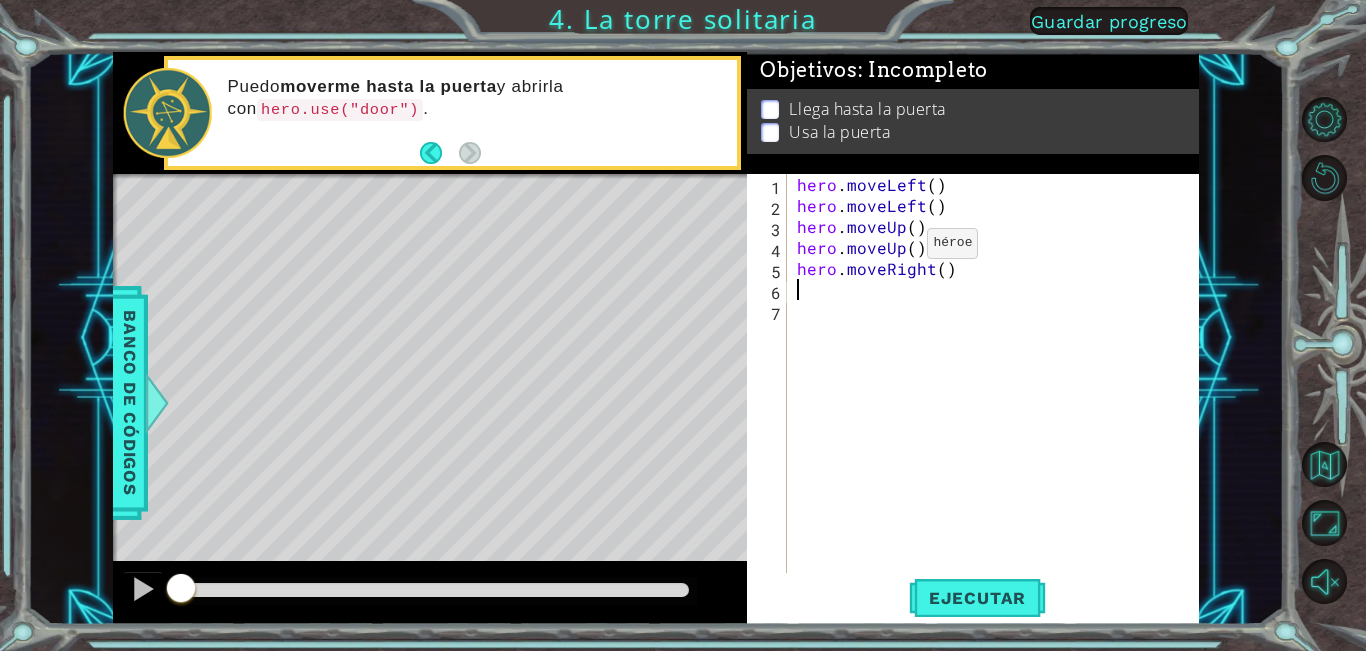 type on "h" 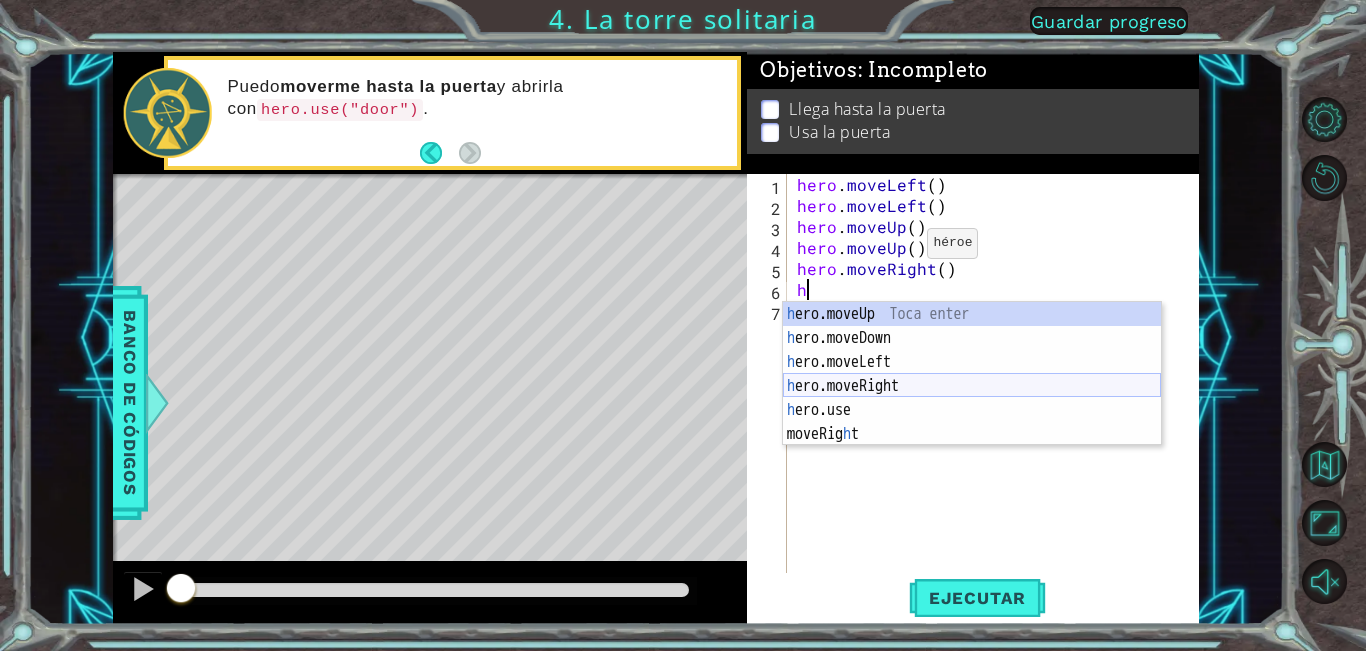 type 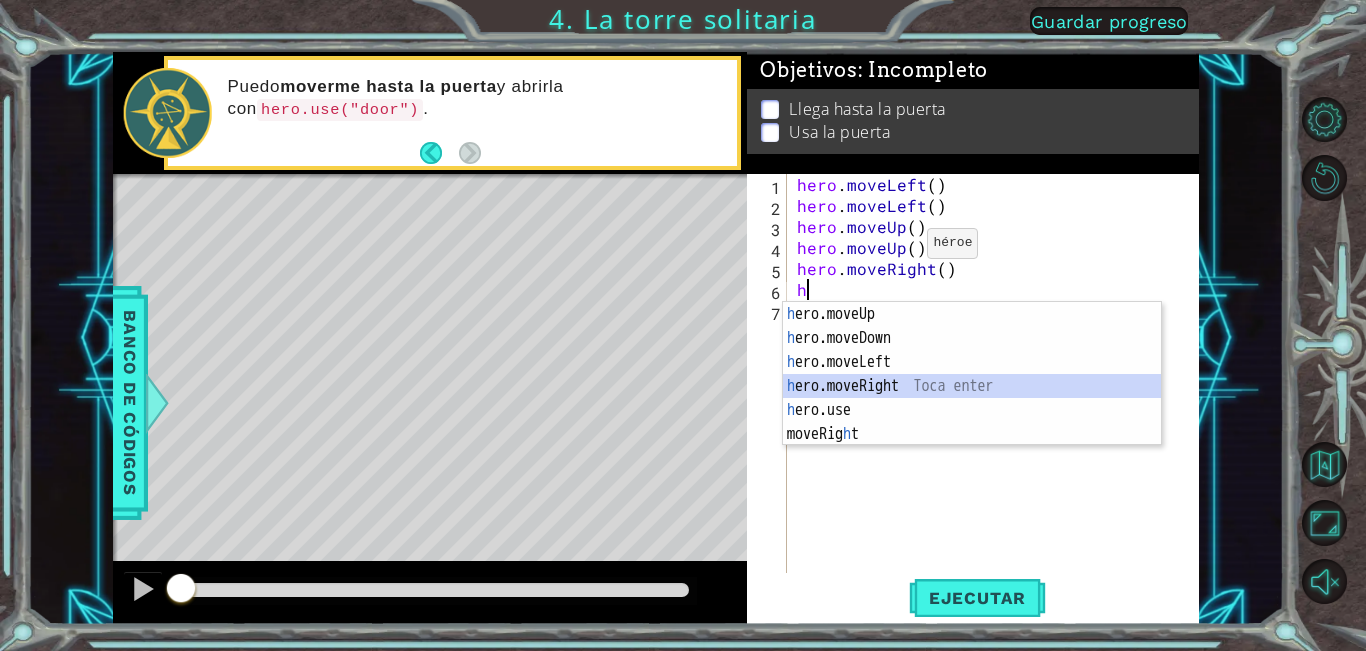 drag, startPoint x: 866, startPoint y: 385, endPoint x: 822, endPoint y: 388, distance: 44.102154 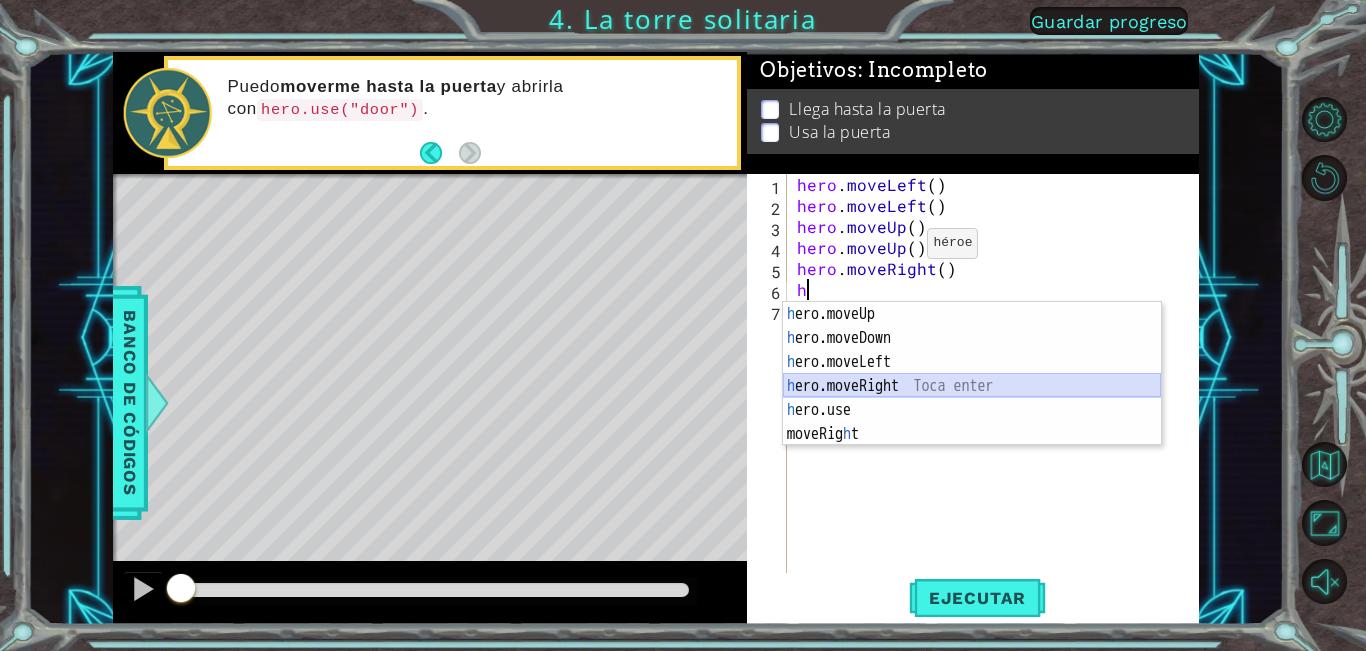 drag, startPoint x: 822, startPoint y: 388, endPoint x: 785, endPoint y: 393, distance: 37.336308 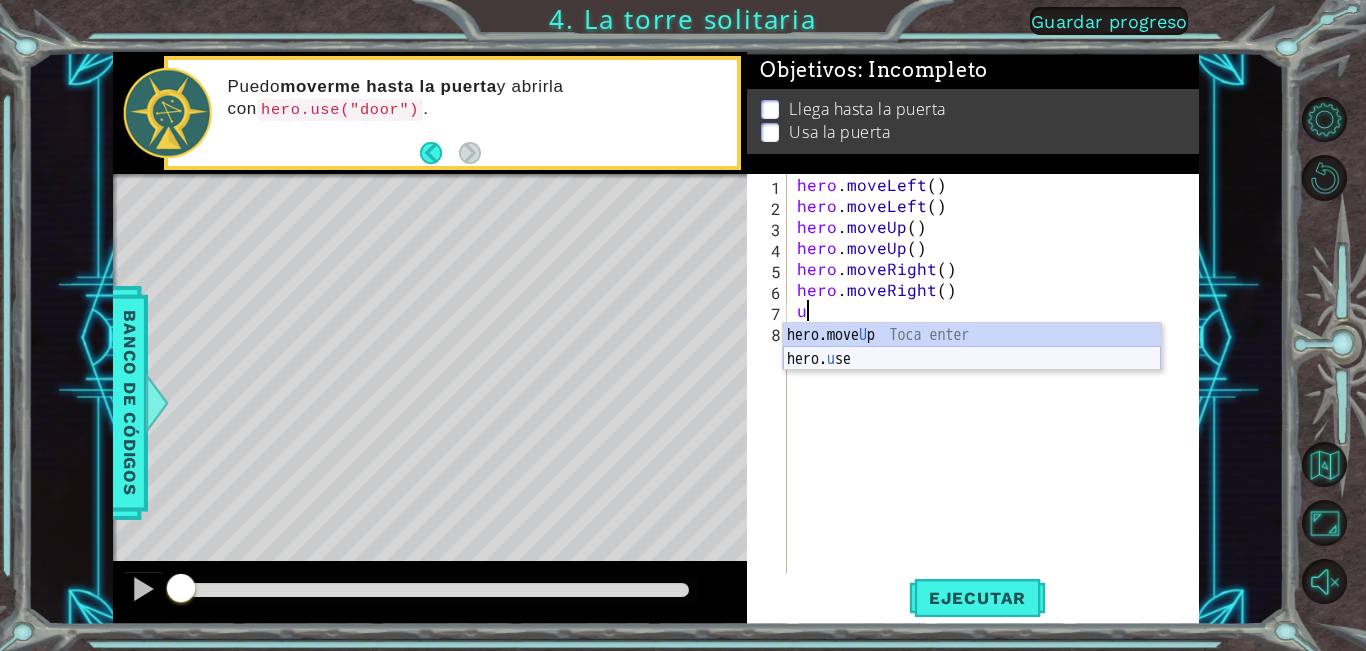 click on "hero.move U p Toca enter hero. u se Toca enter" at bounding box center [972, 371] 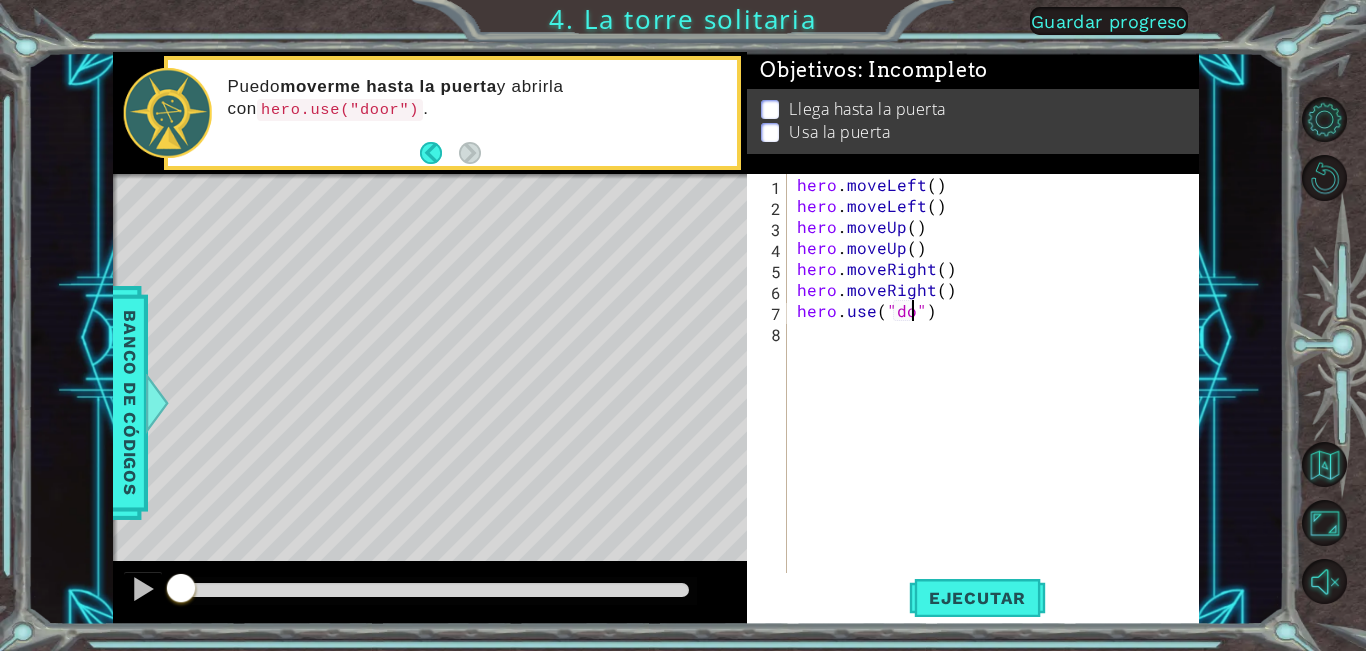scroll, scrollTop: 0, scrollLeft: 8, axis: horizontal 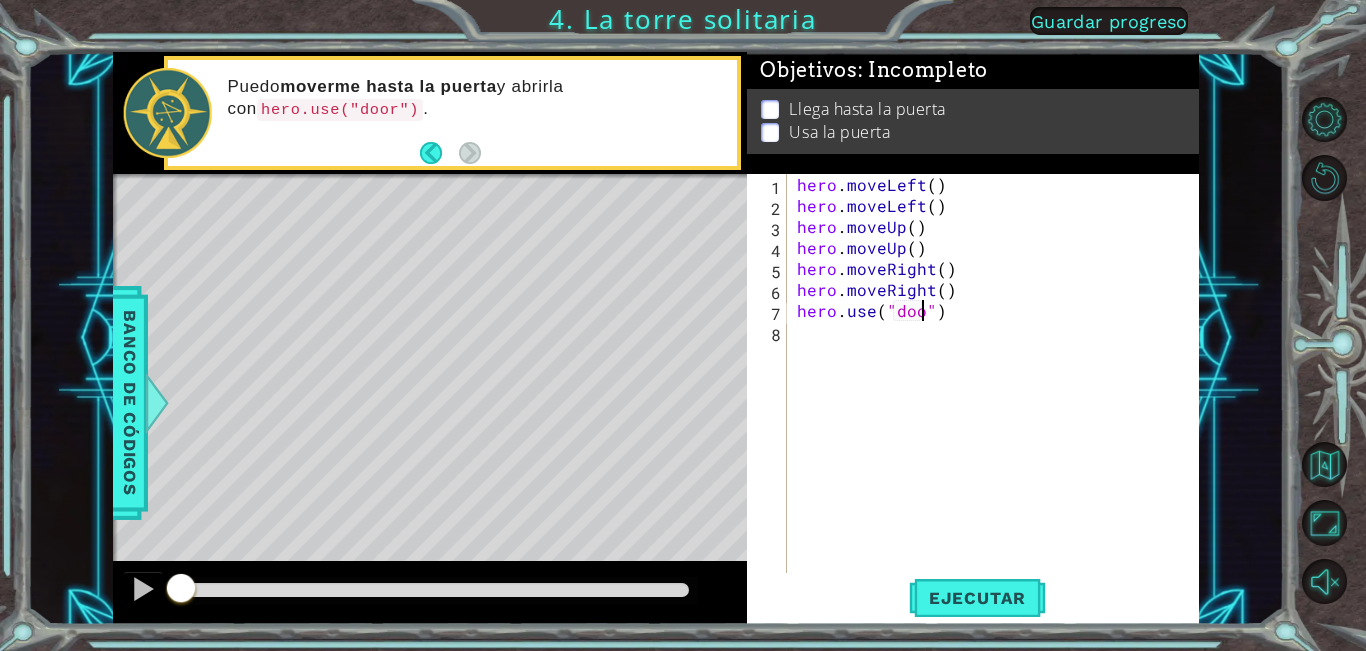 type on "hero.use("door")" 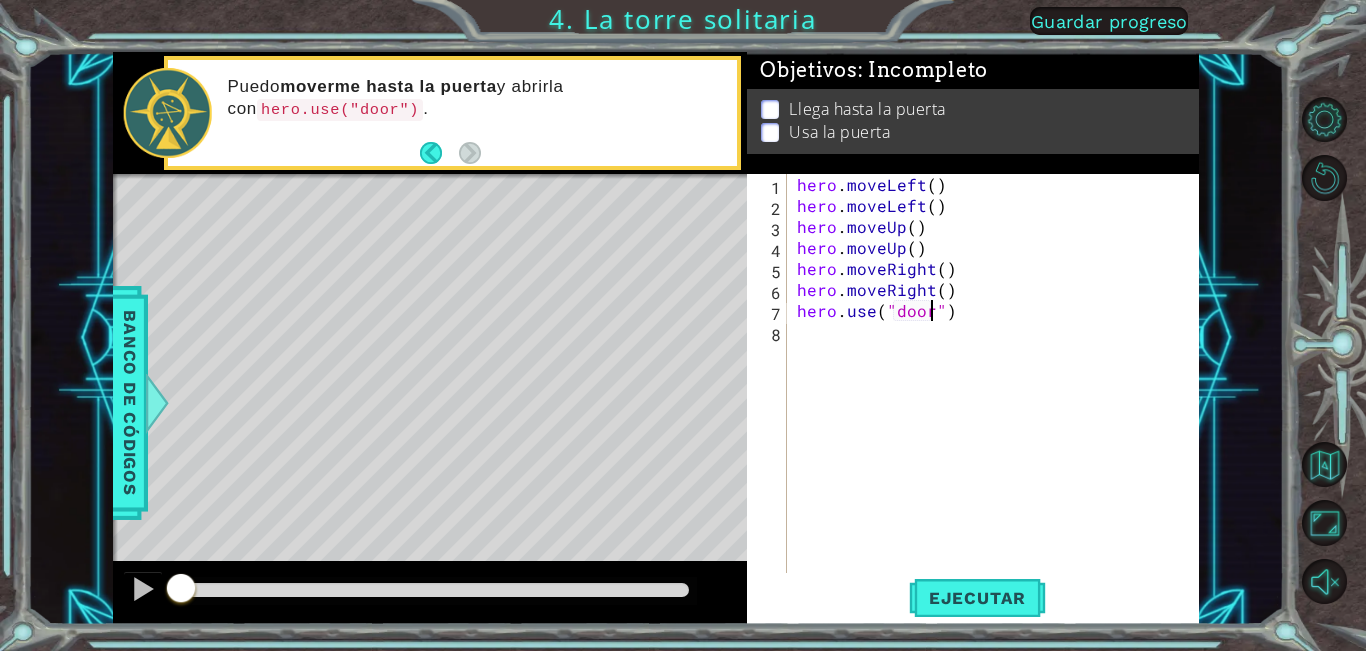 scroll, scrollTop: 0, scrollLeft: 9, axis: horizontal 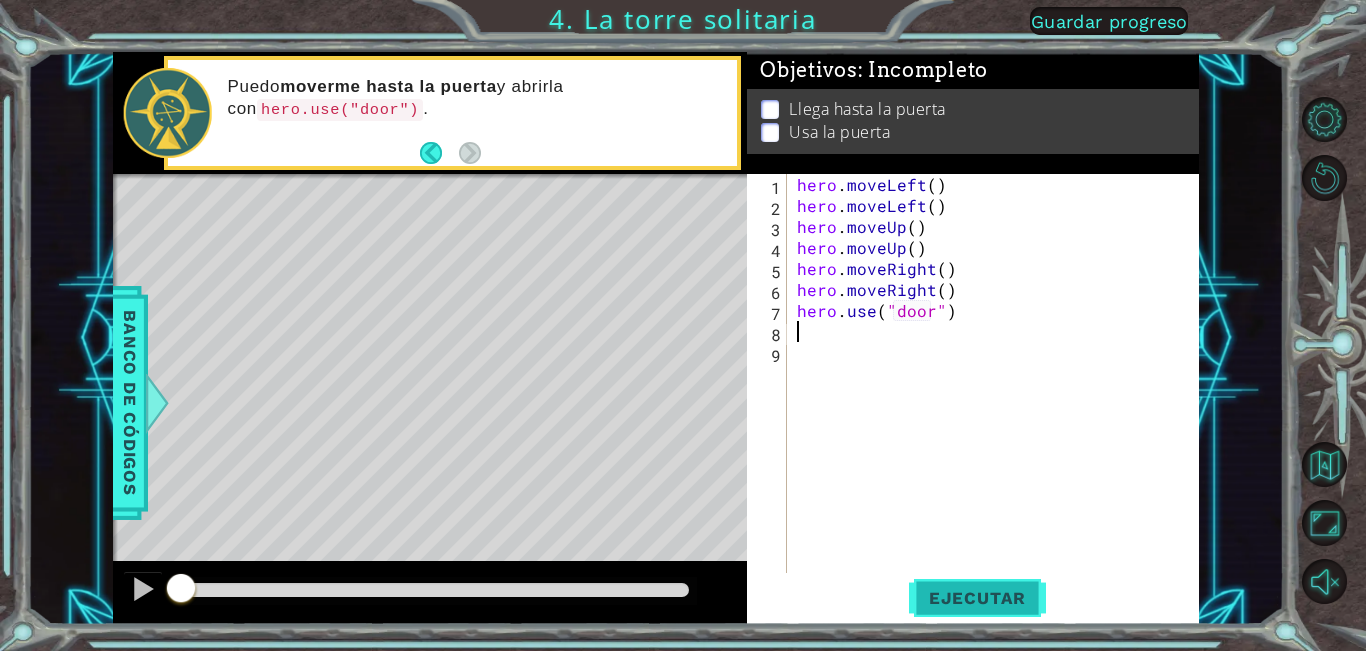 click on "Ejecutar" at bounding box center (977, 598) 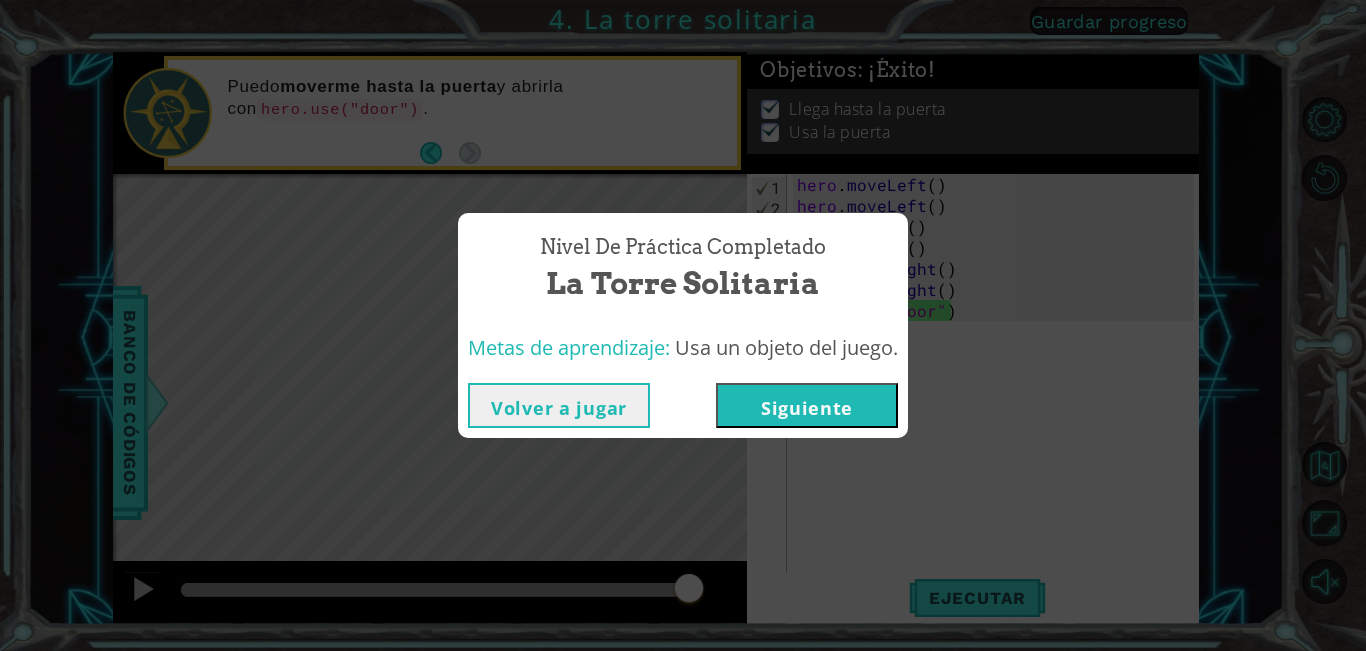 click on "Siguiente" at bounding box center [807, 405] 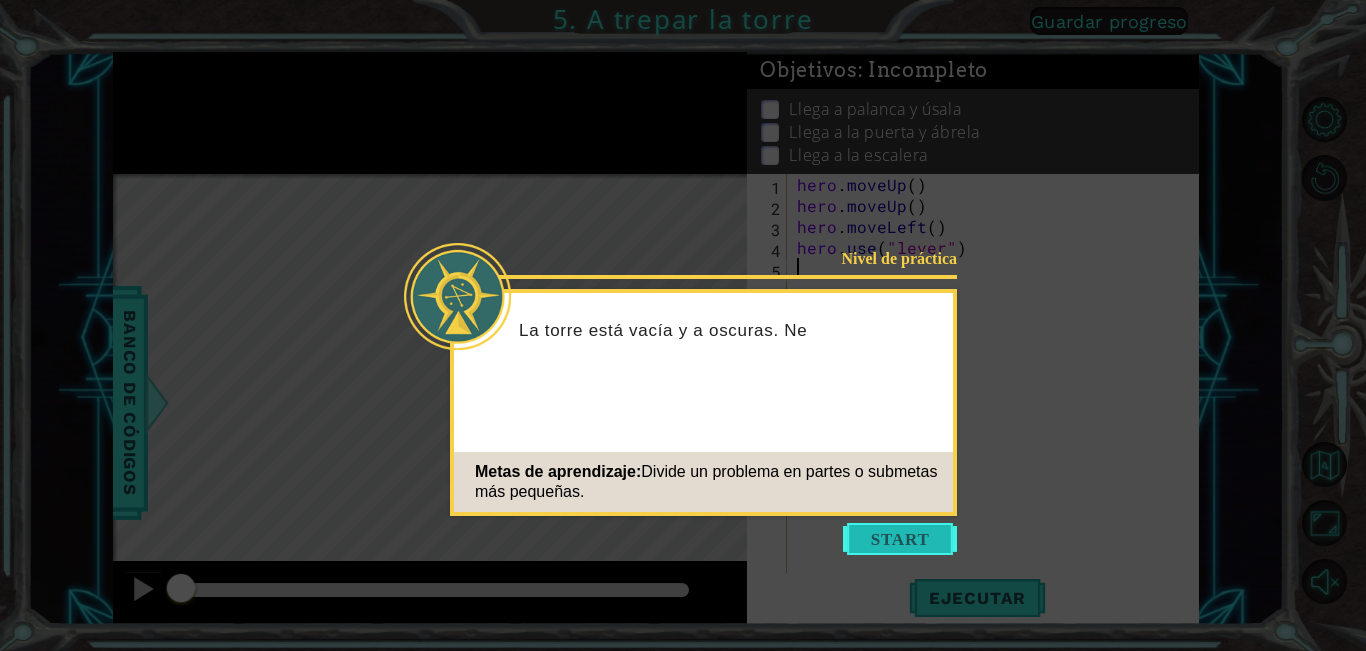 click at bounding box center [900, 539] 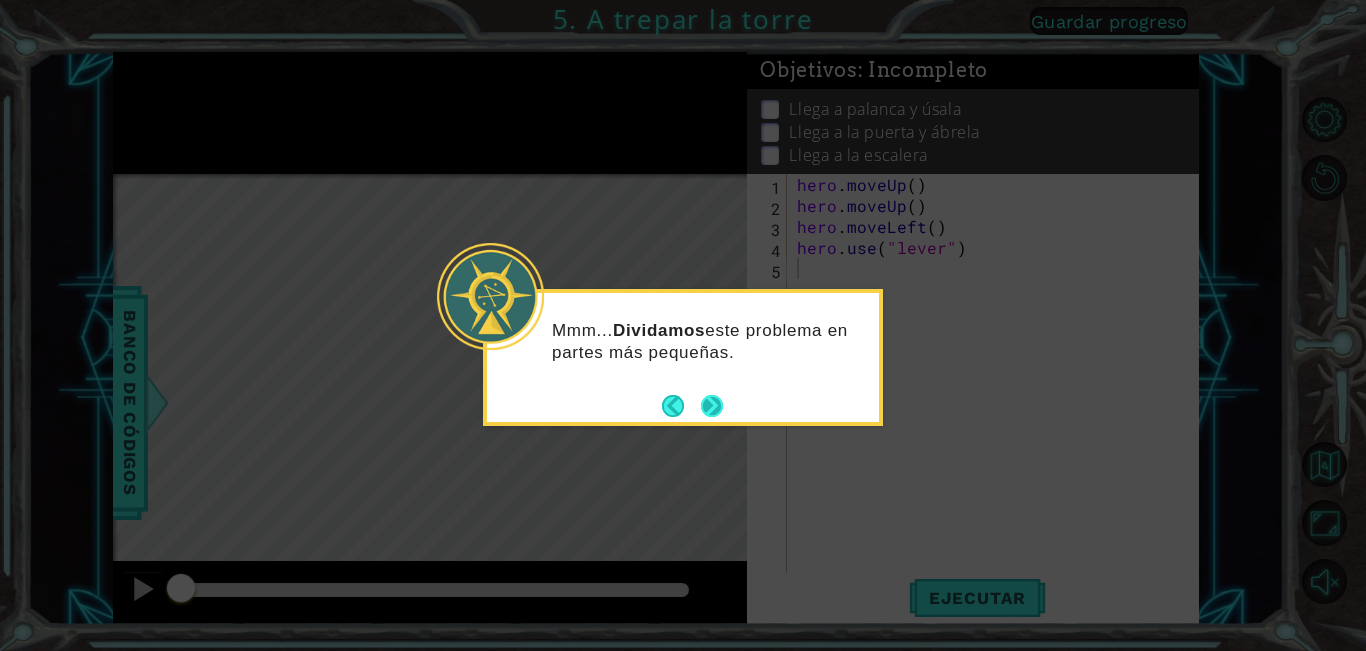 click at bounding box center [711, 405] 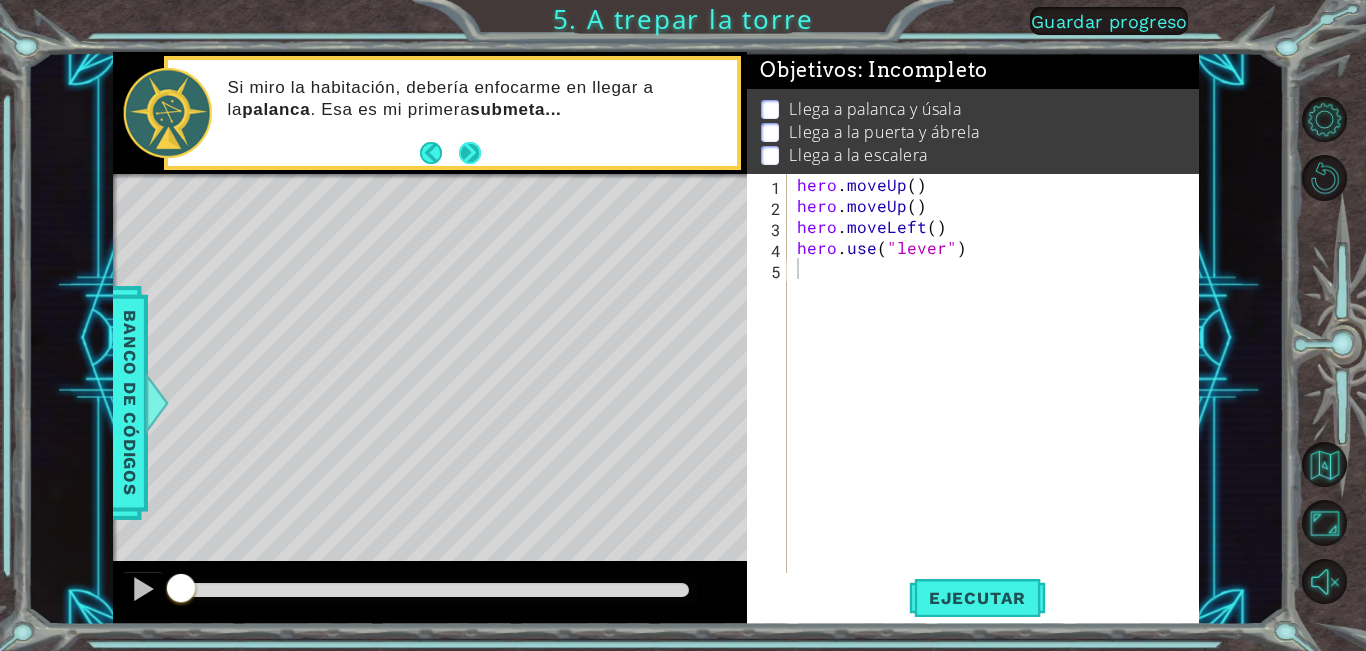 click at bounding box center (470, 153) 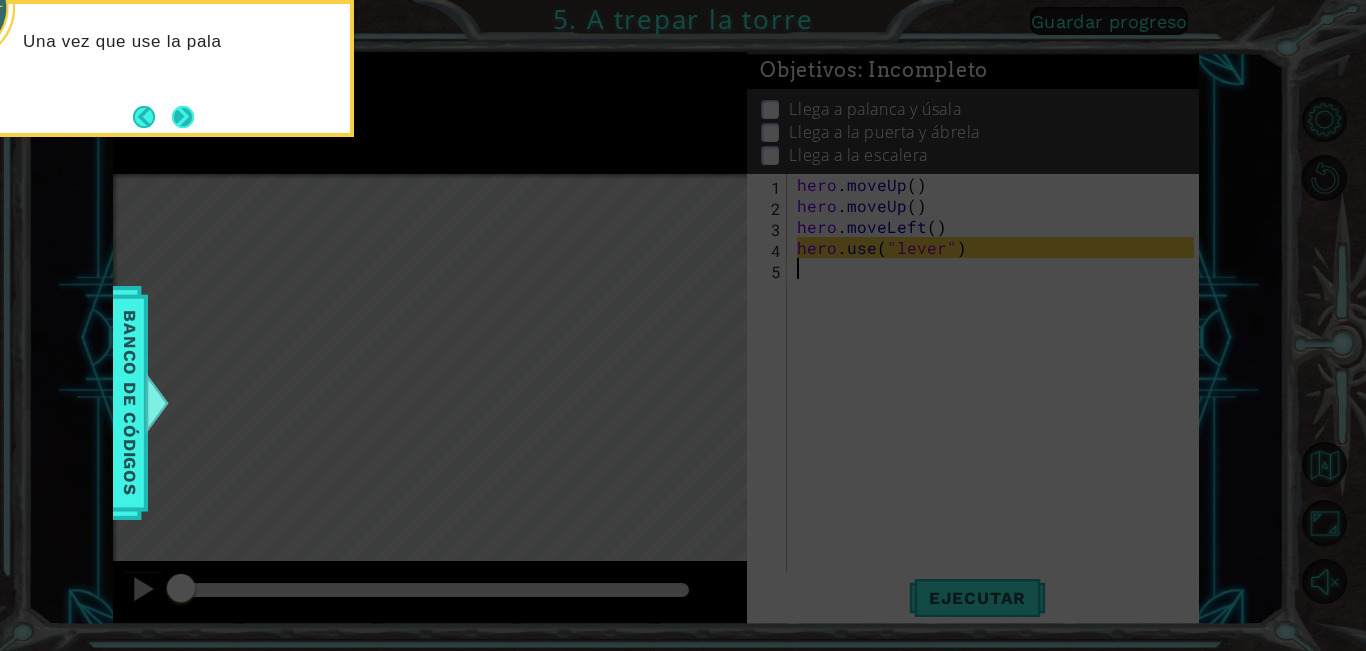 click at bounding box center (183, 116) 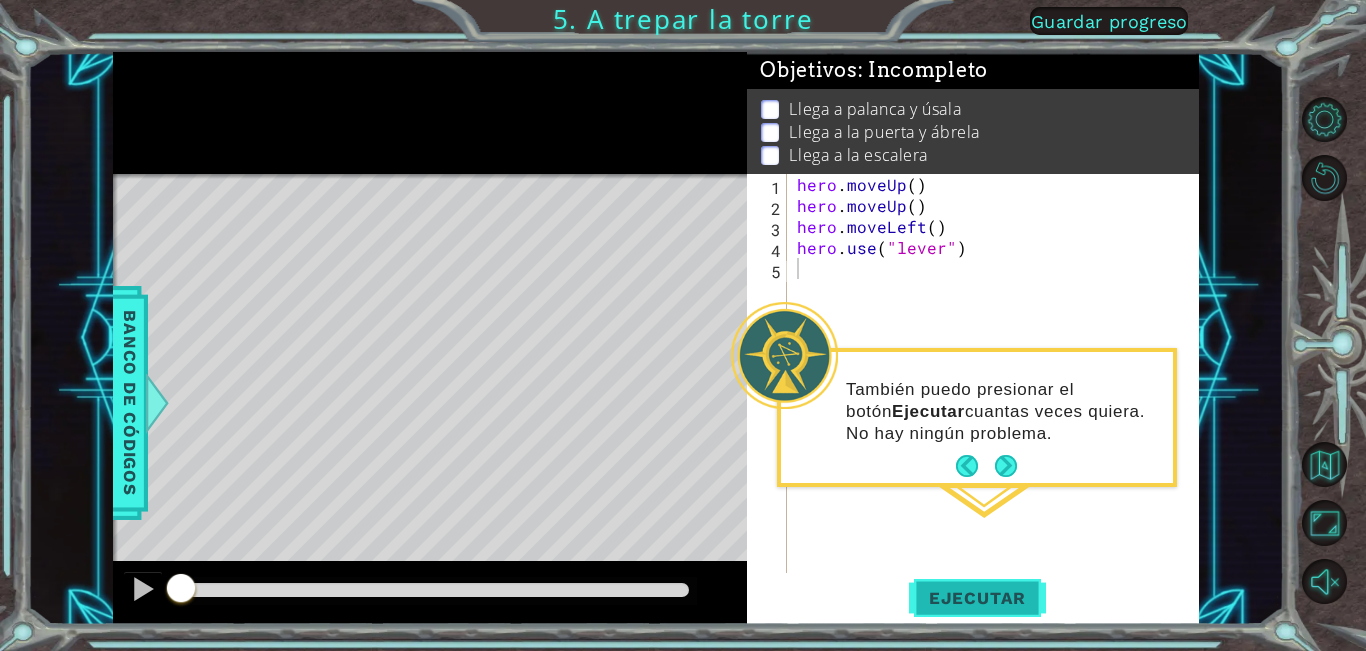 click on "Ejecutar" at bounding box center (977, 598) 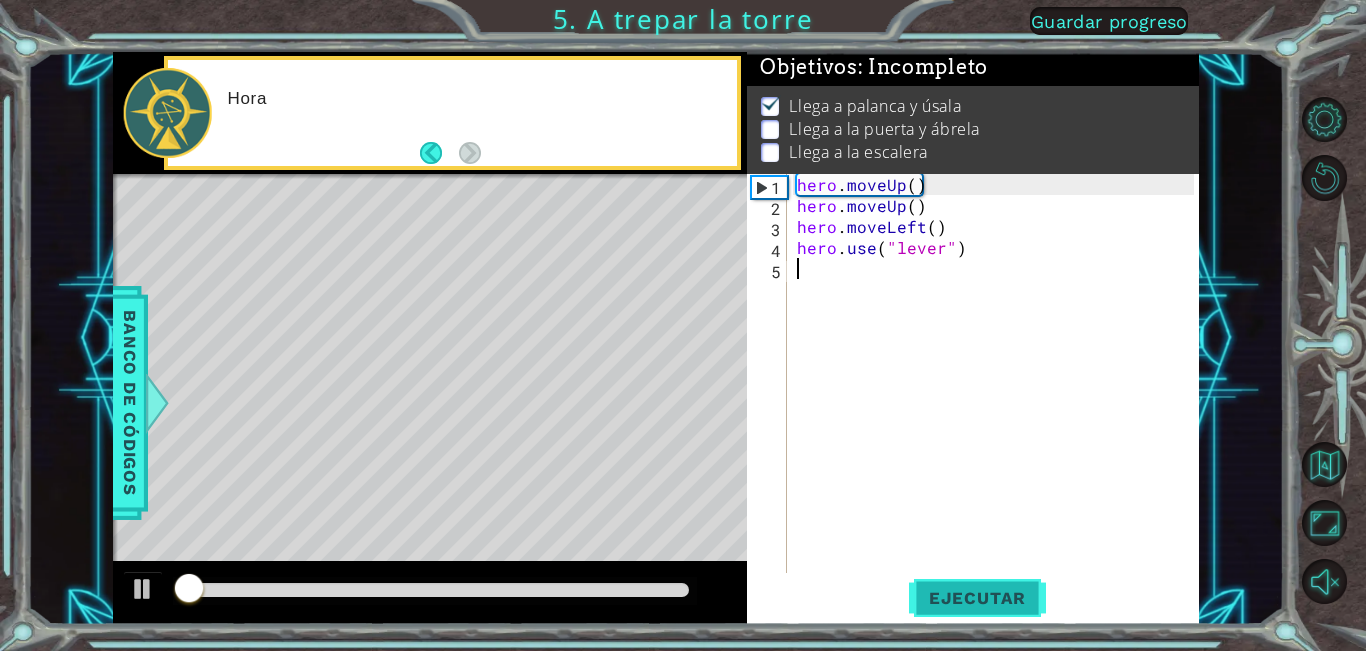 scroll, scrollTop: 14, scrollLeft: 0, axis: vertical 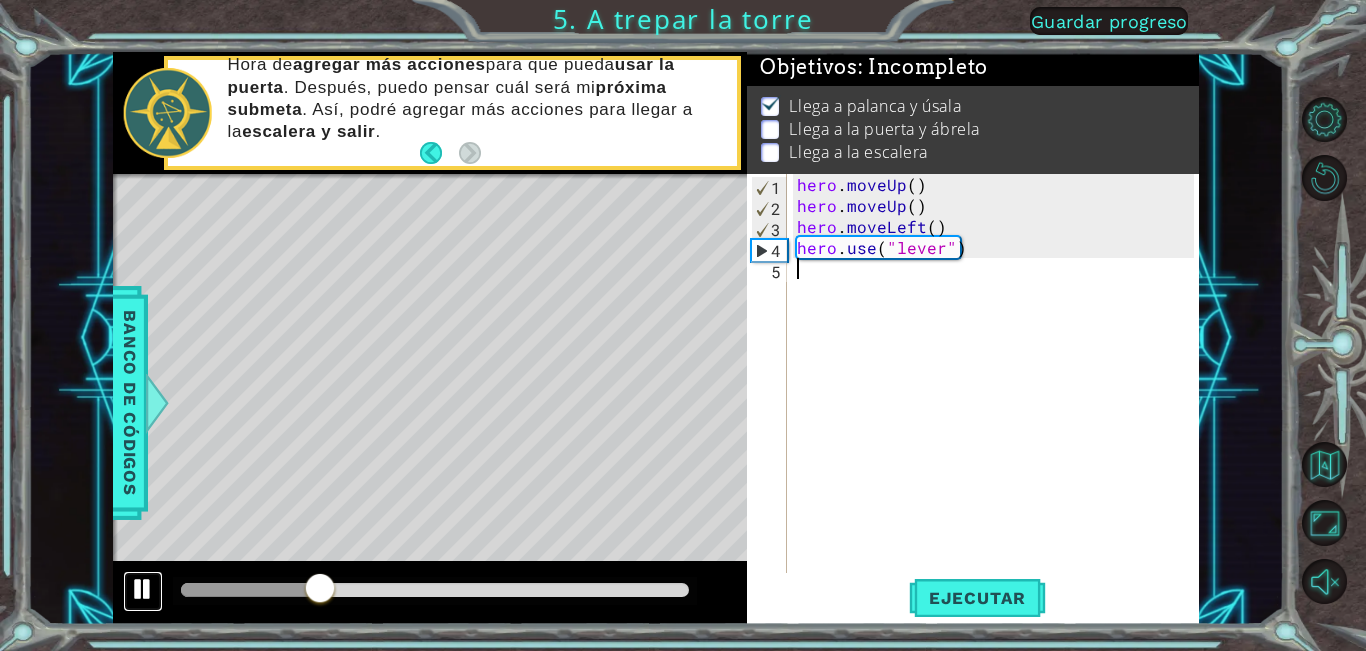 click at bounding box center (143, 589) 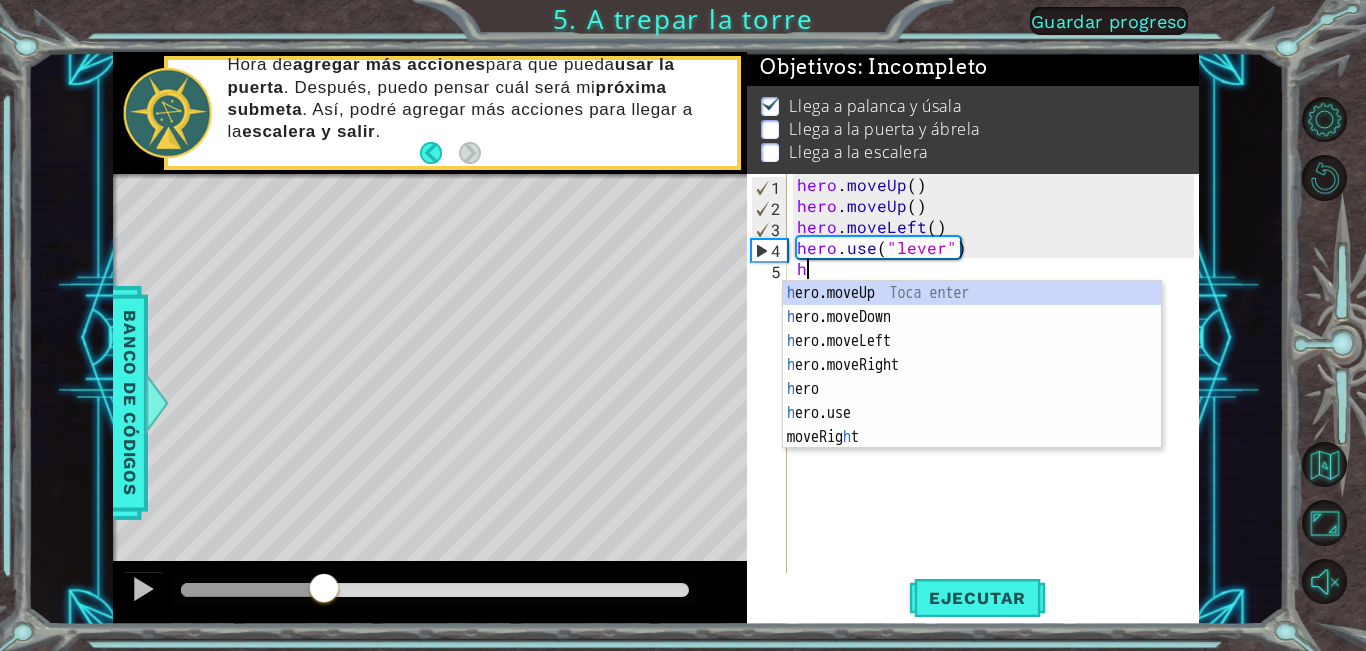 type on "hr" 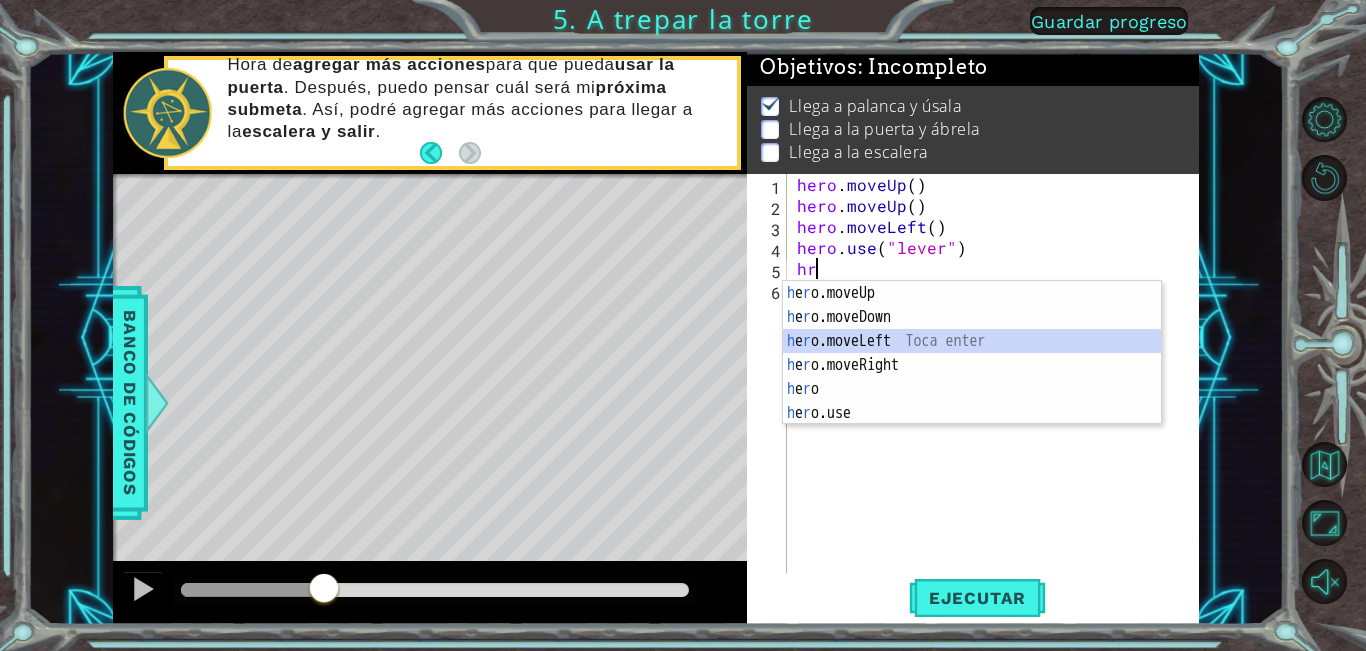 click on "h e r o.moveUp Toca enter h e r o.moveDown Toca enter h e r o.moveLeft Toca enter h e r o.moveRight Toca enter h e r o Toca enter h e r o.use Toca enter" at bounding box center (972, 377) 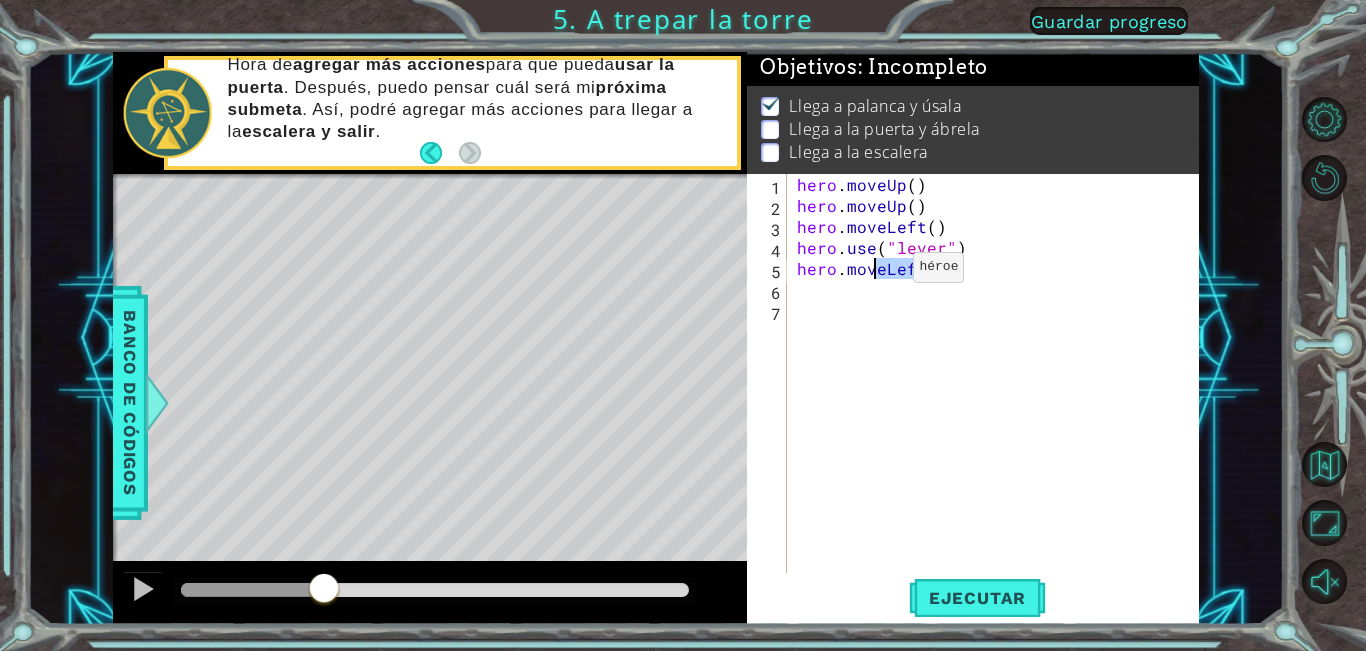 drag, startPoint x: 920, startPoint y: 274, endPoint x: 880, endPoint y: 272, distance: 40.04997 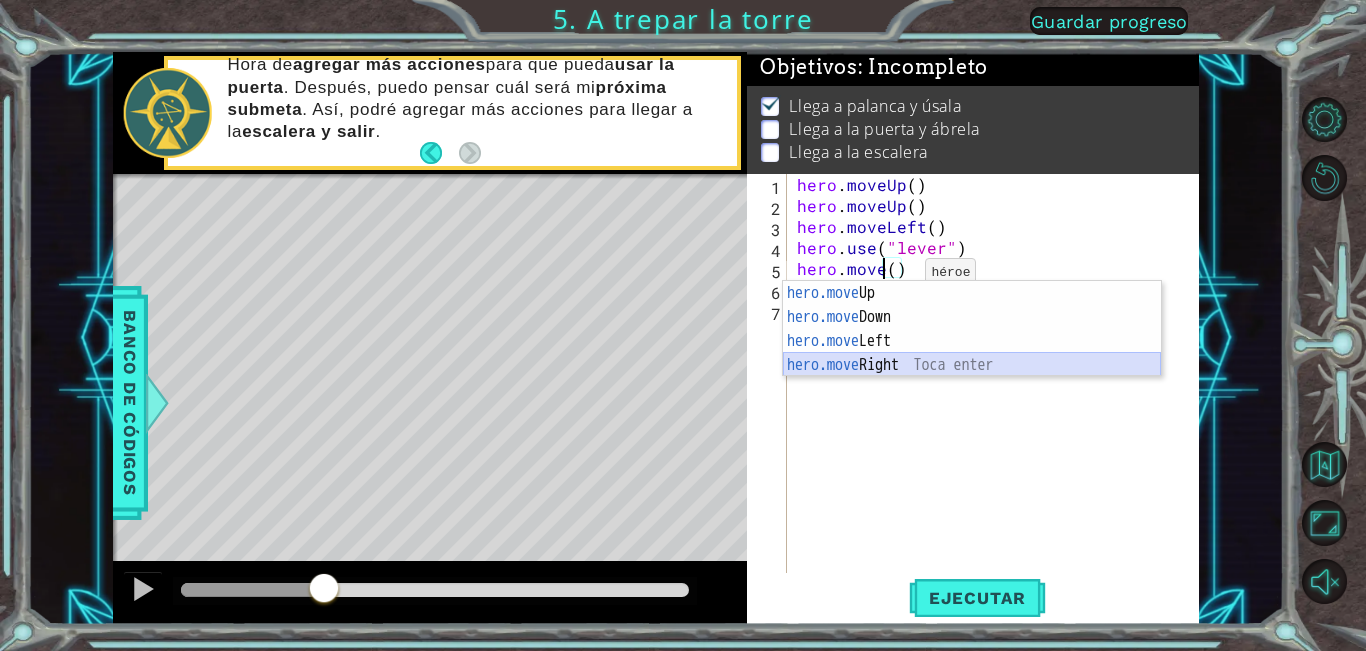 click on "hero.move Up Toca enter hero.move Down Toca enter hero.move Left Toca enter hero.move Right Toca enter" at bounding box center (972, 353) 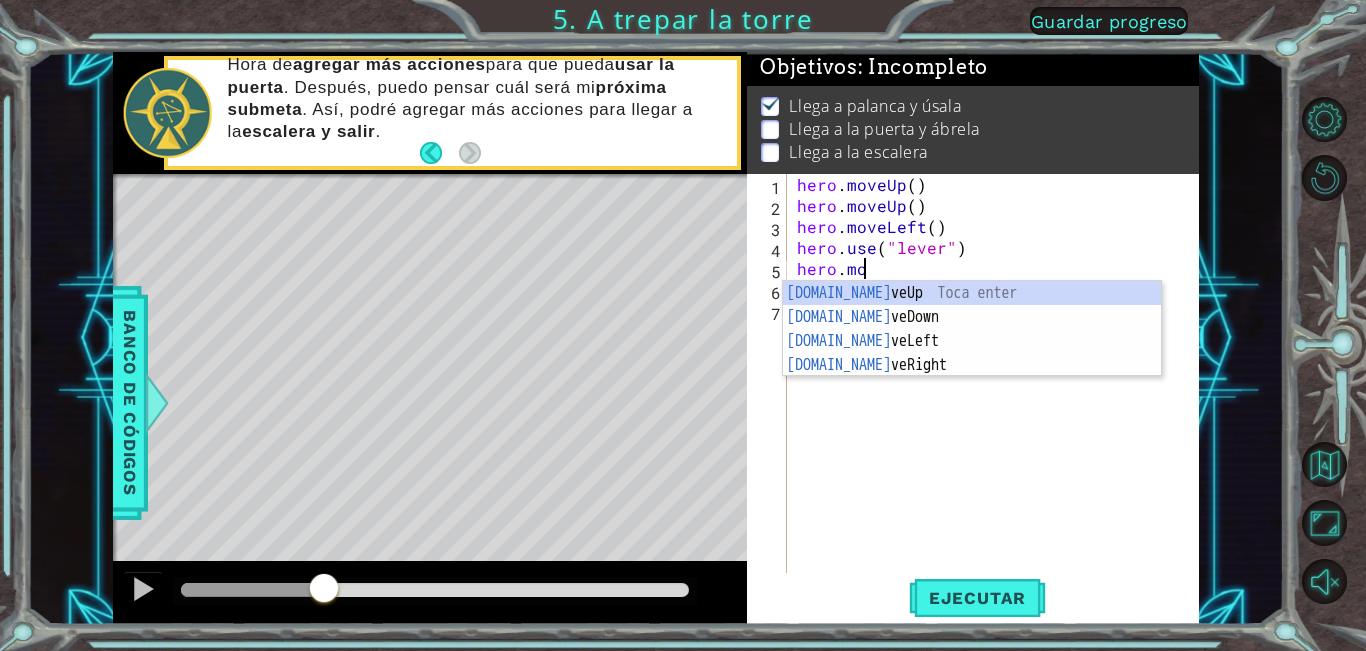type on "h" 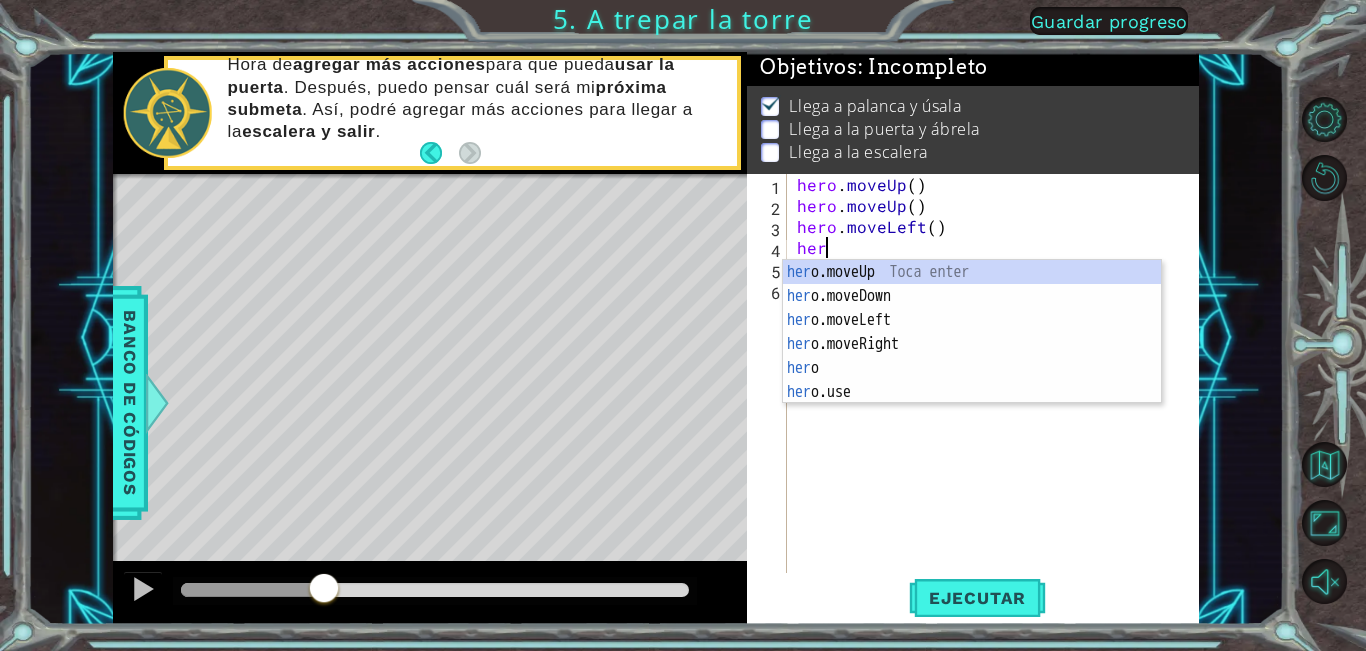 type on "h" 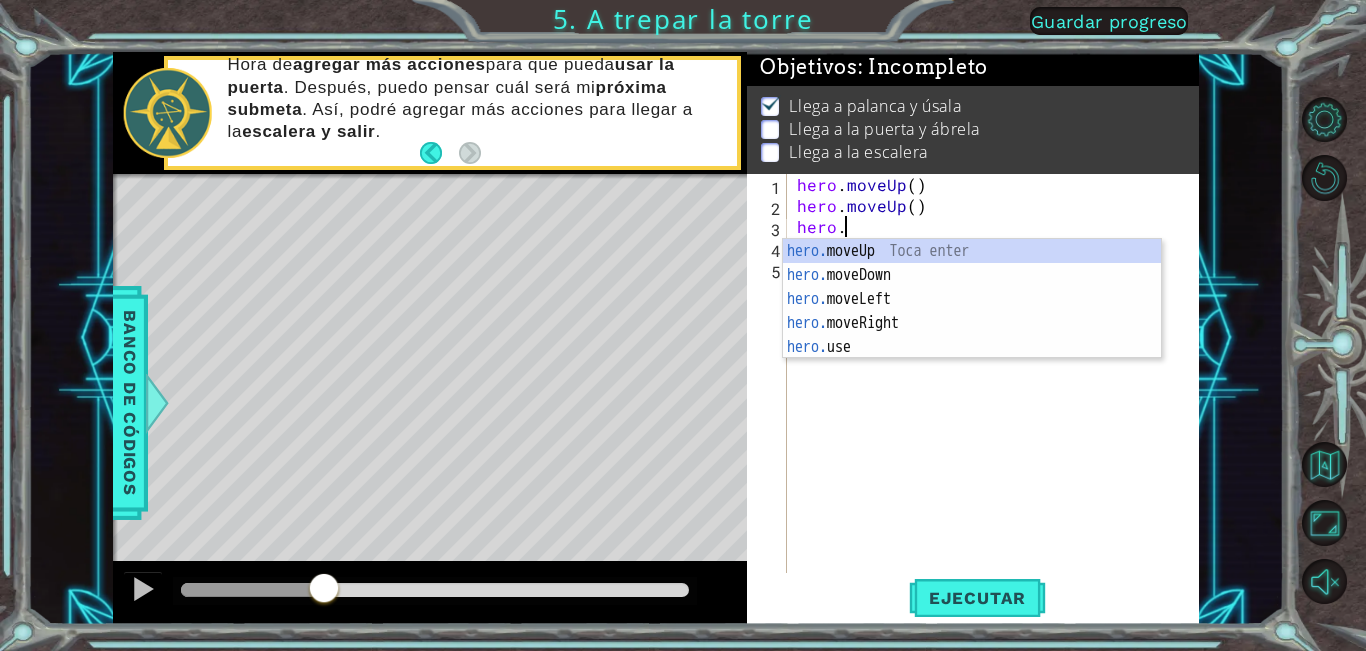 type on "h" 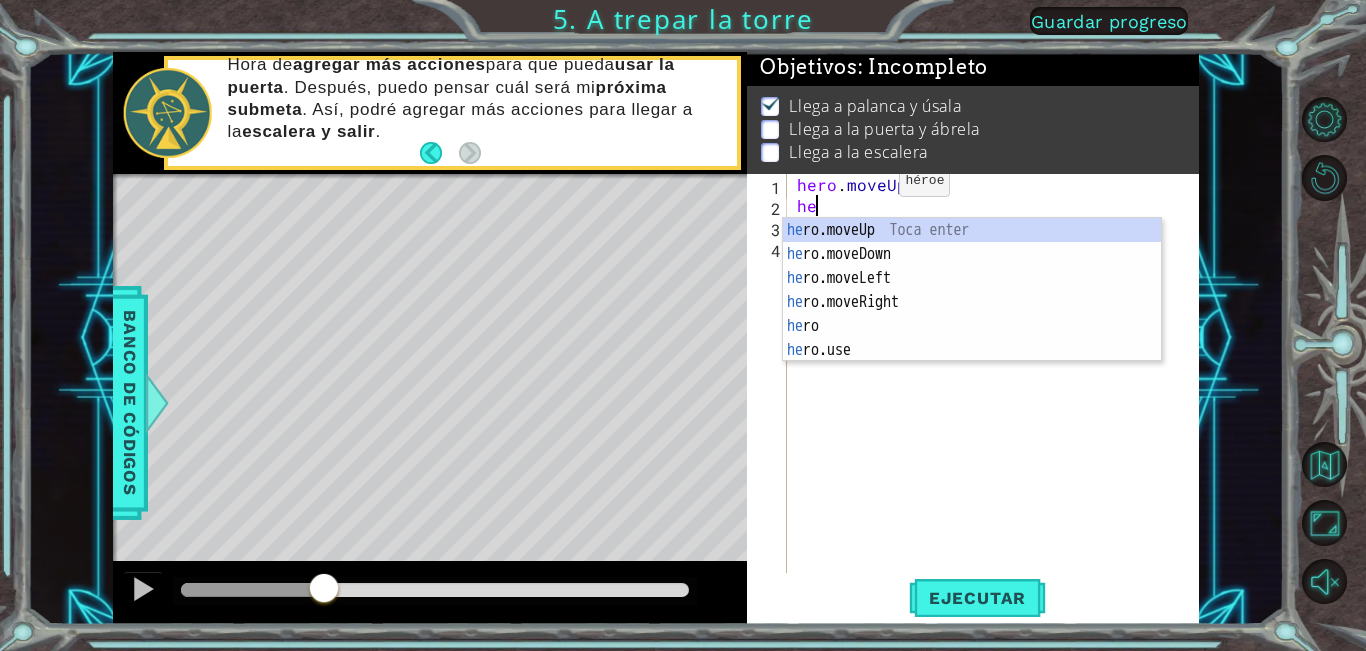 type on "h" 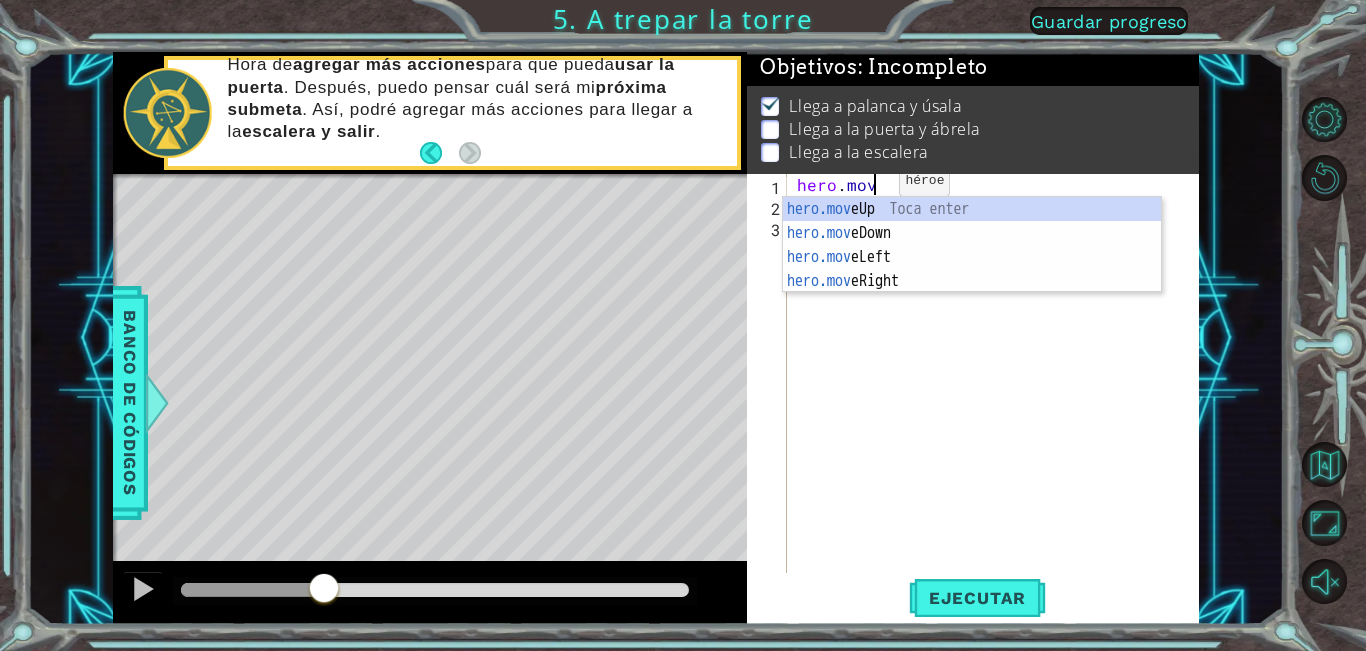 type on "h" 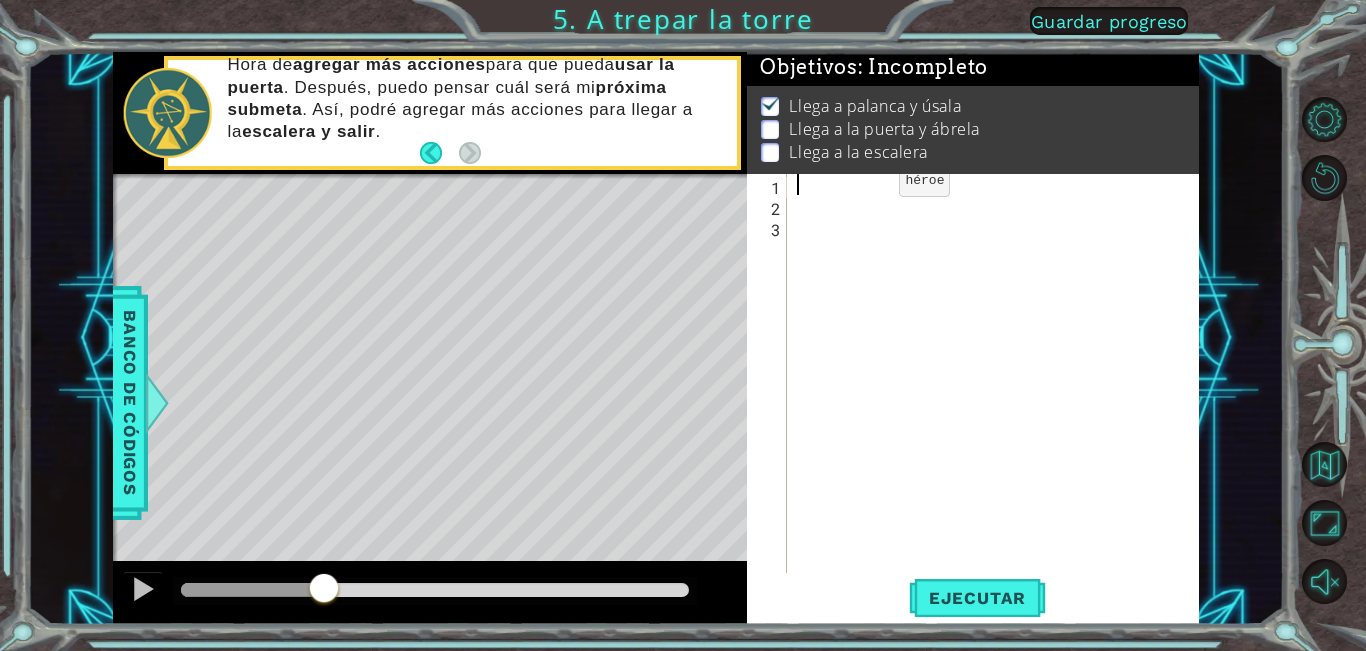 type on "h" 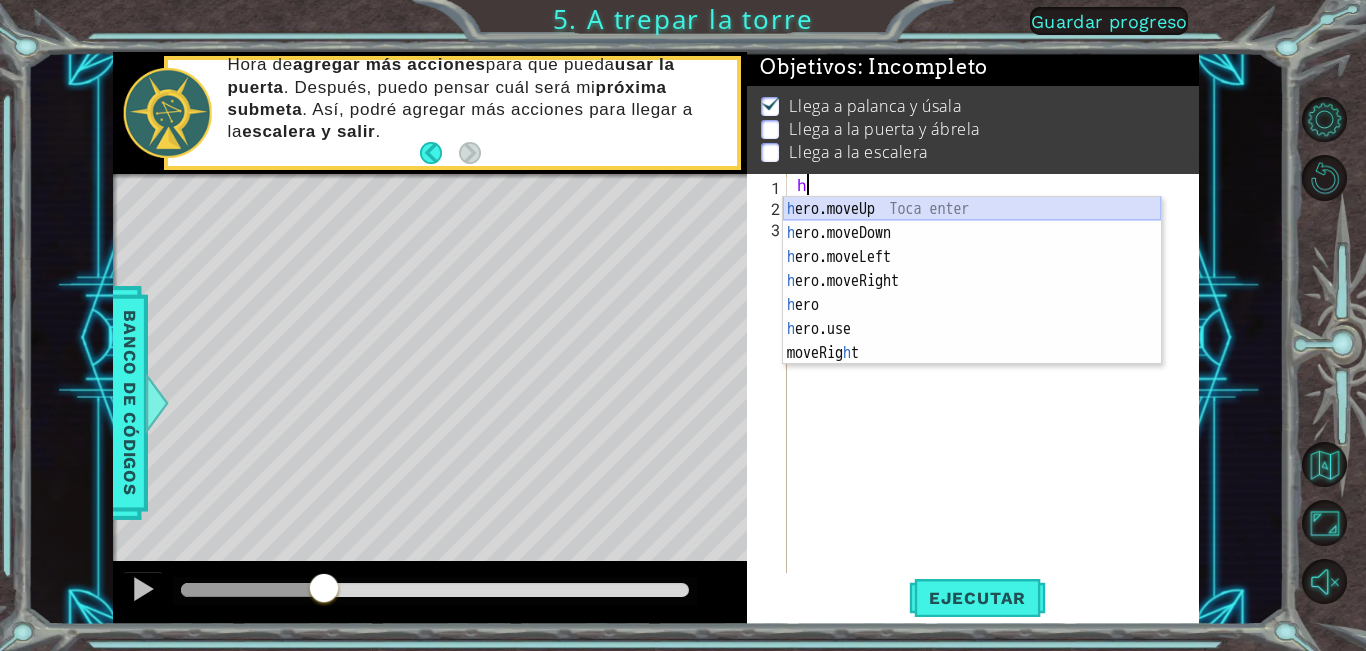 click on "h ero.moveUp Toca enter h ero.moveDown Toca enter h ero.moveLeft Toca enter h ero.moveRight Toca enter h ero Toca enter h ero.use Toca enter moveRig h t Toca enter" at bounding box center [972, 305] 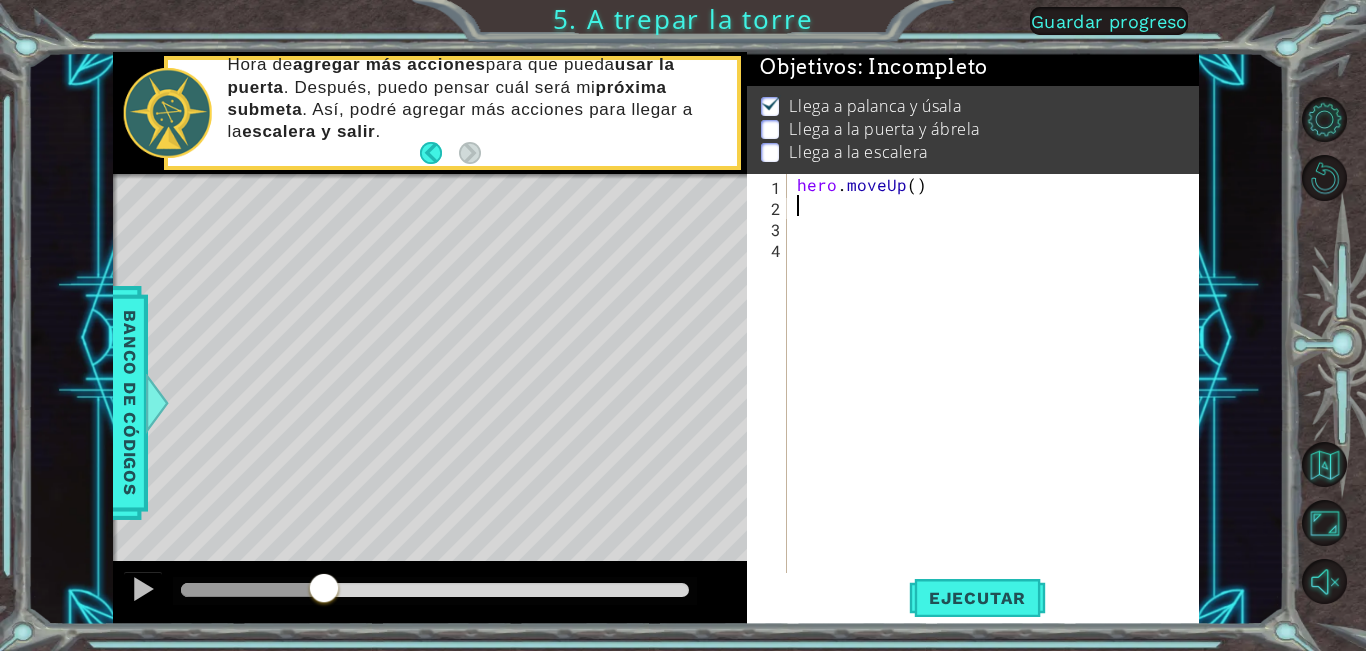 type on "h" 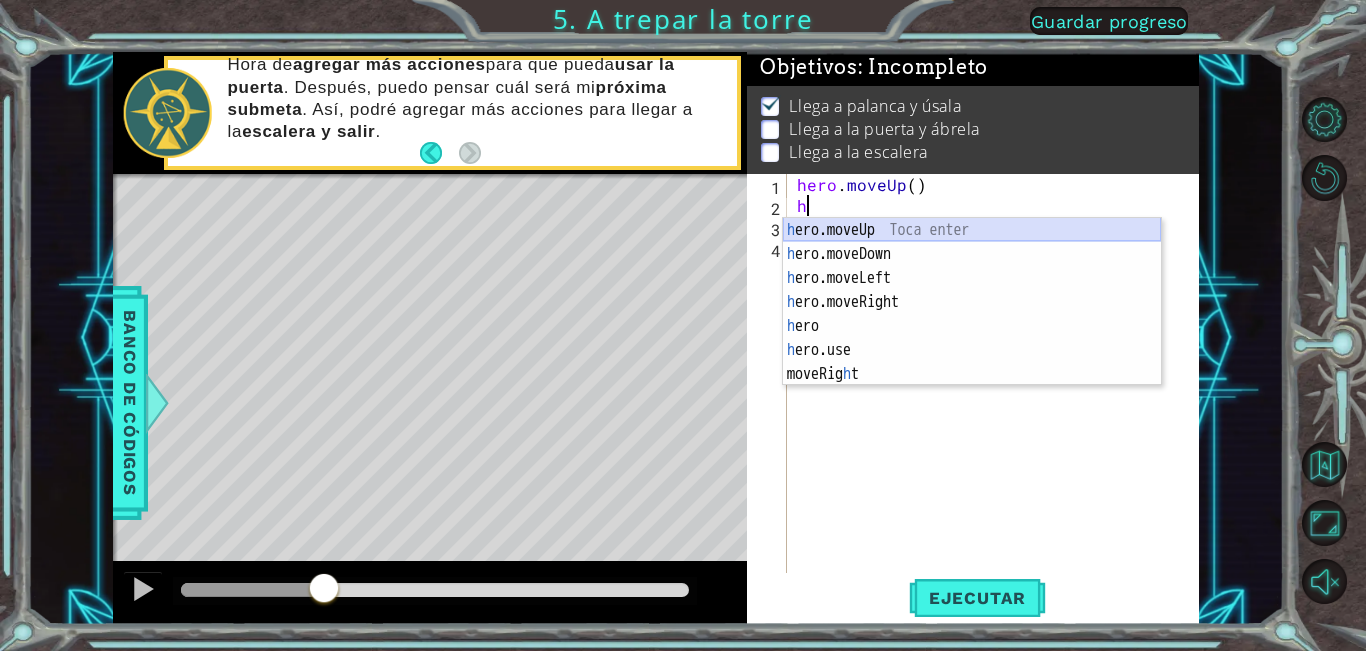 click on "h ero.moveUp Toca enter h ero.moveDown Toca enter h ero.moveLeft Toca enter h ero.moveRight Toca enter h ero Toca enter h ero.use Toca enter moveRig h t Toca enter" at bounding box center [972, 326] 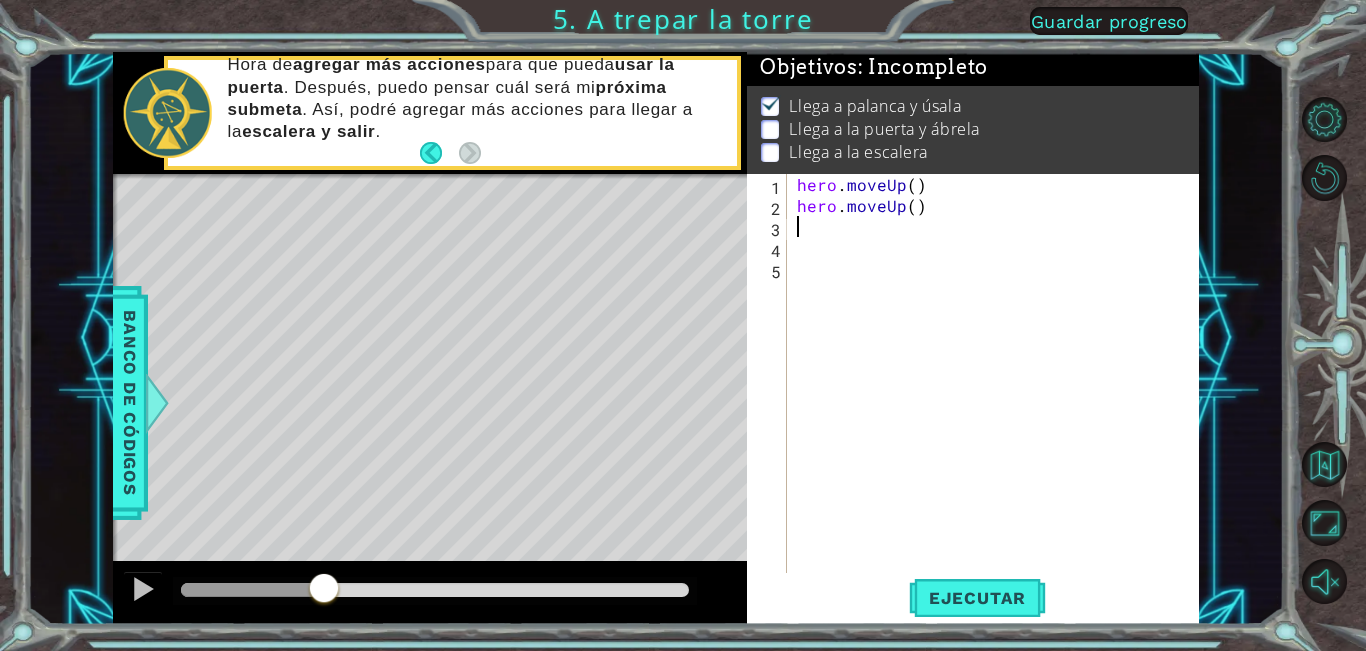 type on "h" 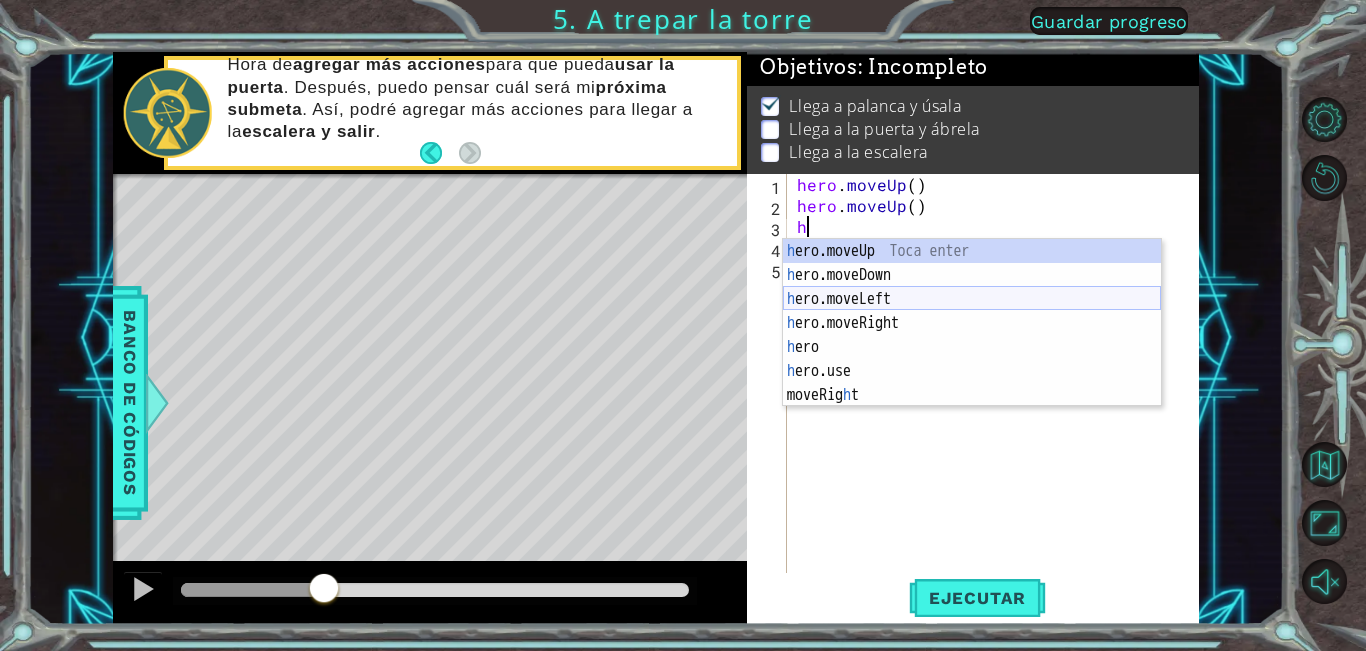 type 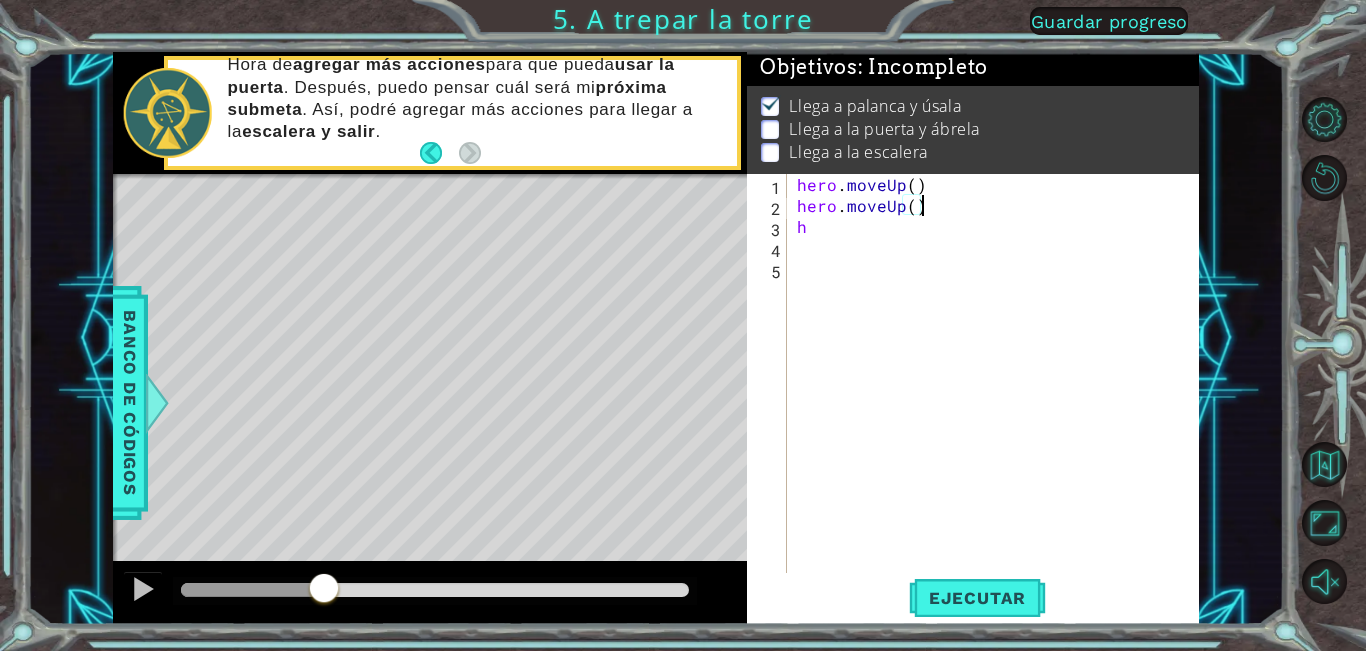 drag, startPoint x: 790, startPoint y: 293, endPoint x: 1058, endPoint y: 204, distance: 282.39157 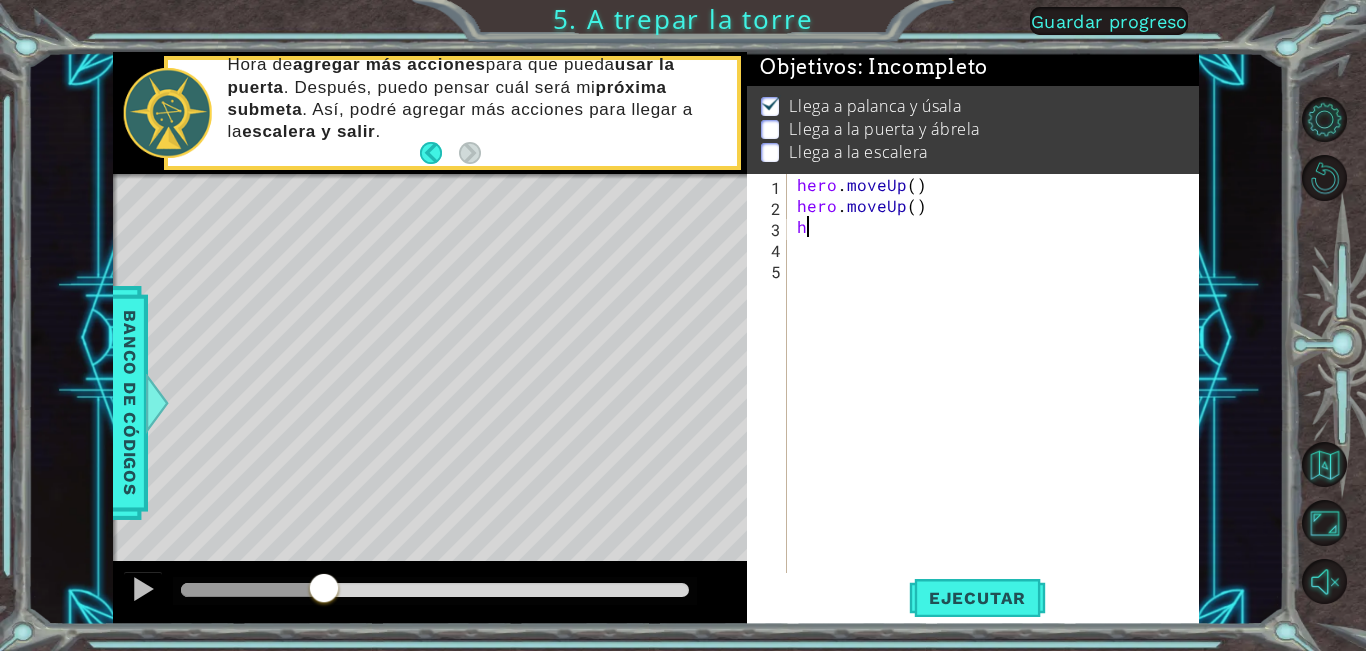 type on "he" 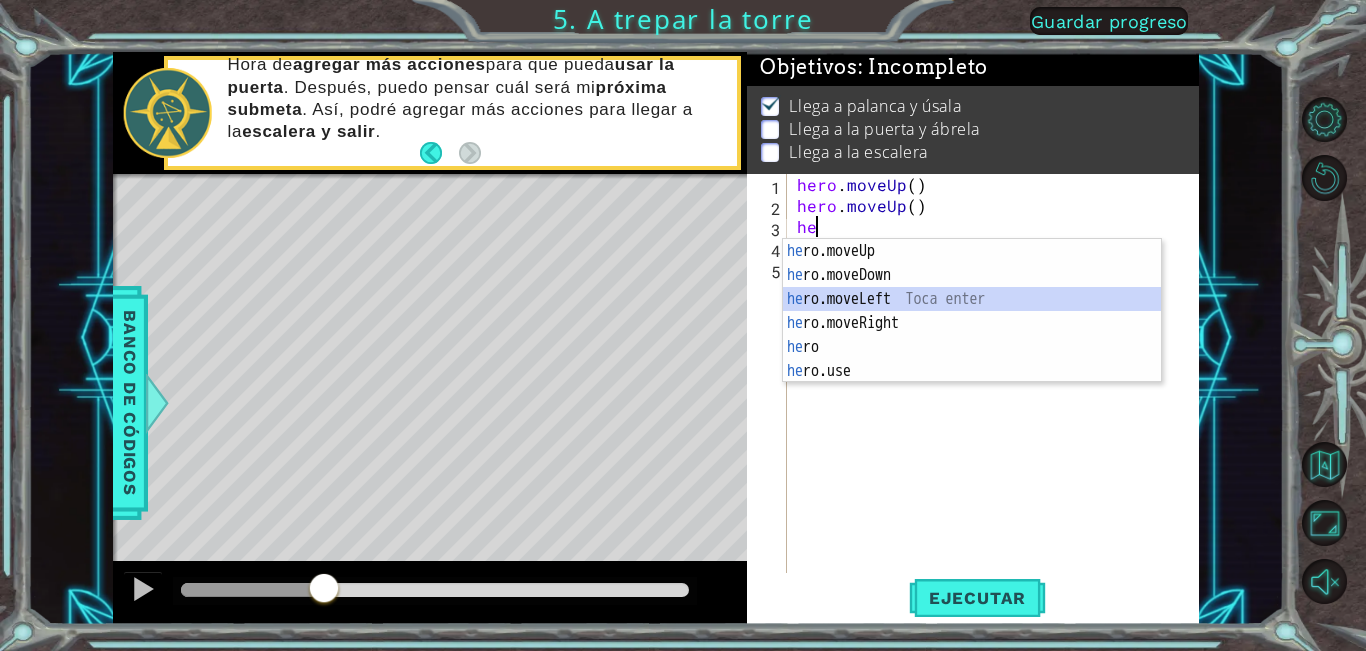 click on "he ro.moveUp Toca enter he ro.moveDown Toca enter he ro.moveLeft Toca enter he ro.moveRight Toca enter he ro Toca enter he ro.use Toca enter" at bounding box center (972, 335) 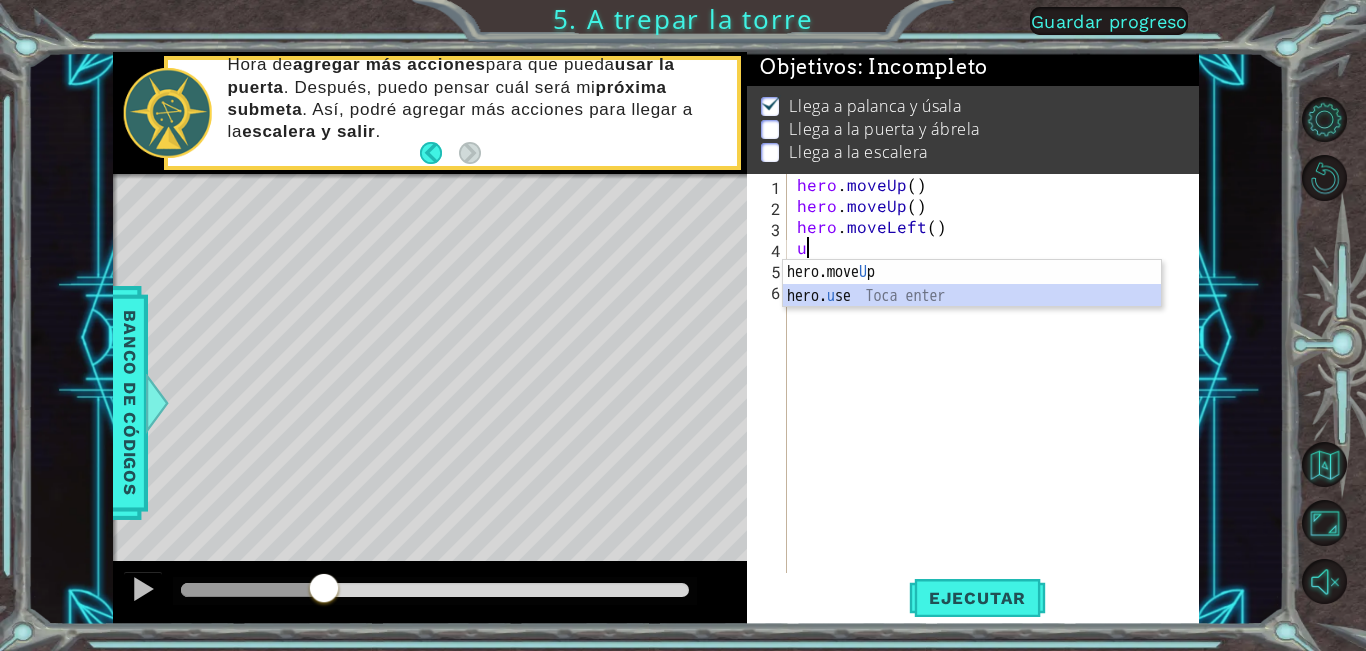 click on "hero.move U p Toca enter hero. u se Toca enter" at bounding box center (972, 308) 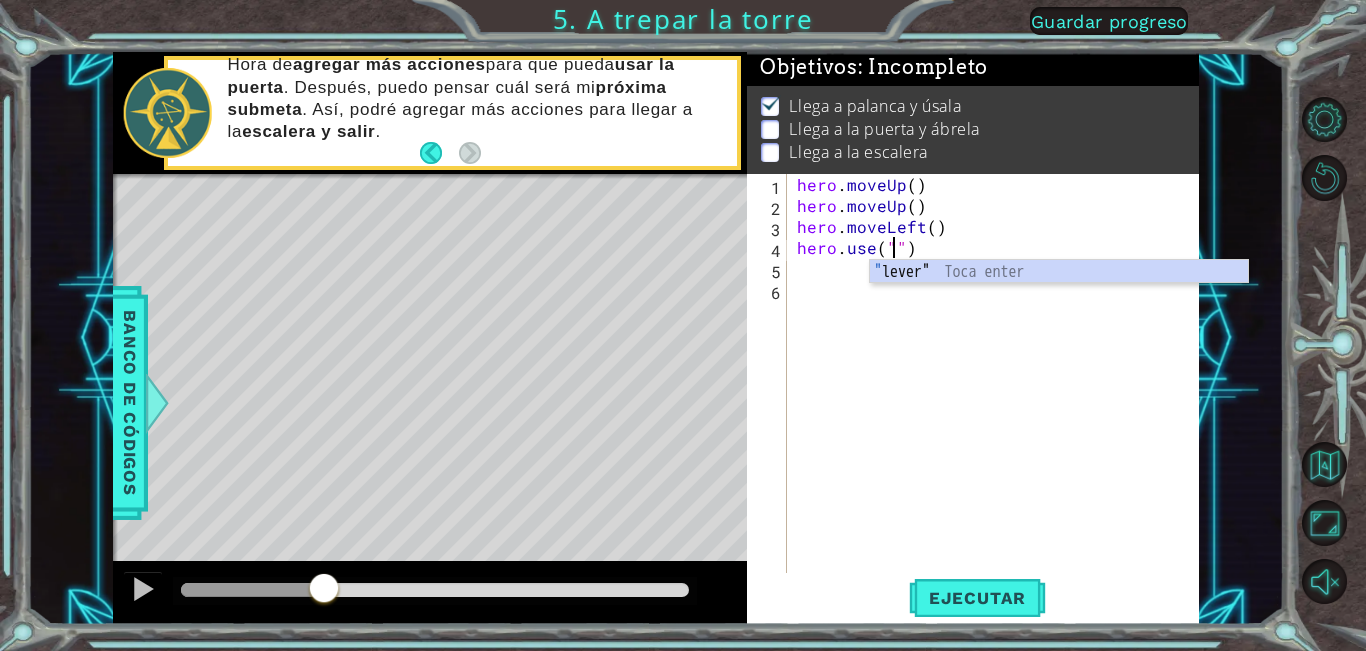 drag, startPoint x: 974, startPoint y: 262, endPoint x: 944, endPoint y: 261, distance: 30.016663 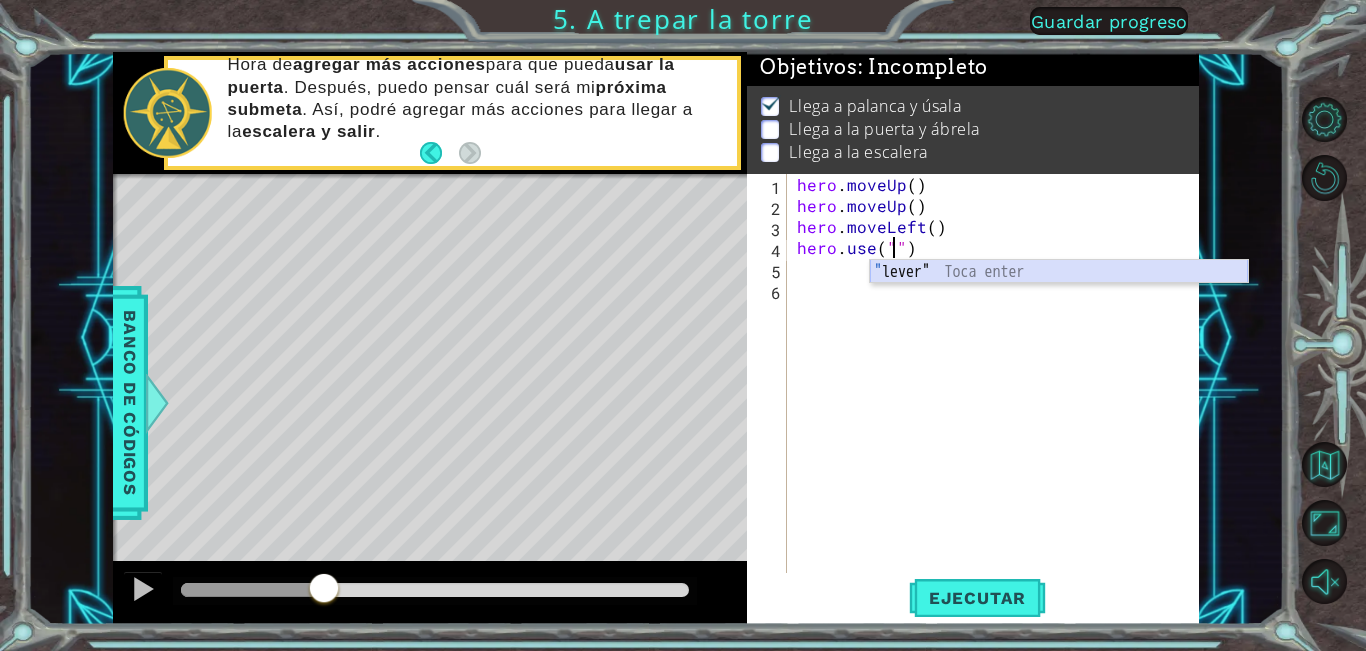 drag, startPoint x: 944, startPoint y: 261, endPoint x: 907, endPoint y: 266, distance: 37.336308 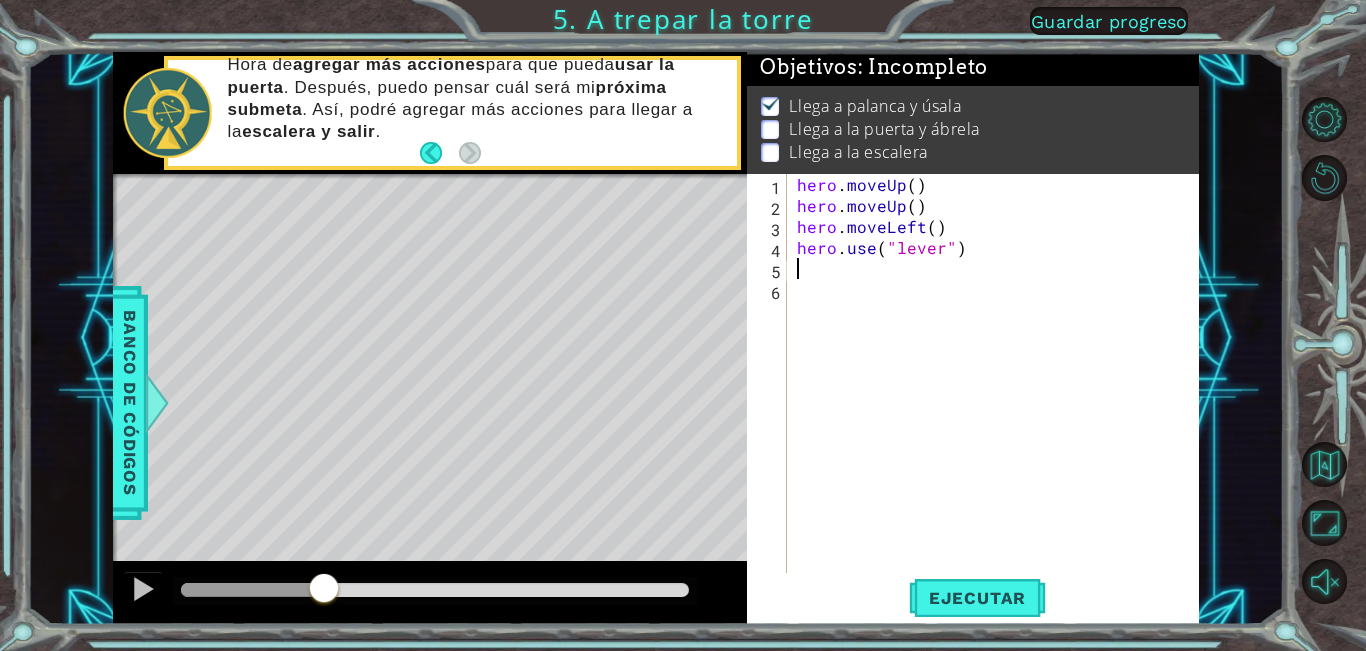 click on "hero . moveUp ( ) hero . moveUp ( ) hero . moveLeft ( ) hero . use ( "lever" )" at bounding box center [998, 394] 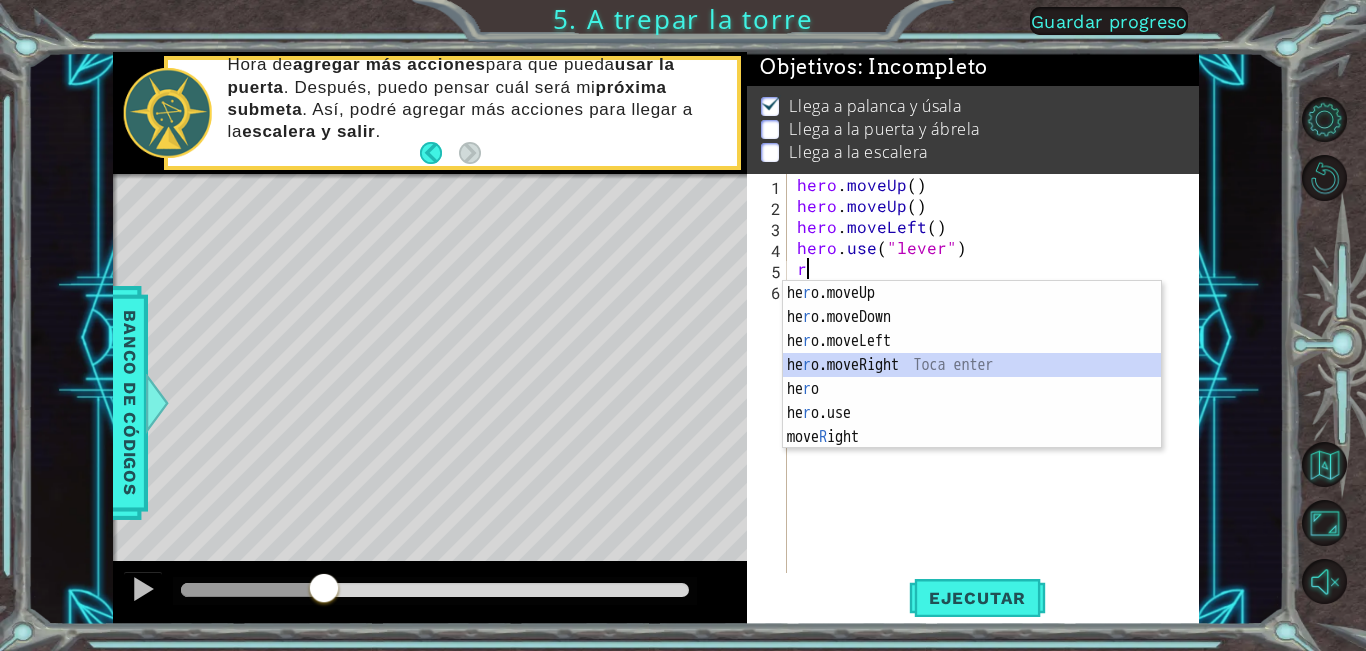 click on "he r o.moveUp Toca enter he r o.moveDown Toca enter he r o.moveLeft Toca enter he r o.moveRight Toca enter he r o Toca enter he r o.use Toca enter move R ight Toca enter" at bounding box center [972, 389] 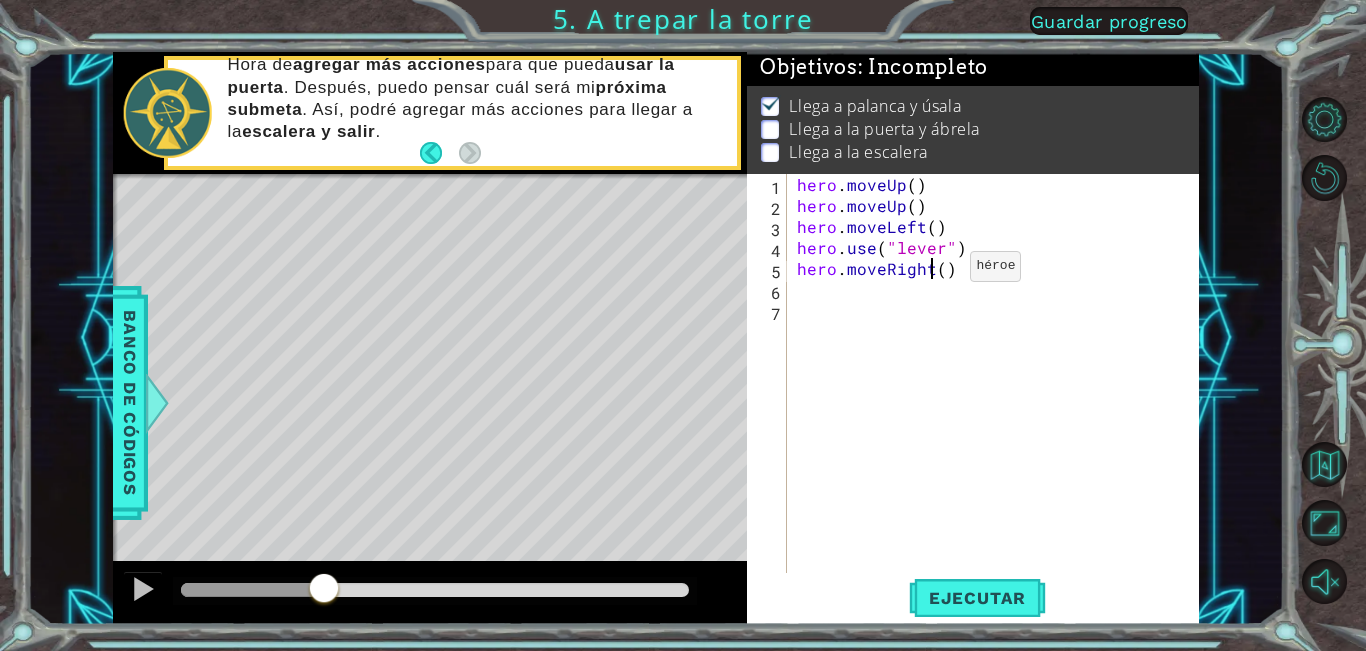 click on "hero . moveUp ( ) hero . moveUp ( ) hero . moveLeft ( ) hero . use ( "lever" ) hero . moveRight ( )" at bounding box center [998, 394] 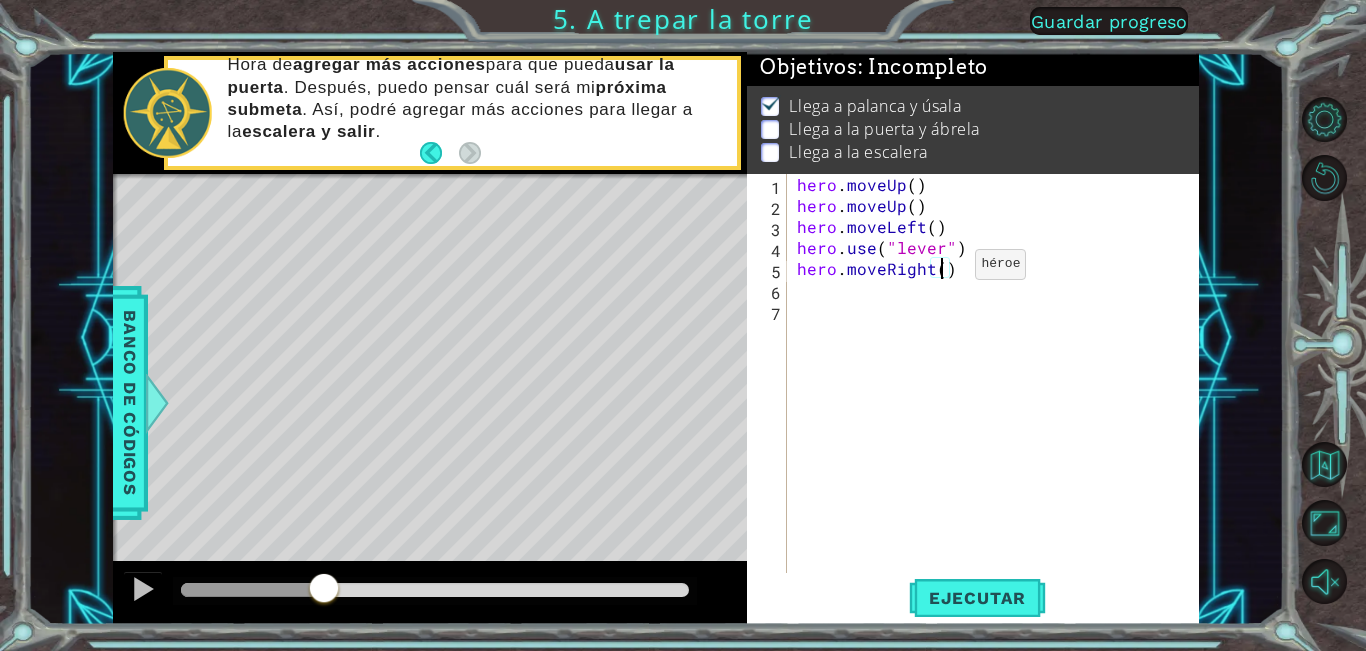 click on "hero . moveUp ( ) hero . moveUp ( ) hero . moveLeft ( ) hero . use ( "lever" ) hero . moveRight ( )" at bounding box center [998, 394] 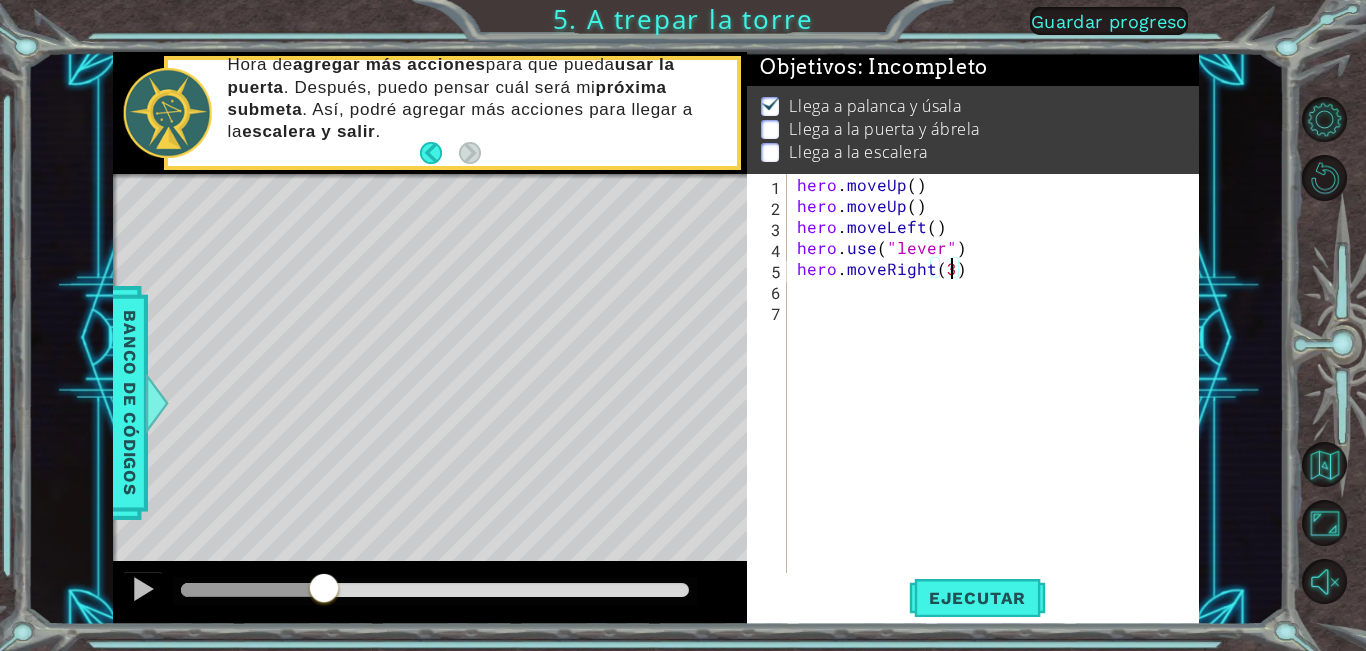 click on "hero . moveUp ( ) hero . moveUp ( ) hero . moveLeft ( ) hero . use ( "lever" ) hero . moveRight ( 3 )" at bounding box center (998, 394) 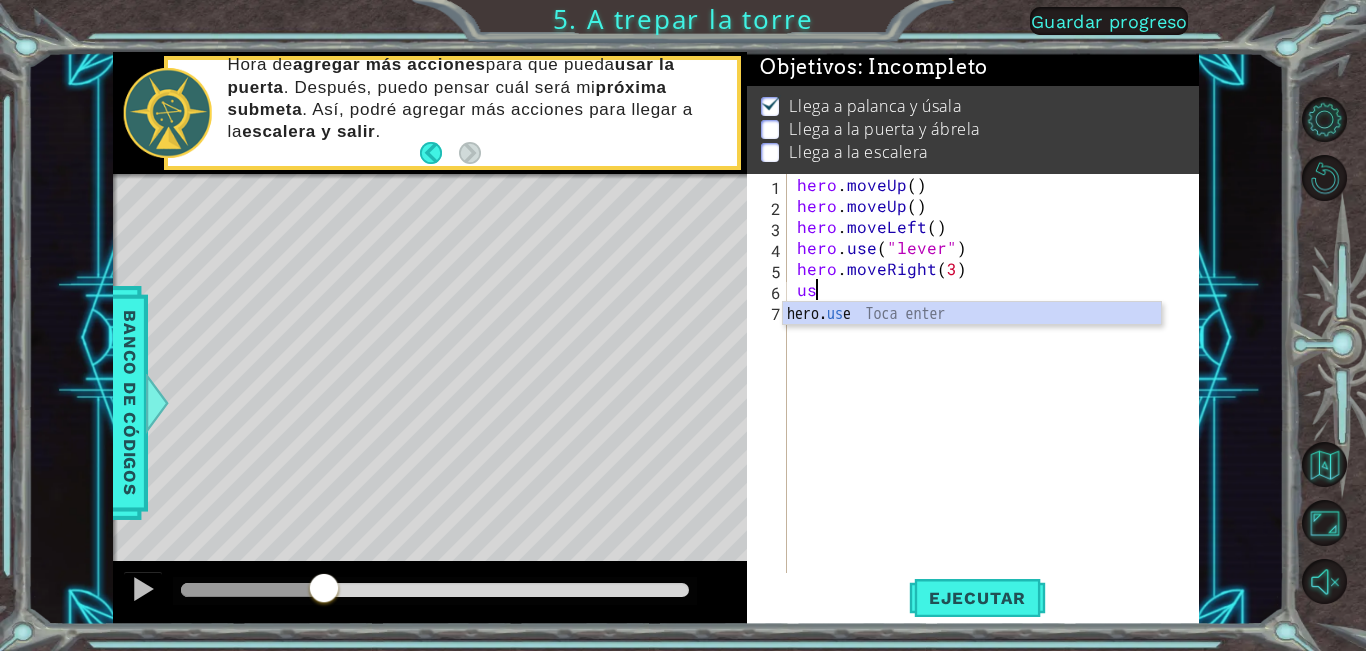 scroll, scrollTop: 0, scrollLeft: 1, axis: horizontal 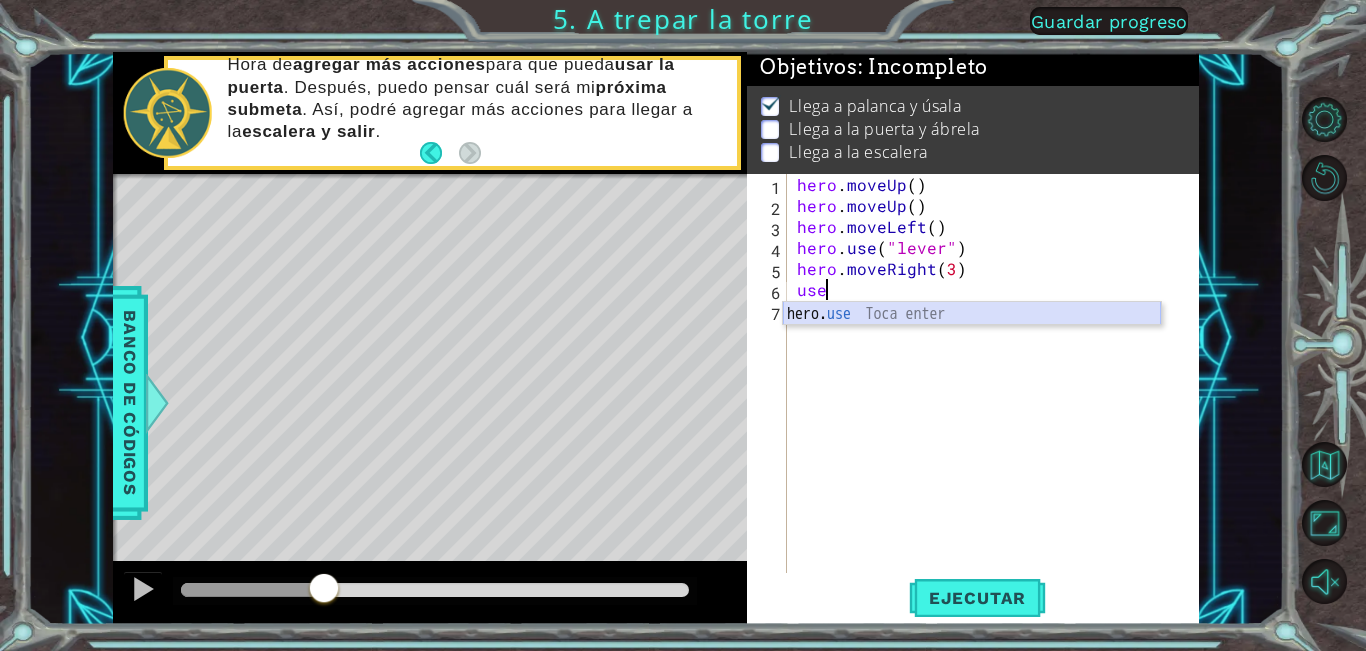 click on "hero. use Toca enter" at bounding box center (972, 338) 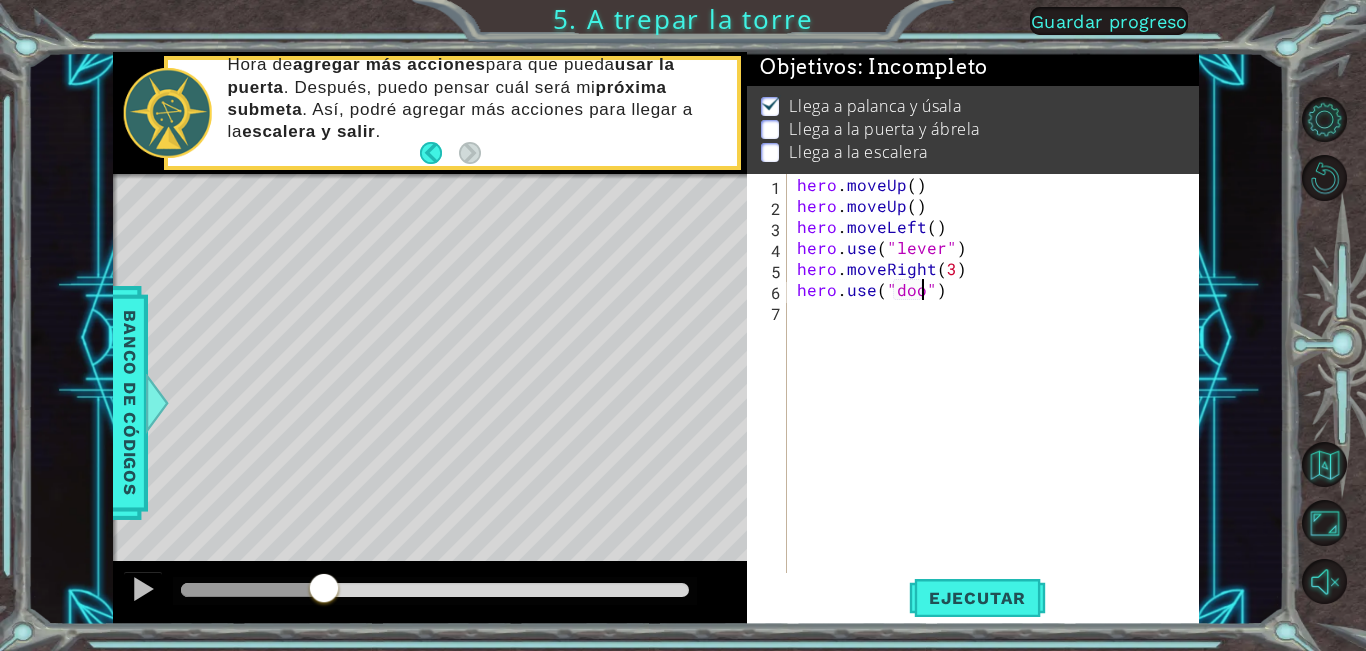scroll, scrollTop: 0, scrollLeft: 9, axis: horizontal 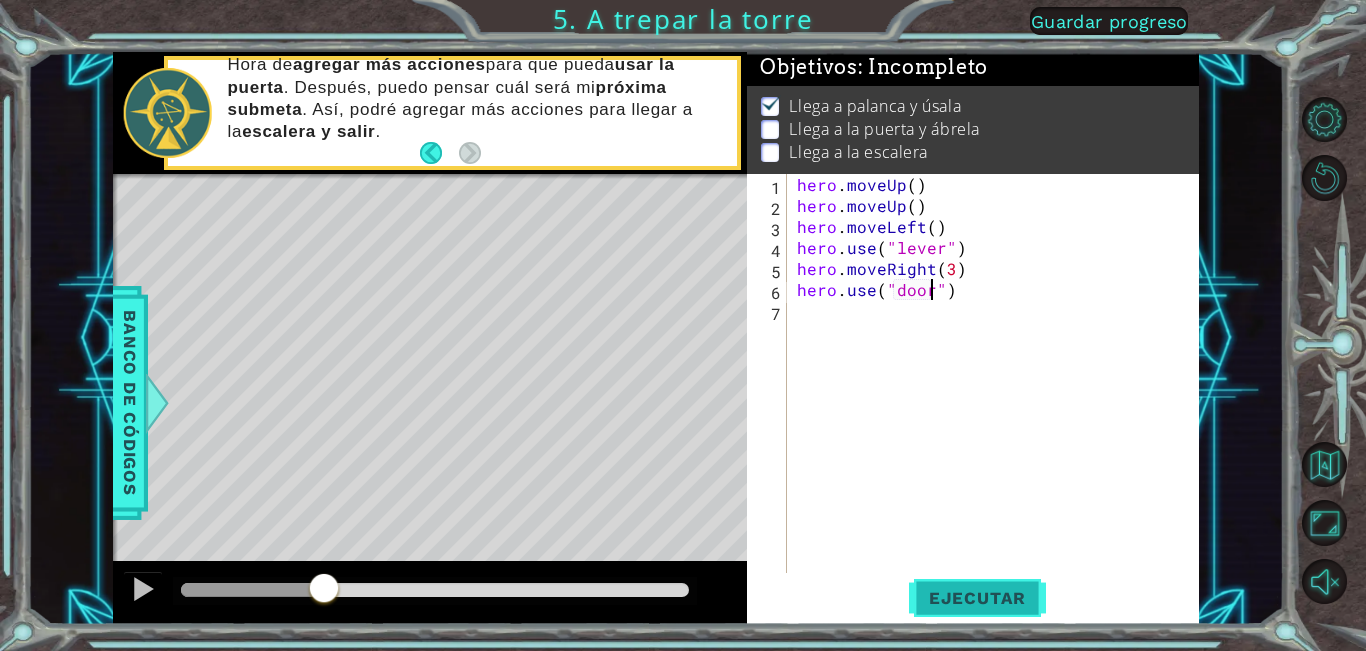 type on "hero.use("door")" 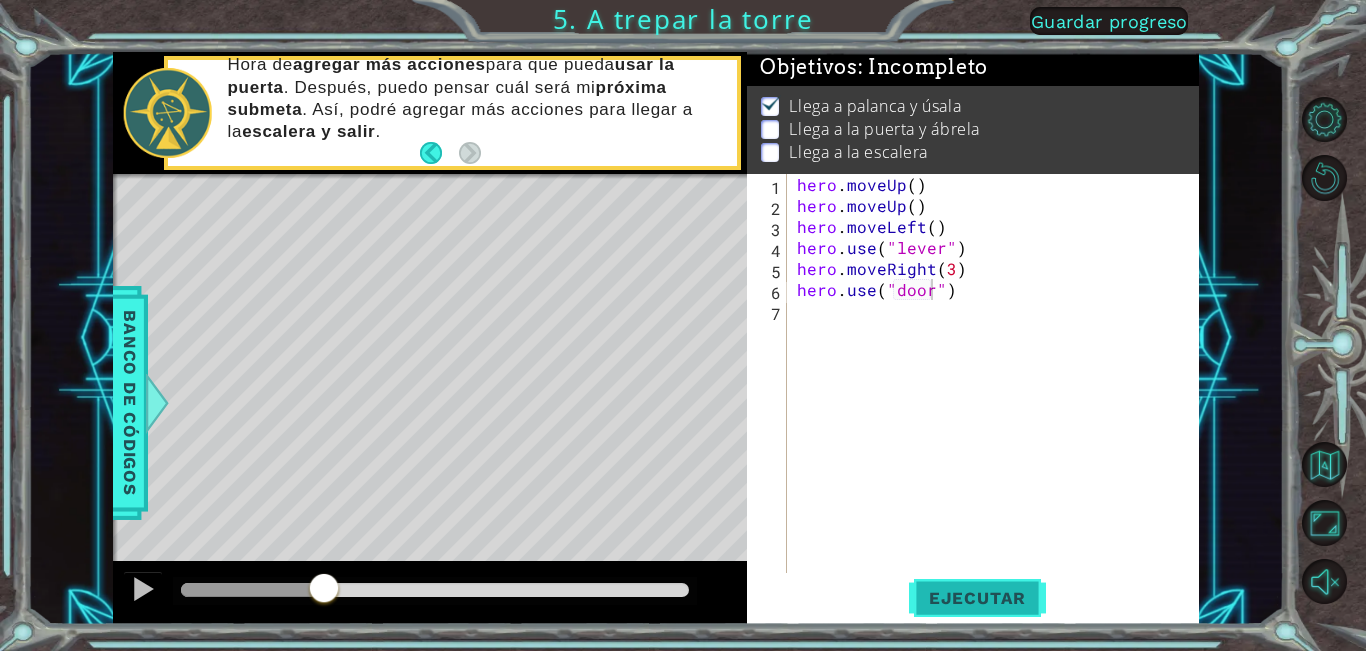 click on "Ejecutar" at bounding box center [977, 598] 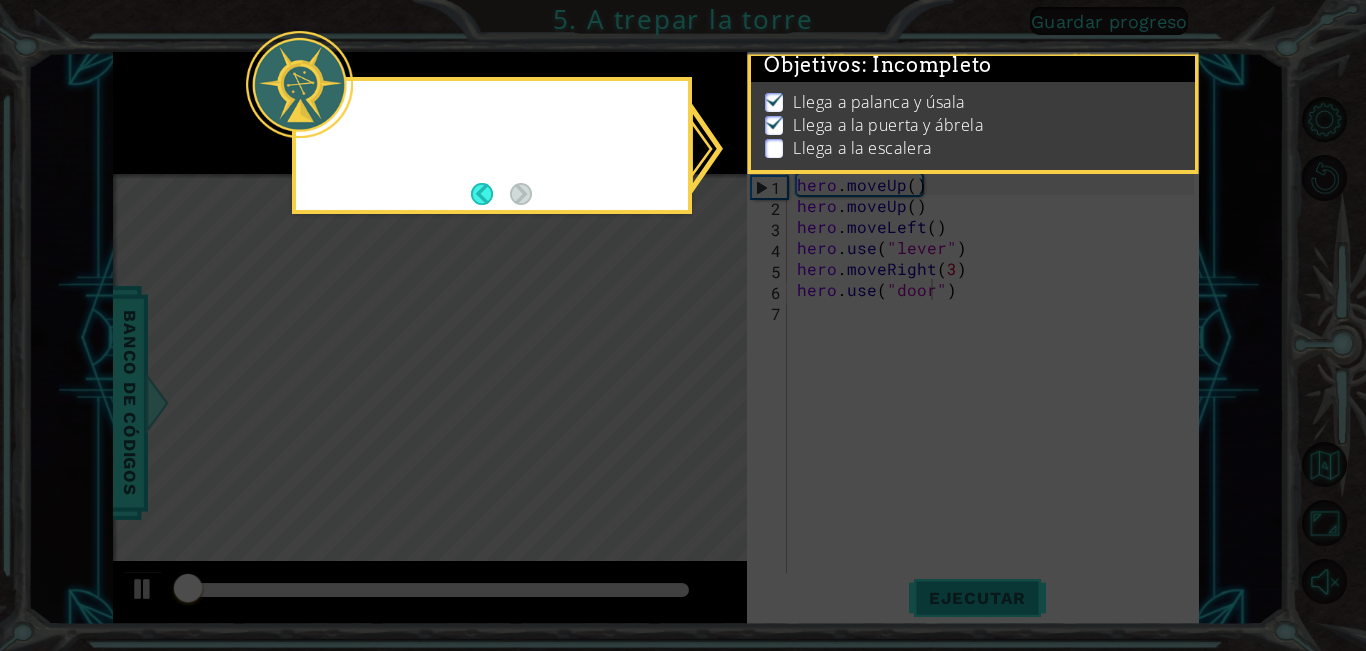 scroll, scrollTop: 14, scrollLeft: 0, axis: vertical 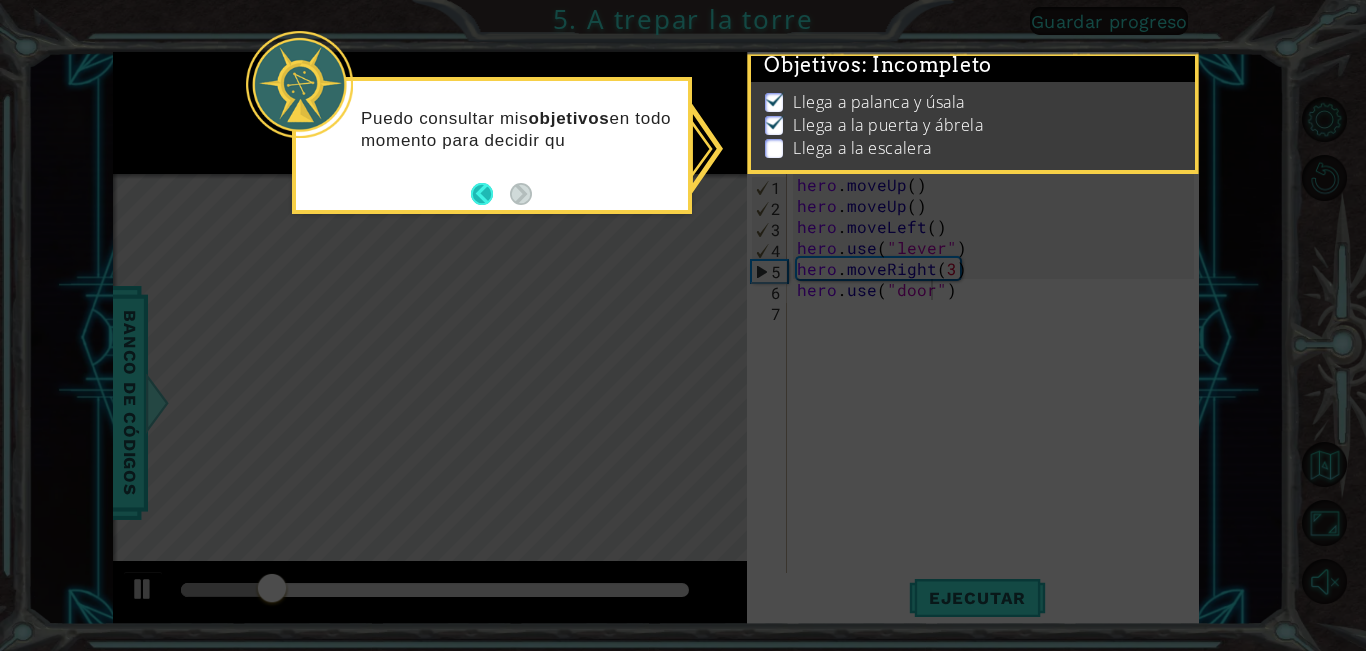 click at bounding box center (490, 194) 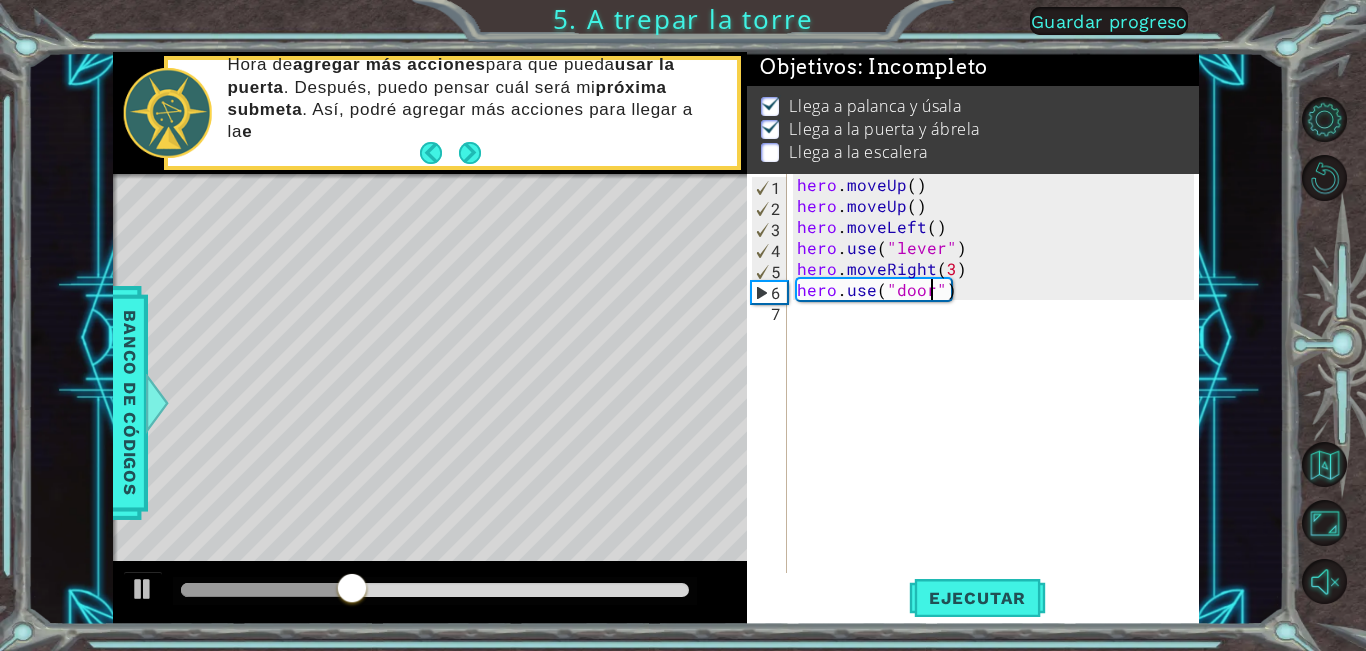 click on "hero . moveUp ( ) hero . moveUp ( ) hero . moveLeft ( ) hero . use ( "lever" ) hero . moveRight ( 3 ) hero . use ( "door" )" at bounding box center [998, 394] 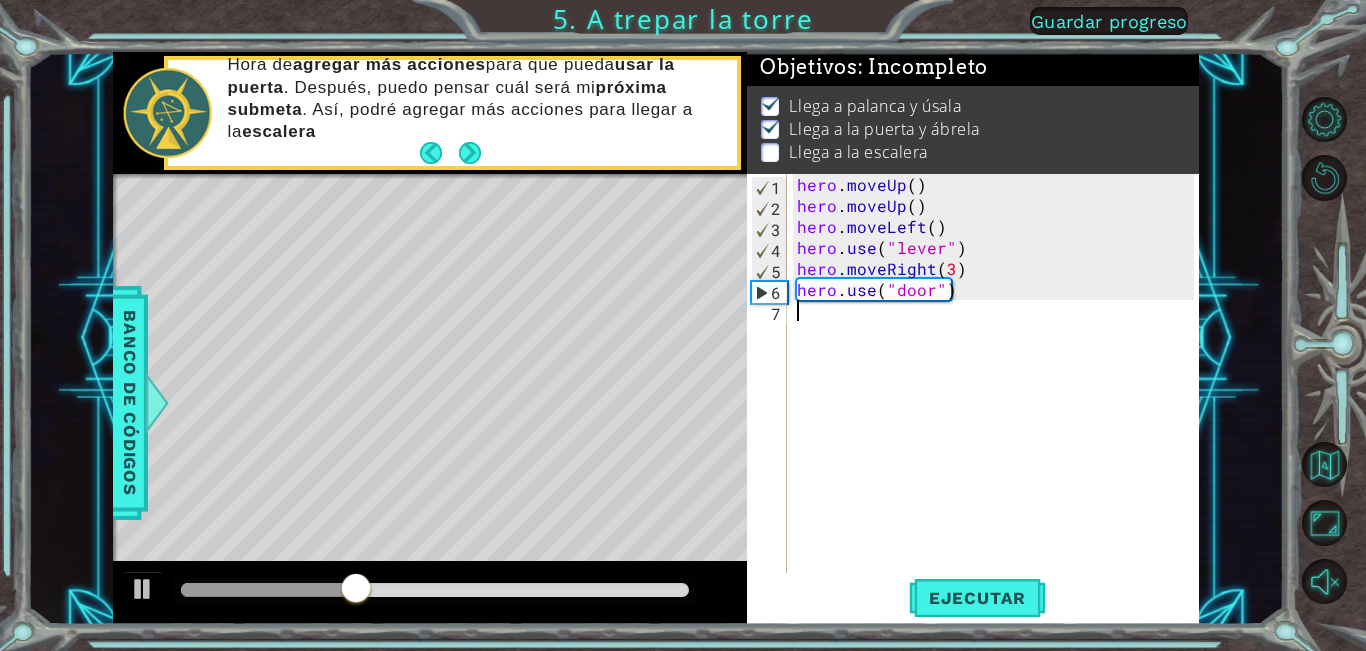scroll, scrollTop: 0, scrollLeft: 0, axis: both 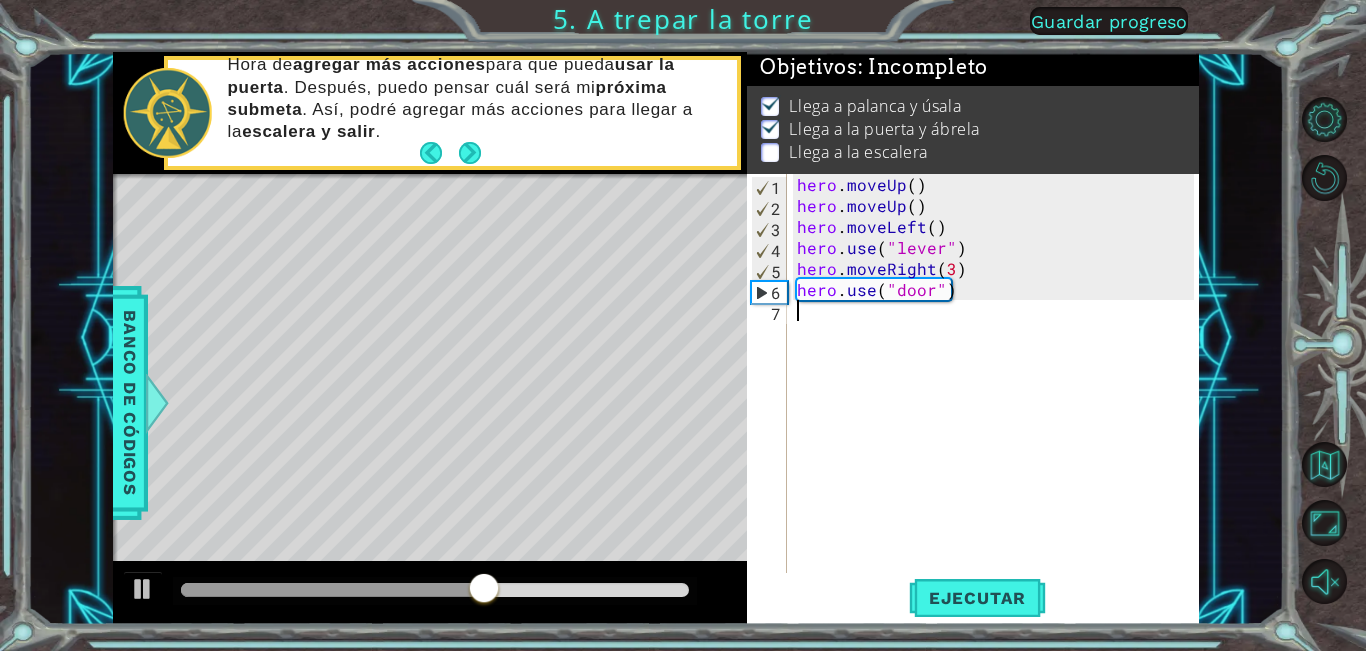 type on "u" 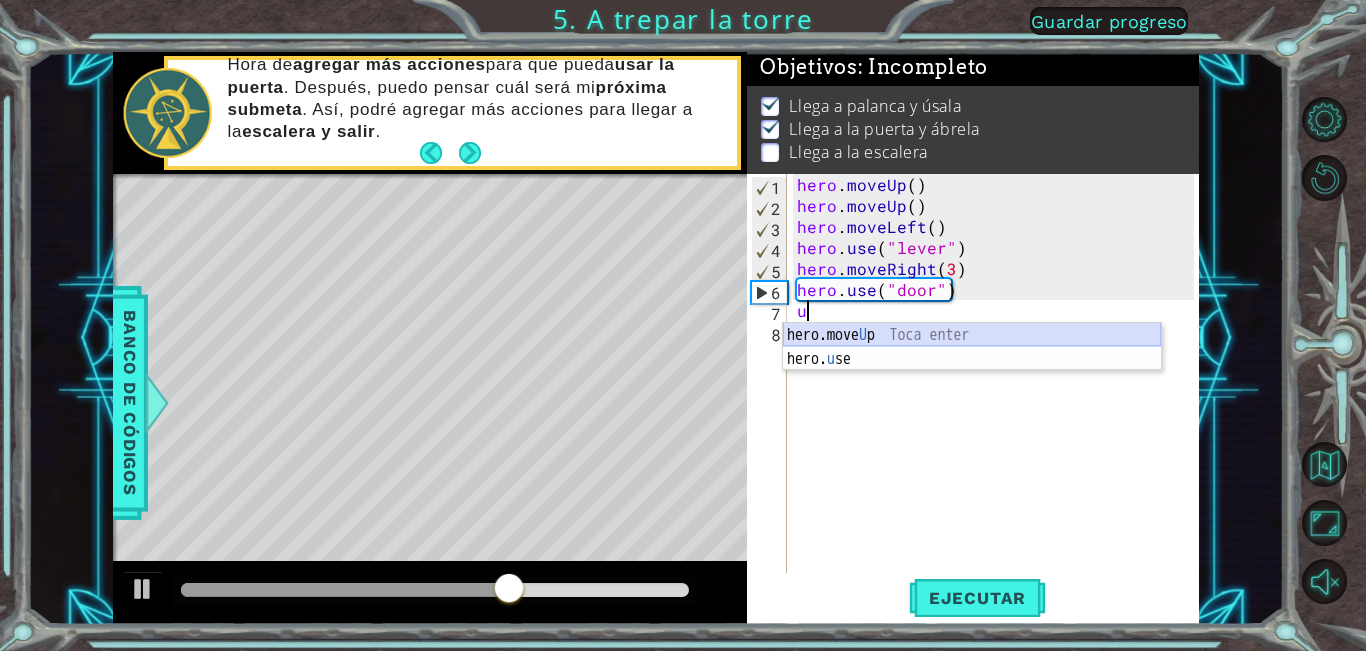 click on "hero.move U p Toca enter hero. u se Toca enter" at bounding box center (972, 371) 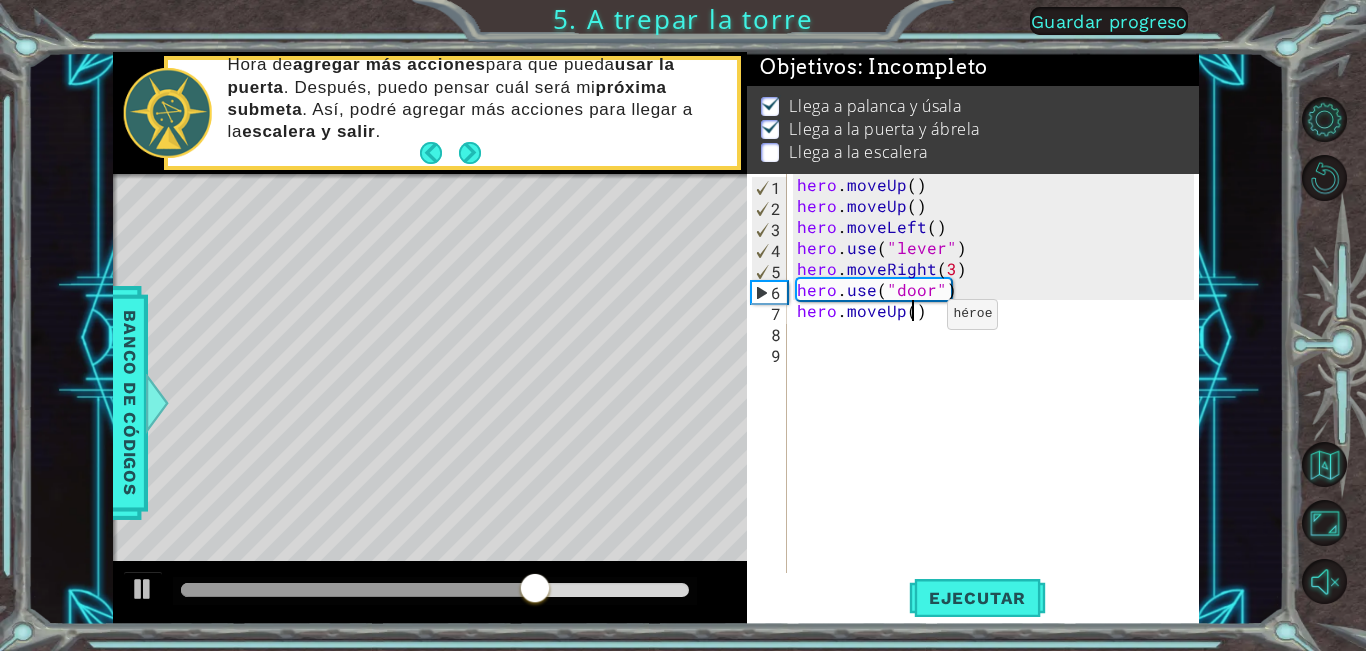 click on "hero . moveUp ( ) hero . moveUp ( ) hero . moveLeft ( ) hero . use ( "lever" ) hero . moveRight ( 3 ) hero . use ( "door" ) hero . moveUp ( )" at bounding box center [998, 394] 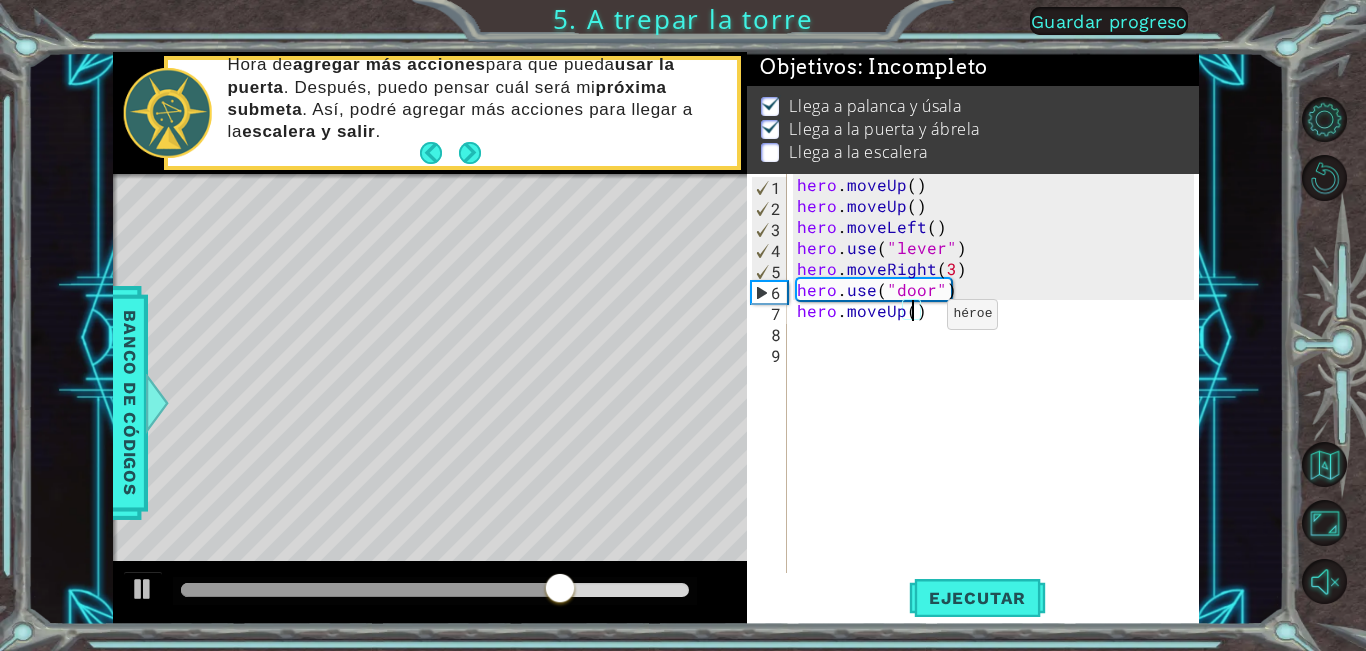 type on "hero.moveUp(2)" 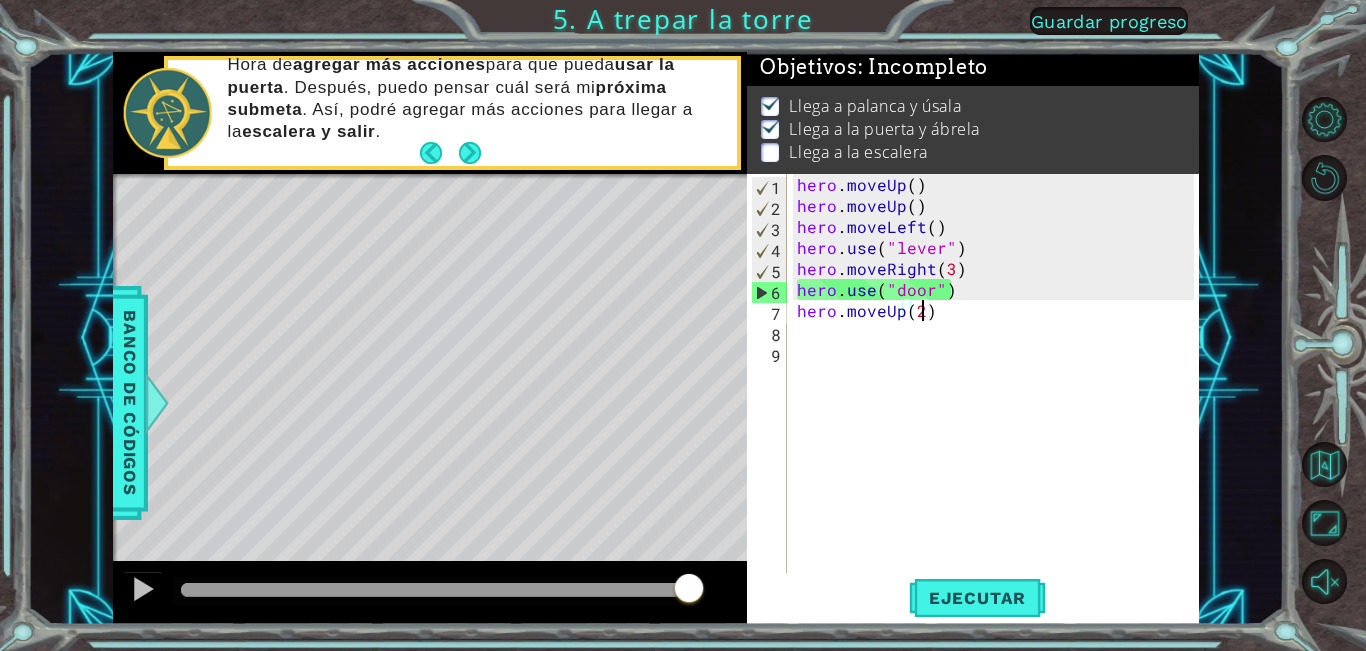 click on "hero . moveUp ( ) hero . moveUp ( ) hero . moveLeft ( ) hero . use ( "lever" ) hero . moveRight ( 3 ) hero . use ( "door" ) hero . moveUp ( 2 )" at bounding box center [998, 394] 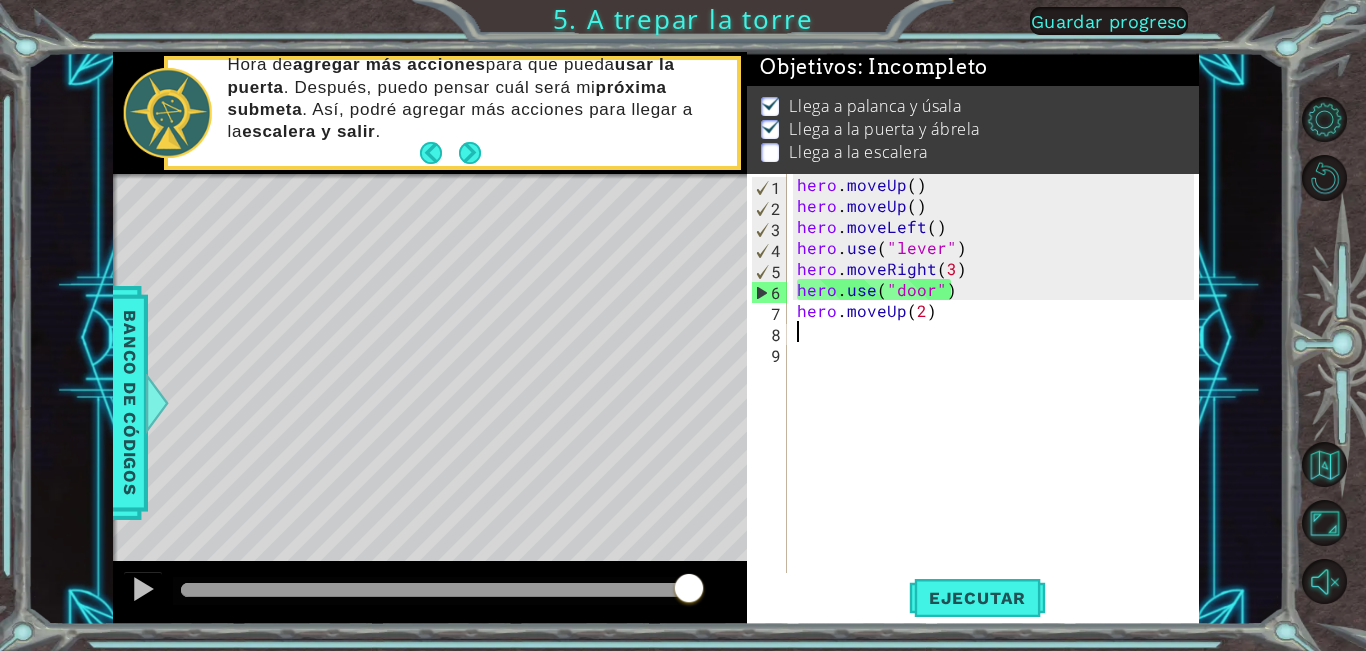 scroll, scrollTop: 0, scrollLeft: 0, axis: both 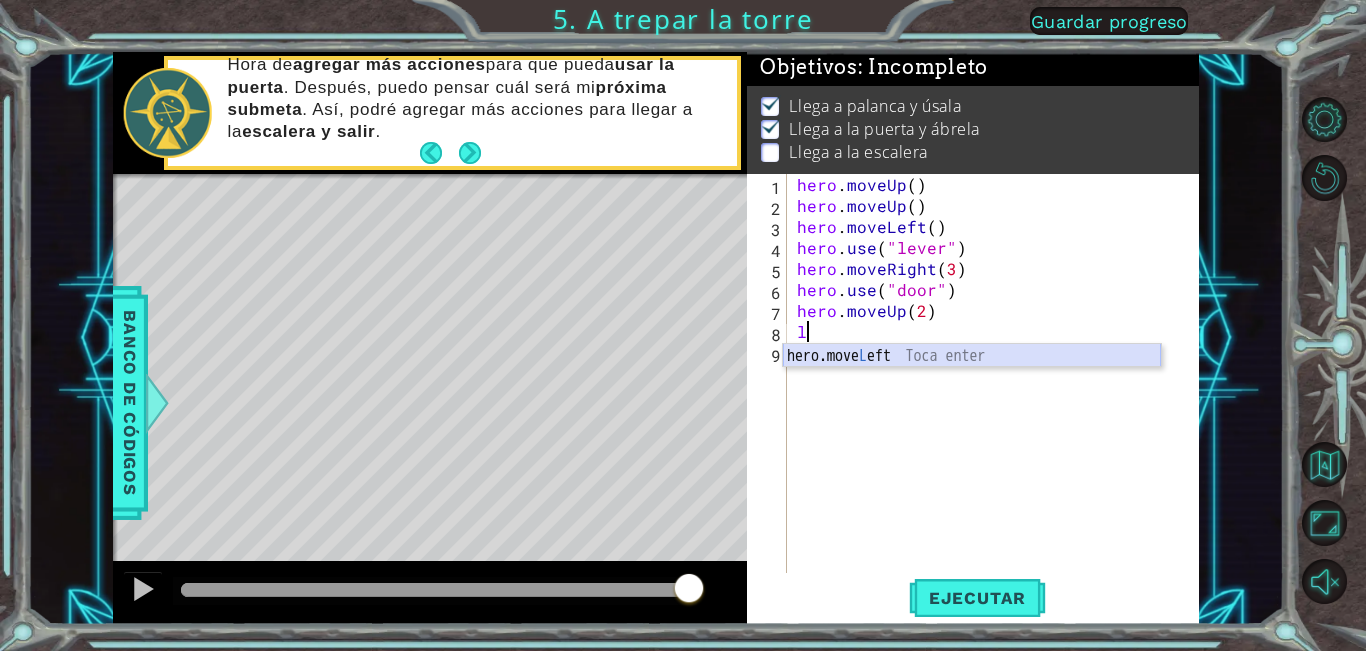 click on "hero.move L eft Toca enter" at bounding box center (972, 380) 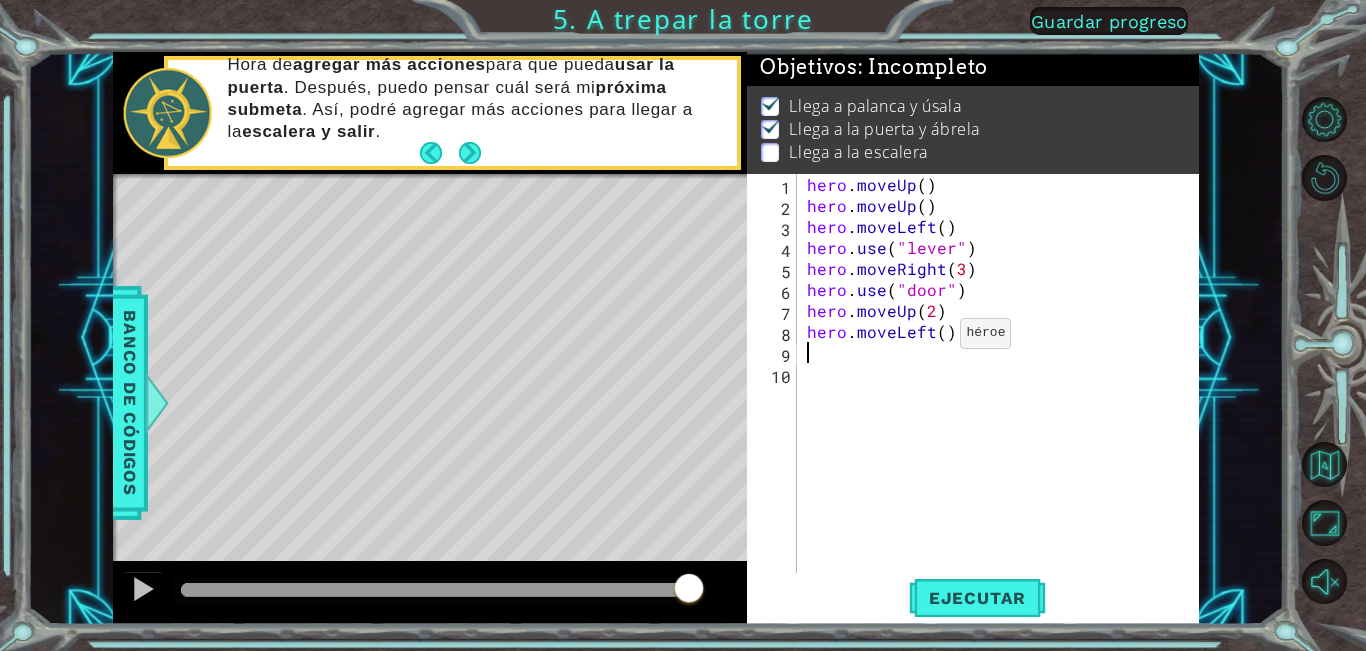 click on "hero . moveUp ( ) hero . moveUp ( ) hero . moveLeft ( ) hero . use ( "lever" ) hero . moveRight ( 3 ) hero . use ( "door" ) hero . moveUp ( 2 ) hero . moveLeft ( )" at bounding box center [1003, 394] 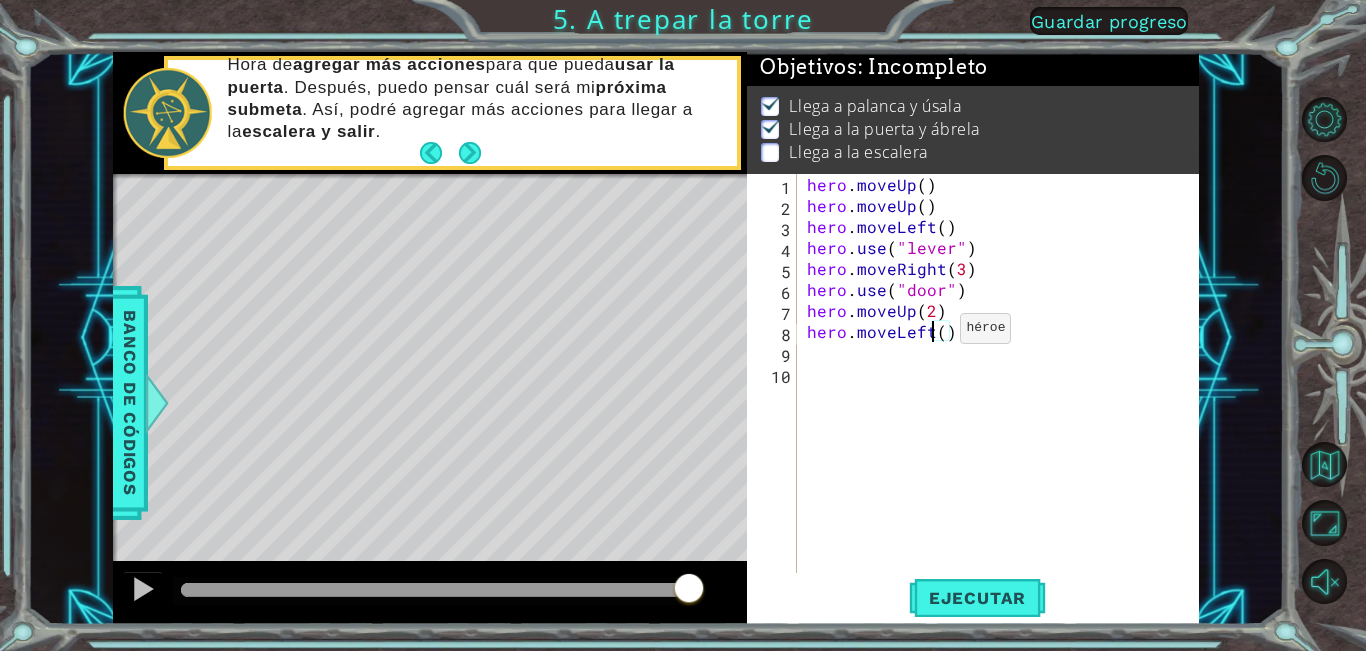 click on "hero . moveUp ( ) hero . moveUp ( ) hero . moveLeft ( ) hero . use ( "lever" ) hero . moveRight ( 3 ) hero . use ( "door" ) hero . moveUp ( 2 ) hero . moveLeft ( )" at bounding box center (1003, 394) 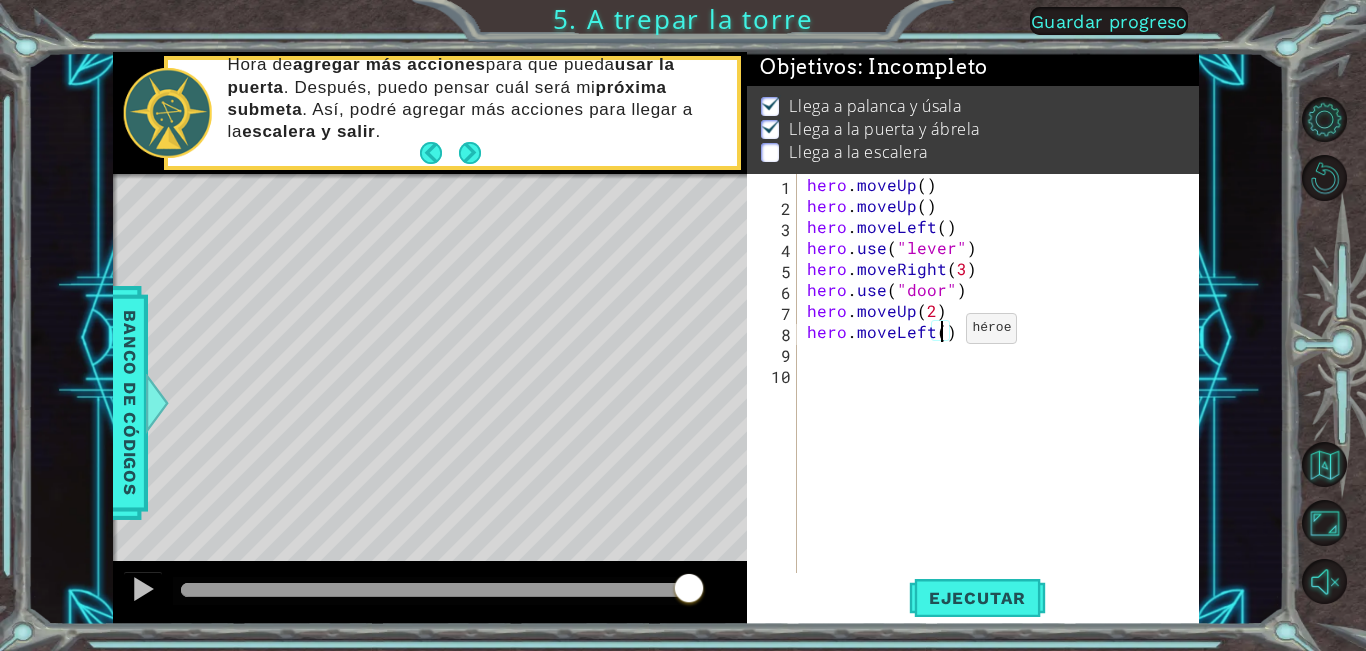 type on "hero.moveLeft(3)" 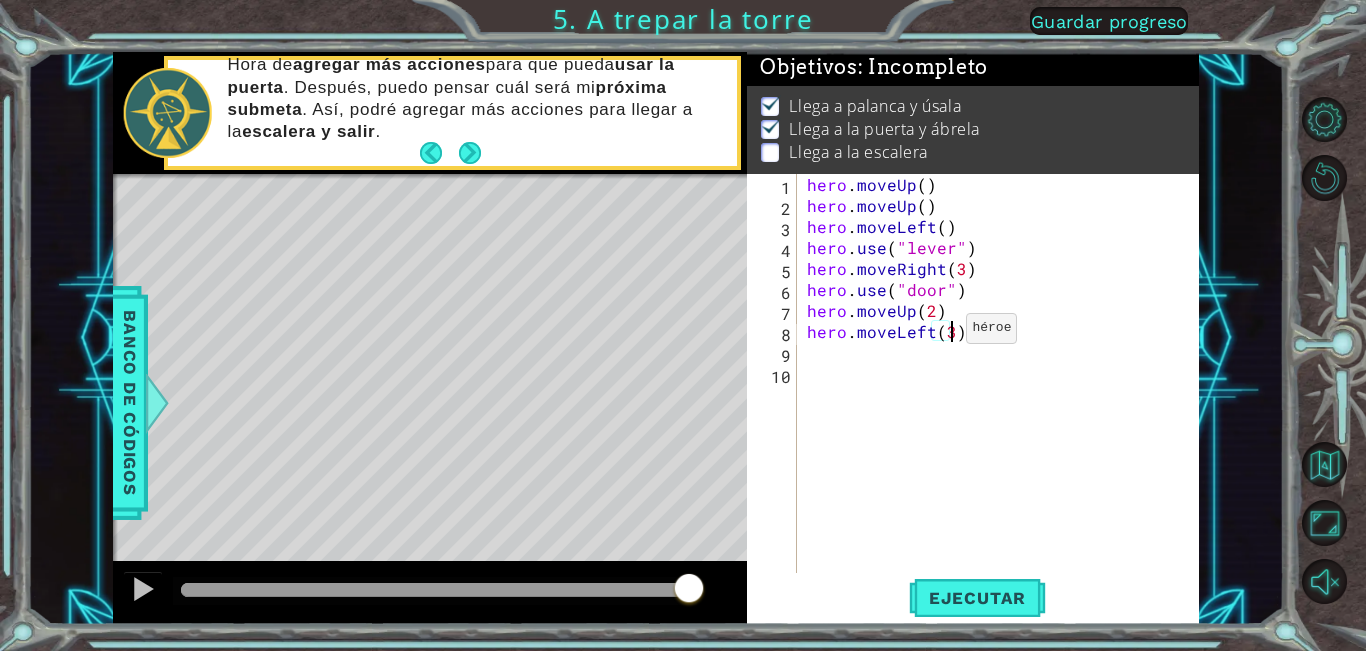 scroll, scrollTop: 0, scrollLeft: 9, axis: horizontal 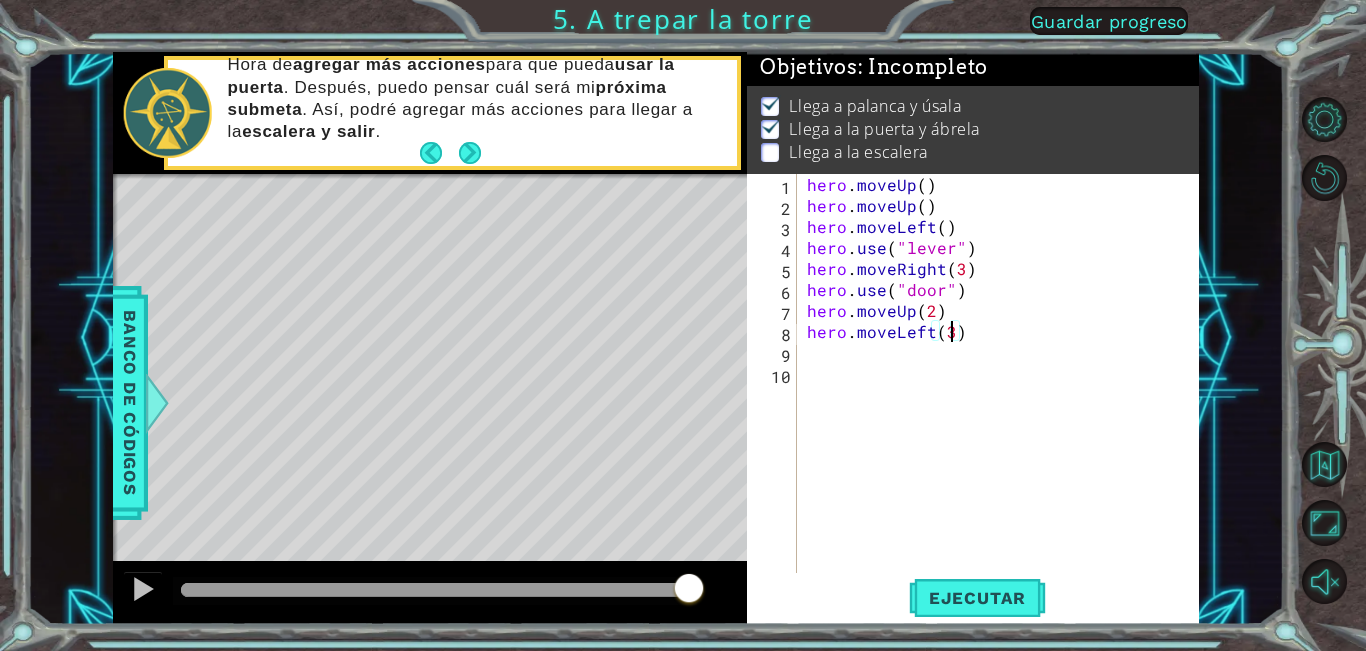 click on "hero . moveUp ( ) hero . moveUp ( ) hero . moveLeft ( ) hero . use ( "lever" ) hero . moveRight ( 3 ) hero . use ( "door" ) hero . moveUp ( 2 ) hero . moveLeft ( 3 )" at bounding box center [1003, 394] 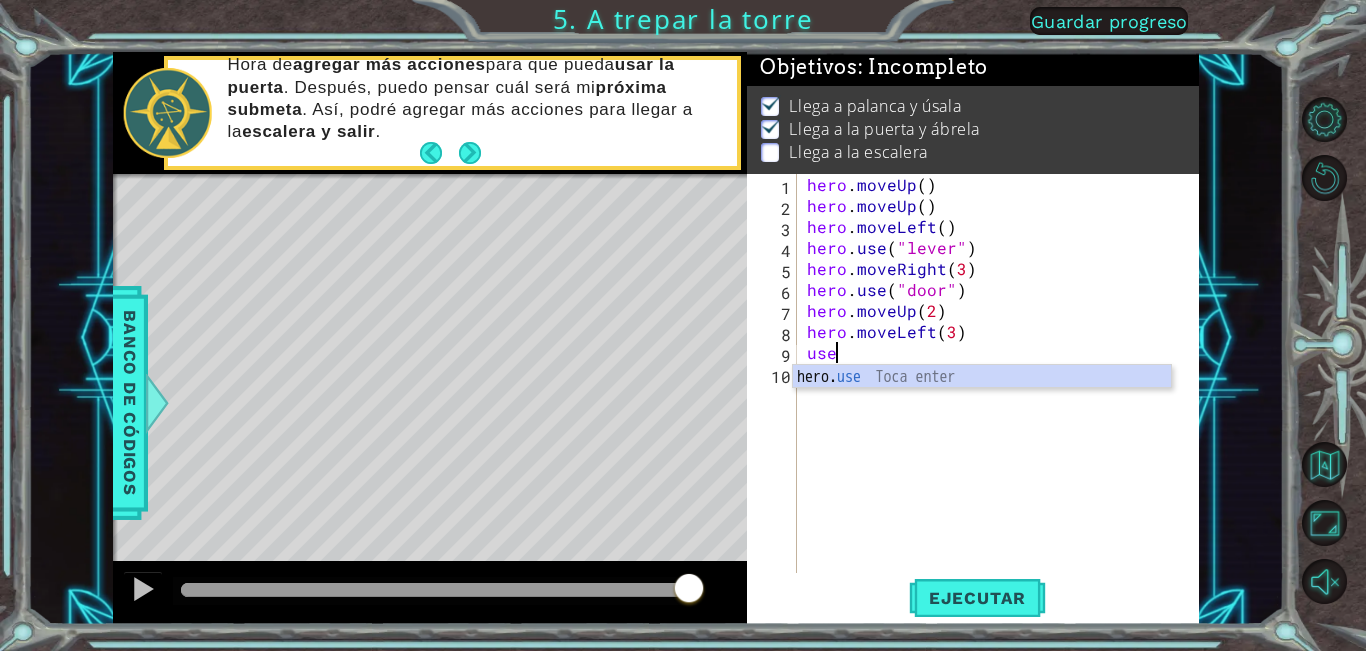 scroll, scrollTop: 0, scrollLeft: 1, axis: horizontal 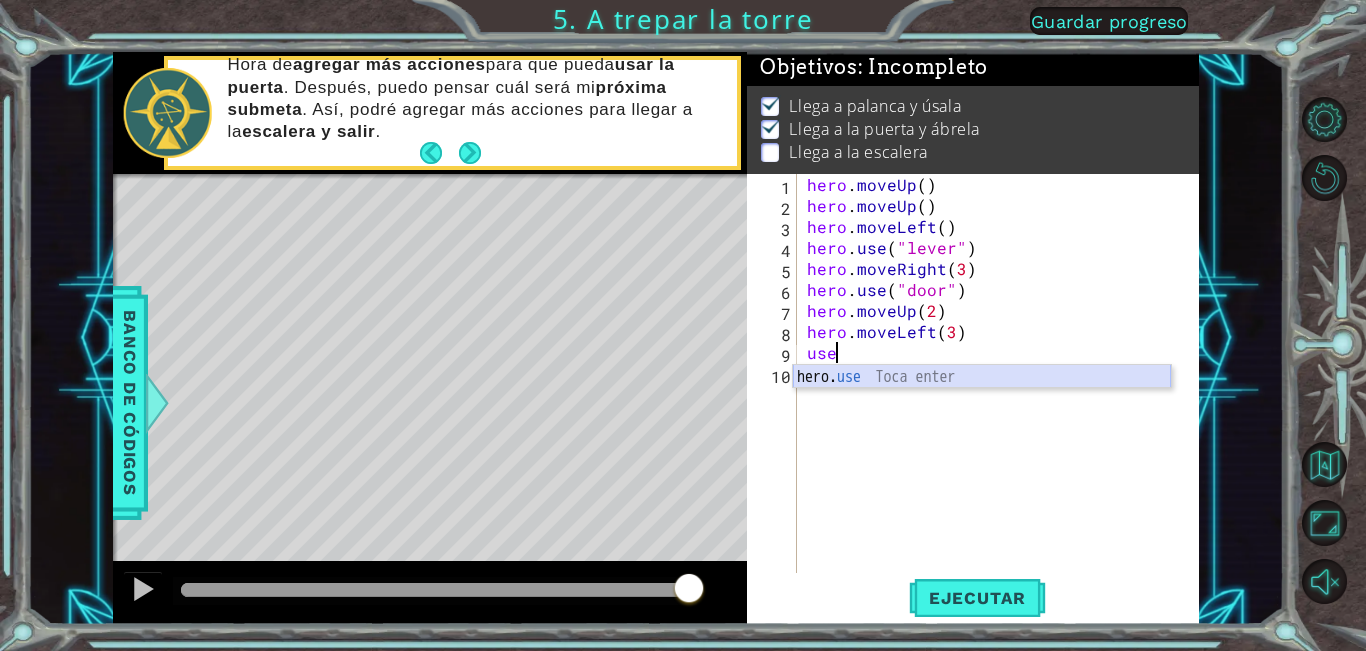 click on "hero. use Toca enter" at bounding box center (982, 401) 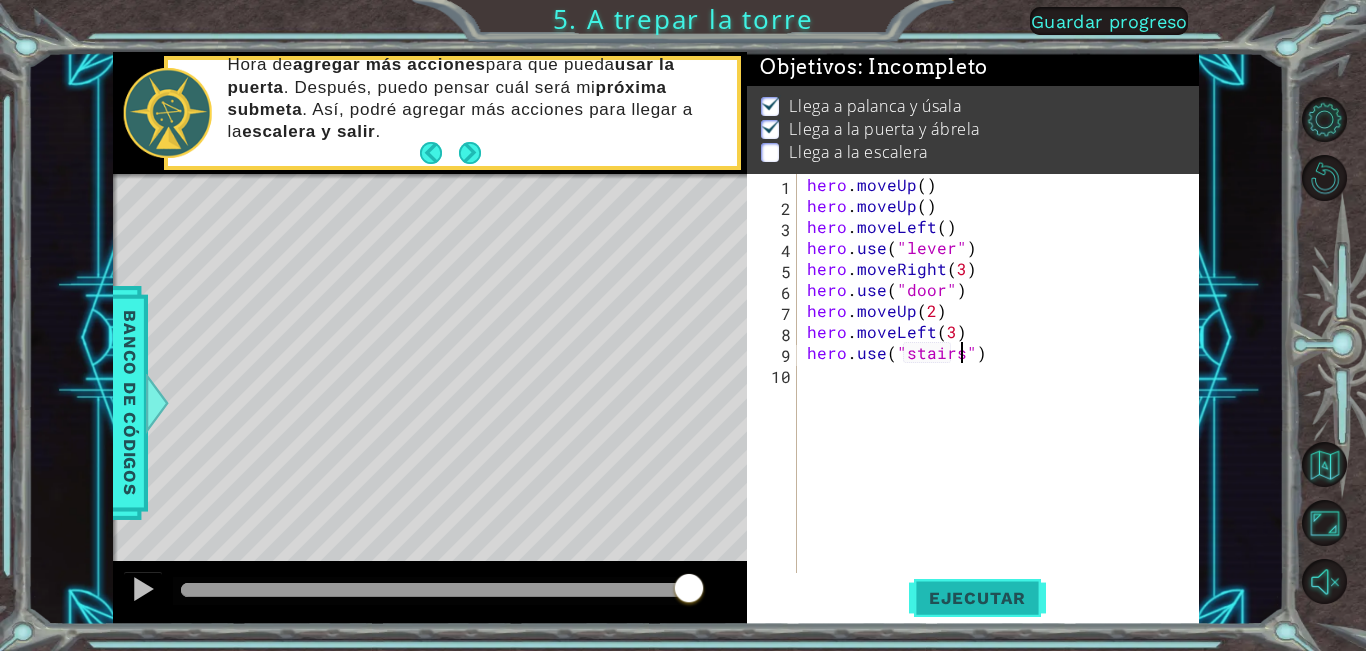scroll, scrollTop: 0, scrollLeft: 10, axis: horizontal 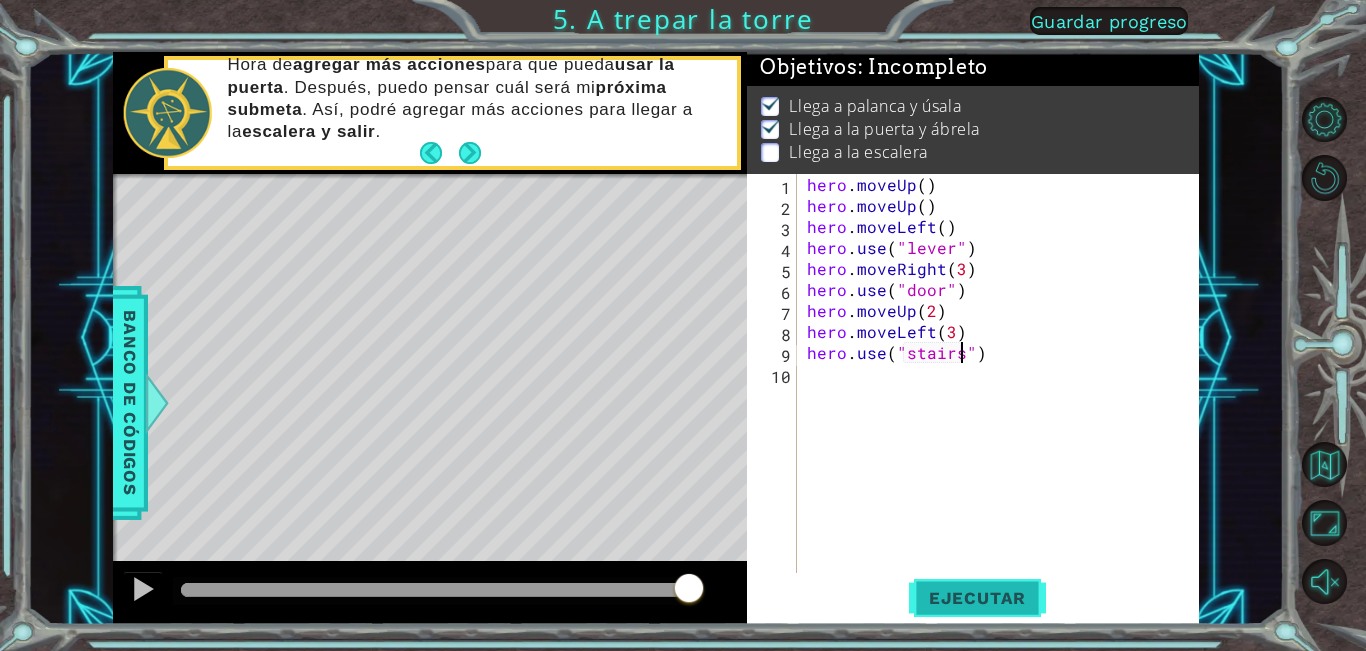 type on "hero.use("stairs")" 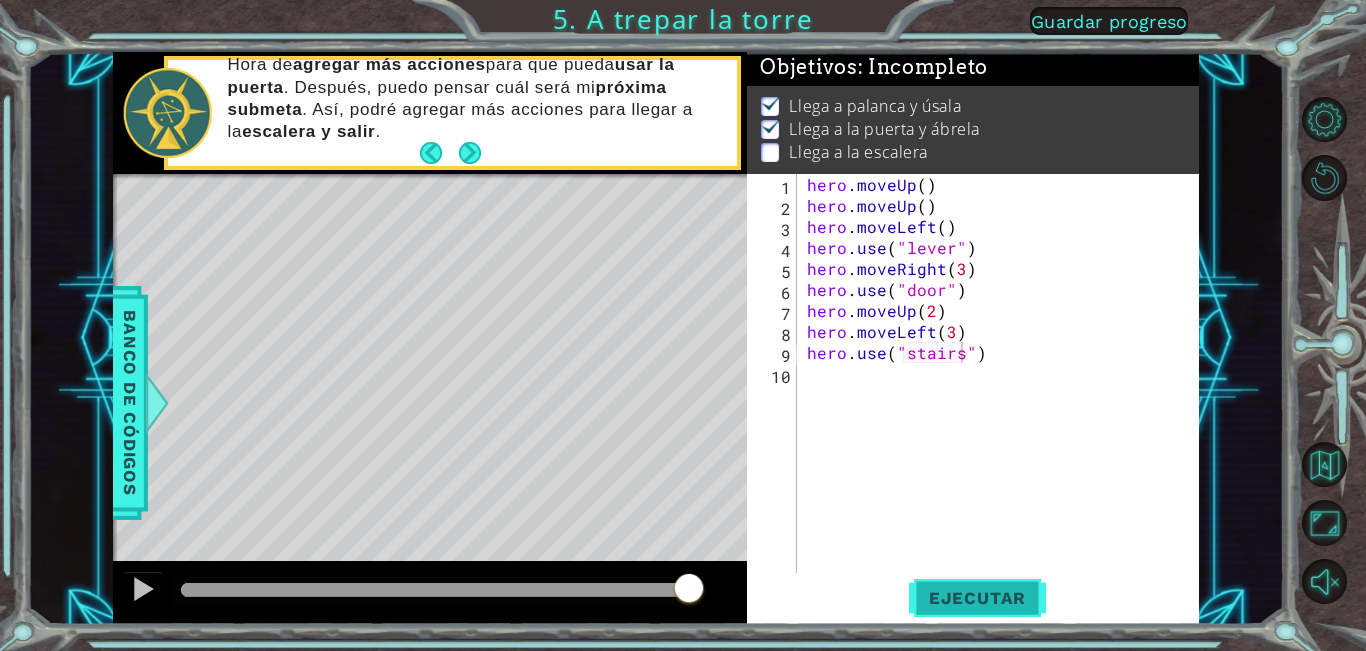 click on "Ejecutar" at bounding box center (977, 598) 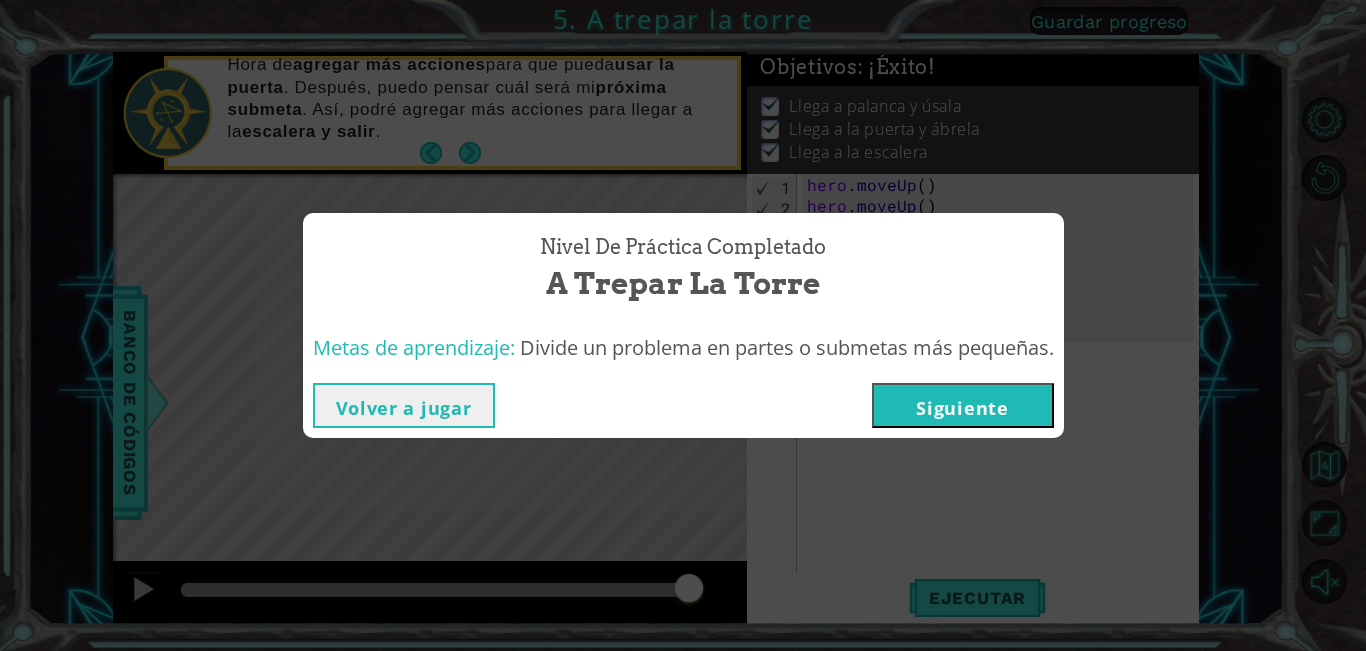 click on "Siguiente" at bounding box center (963, 405) 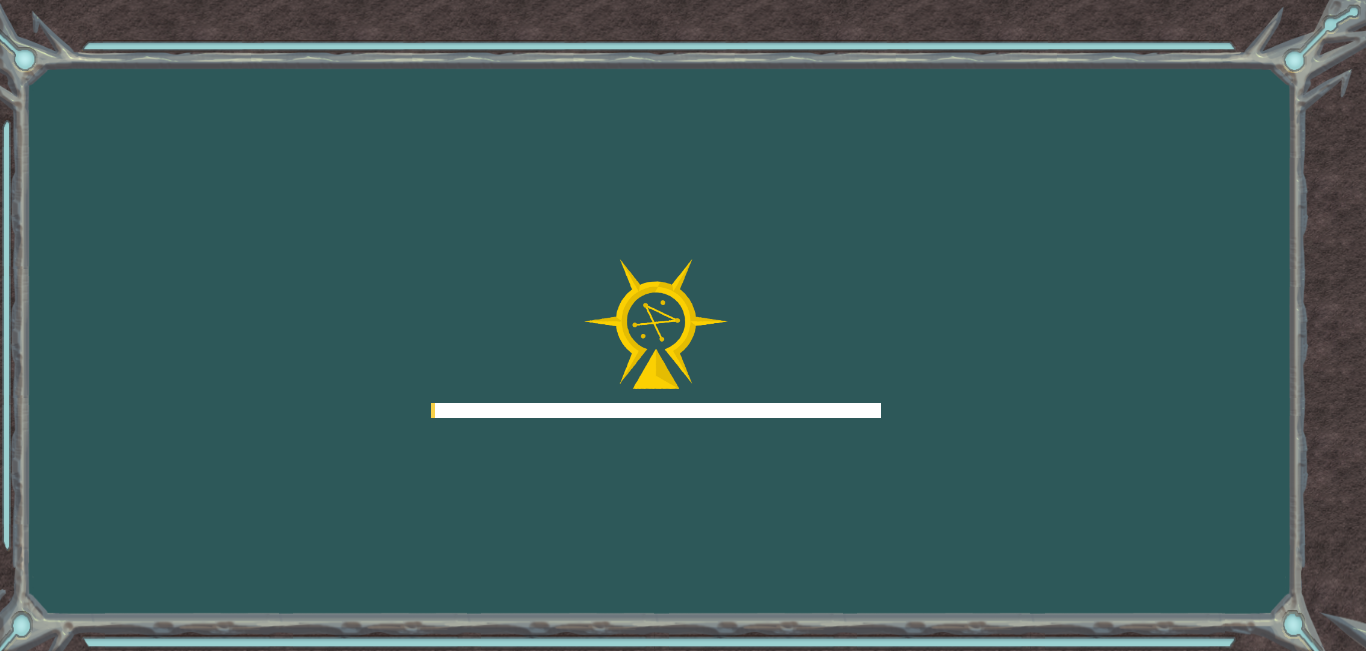 click on "Goals Error cargando del servidor Deberás unirte a un curso para jugar a este nivel. Volver a mis cursos ¡Pídele a tu docente que te asigne una licencia para que puedas continuar jugando CodeCombat! Volver a mis cursos Este nivel está bloqueado. Volver a mis cursos" at bounding box center [683, 325] 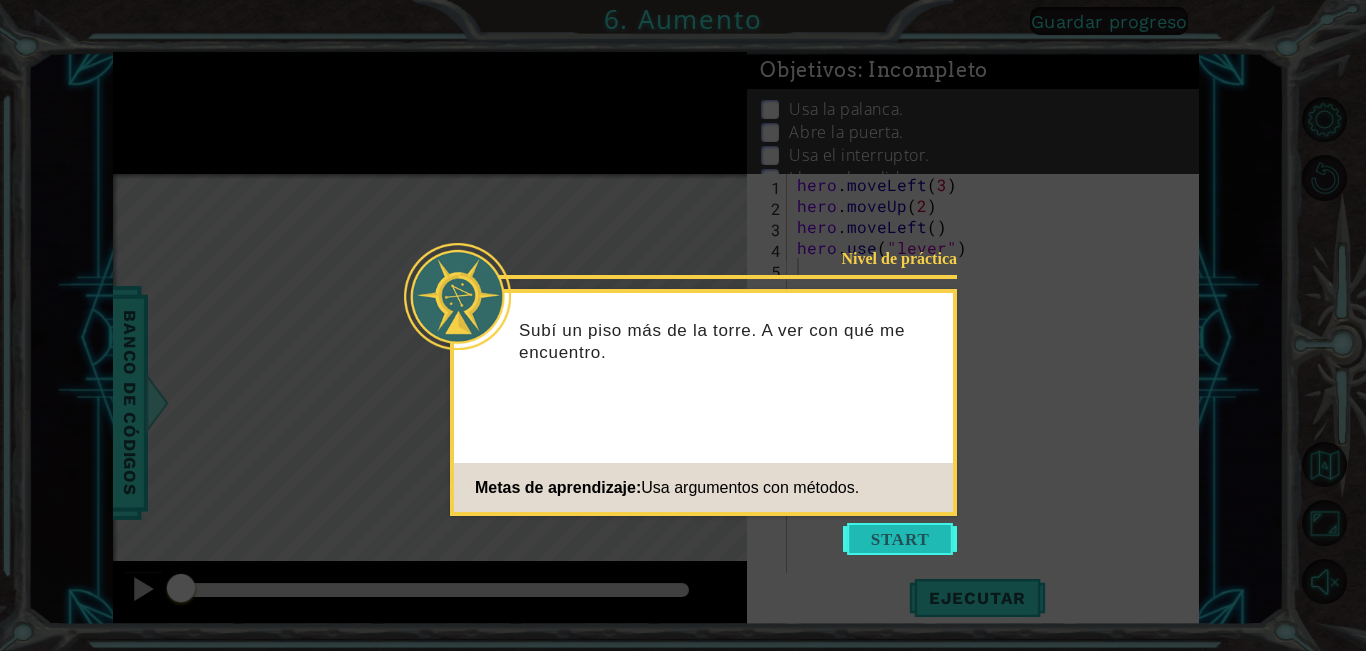 click at bounding box center (900, 539) 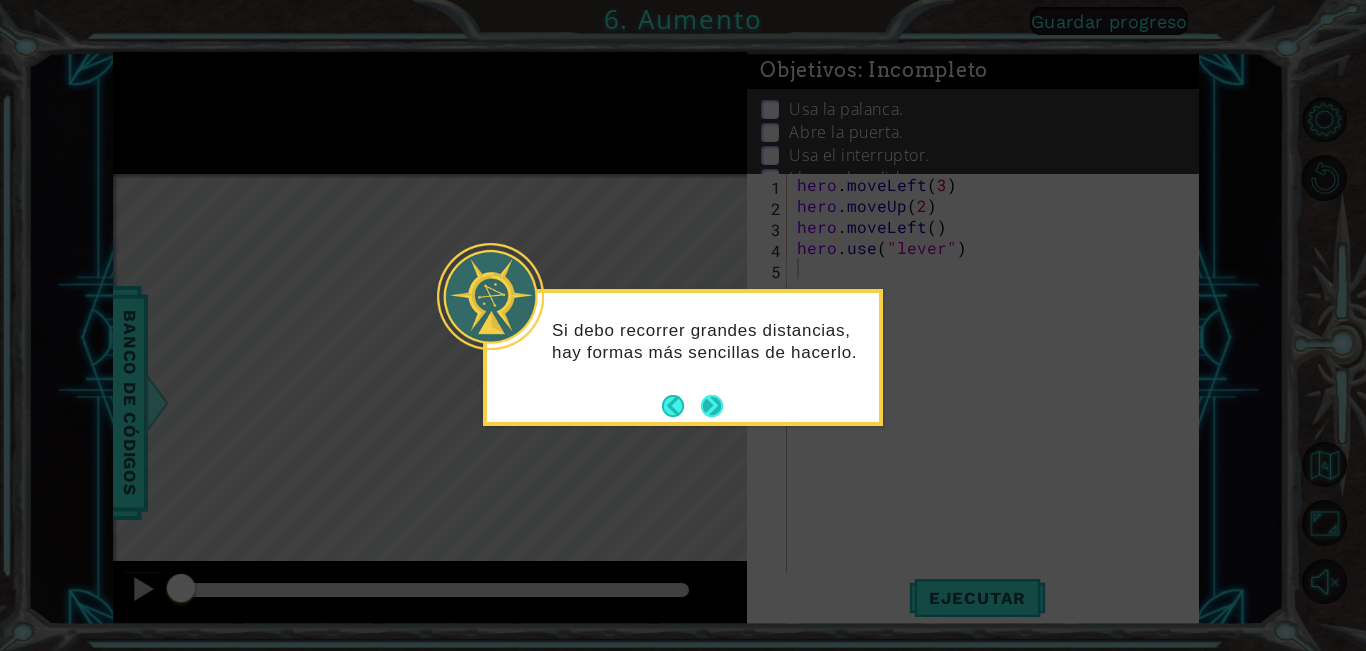 click at bounding box center [712, 406] 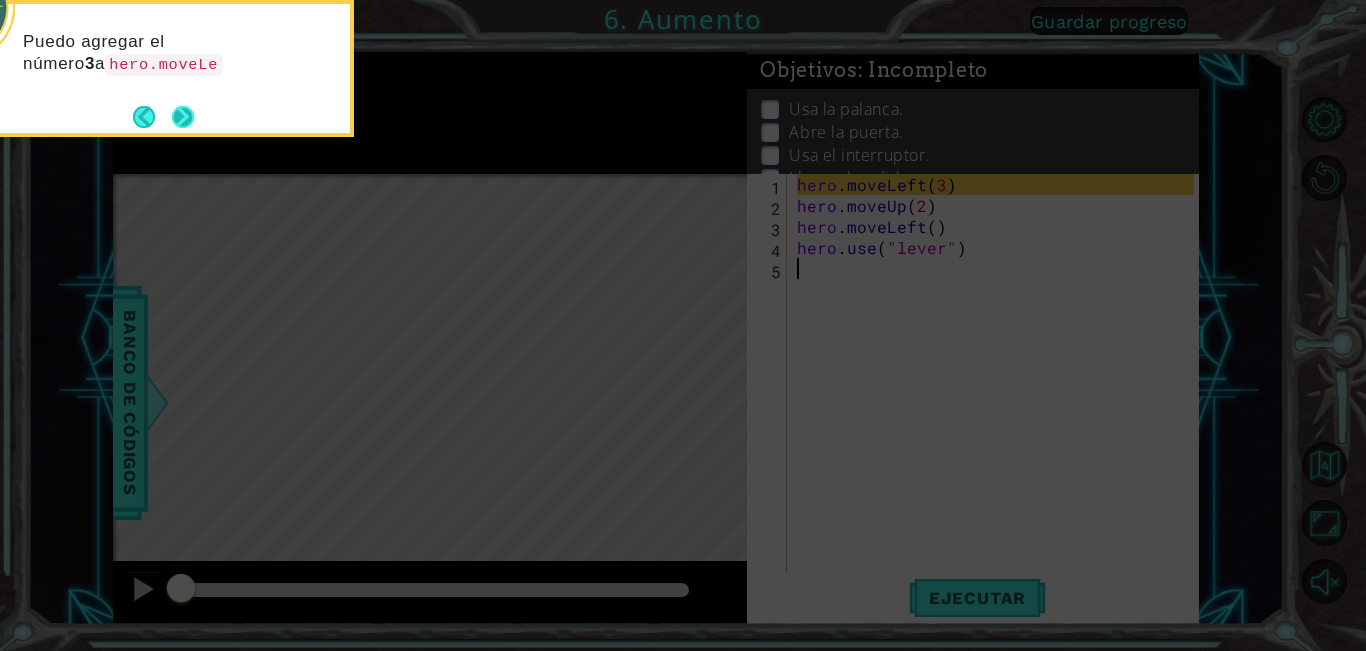 click at bounding box center [183, 117] 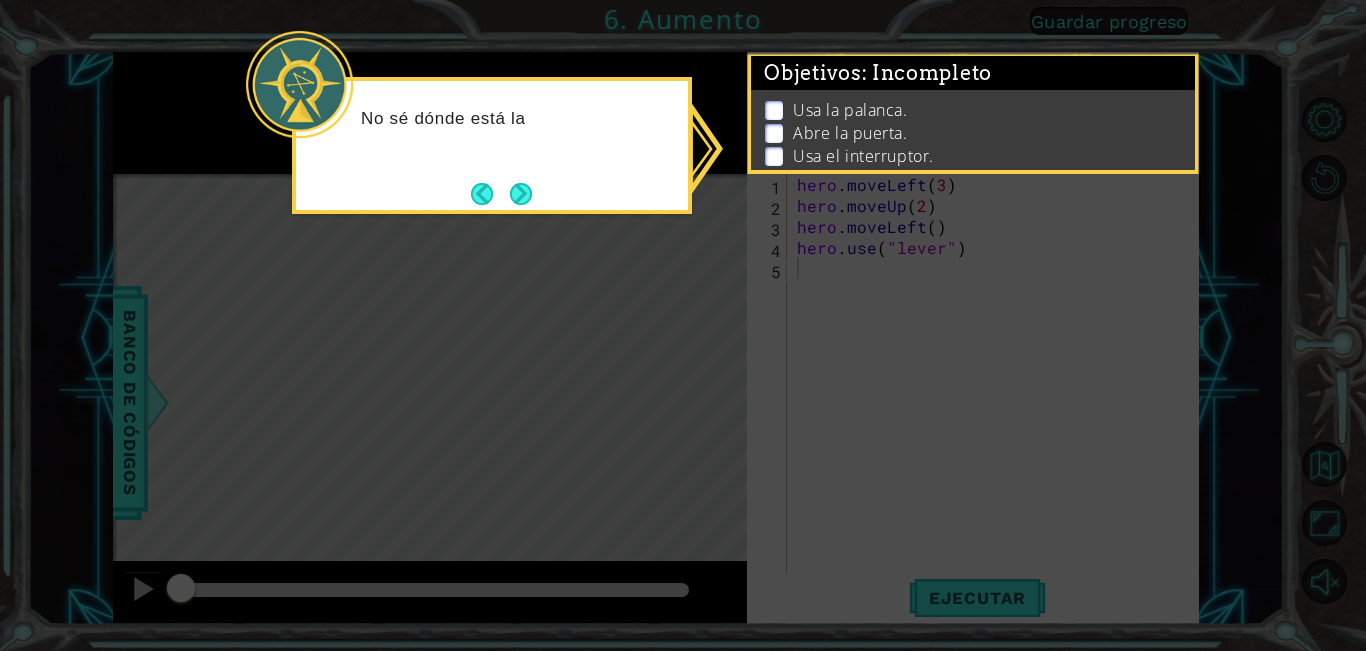 drag, startPoint x: 189, startPoint y: 109, endPoint x: 619, endPoint y: 233, distance: 447.52206 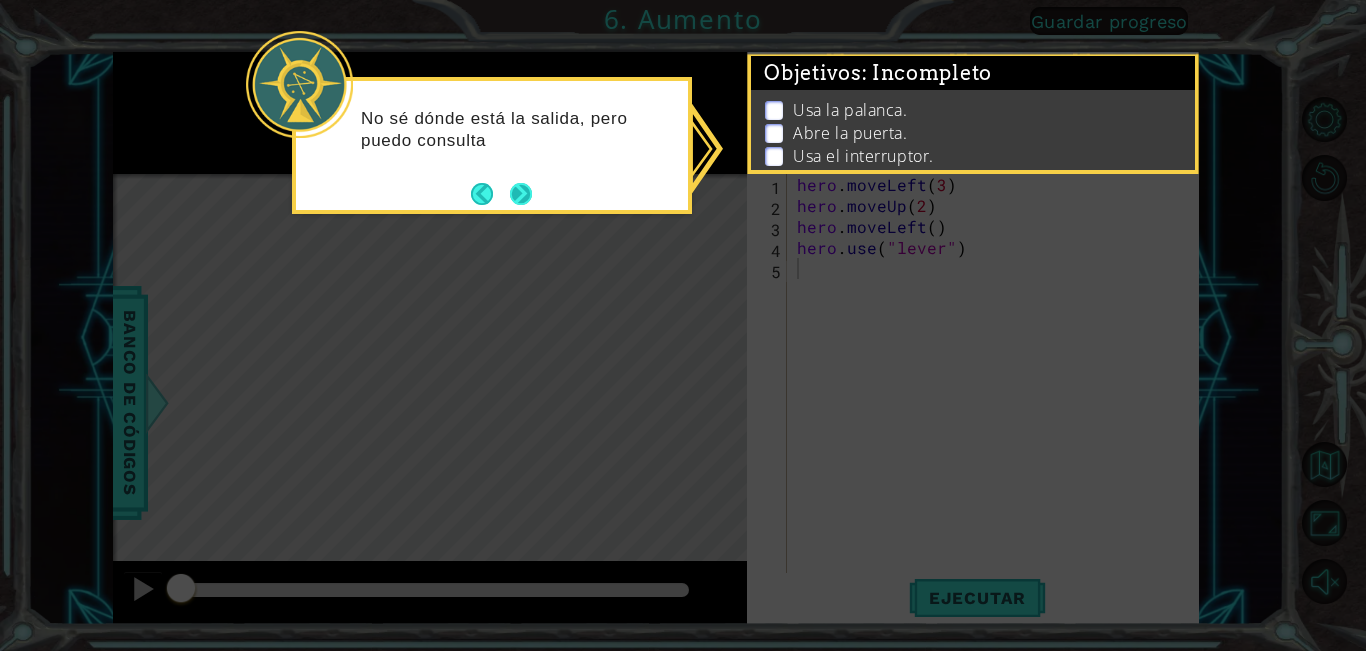 click at bounding box center (521, 194) 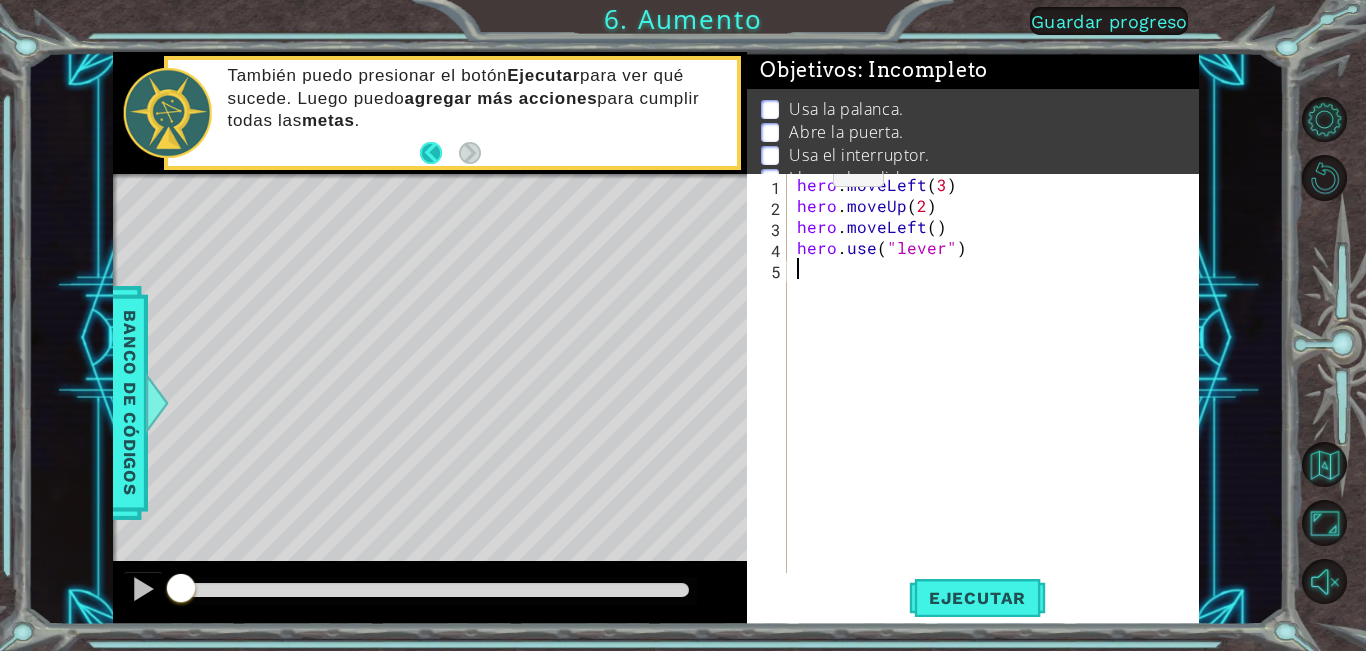 click at bounding box center (439, 153) 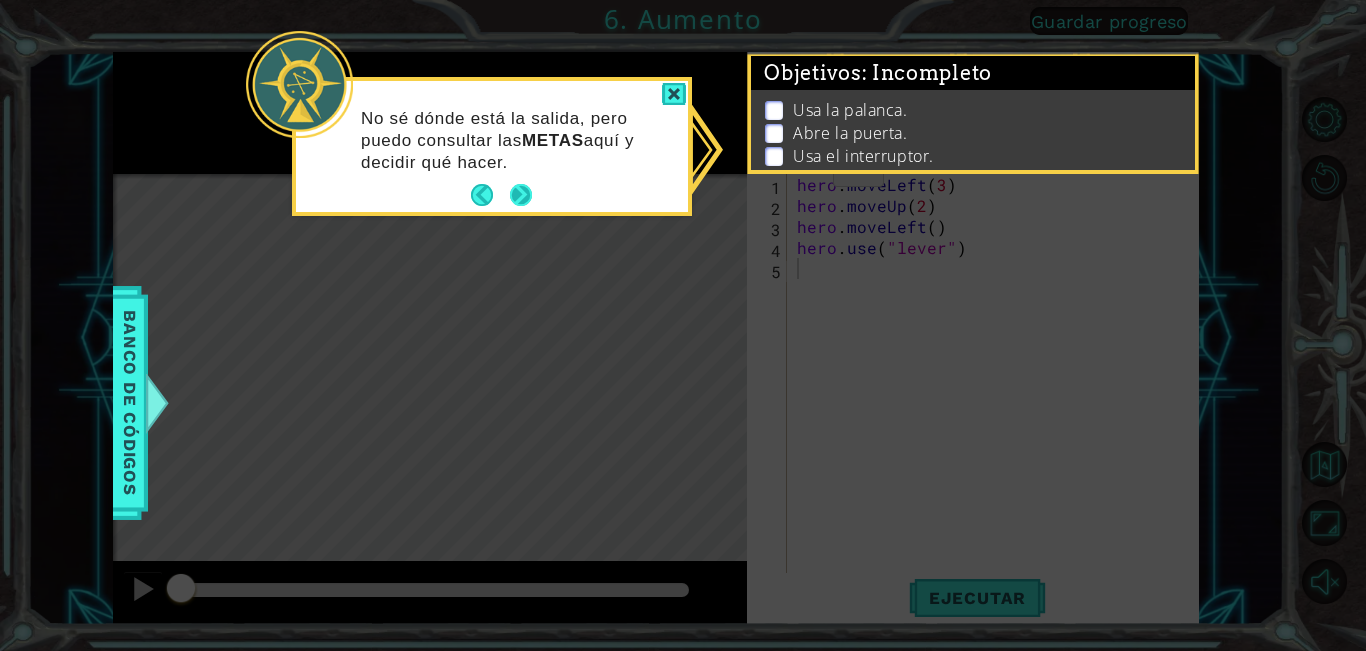 click at bounding box center (521, 196) 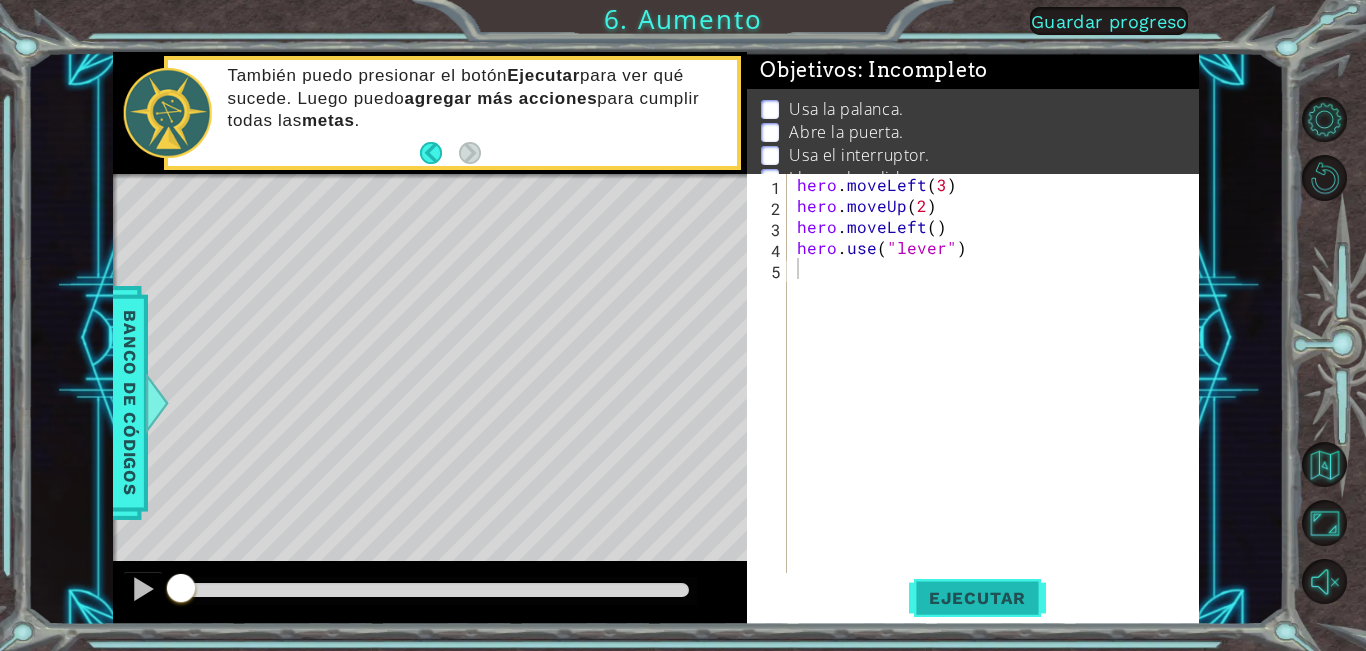 click on "Ejecutar" at bounding box center [977, 598] 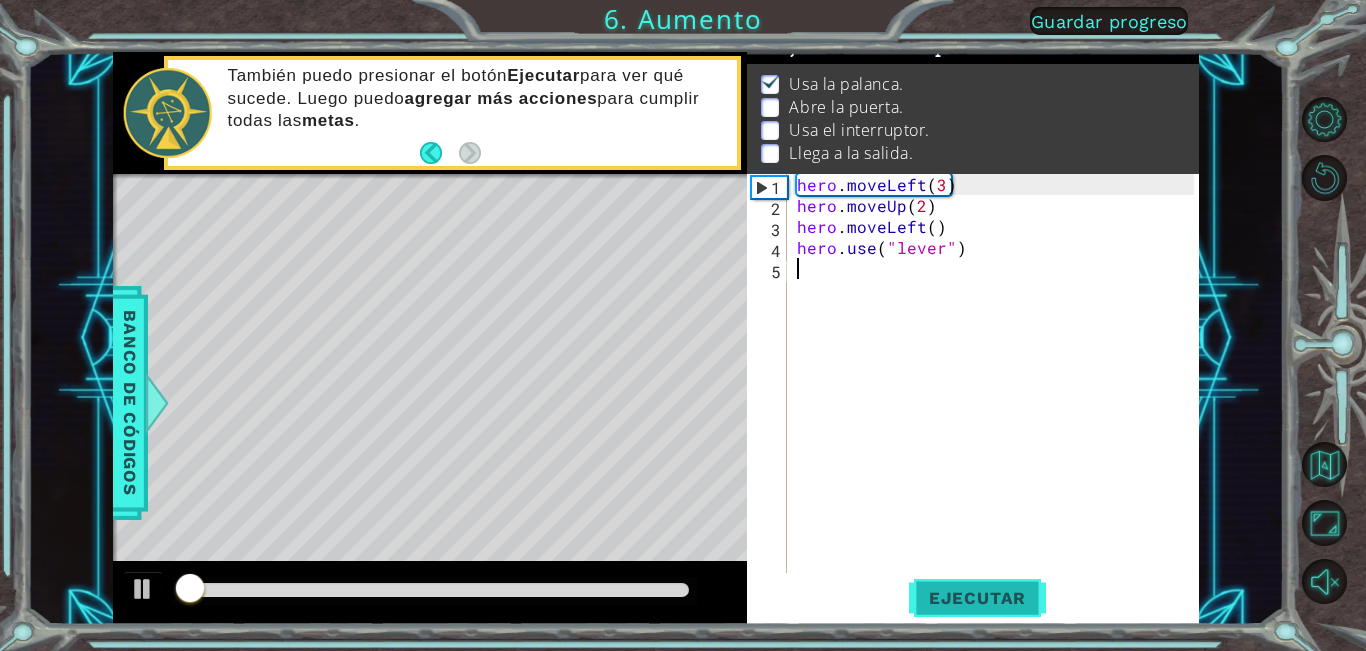 scroll, scrollTop: 26, scrollLeft: 0, axis: vertical 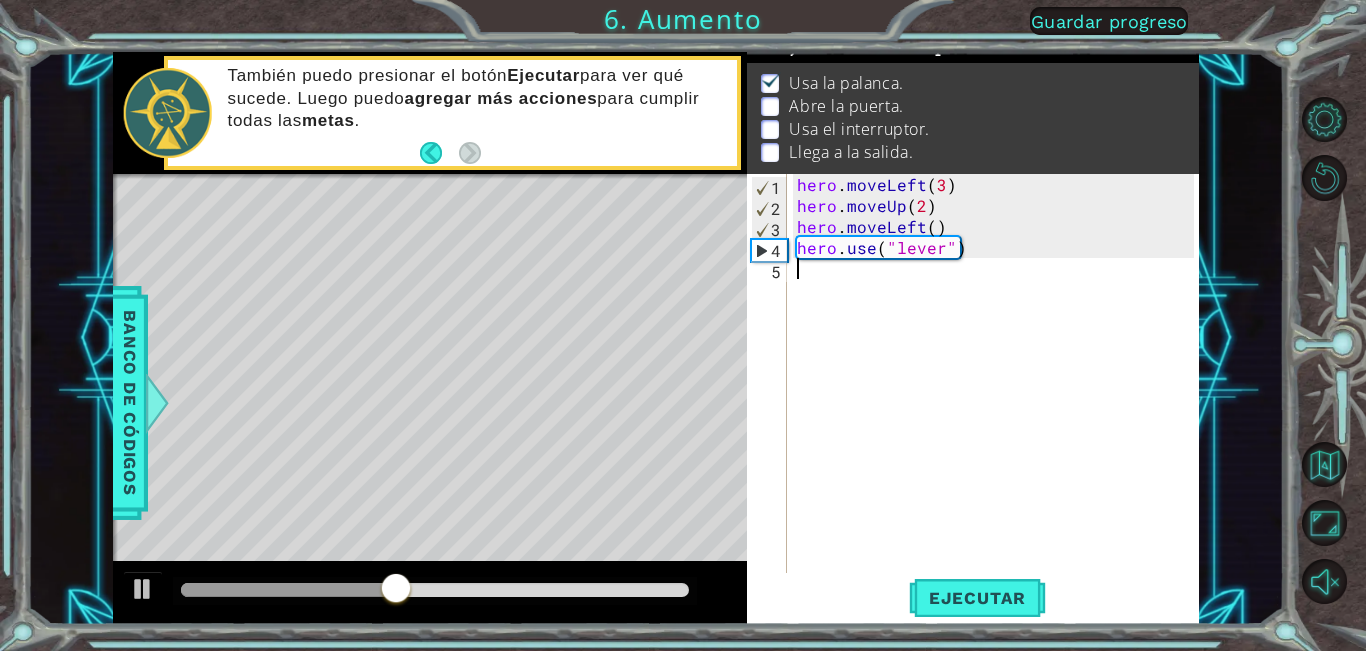 click on "hero . moveLeft ( 3 ) hero . moveUp ( 2 ) hero . moveLeft ( ) hero . use ( "lever" )" at bounding box center (998, 394) 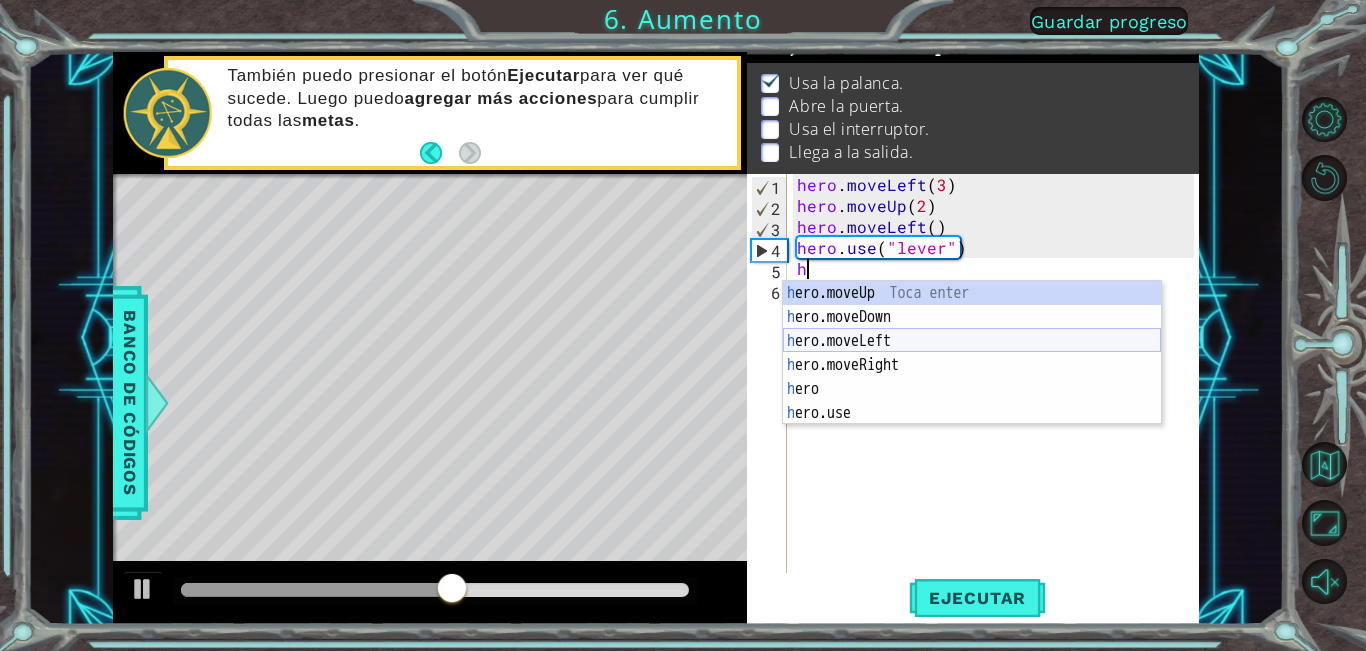 click on "h ero.moveUp Toca enter h ero.moveDown Toca enter h ero.moveLeft Toca enter h ero.moveRight Toca enter h ero Toca enter h ero.use Toca enter" at bounding box center (972, 377) 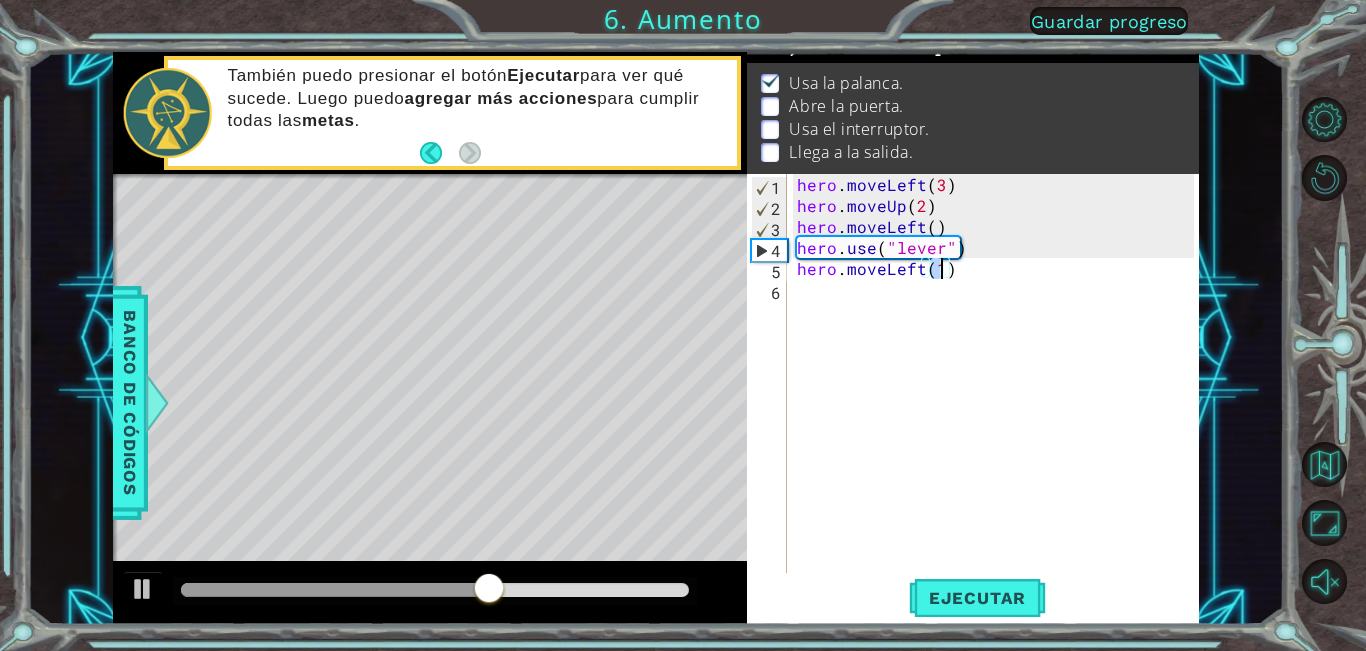 type on "hero.moveLeft(1)" 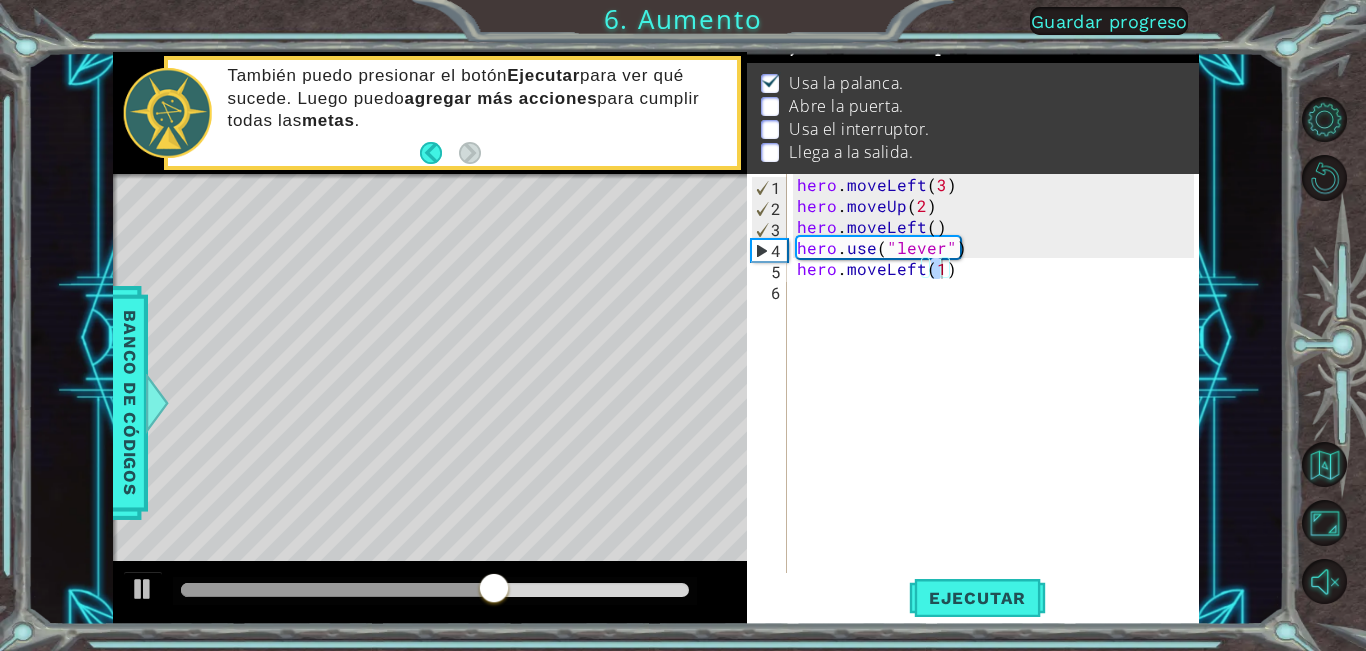 click on "hero.moveLeft(1) 1 2 3 4 5 6 hero . moveLeft ( 3 ) hero . moveUp ( 2 ) hero . moveLeft ( ) hero . use ( "lever" ) hero . moveLeft ( 1 )     הההההההההההההההההההההההההההההההההההההההההההההההההההההההההההההההההההההההההההההההההההההההההההההההההההההההההההההההההההההההההההההההההההההההההההההההההההההההההההההההההההההההההההההההההההההההההההההההההההההההההההההההההההההההההההההההההההההההההההההההההההההההההההההההה XXXXXXXXXXXXXXXXXXXXXXXXXXXXXXXXXXXXXXXXXXXXXXXXXXXXXXXXXXXXXXXXXXXXXXXXXXXXXXXXXXXXXXXXXXXXXXXXXXXXXXXXXXXXXXXXXXXXXXXXXXXXXXXXXXXXXXXXXXXXXXXXXXXXXXXXXXXXXXXXXXXXXXXXXXXXXXXXXXXXXXXXXXXXXXXXXXXXXXXXXXXXXXXXXXXXXXXXXXXXXXXXXXXXXXXXXXXXXXXXXXXXXXXXXXXXXXXX" at bounding box center [970, 373] 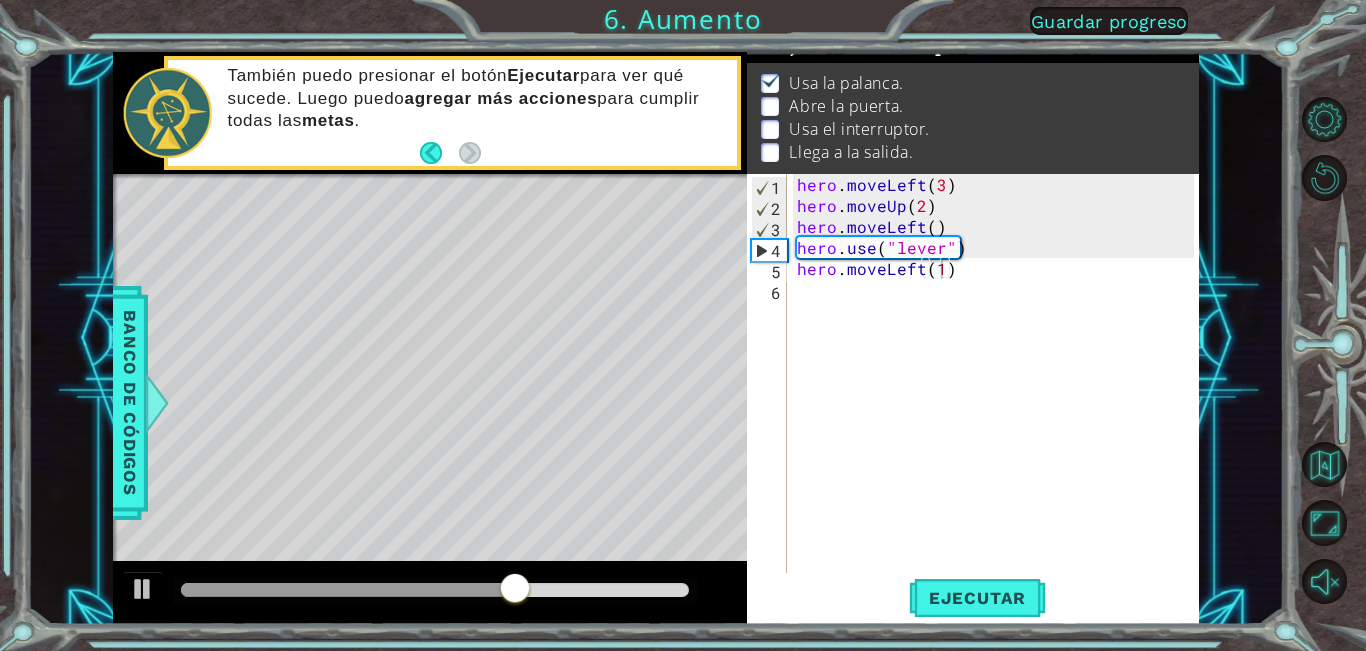 click on "hero.moveLeft(1) 1 2 3 4 5 6 hero . moveLeft ( 3 ) hero . moveUp ( 2 ) hero . moveLeft ( ) hero . use ( "lever" ) hero . moveLeft ( 1 )     הההההההההההההההההההההההההההההההההההההההההההההההההההההההההההההההההההההההההההההההההההההההההההההההההההההההההההההההההההההההההההההההההההההההההההההההההההההההההההההההההההההההההההההההההההההההההההההההההההההההההההההההההההההההההההההההההההההההההההההההההההההההההההההההה XXXXXXXXXXXXXXXXXXXXXXXXXXXXXXXXXXXXXXXXXXXXXXXXXXXXXXXXXXXXXXXXXXXXXXXXXXXXXXXXXXXXXXXXXXXXXXXXXXXXXXXXXXXXXXXXXXXXXXXXXXXXXXXXXXXXXXXXXXXXXXXXXXXXXXXXXXXXXXXXXXXXXXXXXXXXXXXXXXXXXXXXXXXXXXXXXXXXXXXXXXXXXXXXXXXXXXXXXXXXXXXXXXXXXXXXXXXXXXXXXXXXXXXXXXXXXXXX" at bounding box center (970, 373) 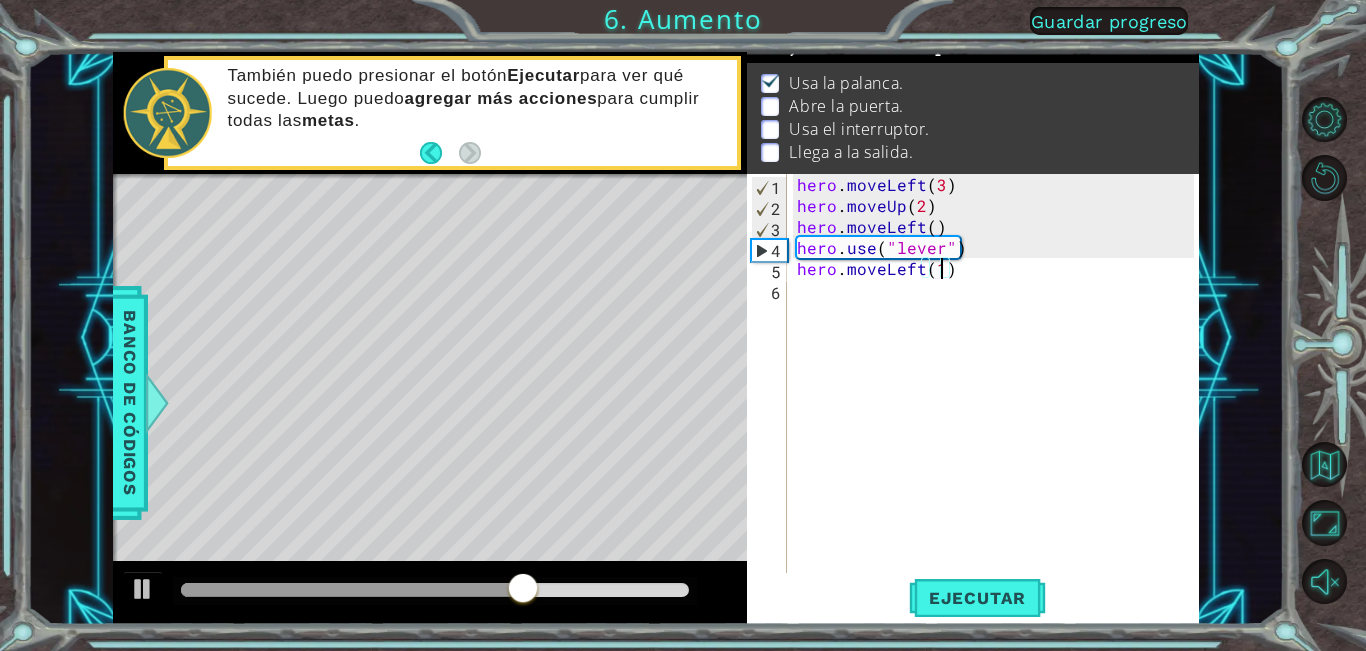 drag, startPoint x: 792, startPoint y: 293, endPoint x: 789, endPoint y: 281, distance: 12.369317 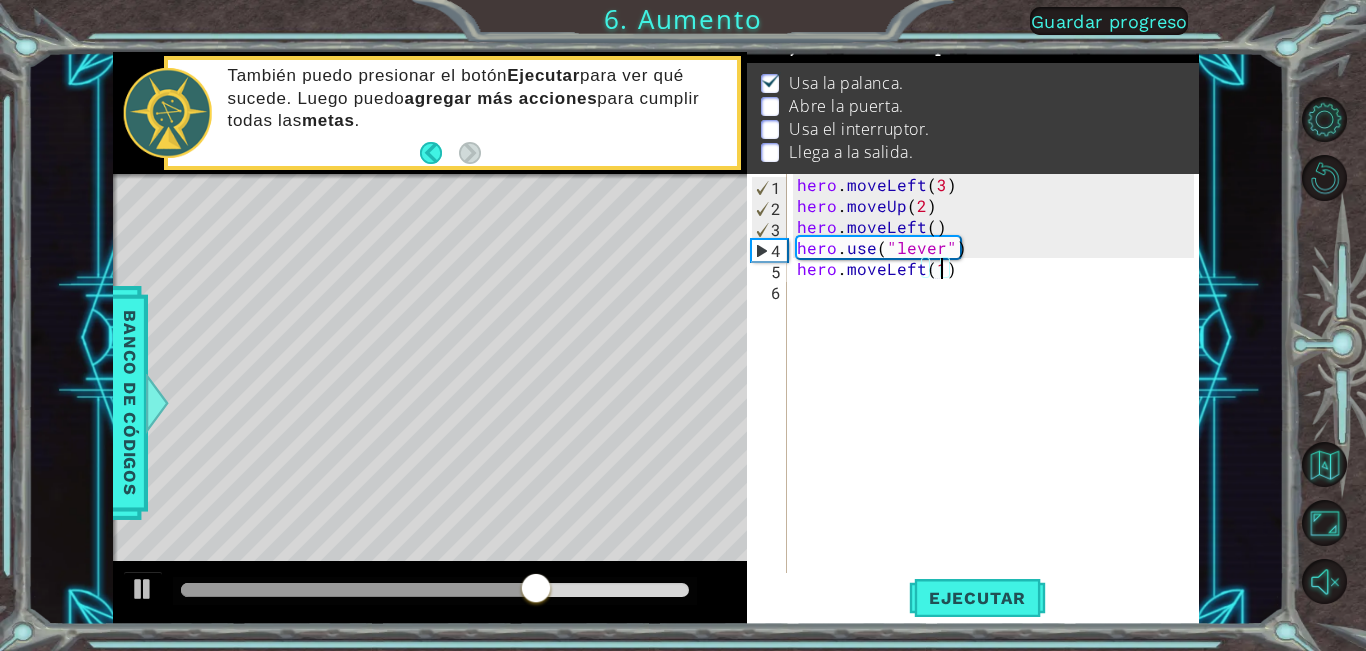 click on "hero . moveLeft ( 3 ) hero . moveUp ( 2 ) hero . moveLeft ( ) hero . use ( "lever" ) hero . moveLeft ( 1 )" at bounding box center (998, 394) 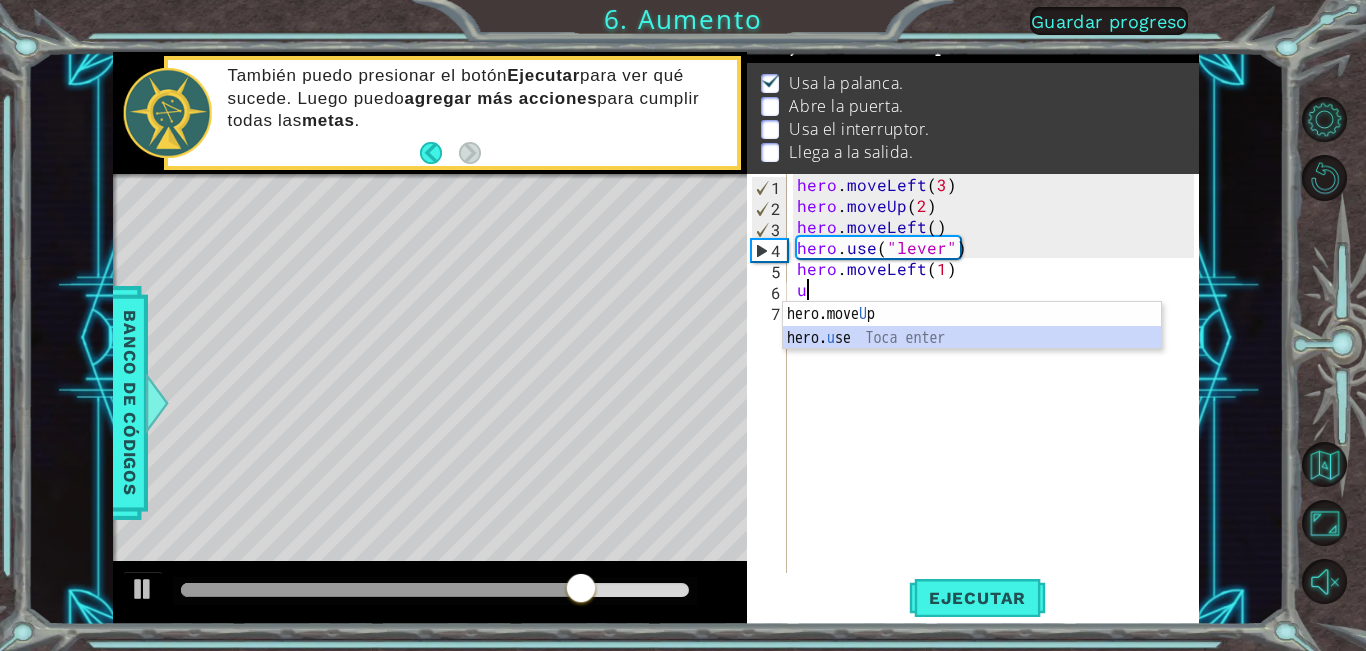 click on "hero.move U p Toca enter hero. u se Toca enter" at bounding box center [972, 350] 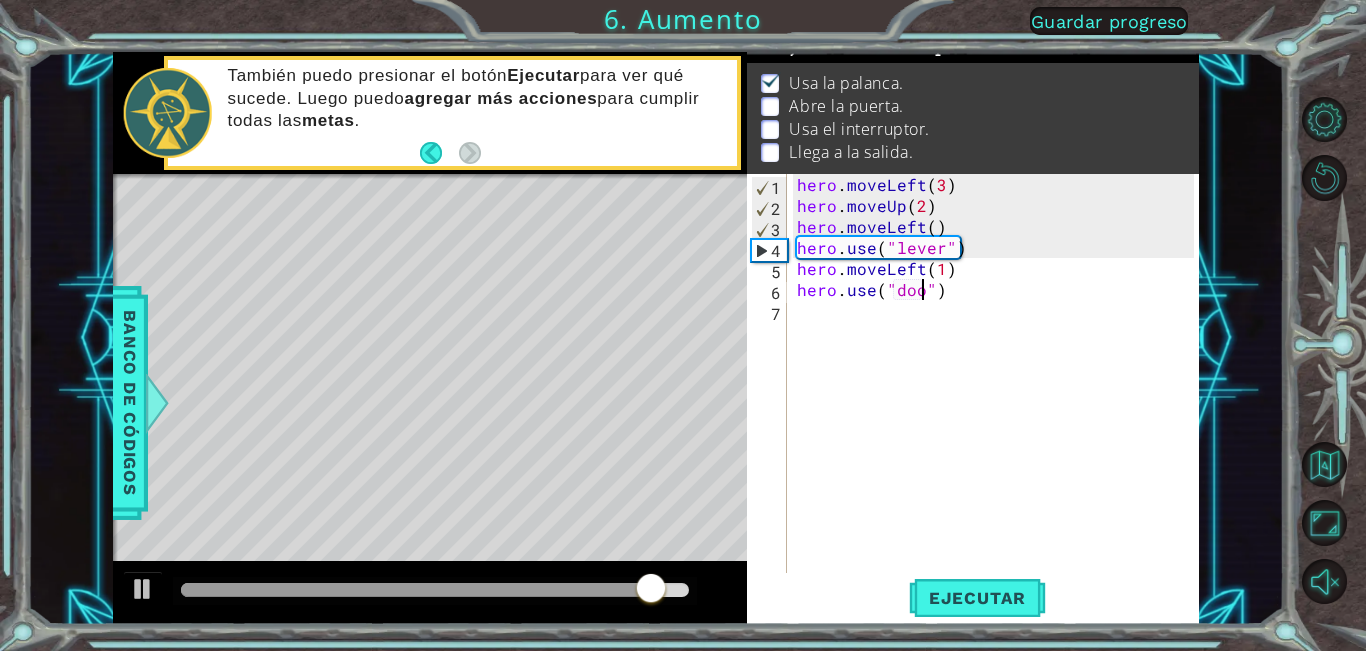 type on "hero.use("door")" 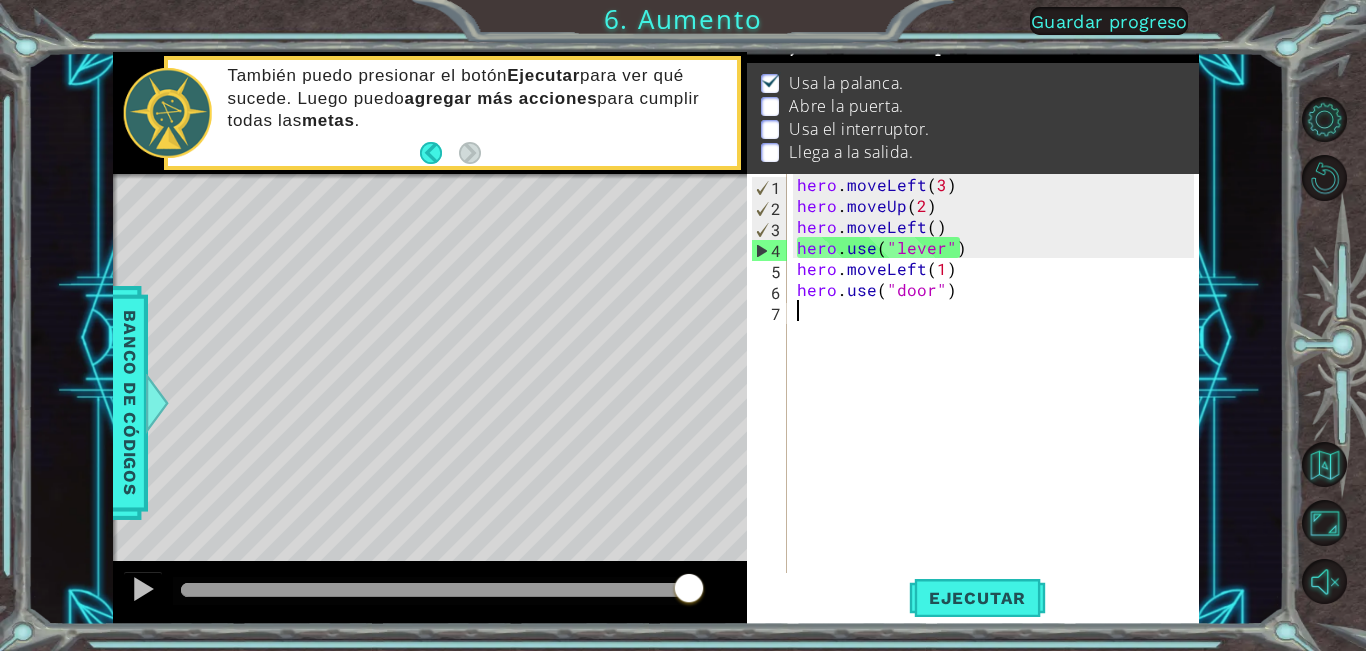 click on "7" at bounding box center (769, 313) 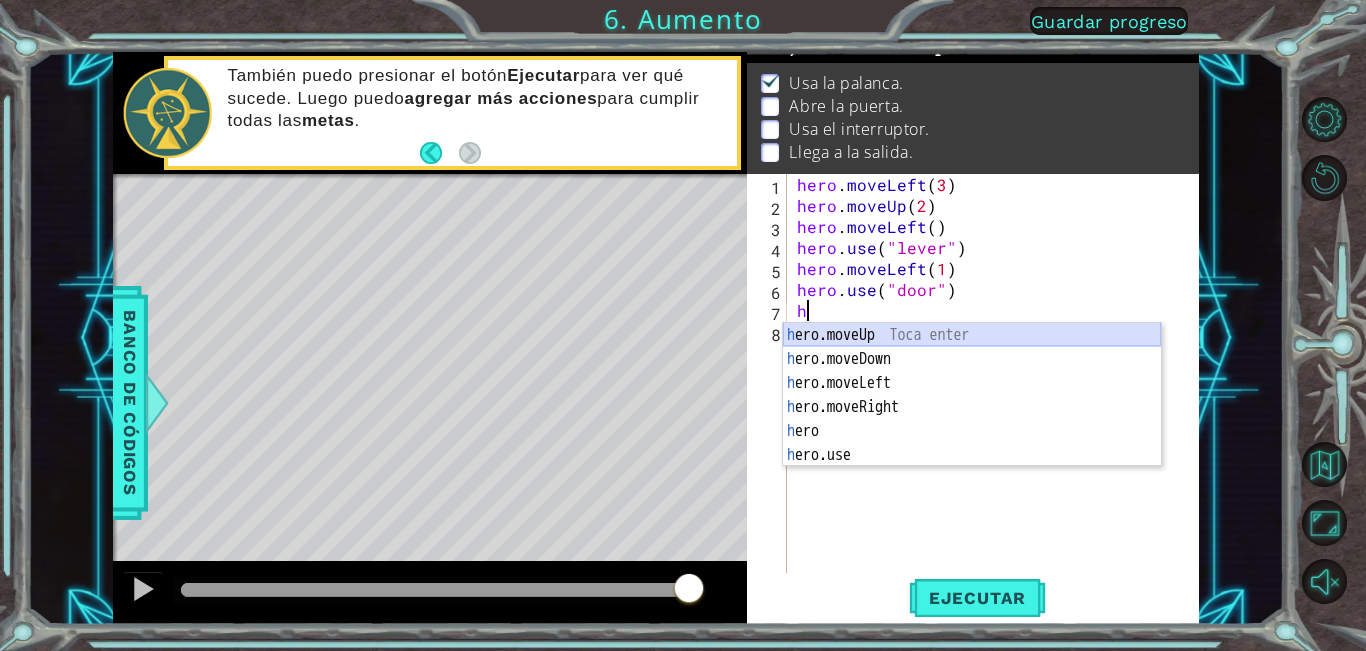 click on "h ero.moveUp Toca enter h ero.moveDown Toca enter h ero.moveLeft Toca enter h ero.moveRight Toca enter h ero Toca enter h ero.use Toca enter" at bounding box center [972, 419] 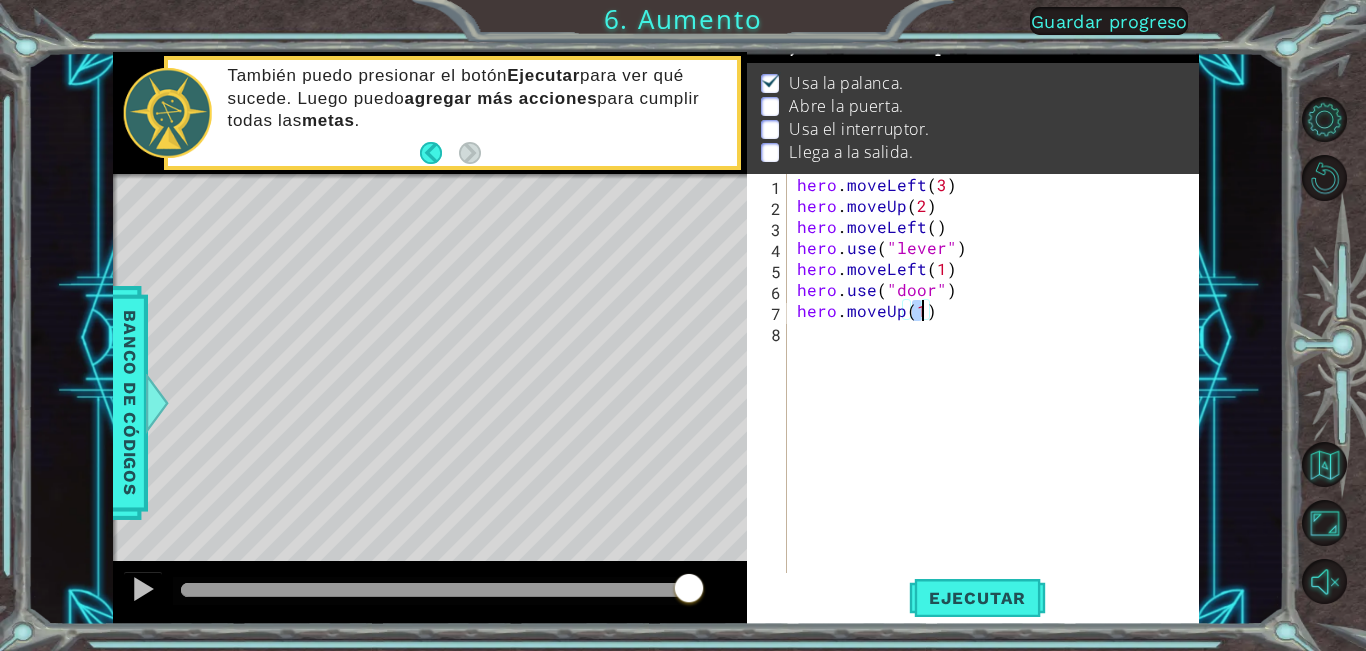type on "hero.moveUp(1)" 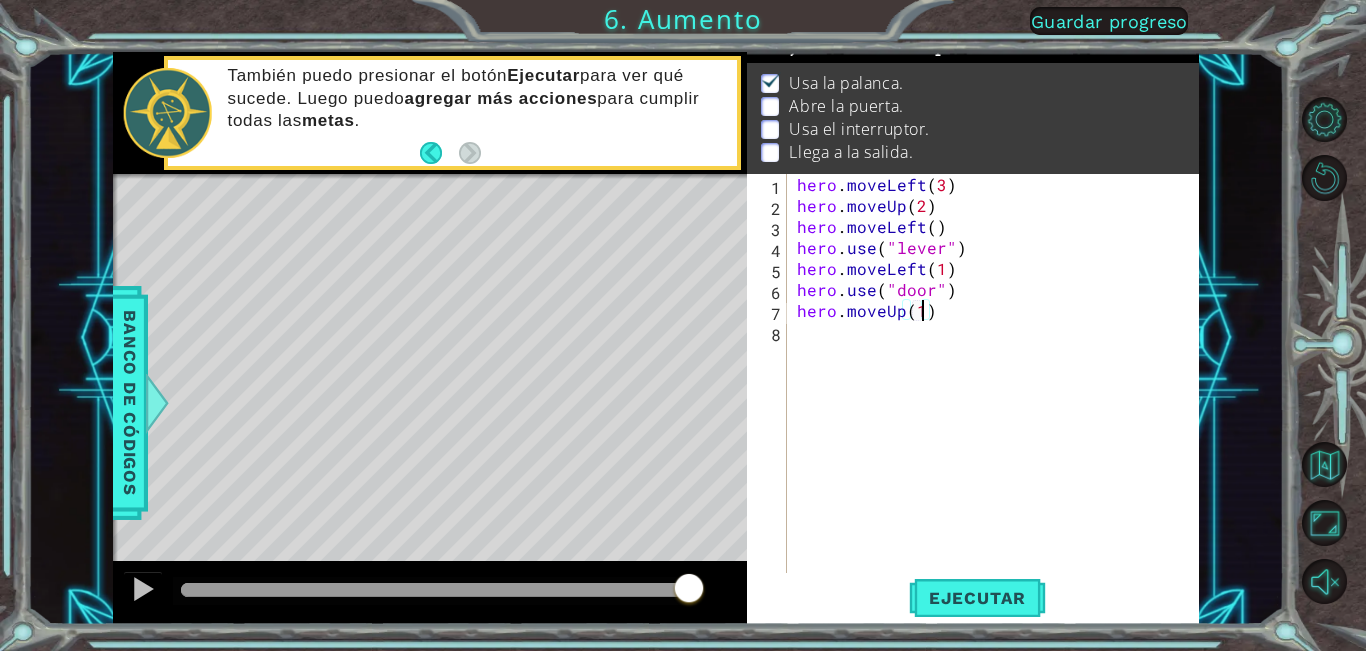 click on "hero . moveLeft ( 3 ) hero . moveUp ( 2 ) hero . moveLeft ( ) hero . use ( "lever" ) hero . moveLeft ( 1 ) hero . use ( "door" ) hero . moveUp ( 1 )" at bounding box center (998, 394) 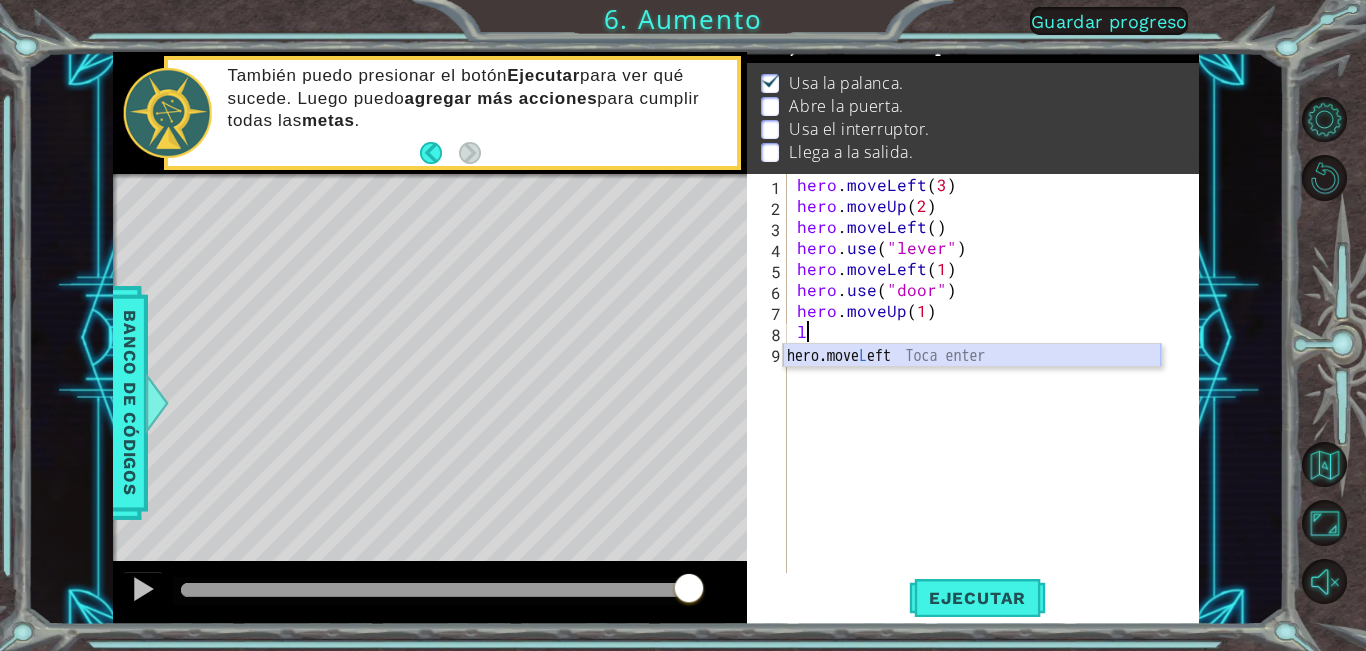 click on "hero.move L eft Toca enter" at bounding box center [972, 380] 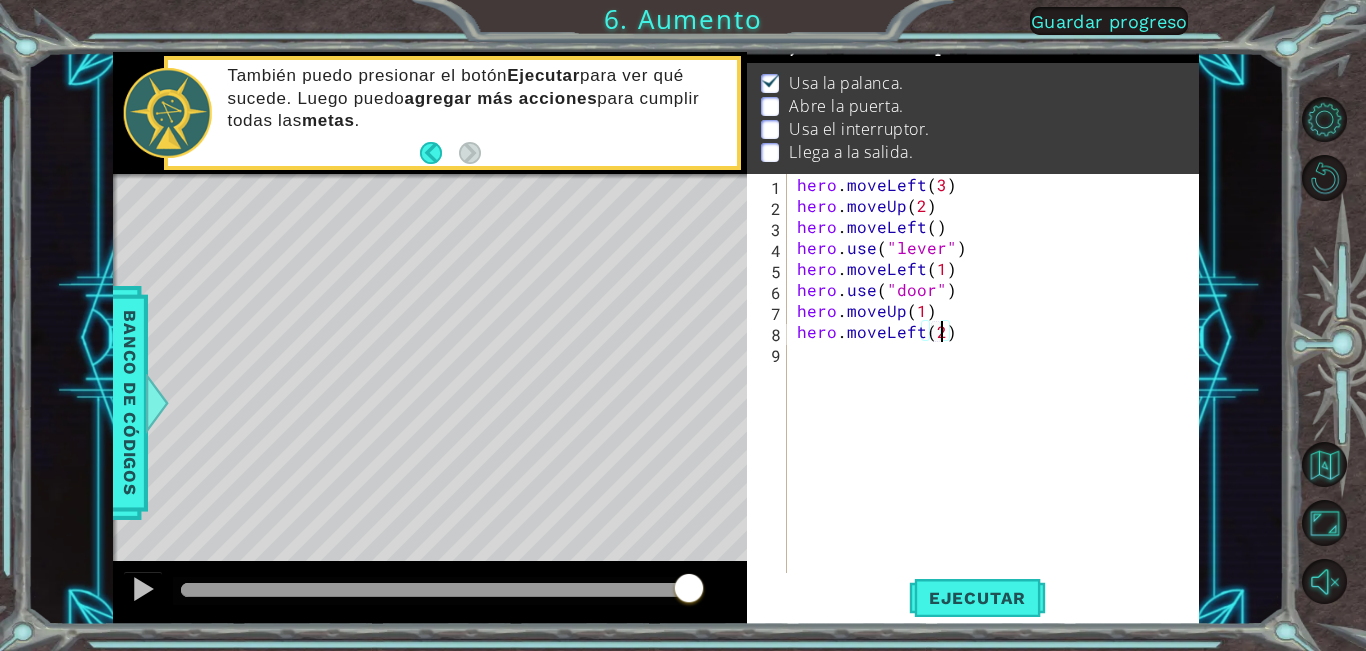 scroll, scrollTop: 0, scrollLeft: 9, axis: horizontal 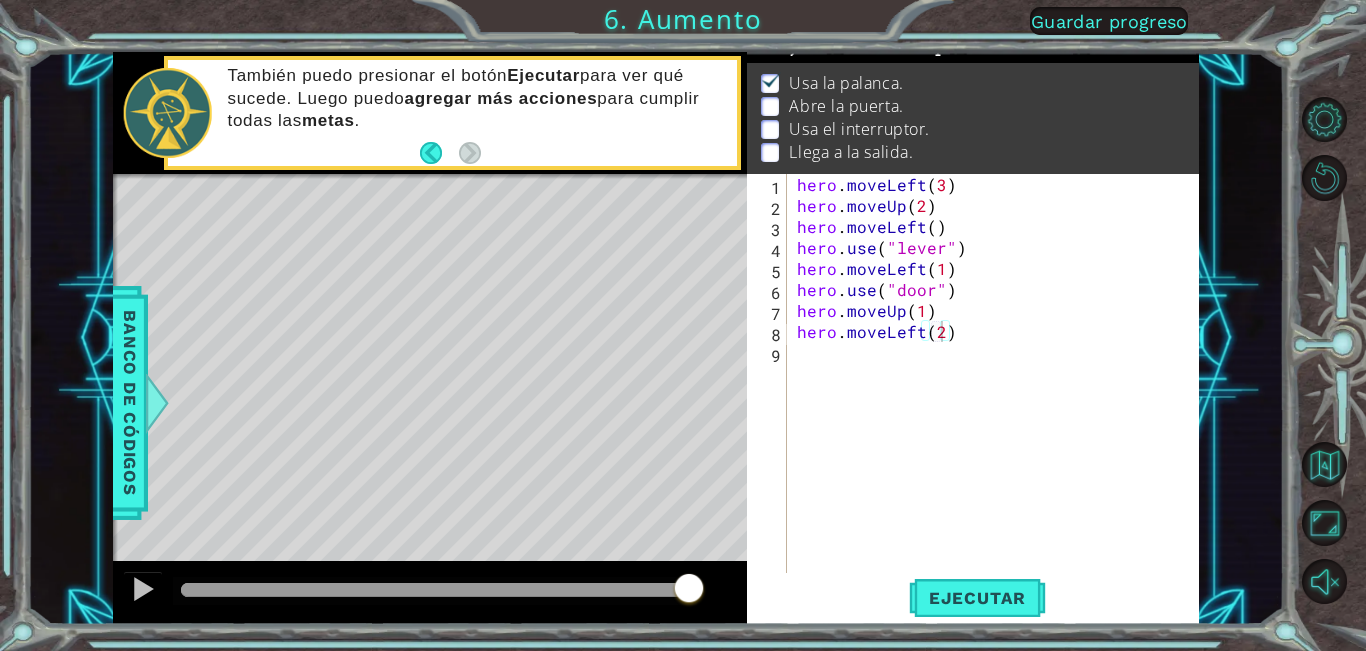 drag, startPoint x: 789, startPoint y: 359, endPoint x: 738, endPoint y: 355, distance: 51.156624 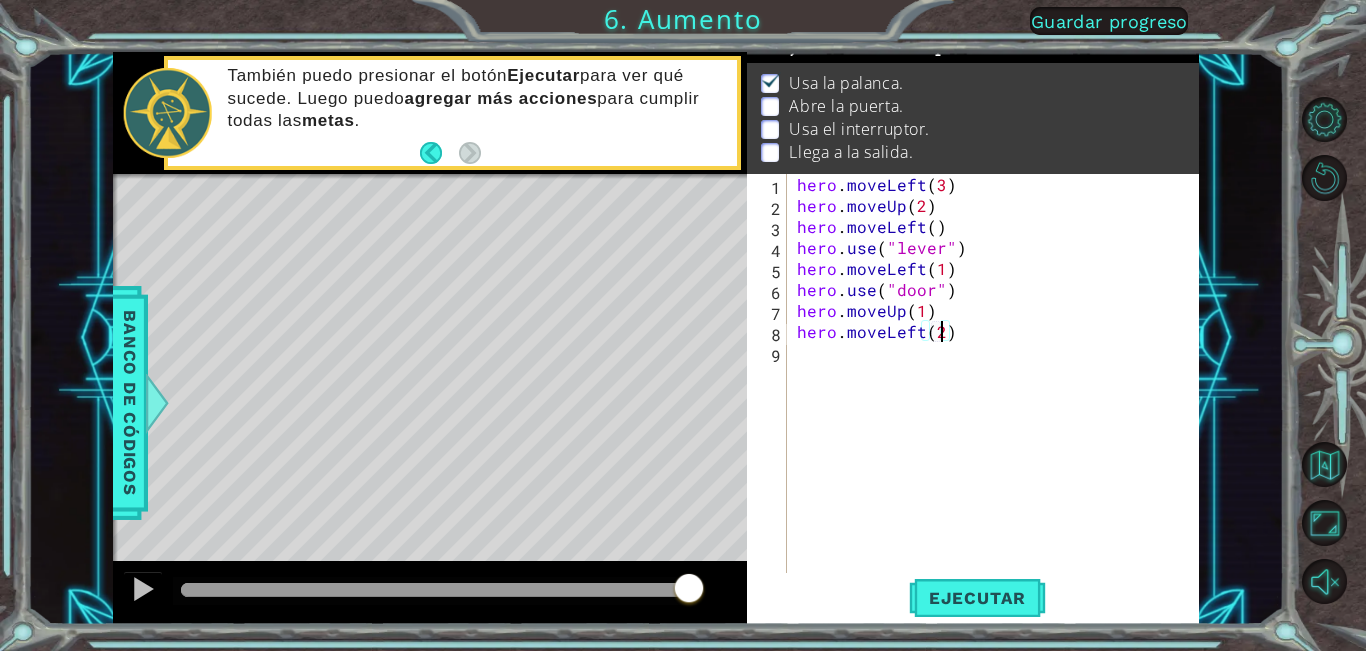 click on "hero . moveLeft ( 3 ) hero . moveUp ( 2 ) hero . moveLeft ( ) hero . use ( "lever" ) hero . moveLeft ( 1 ) hero . use ( "door" ) hero . moveUp ( 1 ) hero . moveLeft ( 2 )" at bounding box center [998, 394] 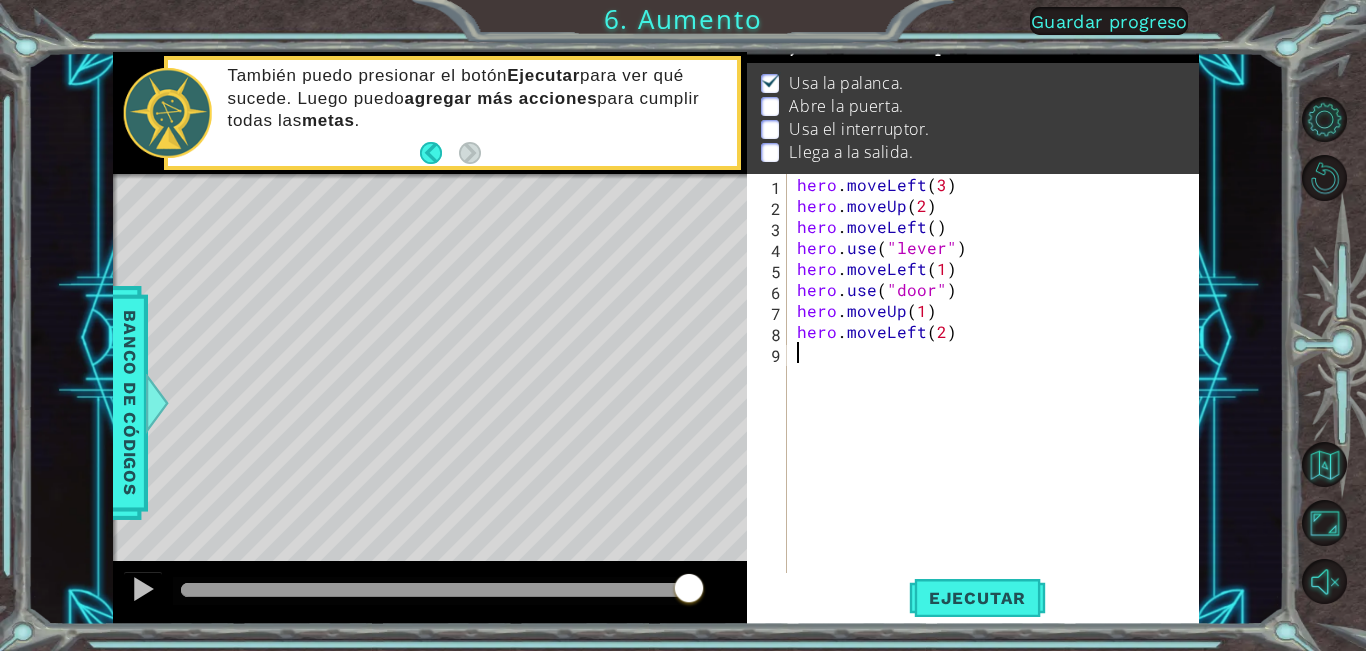 scroll, scrollTop: 0, scrollLeft: 0, axis: both 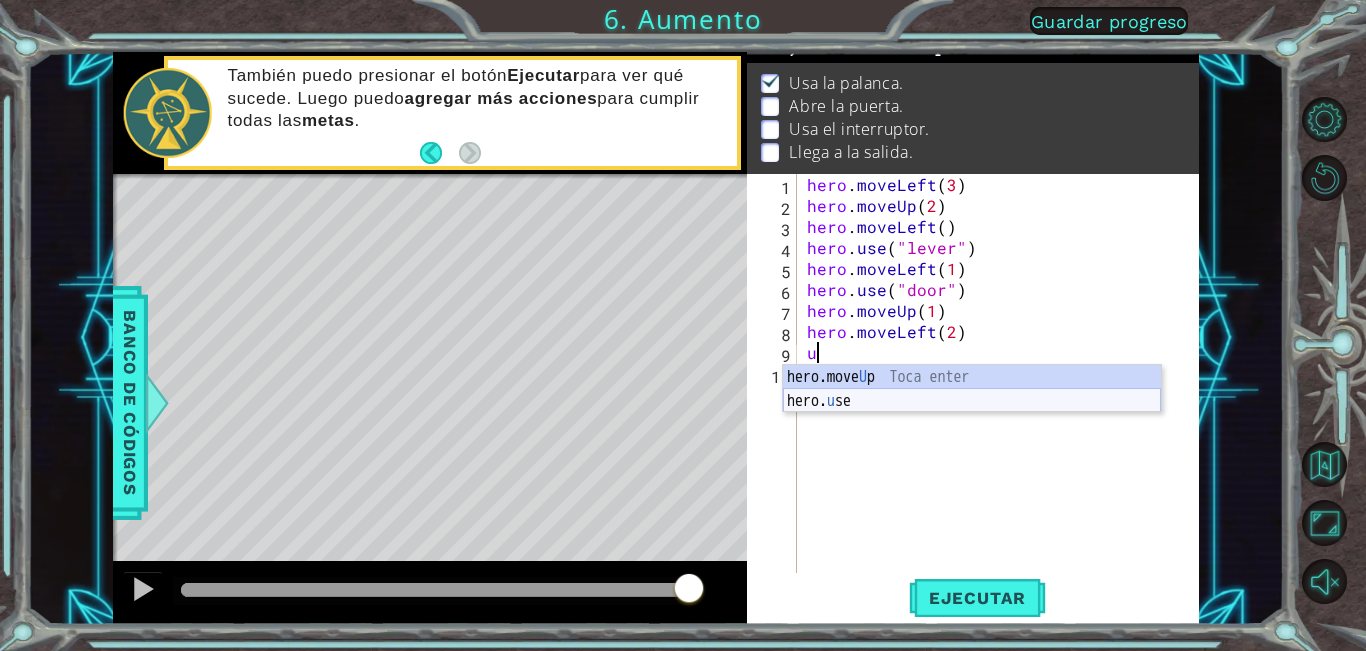 click on "hero.move U p Toca enter hero. u se Toca enter" at bounding box center (972, 413) 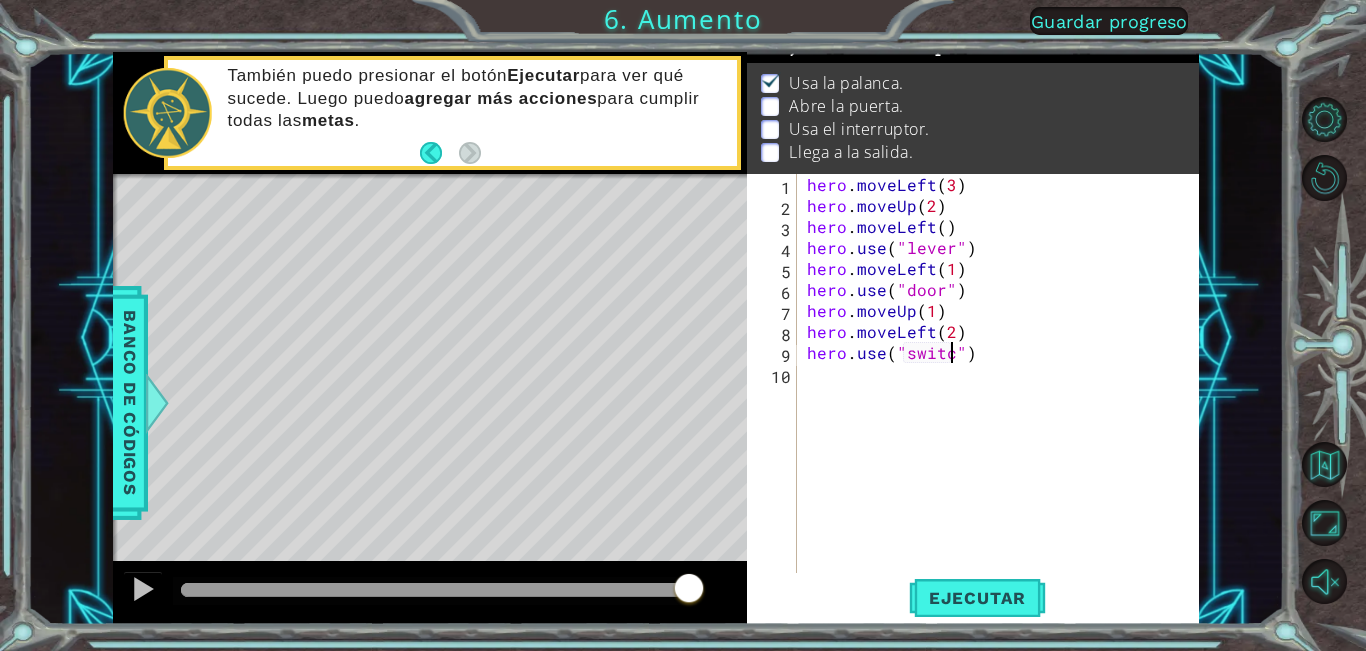 scroll, scrollTop: 0, scrollLeft: 10, axis: horizontal 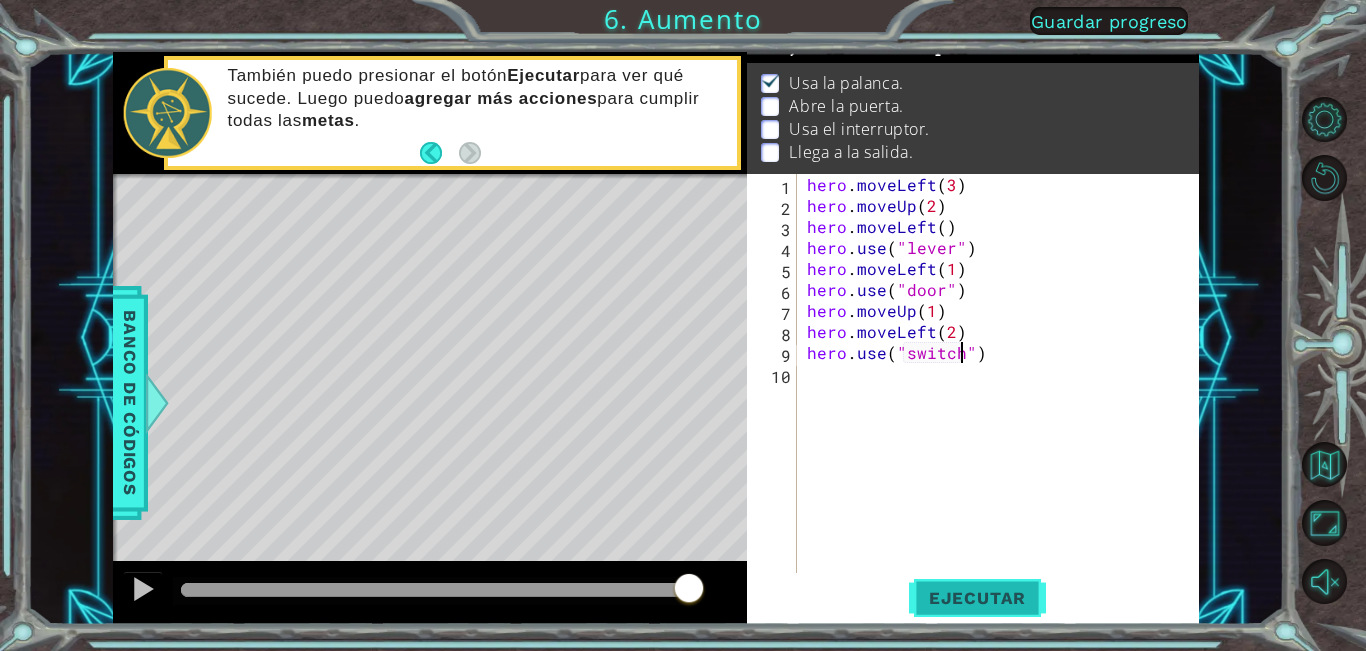 click on "Ejecutar" at bounding box center [977, 598] 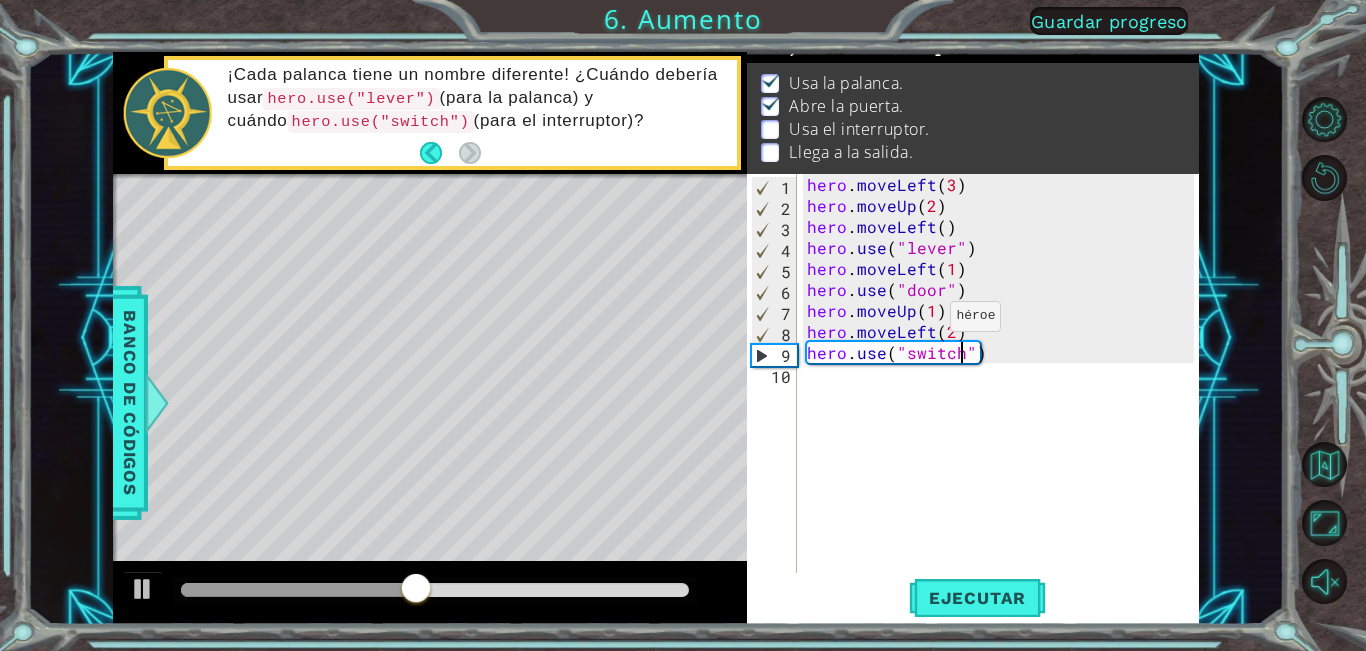 click on "hero . moveLeft ( 3 ) hero . moveUp ( 2 ) hero . moveLeft ( ) hero . use ( "lever" ) hero . moveLeft ( 1 ) hero . use ( "door" ) hero . moveUp ( 1 ) hero . moveLeft ( 2 ) hero . use ( "switch" )" at bounding box center [1003, 394] 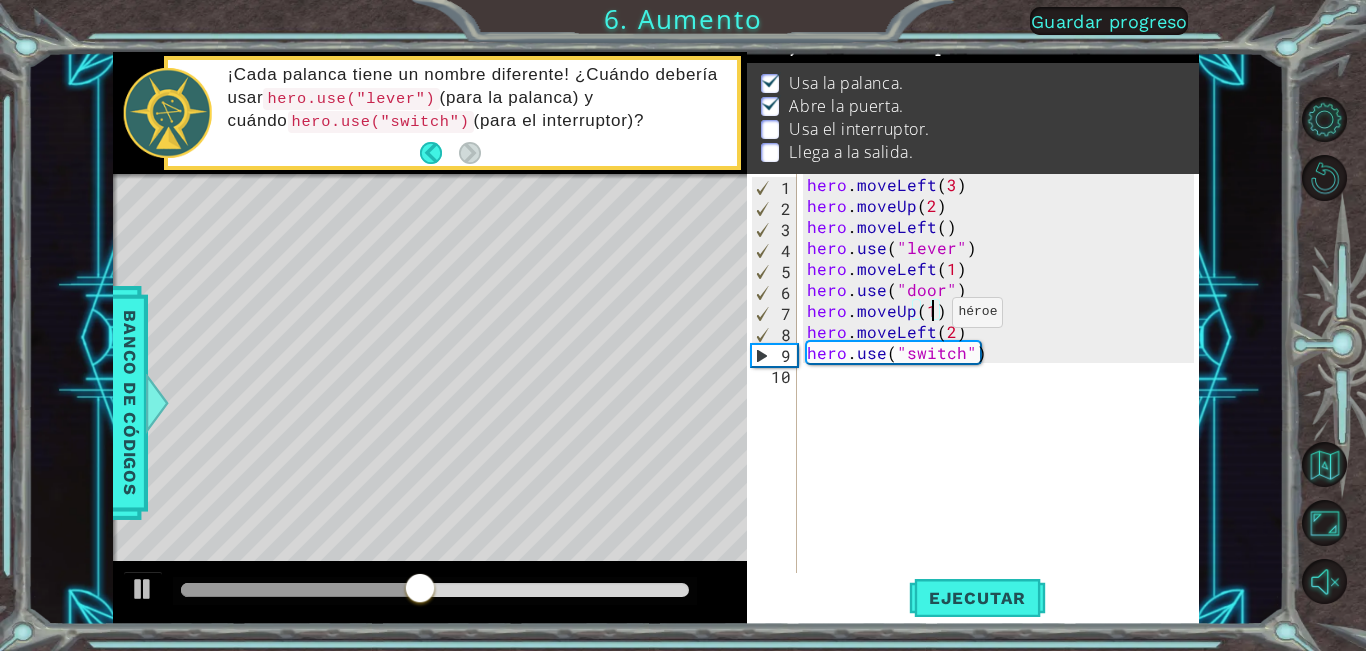 scroll, scrollTop: 0, scrollLeft: 7, axis: horizontal 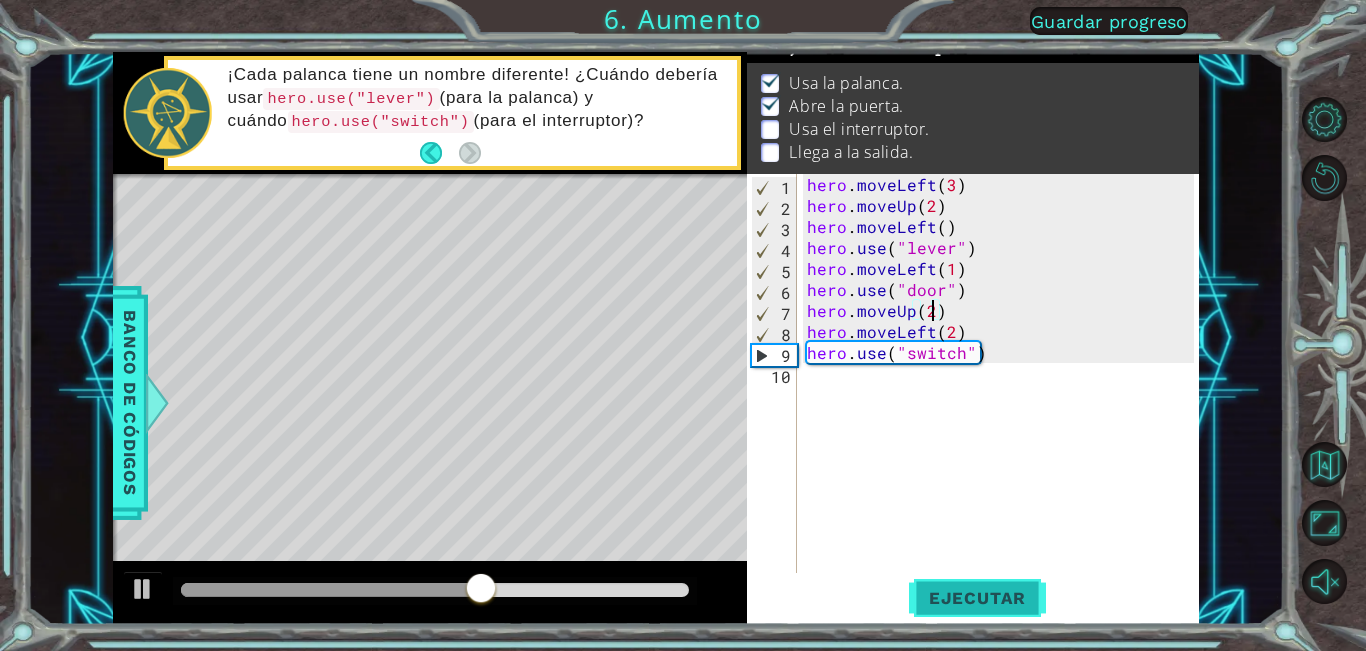click on "Ejecutar" at bounding box center [977, 598] 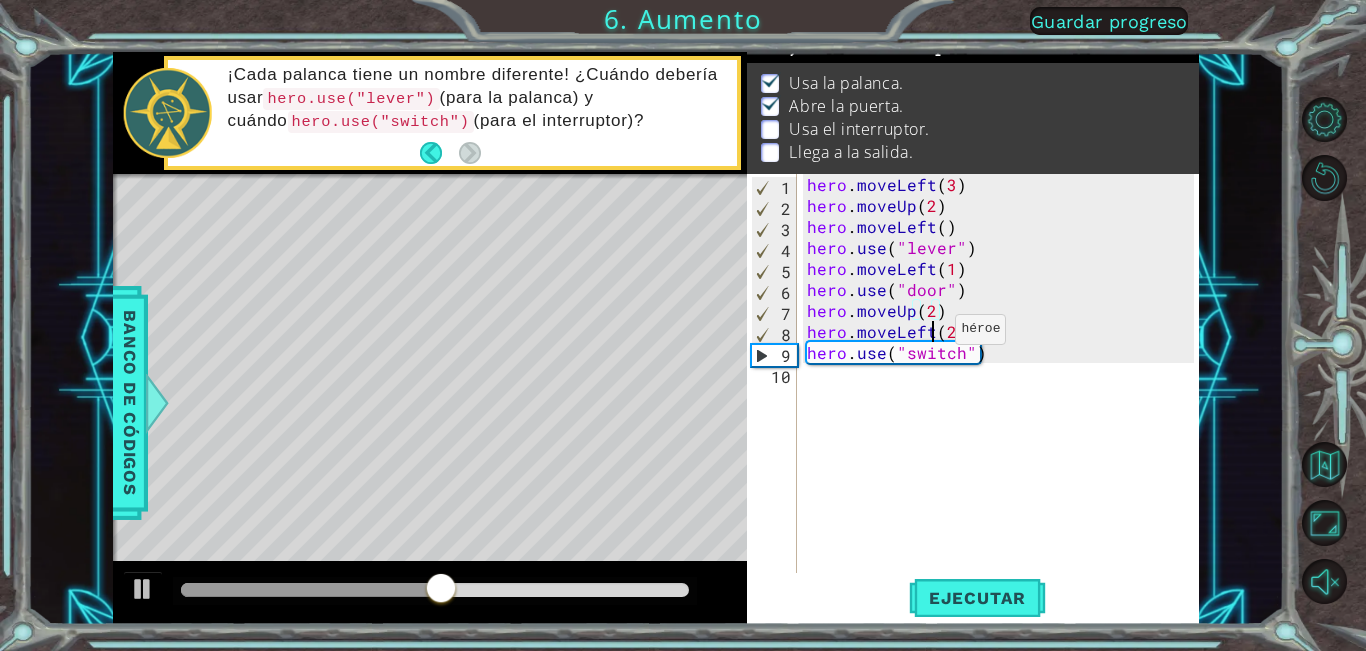 click on "hero . moveLeft ( 3 ) hero . moveUp ( 2 ) hero . moveLeft ( ) hero . use ( "lever" ) hero . moveLeft ( 1 ) hero . use ( "door" ) hero . moveUp ( 2 ) hero . moveLeft ( 2 ) hero . use ( "switch" )" at bounding box center (1003, 394) 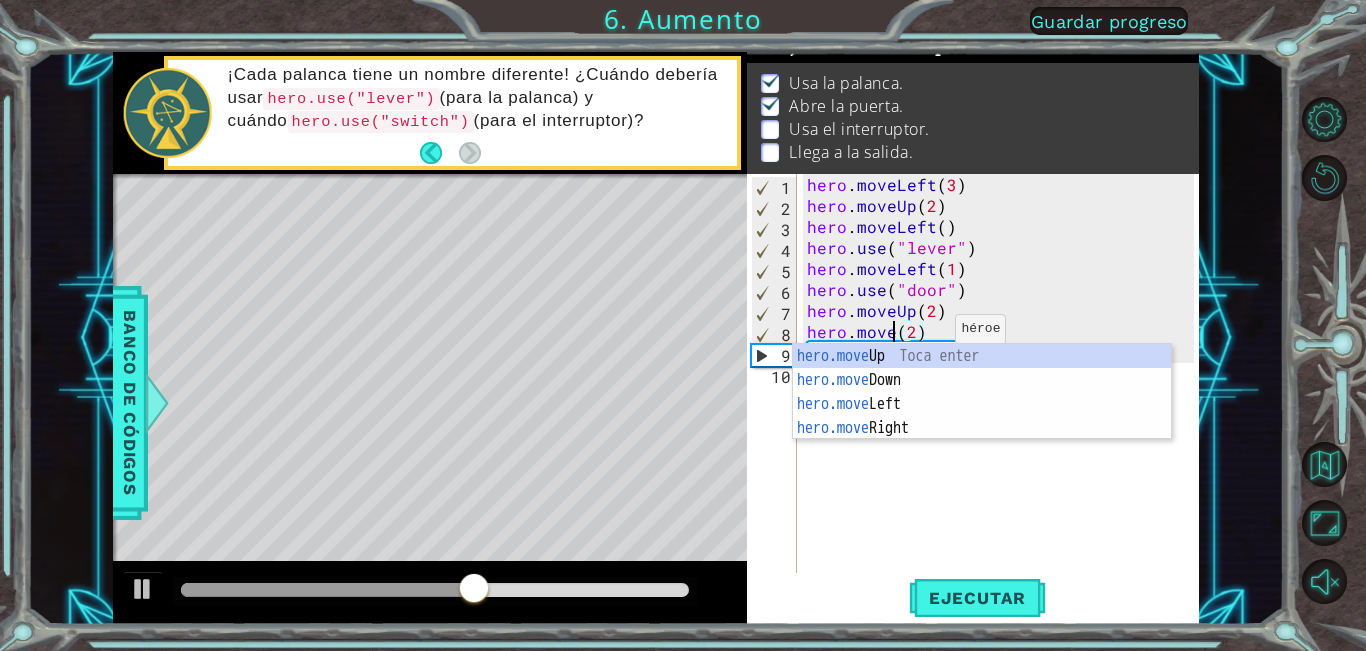 scroll, scrollTop: 0, scrollLeft: 6, axis: horizontal 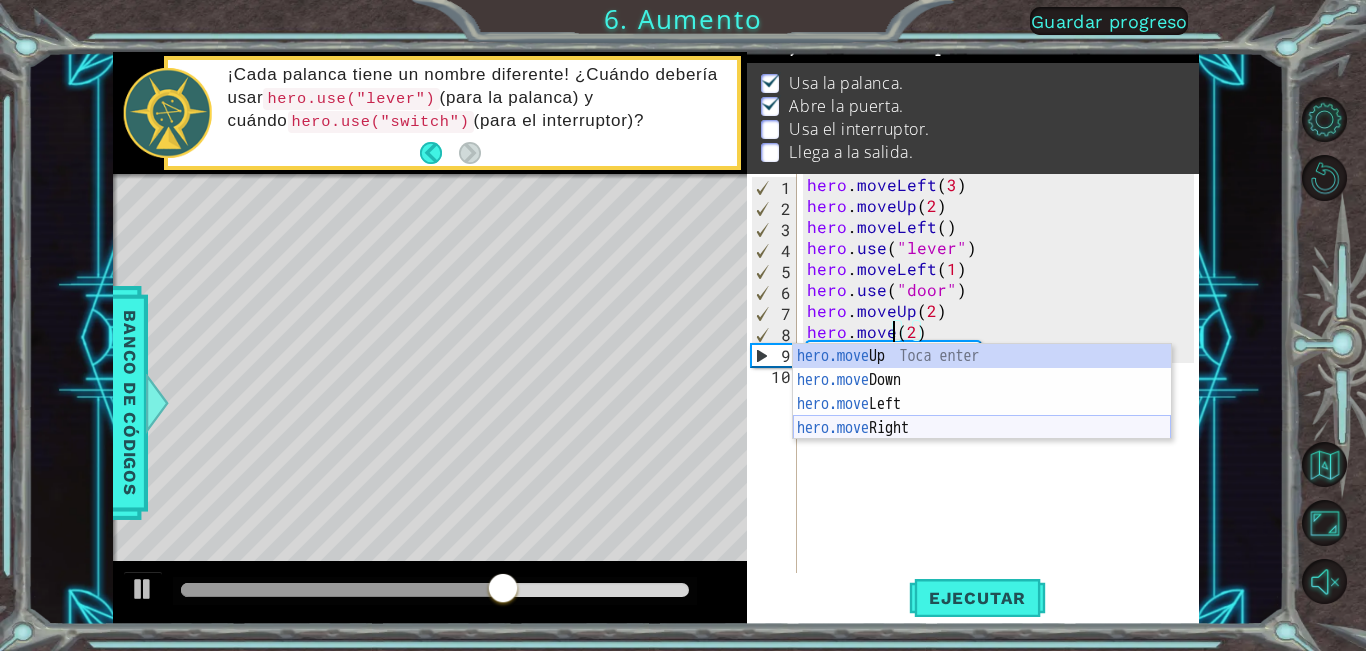 click on "hero.move Up Toca enter hero.move Down Toca enter hero.move Left Toca enter hero.move Right Toca enter" at bounding box center (982, 416) 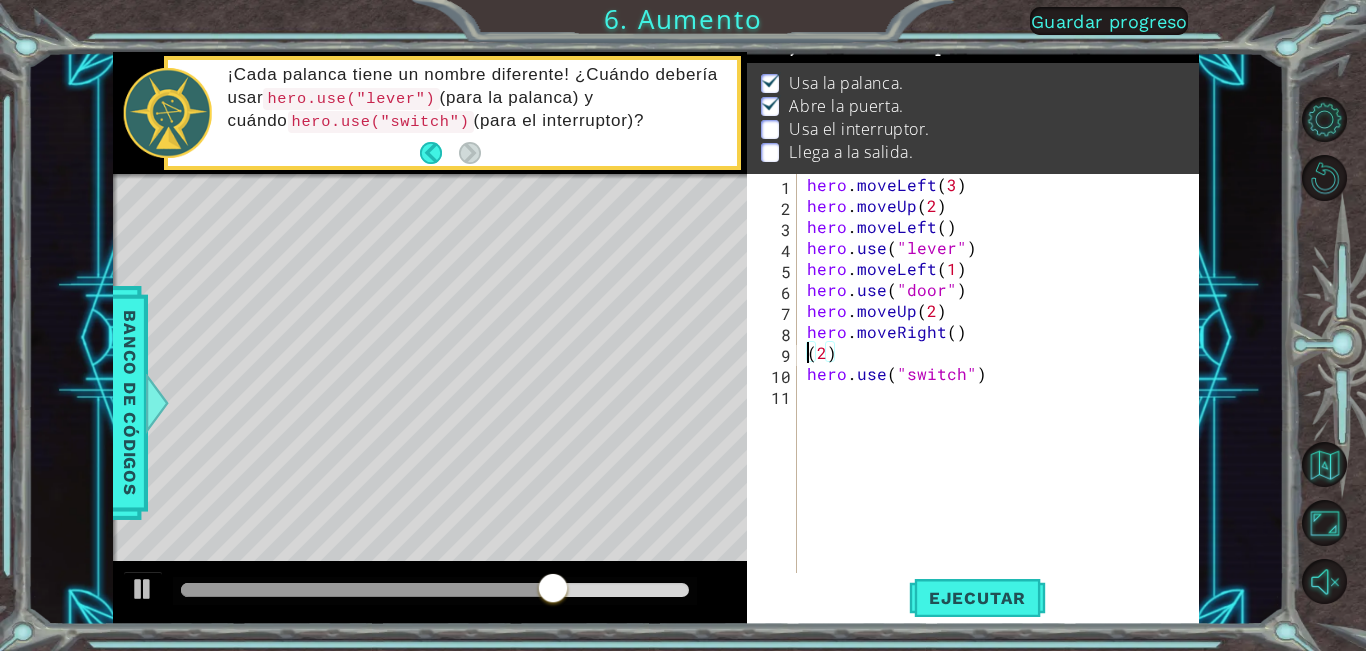 scroll, scrollTop: 0, scrollLeft: 1, axis: horizontal 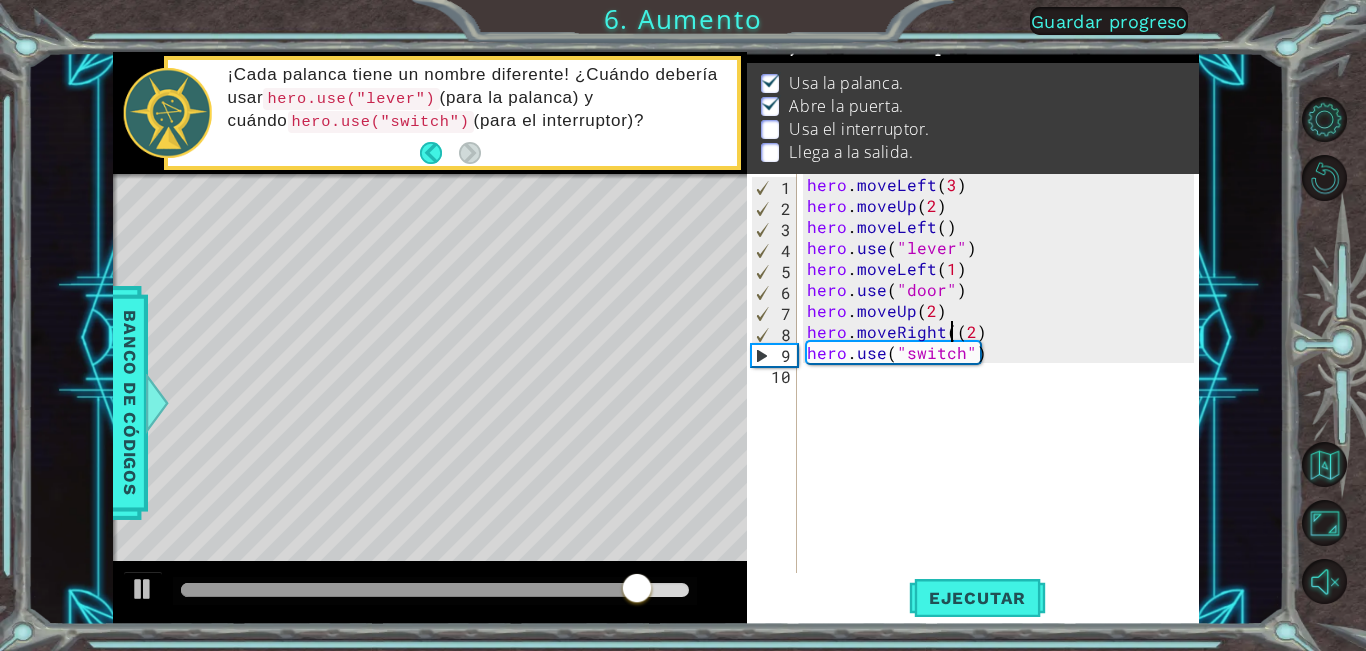 type on "hero.moveRight(2)" 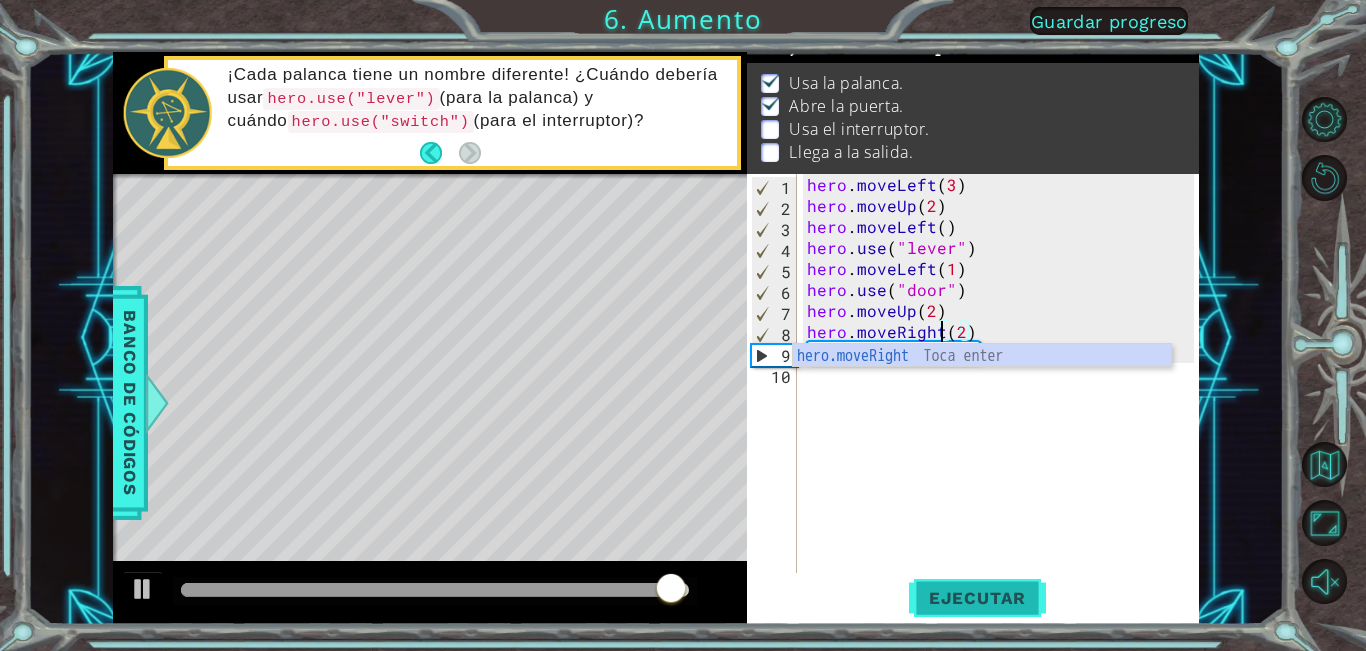 click on "Ejecutar" at bounding box center (977, 598) 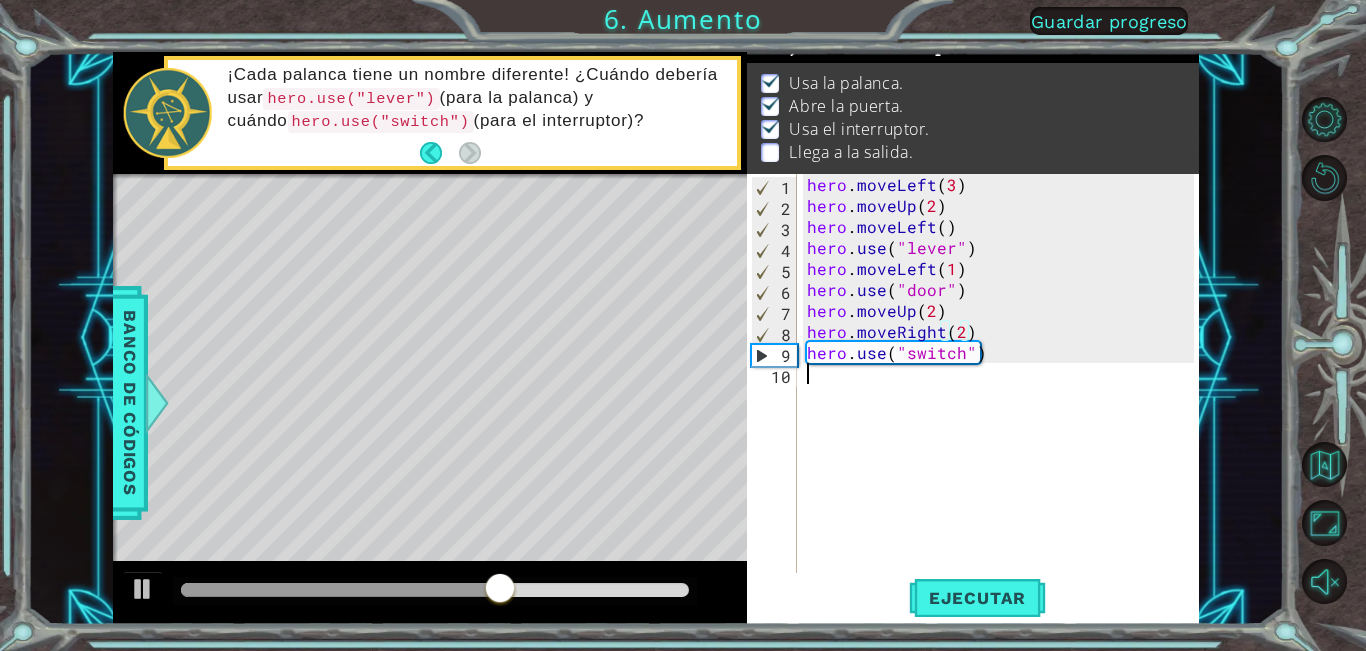 click on "hero . moveLeft ( 3 ) hero . moveUp ( 2 ) hero . moveLeft ( ) hero . use ( "lever" ) hero . moveLeft ( 1 ) hero . use ( "door" ) hero . moveUp ( 2 ) hero . moveRight ( 2 ) hero . use ( "switch" )" at bounding box center (1003, 394) 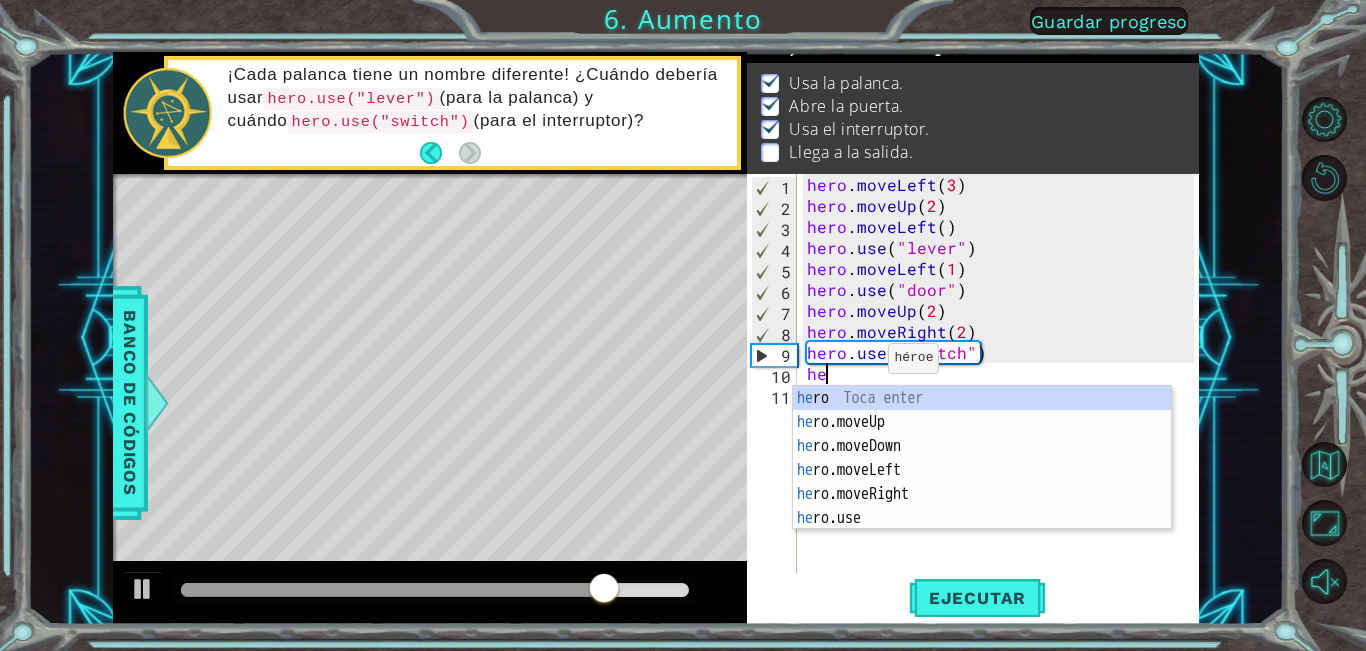 scroll, scrollTop: 0, scrollLeft: 1, axis: horizontal 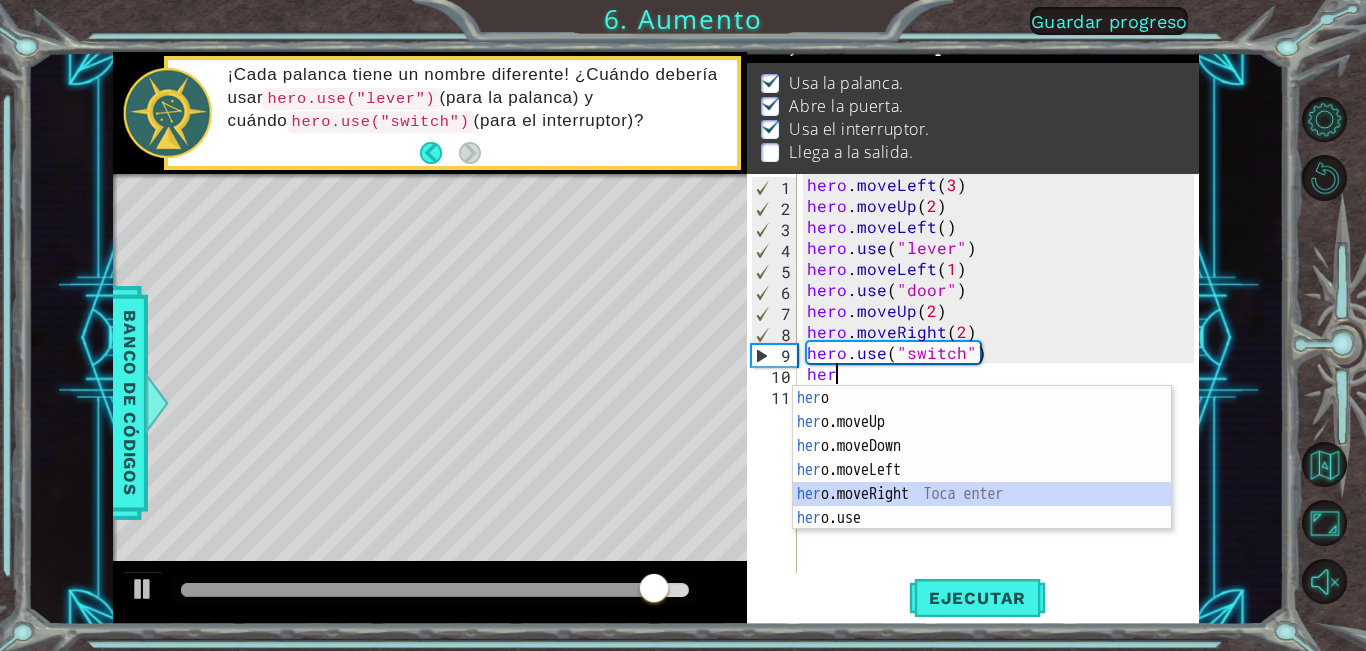 click on "her o Toca enter her o.moveUp Toca enter her o.moveDown Toca enter her o.moveLeft [PERSON_NAME] enter her o.moveRight Toca enter her o.use Toca enter" at bounding box center (982, 482) 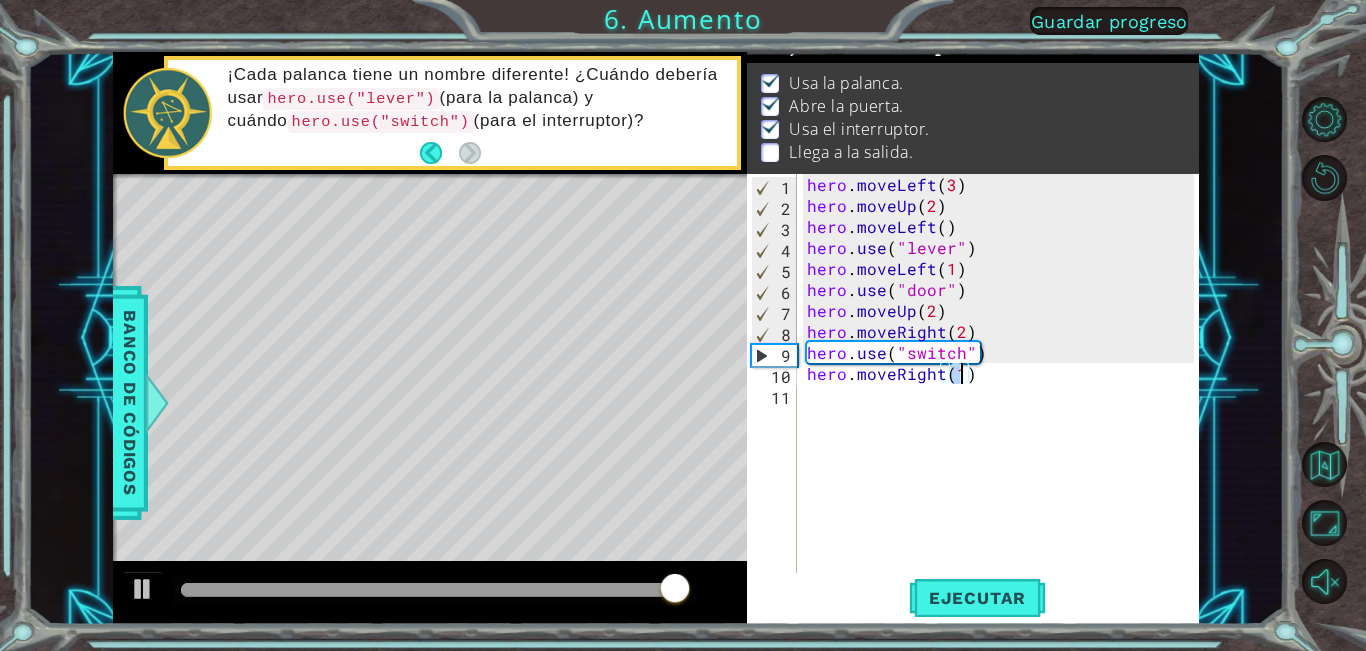 type on "hero.moveRight(1)" 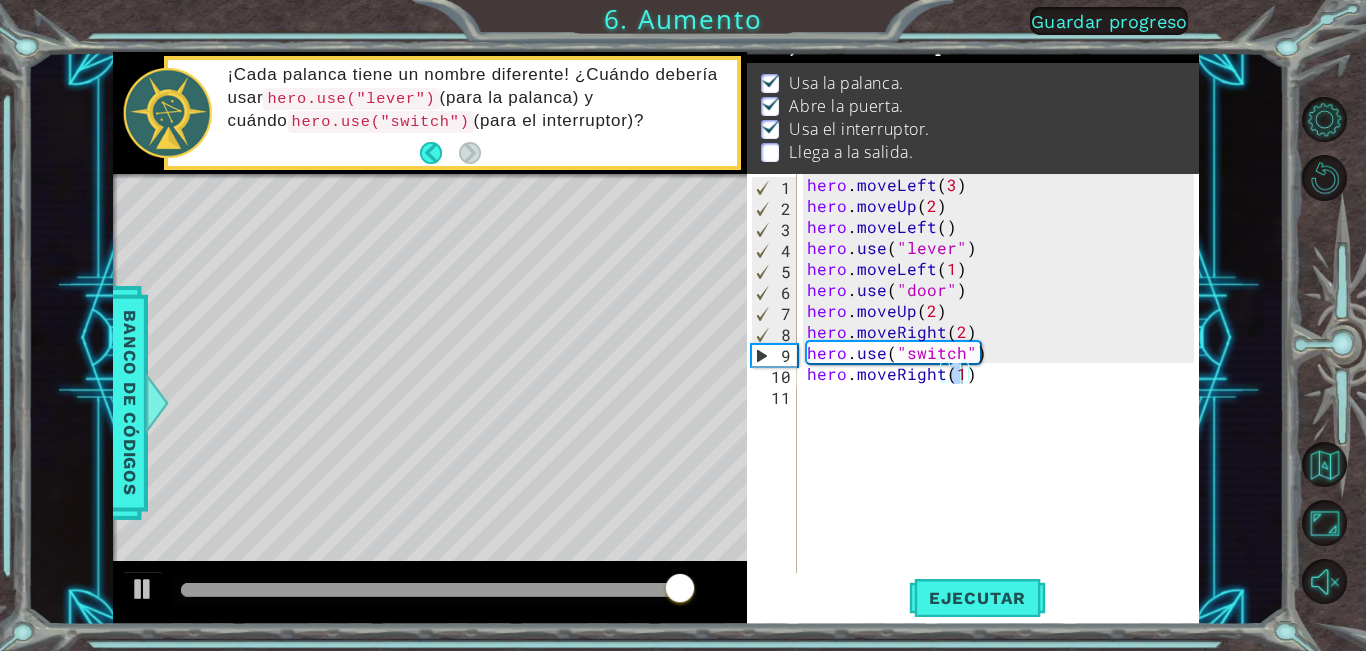 click on "hero.moveRight(1) 1 2 3 4 5 6 7 8 9 10 11 hero . moveLeft ( 3 ) hero . moveUp ( 2 ) hero . moveLeft ( ) hero . use ( "lever" ) hero . moveLeft ( 1 ) hero . use ( "door" ) hero . moveUp ( 2 ) hero . moveRight ( 2 ) hero . use ( "switch" ) hero . moveRight ( 1 )     הההההההההההההההההההההההההההההההההההההההההההההההההההההההההההההההההההההההההההההההההההההההההההההההההההההההההההההההההההההההההההההההההההההההההההההההההההההההההההההההההההההההההההההההההההההההההההההההההההההההההההההההההההההההההההההההההההההההההההההההההההההההההההההההה" at bounding box center (970, 373) 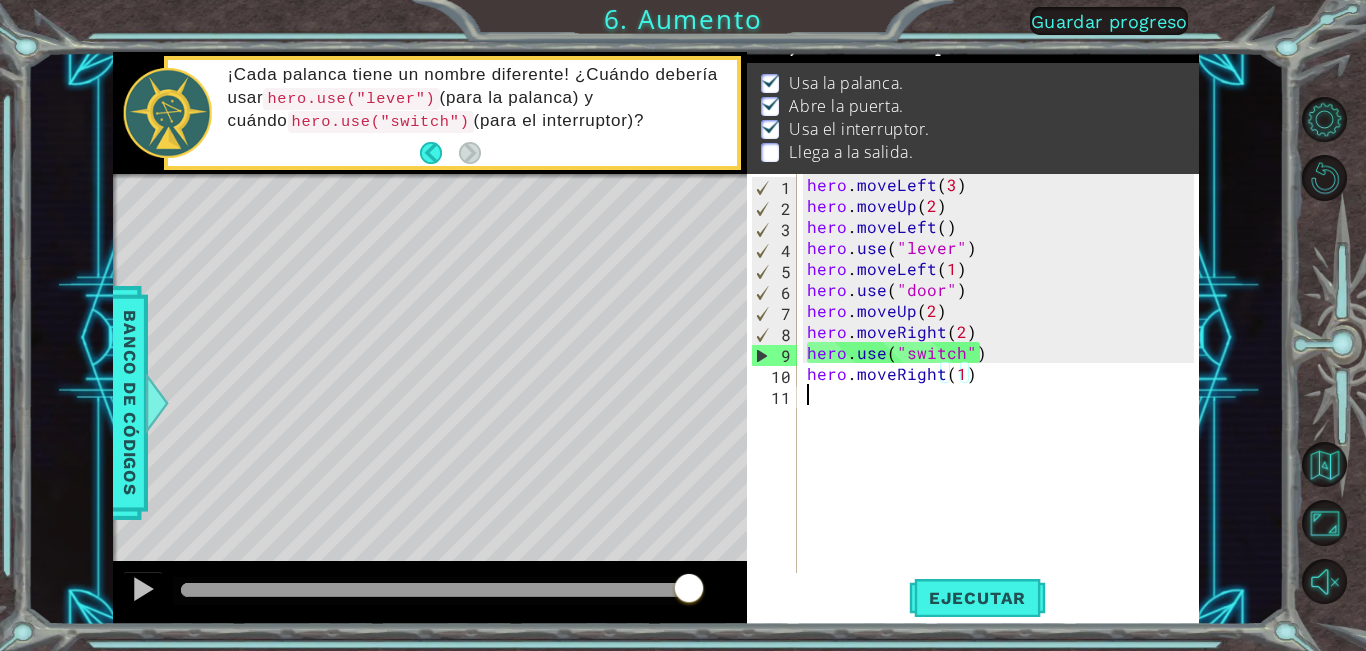 click on "hero . moveLeft ( 3 ) hero . moveUp ( 2 ) hero . moveLeft ( ) hero . use ( "lever" ) hero . moveLeft ( 1 ) hero . use ( "door" ) hero . moveUp ( 2 ) hero . moveRight ( 2 ) hero . use ( "switch" ) hero . moveRight ( 1 )" at bounding box center [1003, 394] 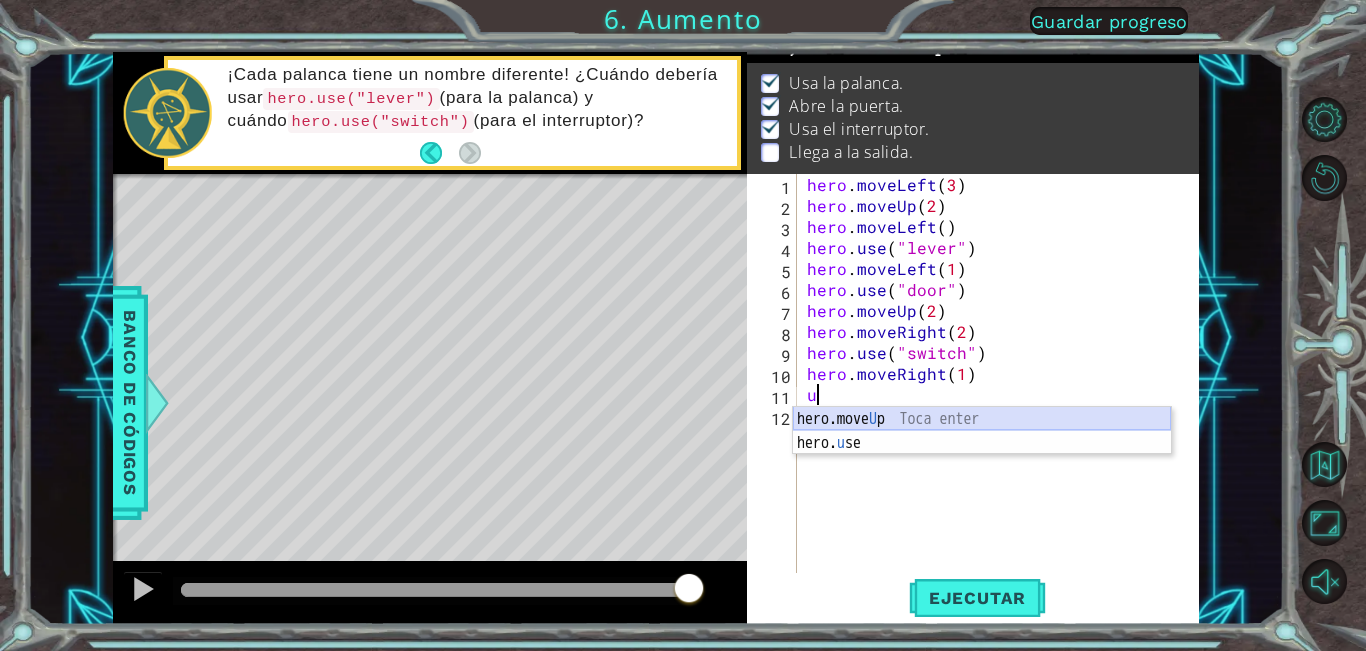 click on "hero.move U p Toca enter hero. u se Toca enter" at bounding box center (982, 455) 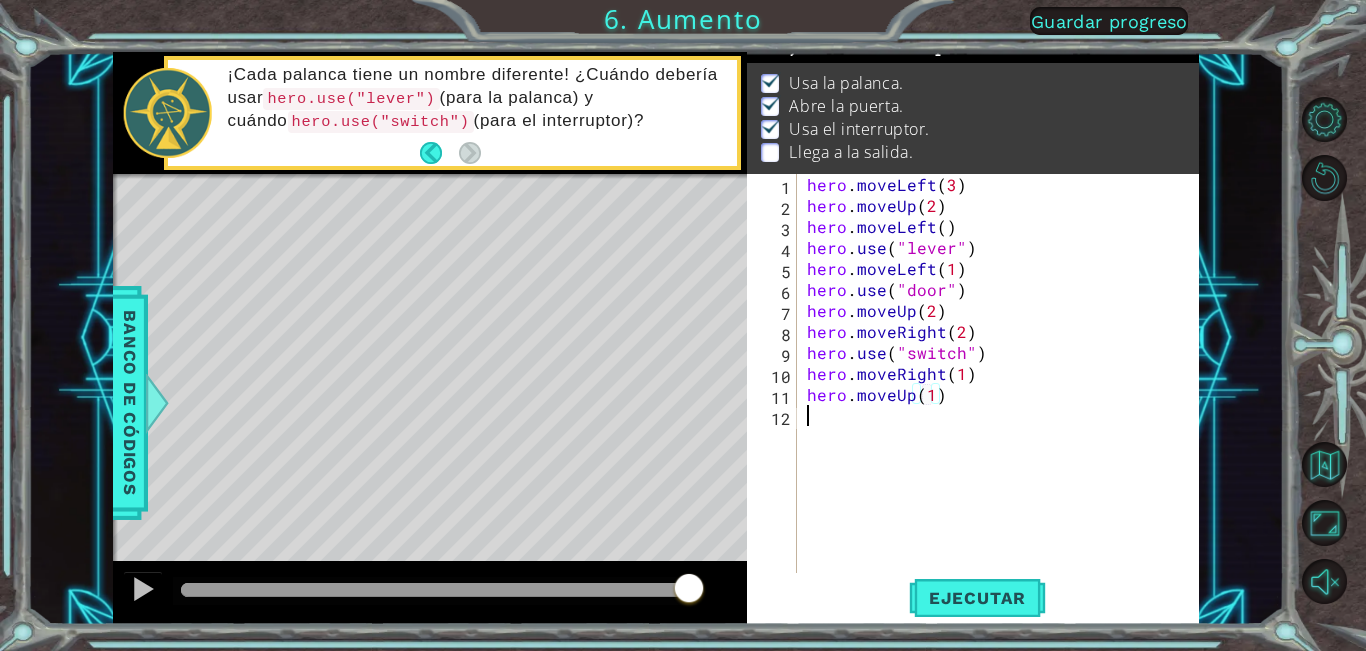 click on "hero . moveLeft ( 3 ) hero . moveUp ( 2 ) hero . moveLeft ( ) hero . use ( "lever" ) hero . moveLeft ( 1 ) hero . use ( "door" ) hero . moveUp ( 2 ) hero . moveRight ( 2 ) hero . use ( "switch" ) hero . moveRight ( 1 ) hero . moveUp ( 1 )" at bounding box center [1003, 394] 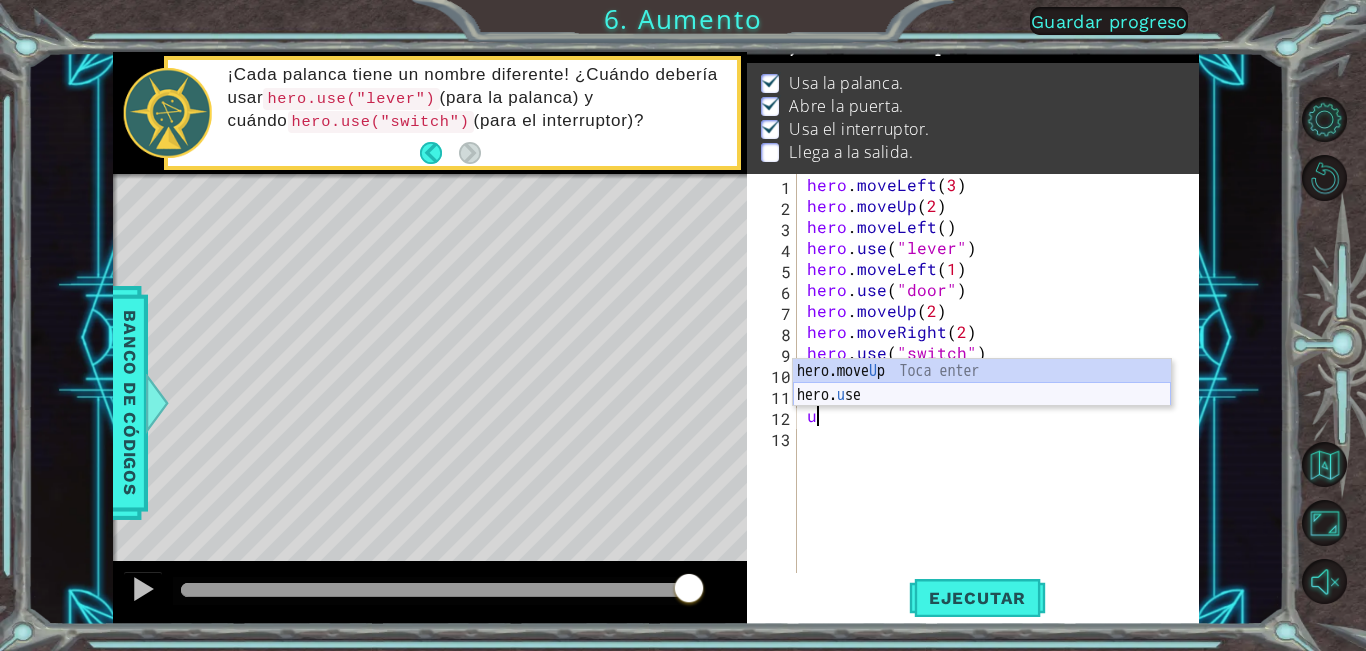 click on "hero.move U p Toca enter hero. u se Toca enter" at bounding box center (982, 407) 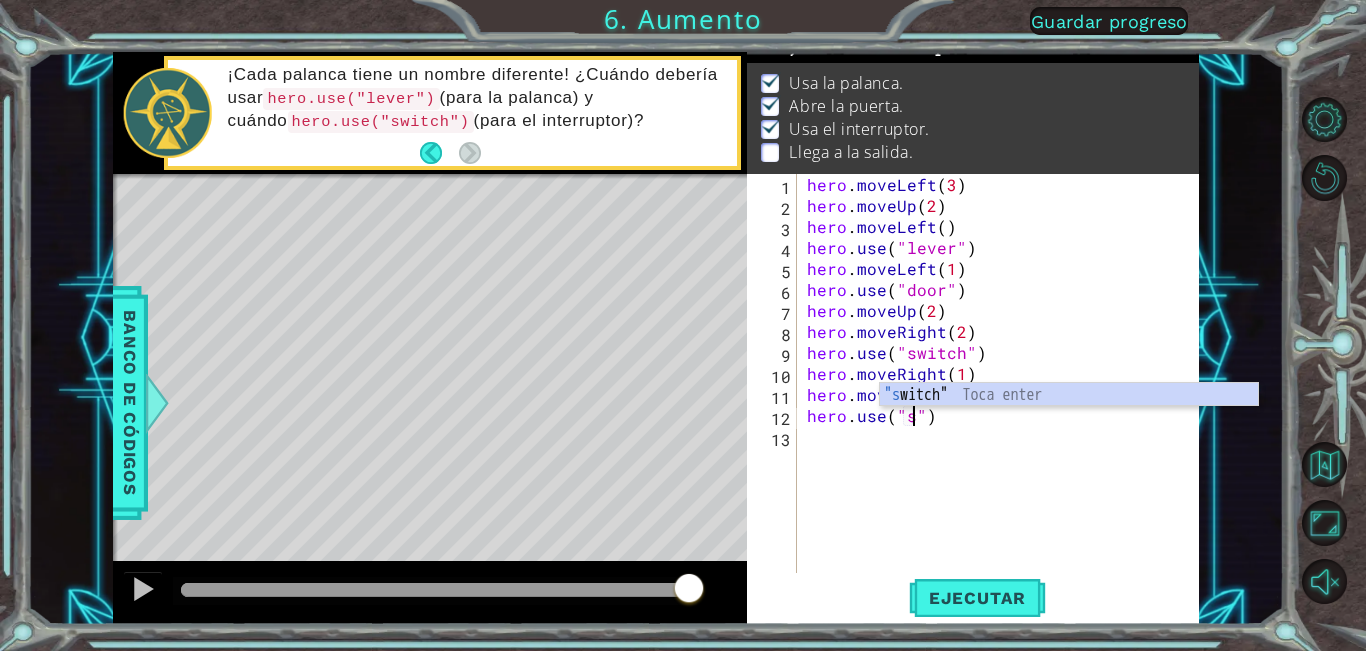scroll, scrollTop: 0, scrollLeft: 7, axis: horizontal 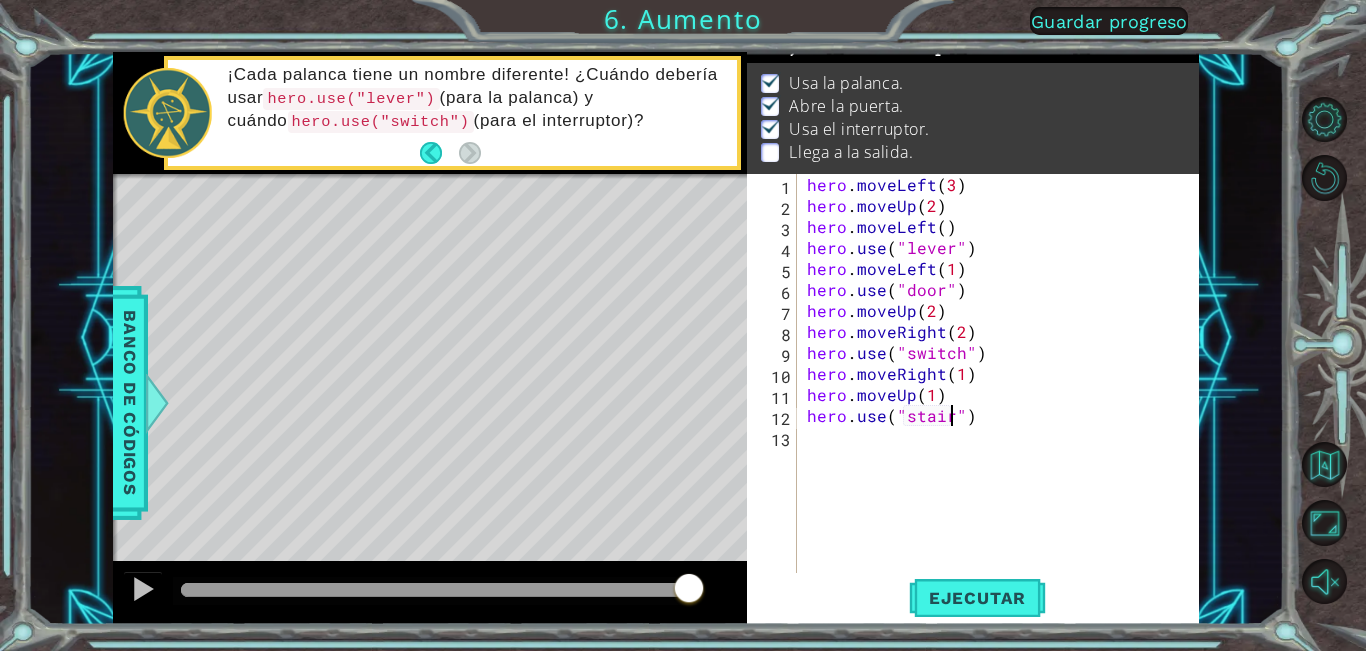 type on "hero.use("stairs")" 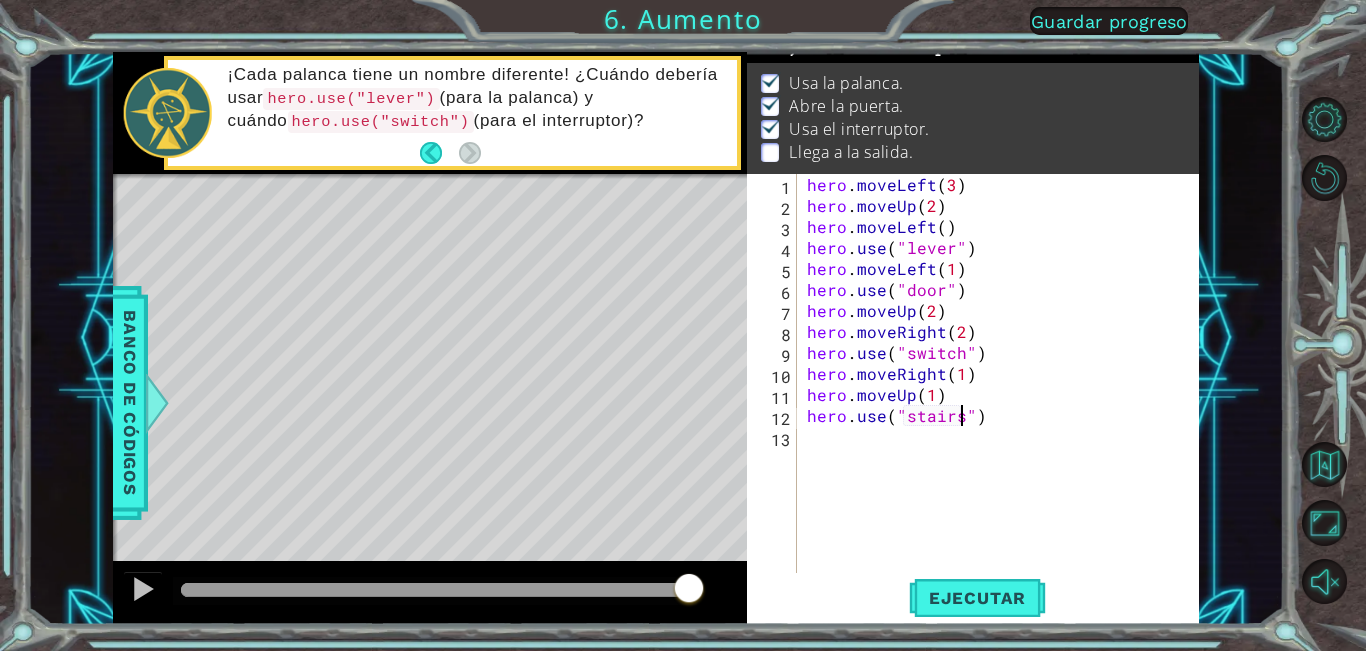type 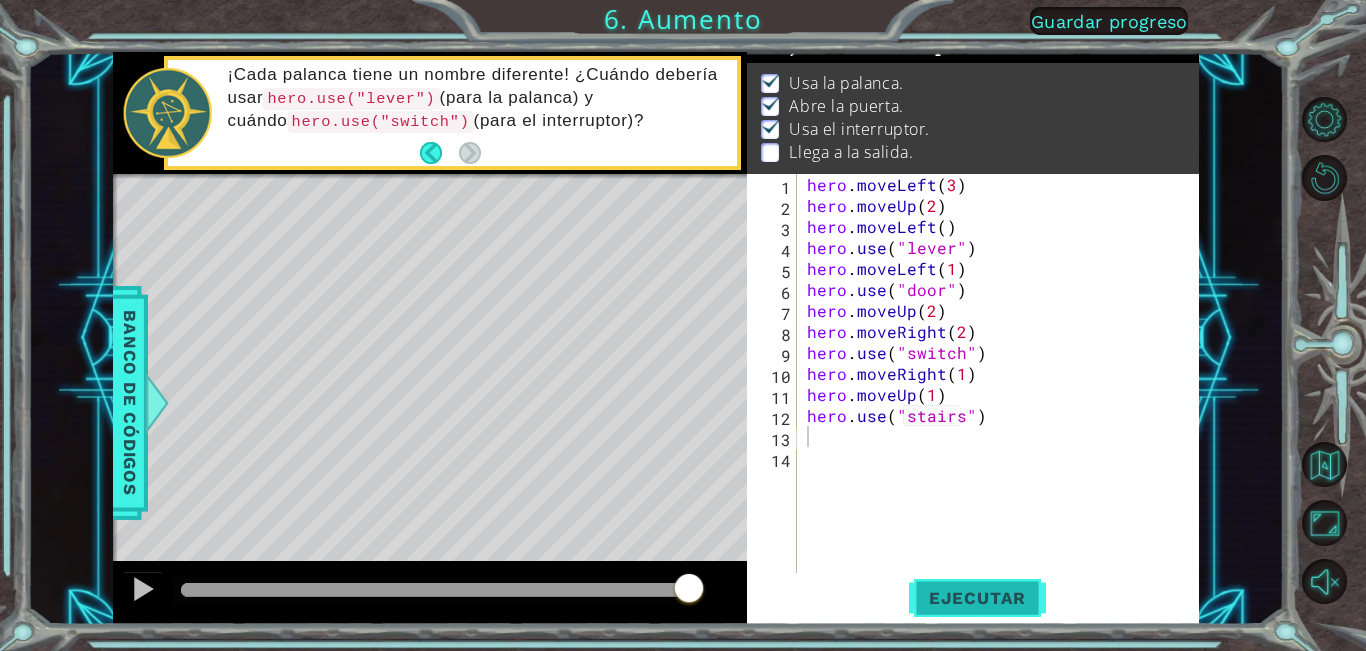 click on "Ejecutar" at bounding box center (977, 598) 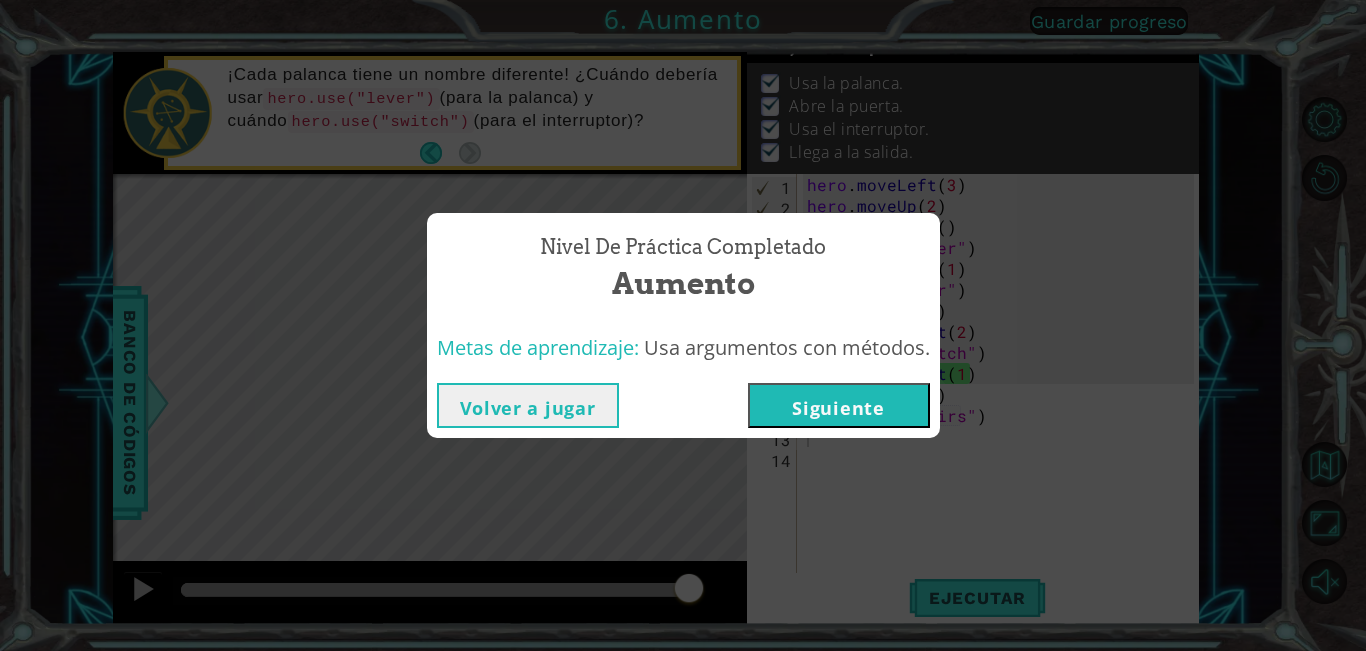 click on "Siguiente" at bounding box center [839, 405] 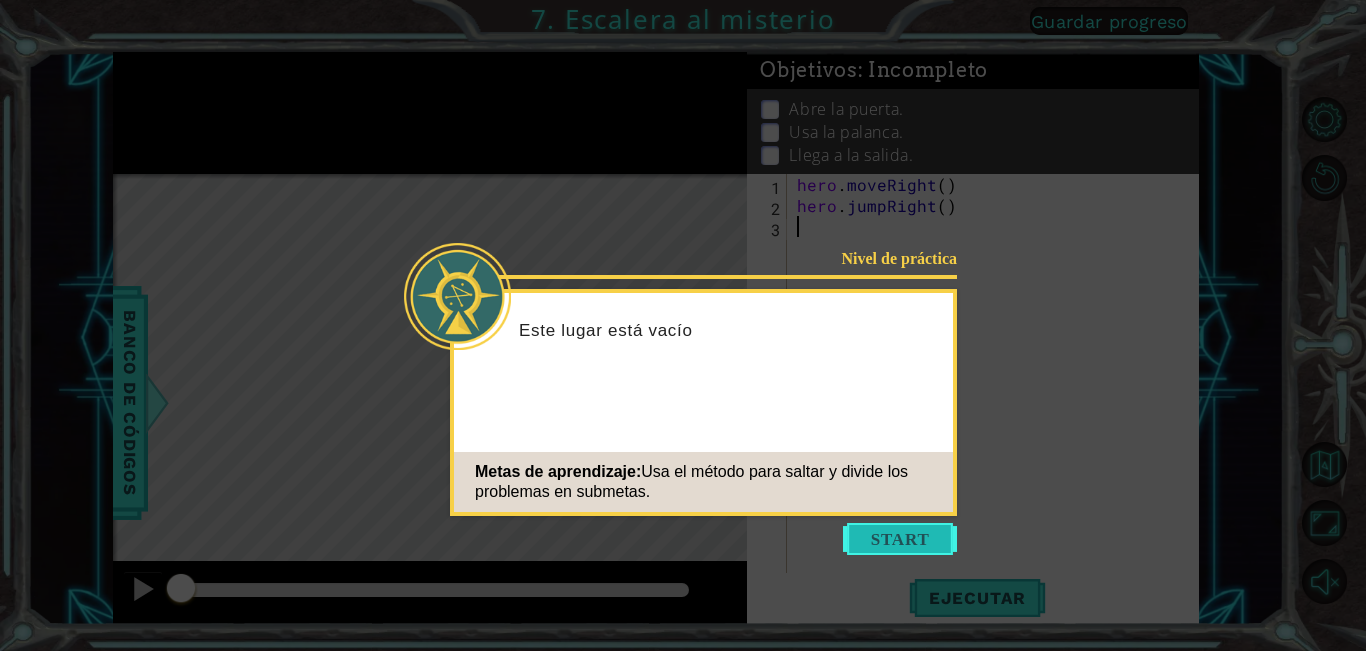 click at bounding box center [900, 539] 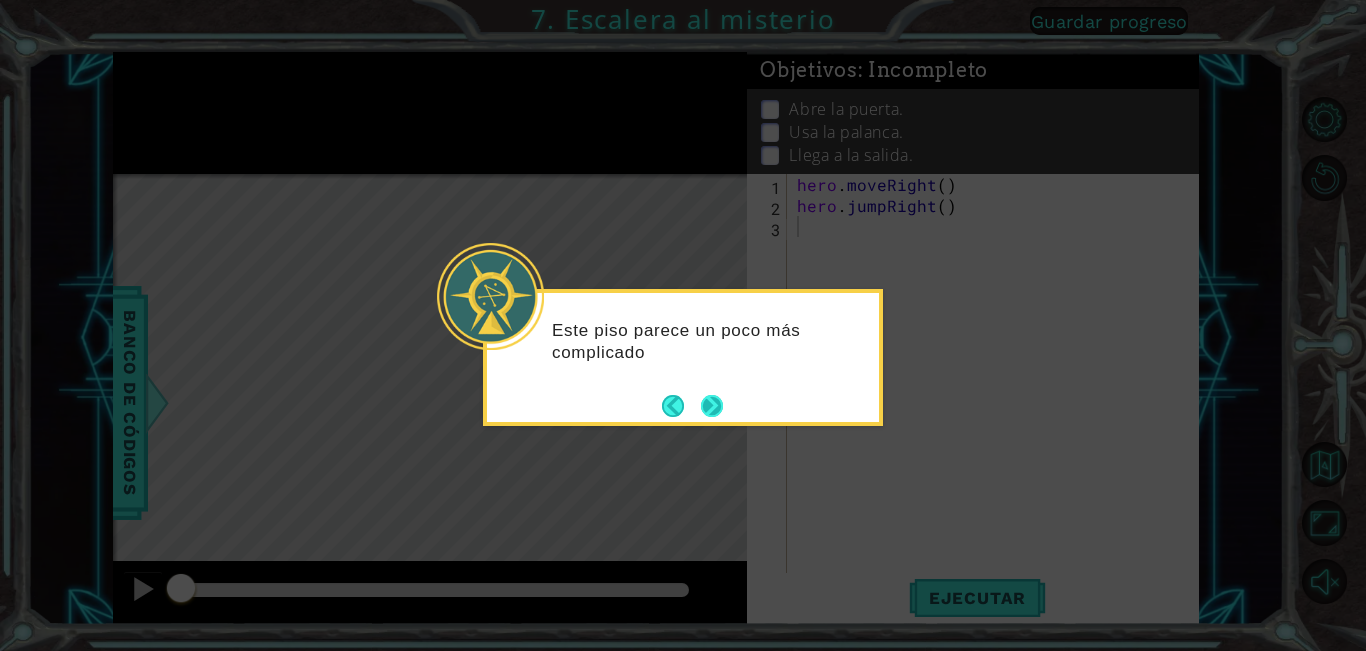 click at bounding box center (712, 406) 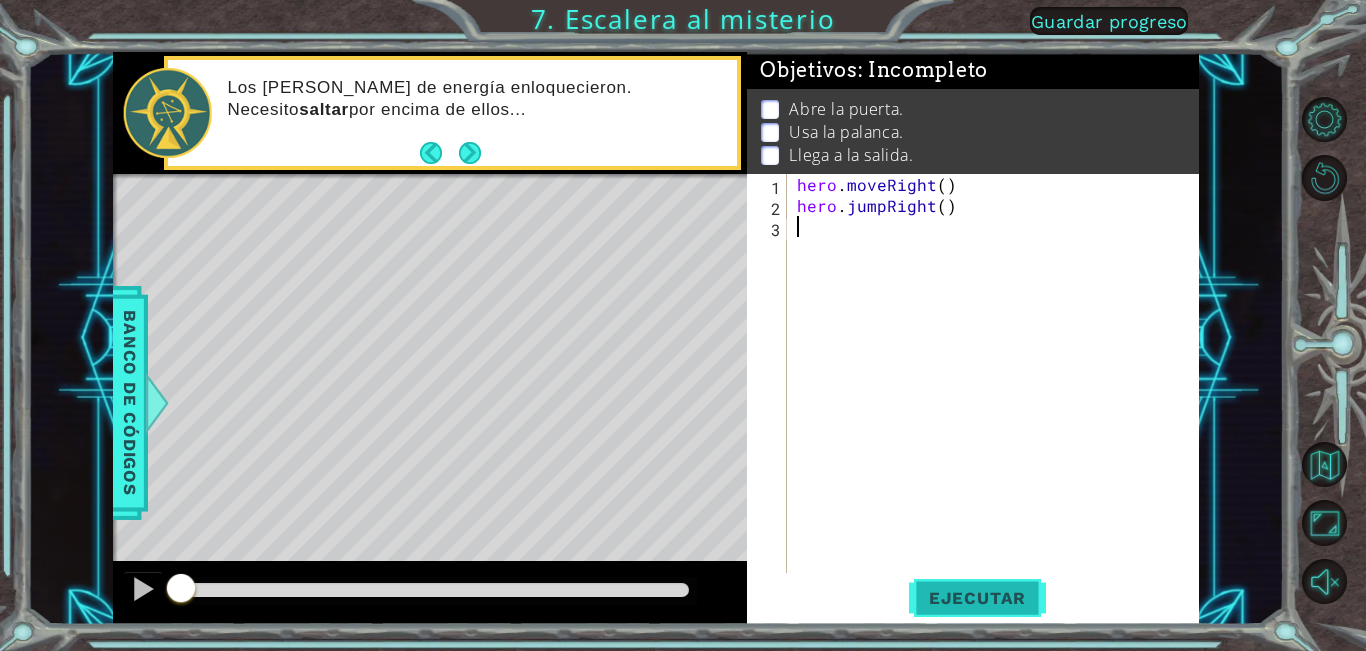 click on "Ejecutar" at bounding box center [977, 598] 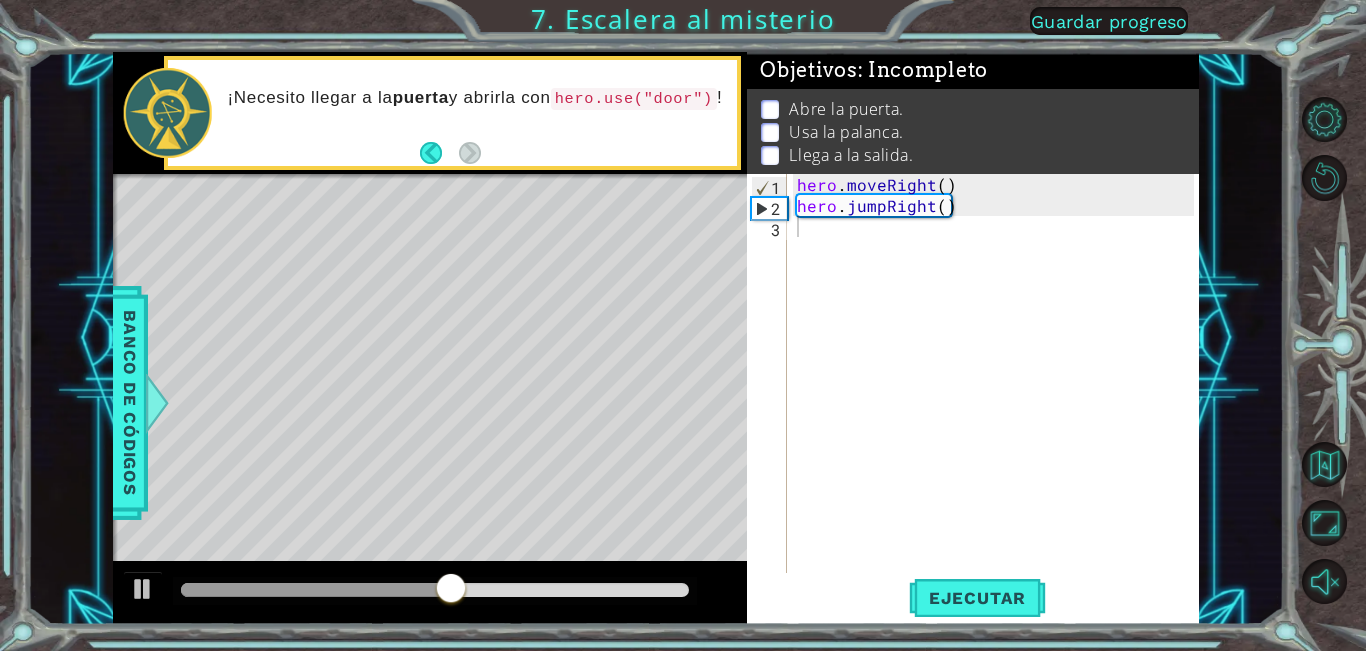 drag, startPoint x: 481, startPoint y: 562, endPoint x: 454, endPoint y: 569, distance: 27.89265 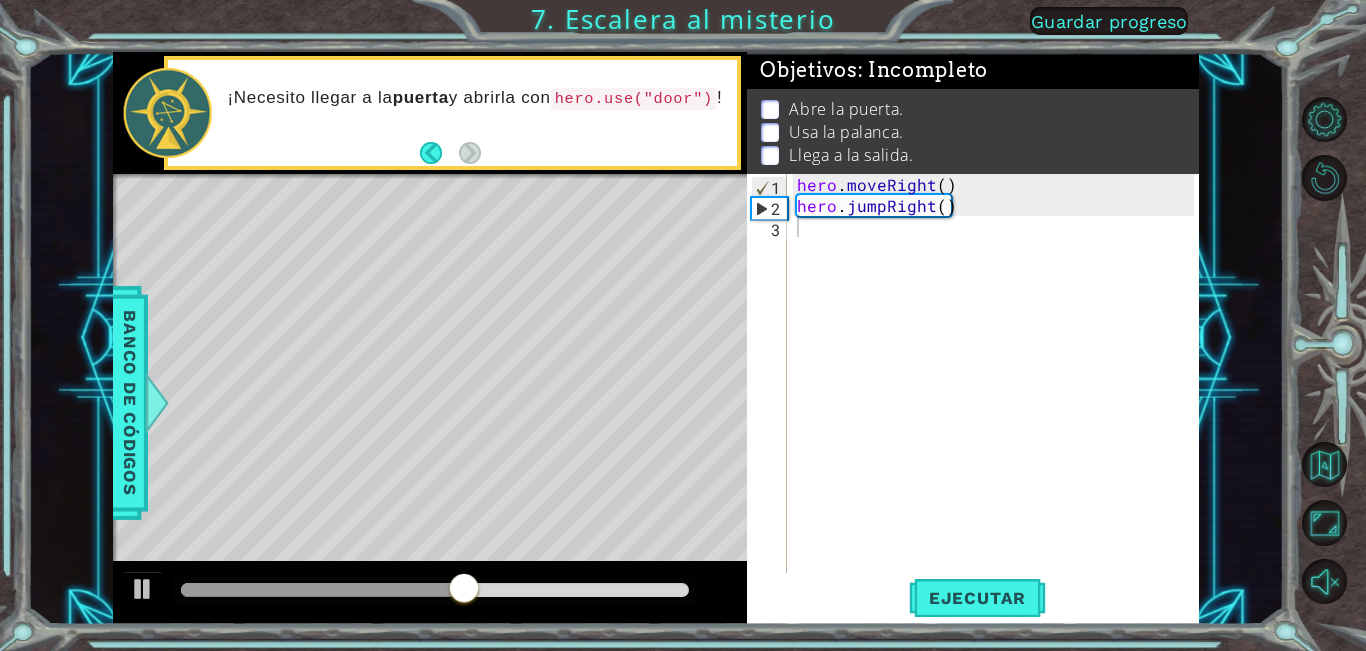 drag, startPoint x: 454, startPoint y: 569, endPoint x: 293, endPoint y: 569, distance: 161 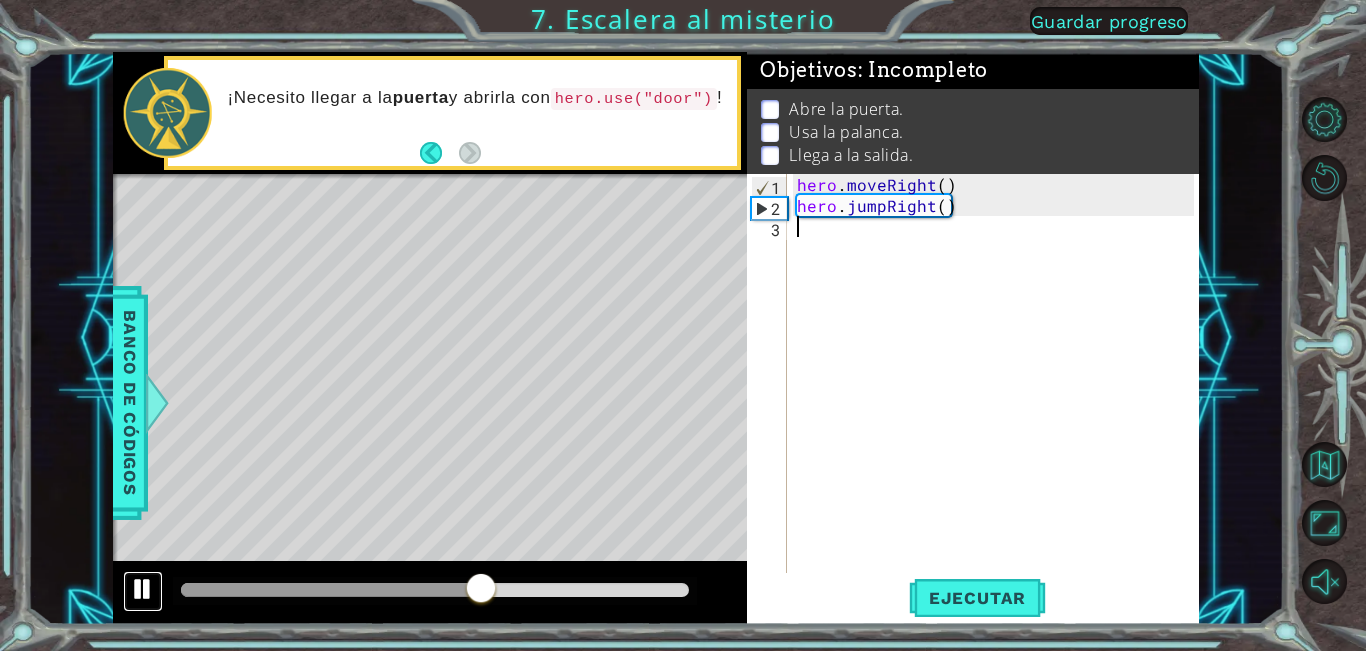 click at bounding box center (143, 589) 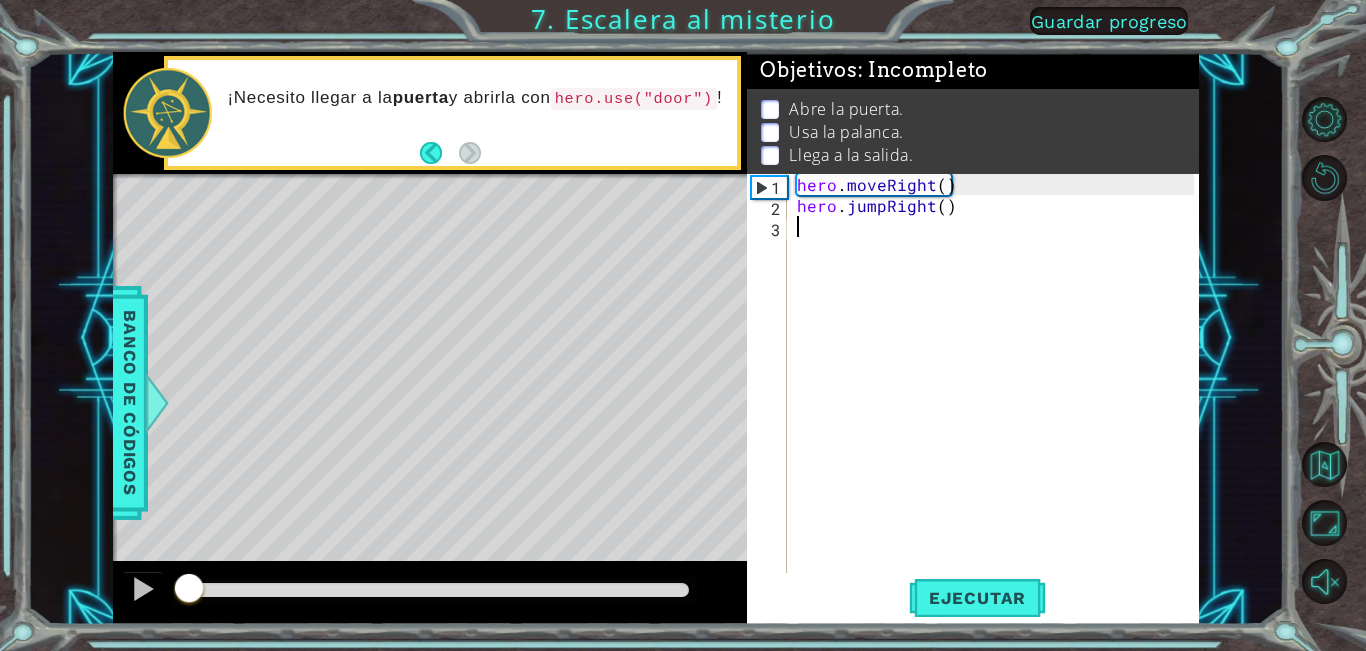 drag, startPoint x: 481, startPoint y: 584, endPoint x: 190, endPoint y: 568, distance: 291.43954 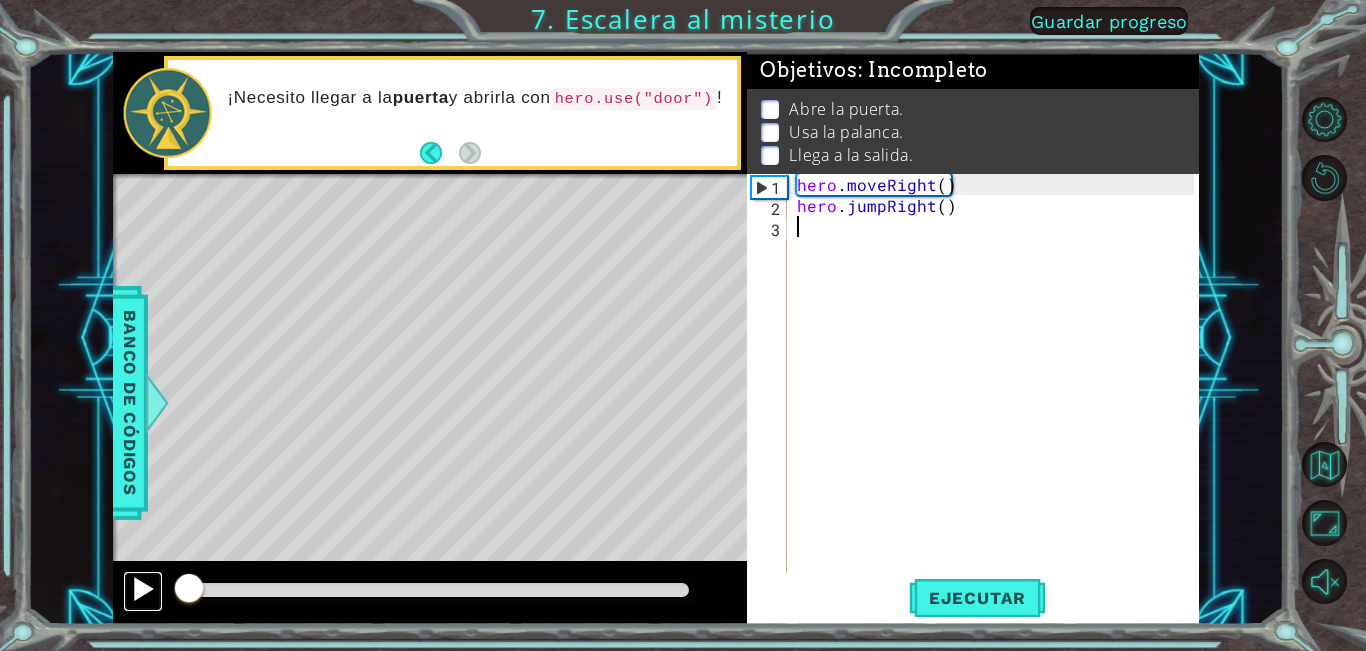 click at bounding box center [143, 589] 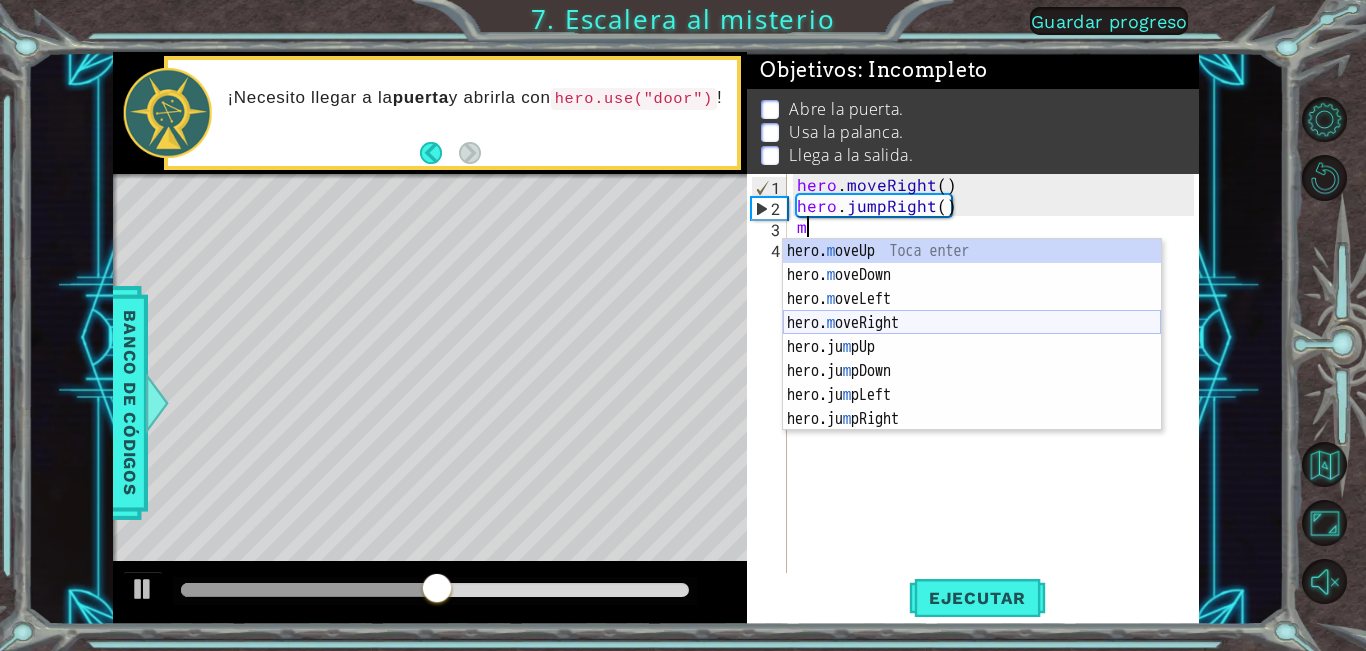click on "hero. m oveUp Toca enter hero. m oveDown Toca enter hero. m oveLeft Toca enter hero. m oveRight Toca enter hero.ju m pUp Toca enter hero.ju m pDown Toca enter hero.ju m pLeft Toca enter hero.ju m pRight Toca enter" at bounding box center [972, 359] 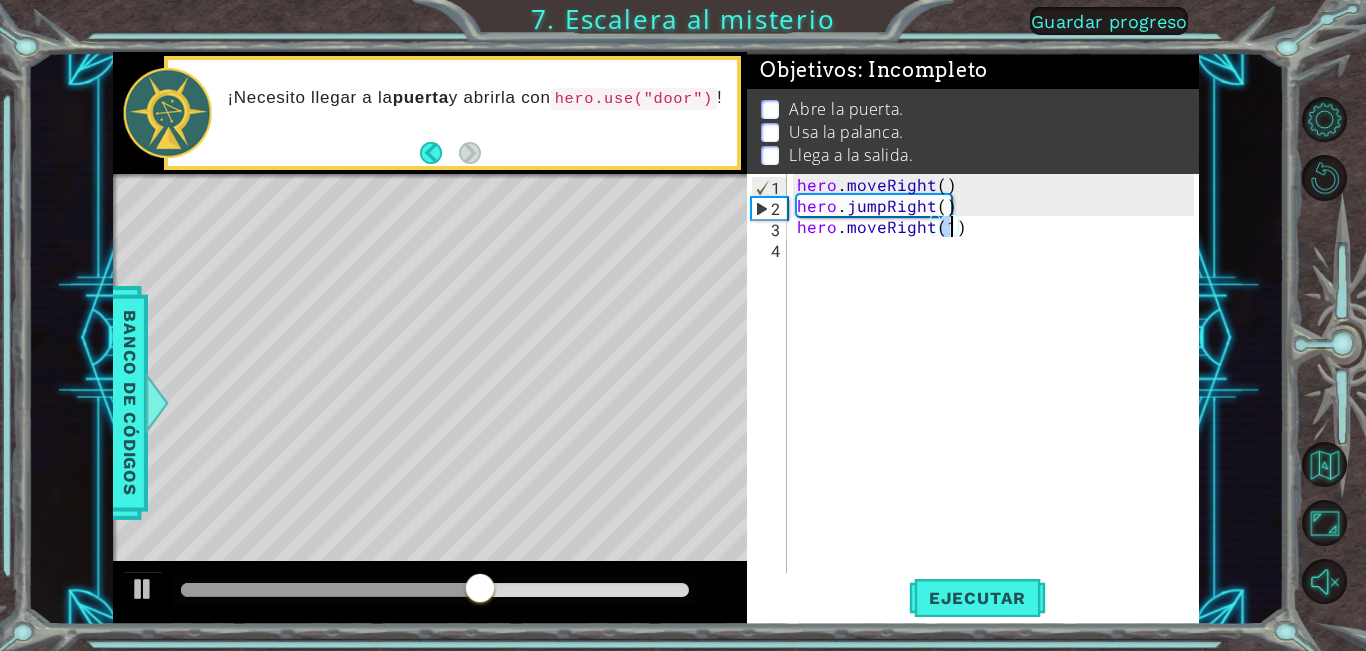 type on "hero.moveRight(1)" 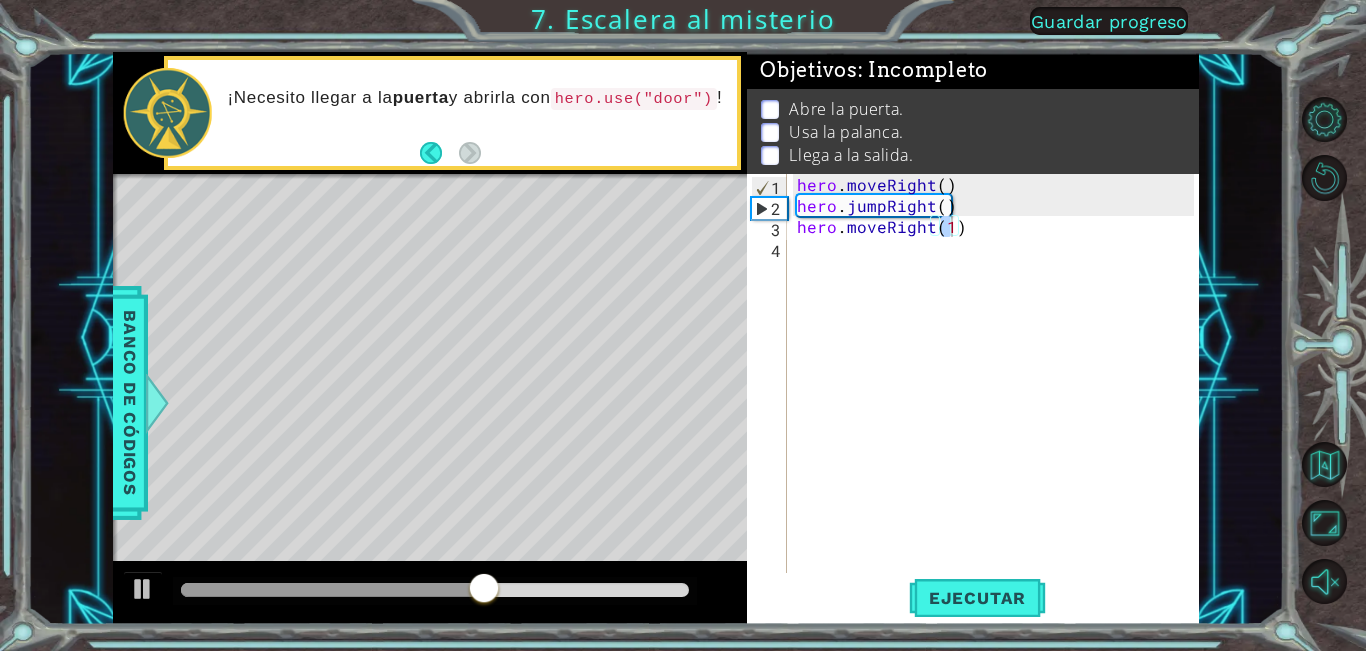 click on "hero.moveRight(1) 1 2 3 4 hero . moveRight ( ) hero . jumpRight ( ) hero . moveRight ( 1 )     הההההההההההההההההההההההההההההההההההההההההההההההההההההההההההההההההההההההההההההההההההההההההההההההההההההההההההההההההההההההההההההההההההההההההההההההההההההההההההההההההההההההההההההההההההההההההההההההההההההההההההההההההההההההההההההההההההההההההההההההההההההההההההההההה XXXXXXXXXXXXXXXXXXXXXXXXXXXXXXXXXXXXXXXXXXXXXXXXXXXXXXXXXXXXXXXXXXXXXXXXXXXXXXXXXXXXXXXXXXXXXXXXXXXXXXXXXXXXXXXXXXXXXXXXXXXXXXXXXXXXXXXXXXXXXXXXXXXXXXXXXXXXXXXXXXXXXXXXXXXXXXXXXXXXXXXXXXXXXXXXXXXXXXXXXXXXXXXXXXXXXXXXXXXXXXXXXXXXXXXXXXXXXXXXXXXXXXXXXXXXXXXX" at bounding box center [970, 373] 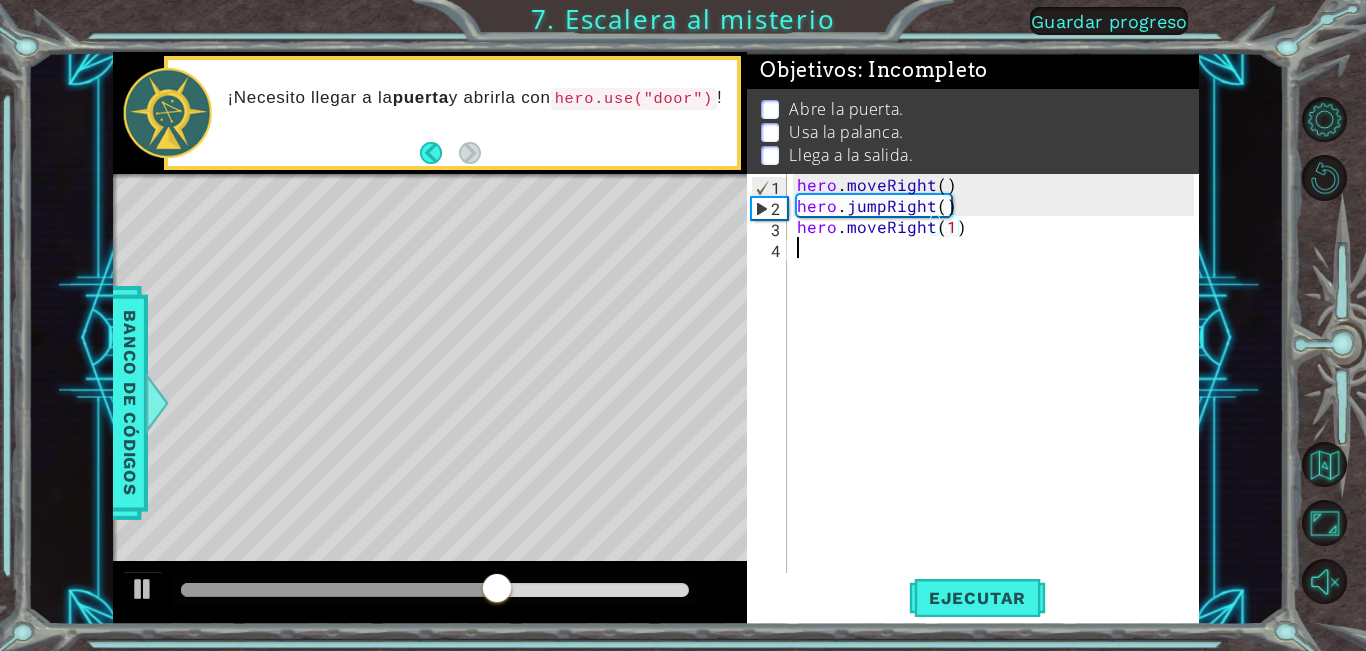 click on "hero . moveRight ( ) hero . jumpRight ( ) hero . moveRight ( 1 )" at bounding box center [998, 394] 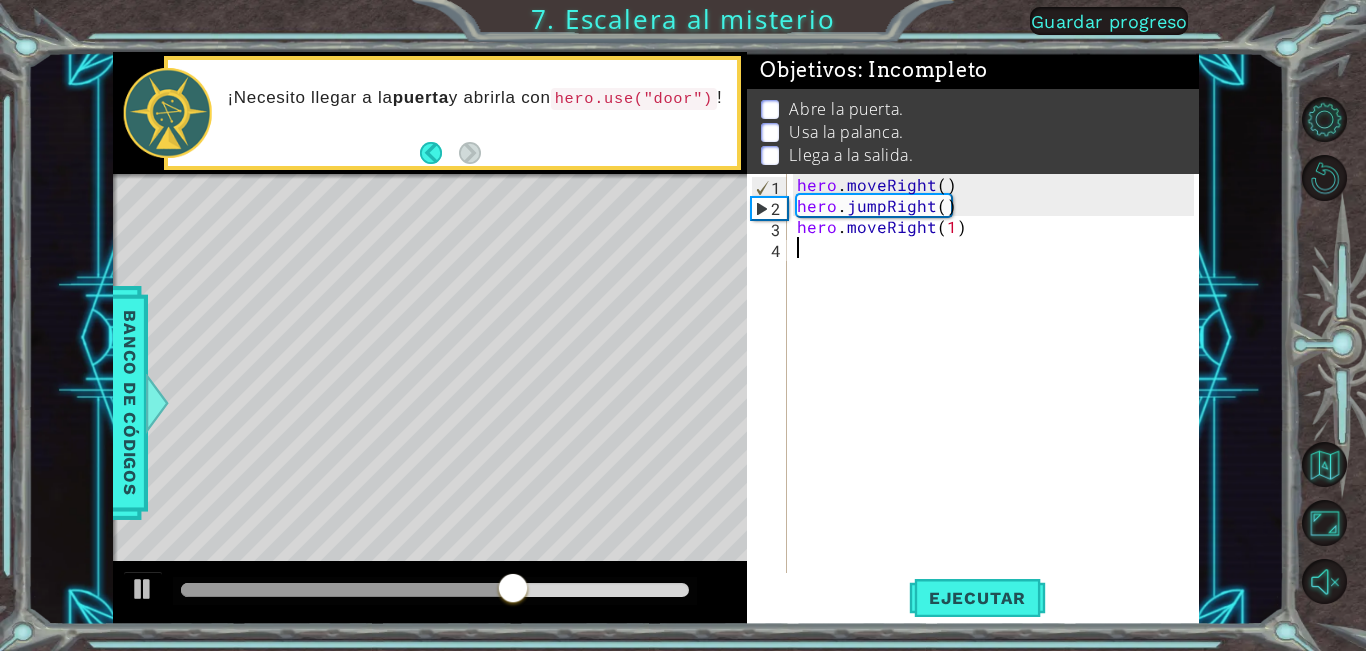 type on "u" 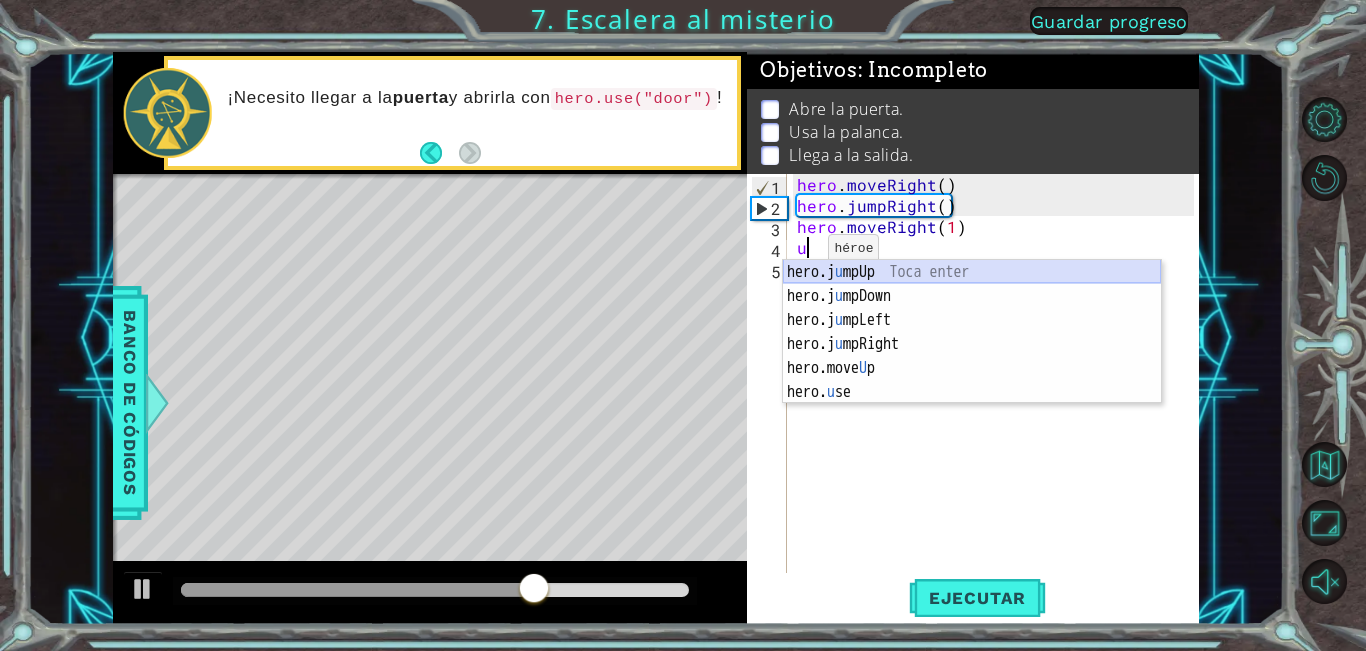 click on "hero.j u mpUp Toca enter hero.j u [GEOGRAPHIC_DATA] Toca enter hero.j u mpLeft Toca enter hero.j u mpRight Toca enter hero.move U p Toca enter hero. u se Toca enter" at bounding box center (972, 356) 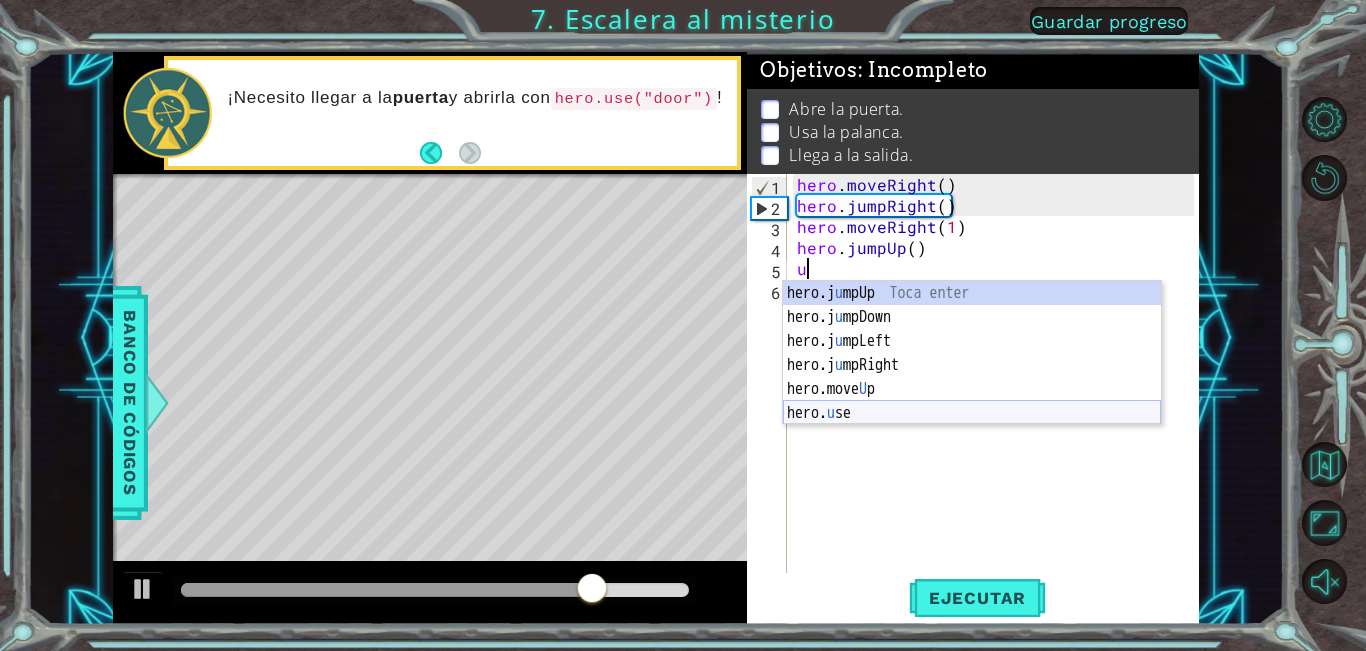 click on "hero.j u mpUp Toca enter hero.j u [GEOGRAPHIC_DATA] Toca enter hero.j u mpLeft Toca enter hero.j u mpRight Toca enter hero.move U p Toca enter hero. u se Toca enter" at bounding box center [972, 377] 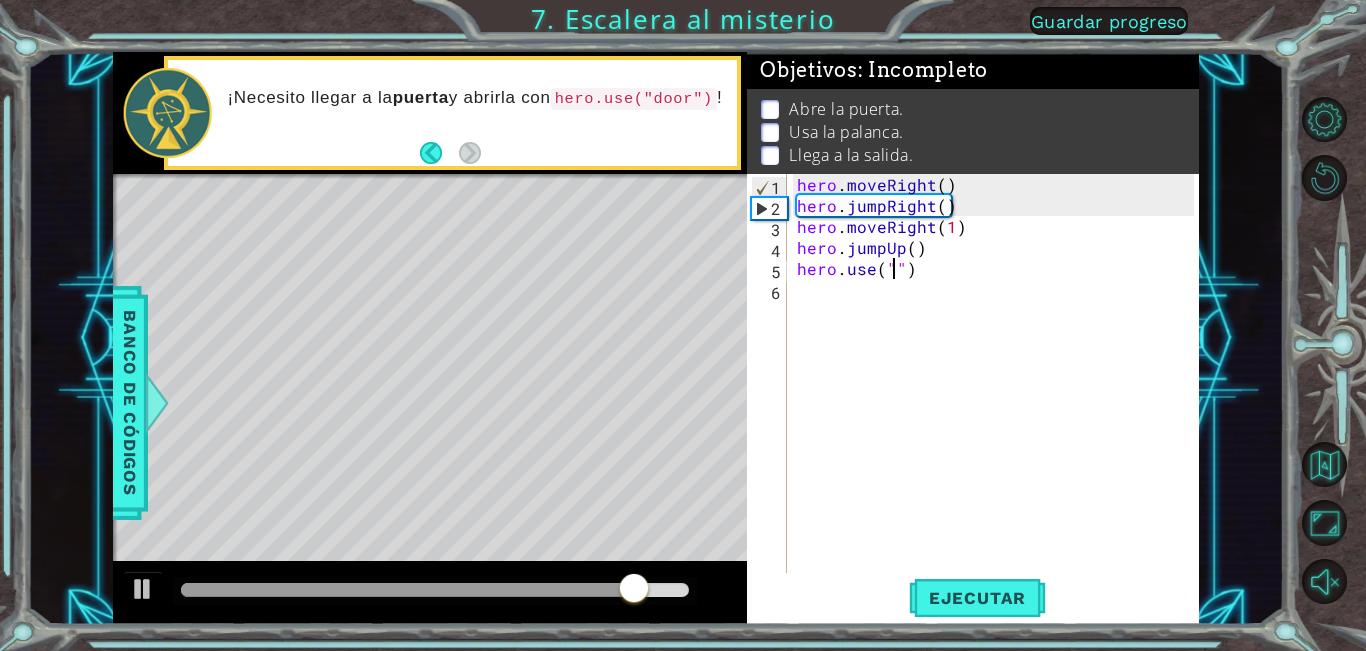 scroll, scrollTop: 0, scrollLeft: 7, axis: horizontal 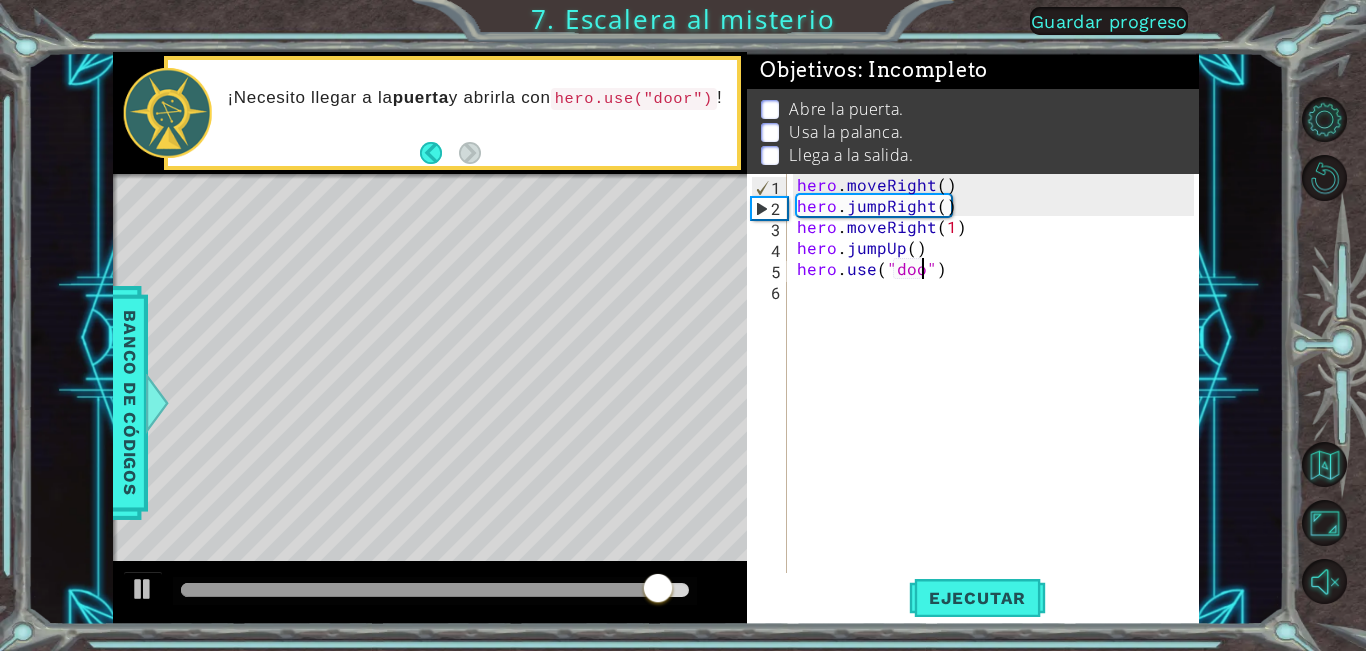 type on "hero.use("door")" 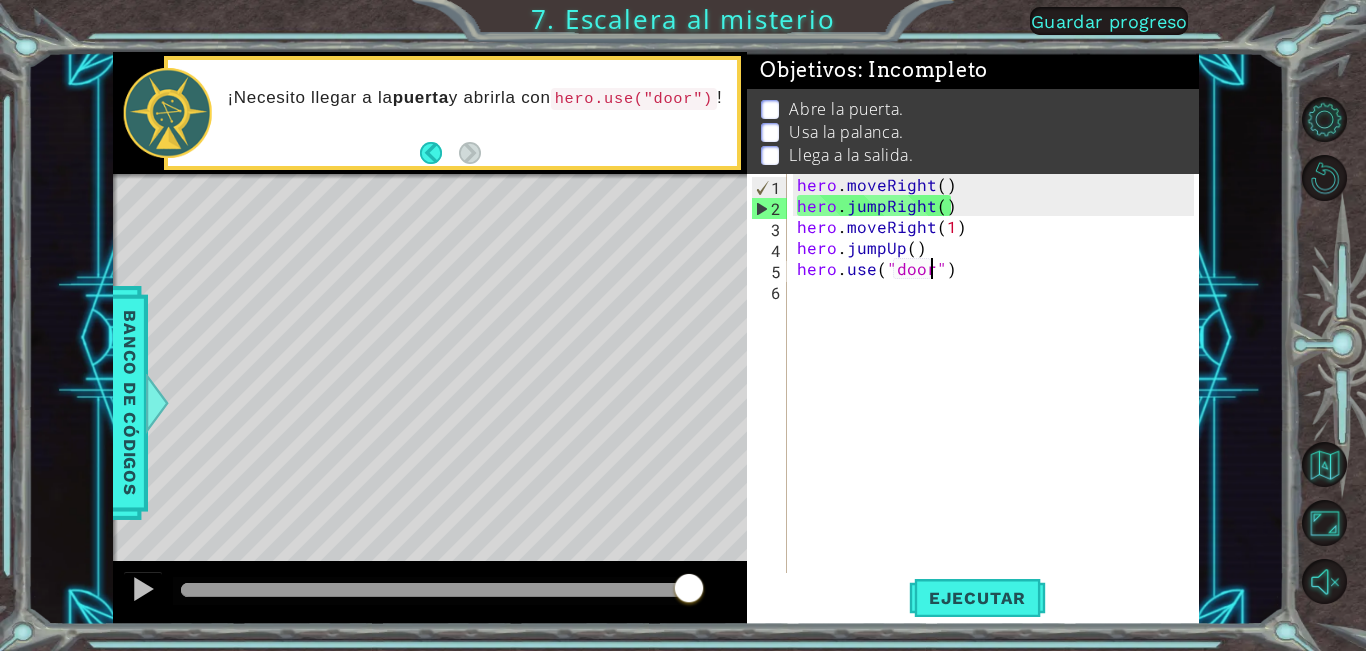 click on "hero . moveRight ( ) hero . jumpRight ( ) hero . moveRight ( 1 ) hero . jumpUp ( ) hero . use ( "door" )" at bounding box center (998, 394) 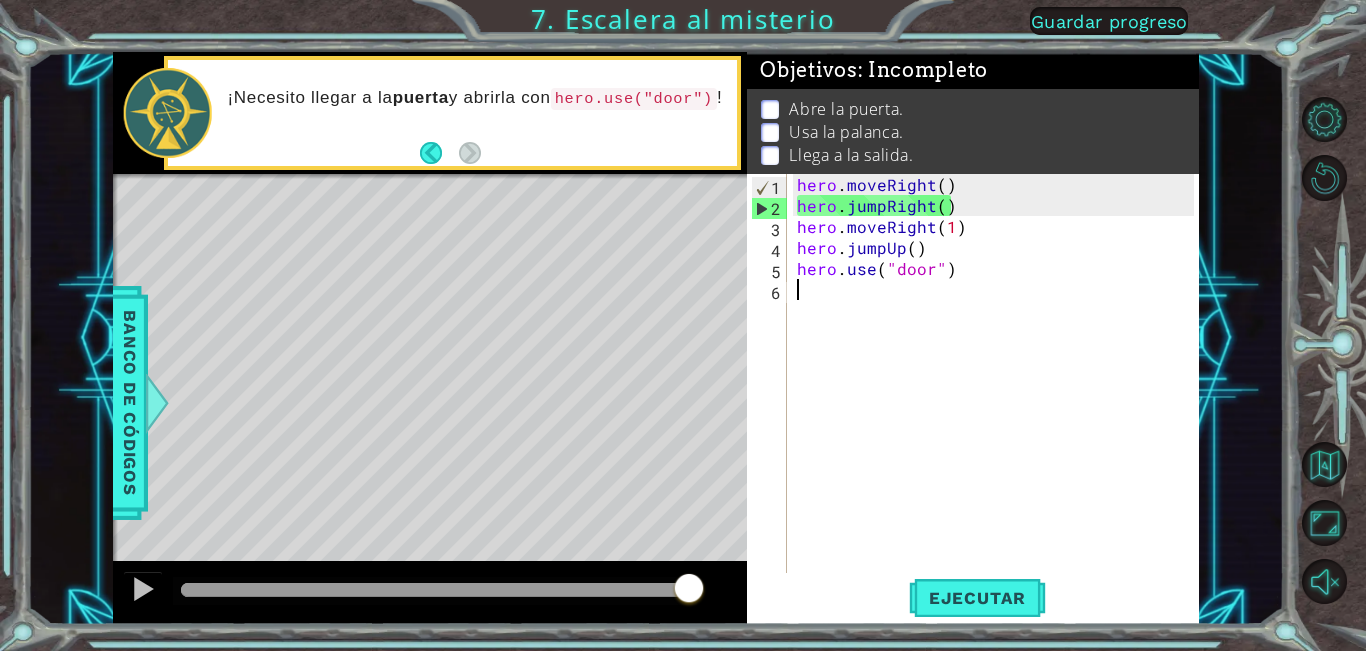 scroll, scrollTop: 0, scrollLeft: 0, axis: both 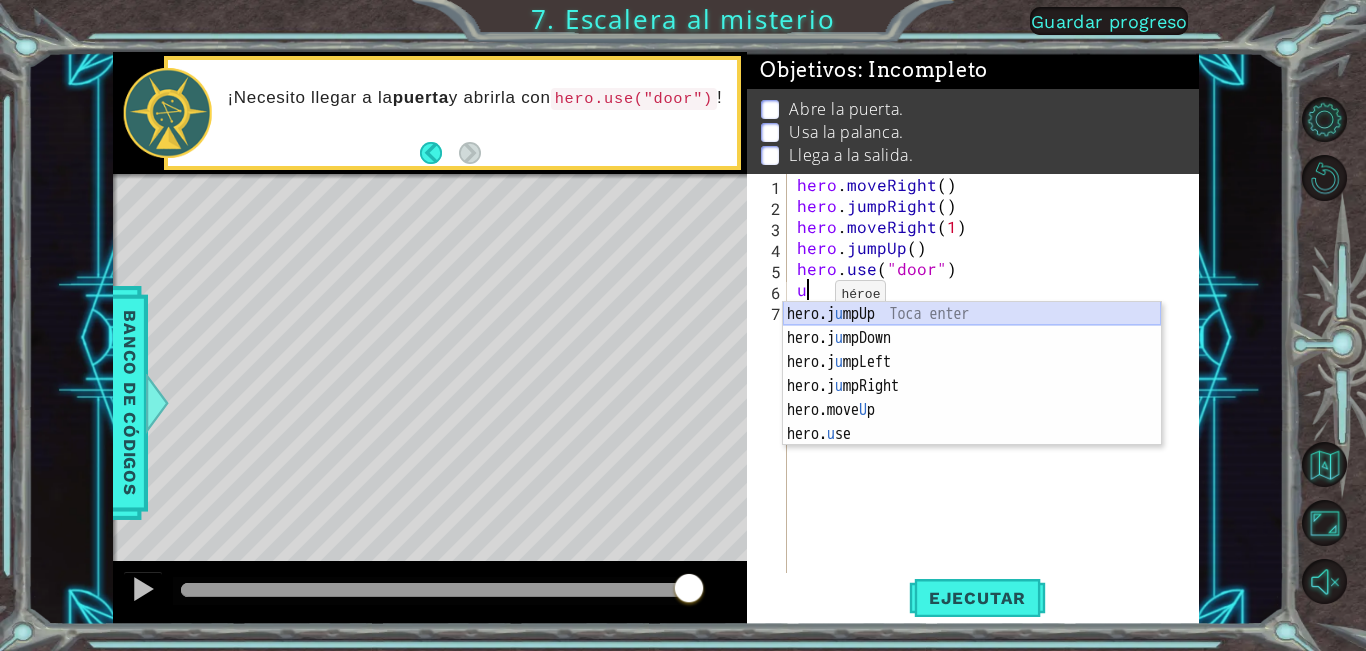 click on "hero.j u mpUp Toca enter hero.j u [GEOGRAPHIC_DATA] Toca enter hero.j u mpLeft Toca enter hero.j u mpRight Toca enter hero.move U p Toca enter hero. u se Toca enter" at bounding box center [972, 398] 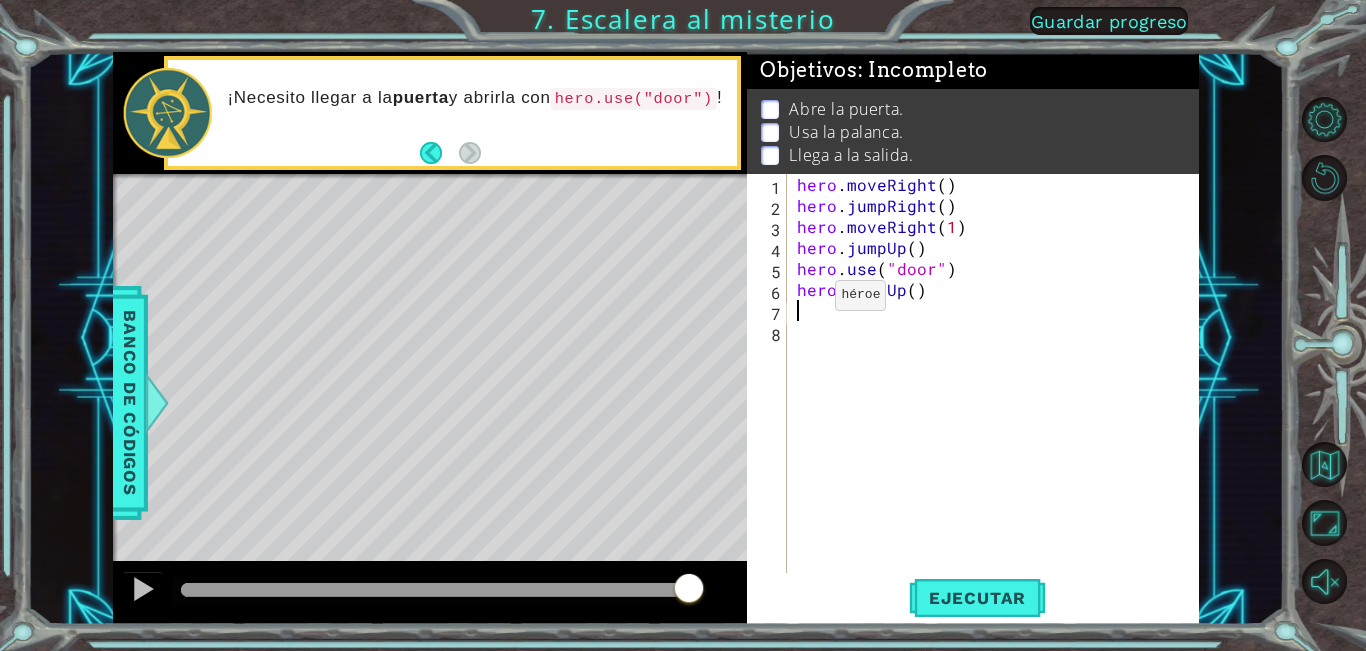 type on "l" 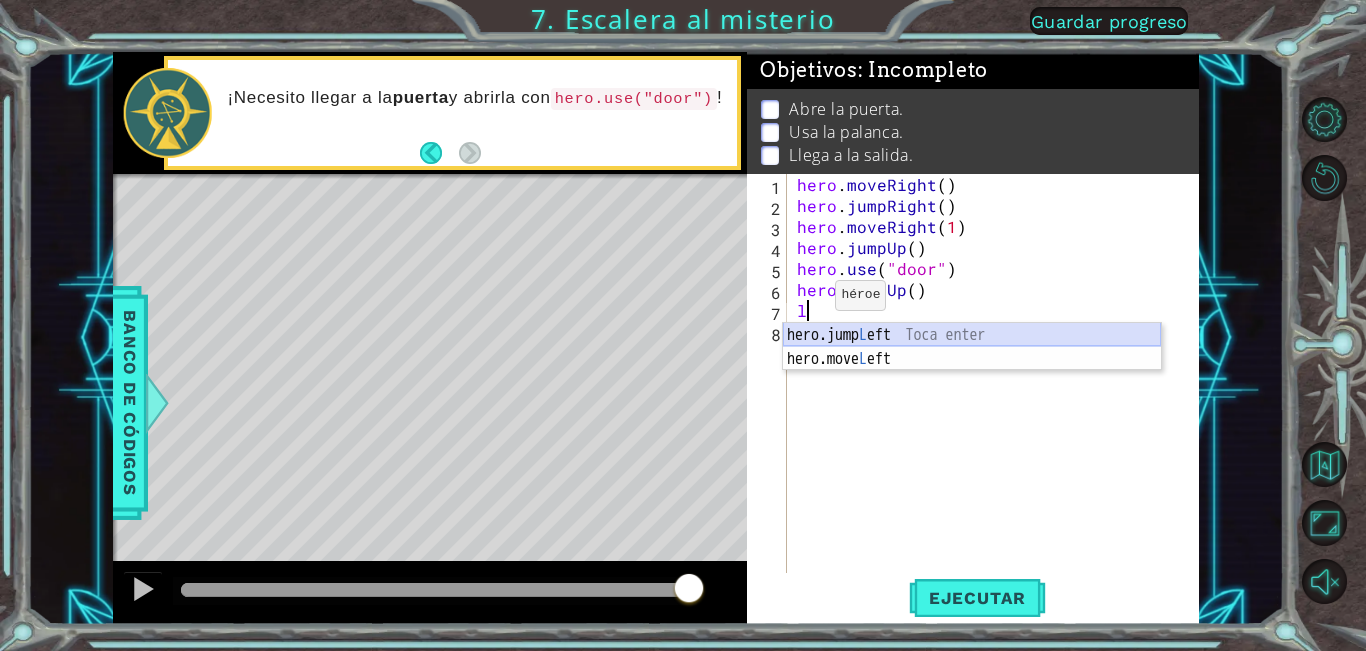 click on "hero.jump L eft Toca enter hero.move L eft Toca enter" at bounding box center [972, 371] 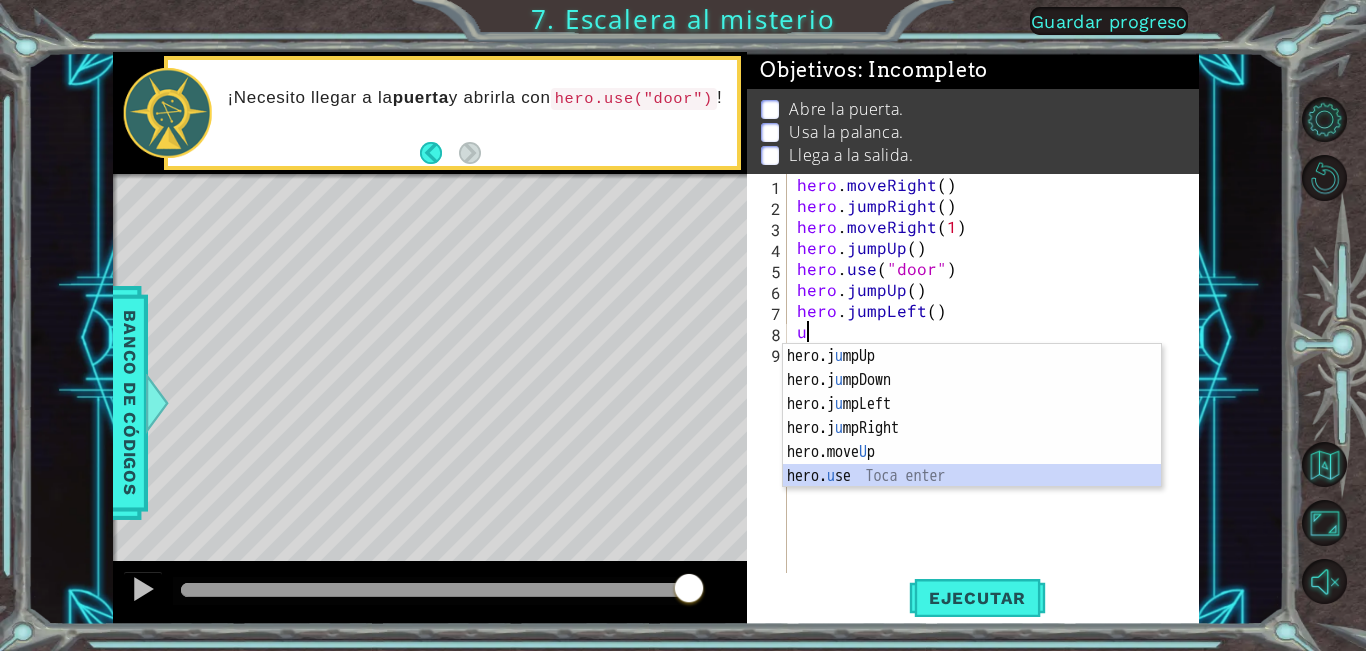 click on "hero.j u mpUp Toca enter hero.j u [GEOGRAPHIC_DATA] Toca enter hero.j u mpLeft Toca enter hero.j u mpRight Toca enter hero.move U p Toca enter hero. u se Toca enter" at bounding box center (972, 440) 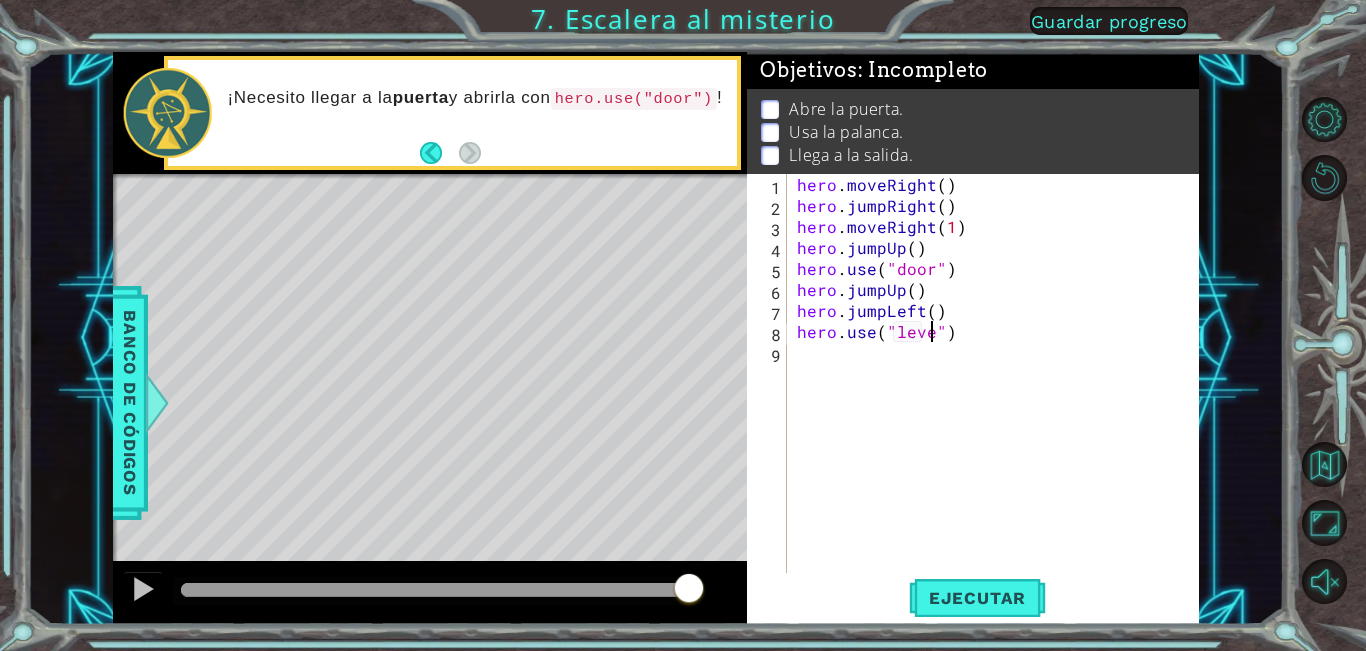 scroll, scrollTop: 0, scrollLeft: 9, axis: horizontal 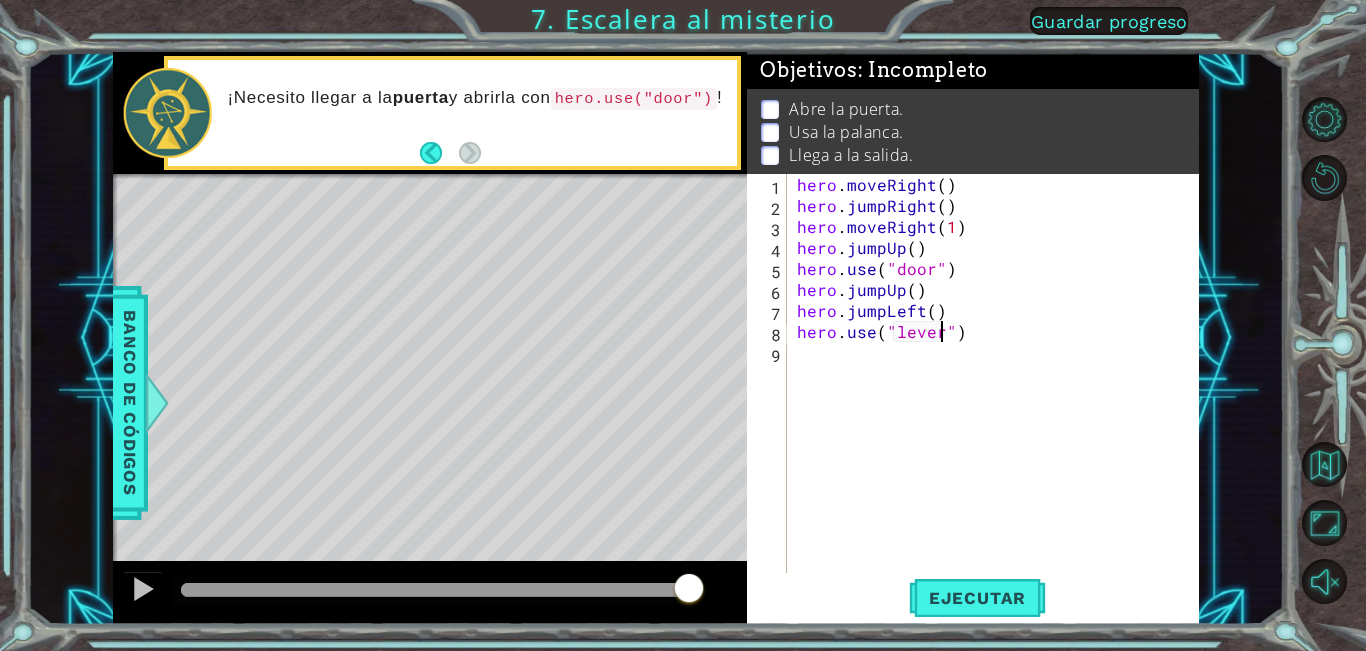 type on "hero.use("lever")" 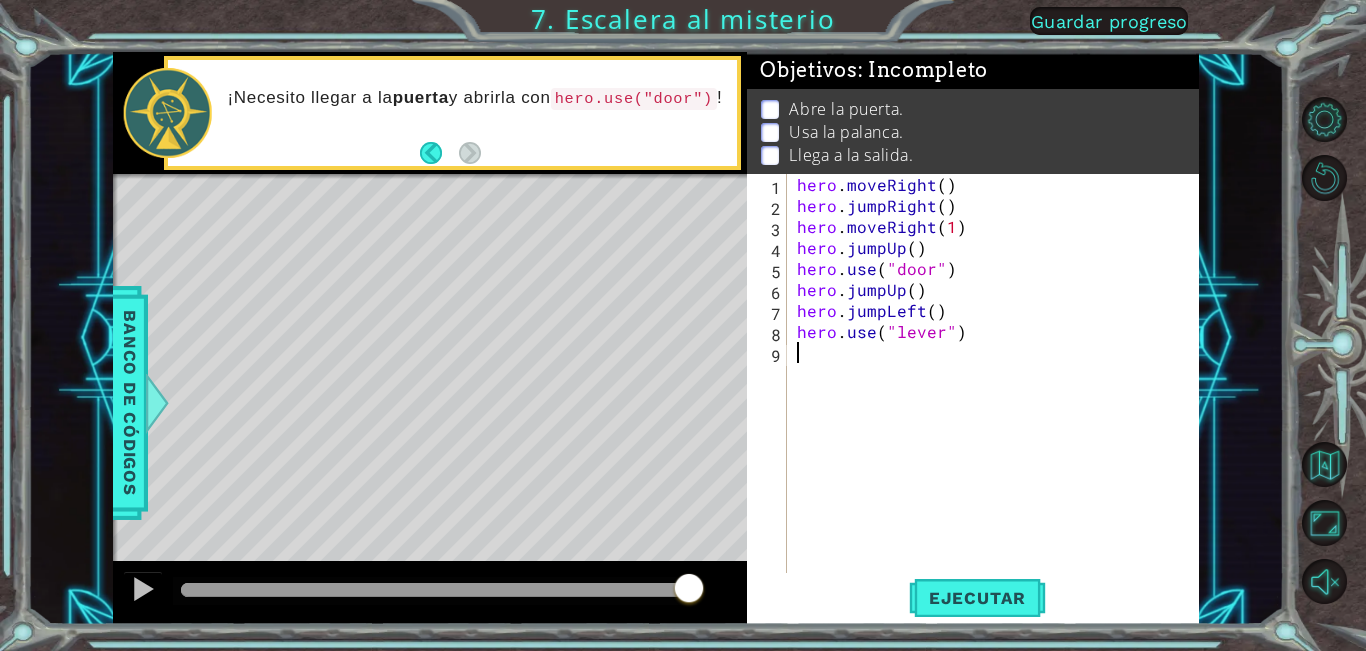 click on "hero . moveRight ( ) hero . jumpRight ( ) hero . moveRight ( 1 ) hero . jumpUp ( ) hero . use ( "door" ) hero . jumpUp ( ) hero . jumpLeft ( ) hero . use ( "lever" )" at bounding box center [998, 394] 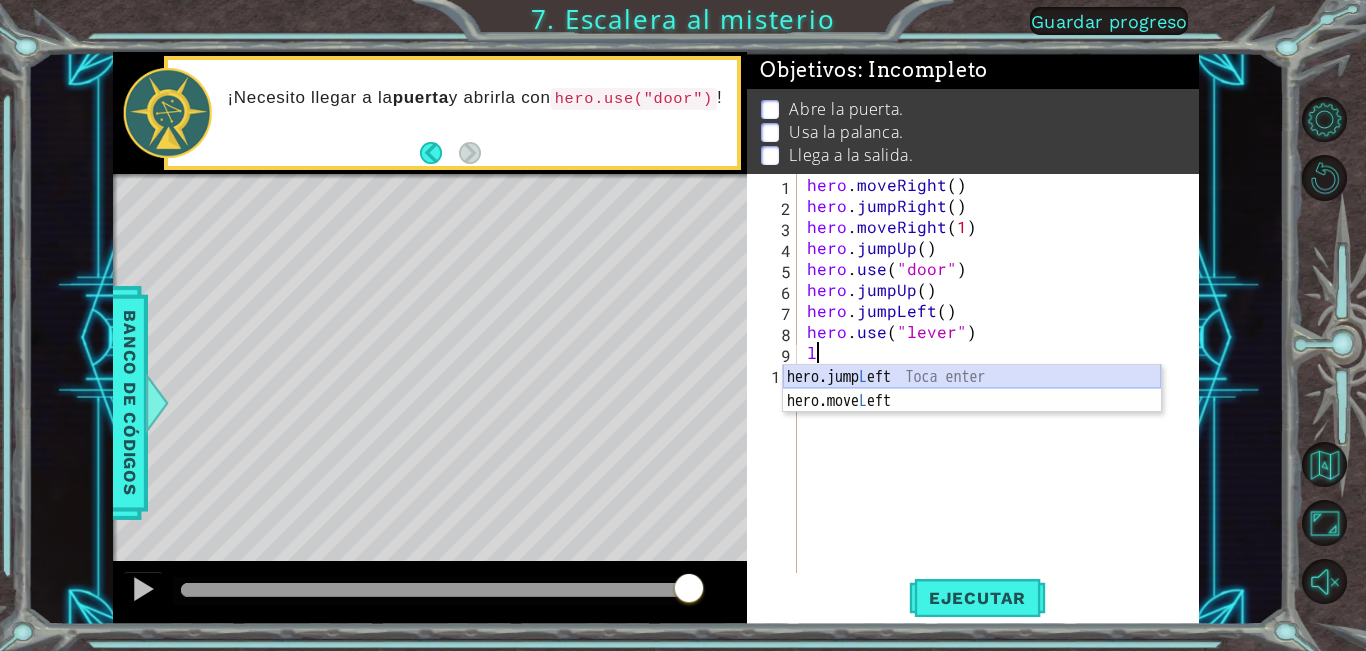 click on "hero.jump L eft Toca enter hero.move L eft Toca enter" at bounding box center [972, 413] 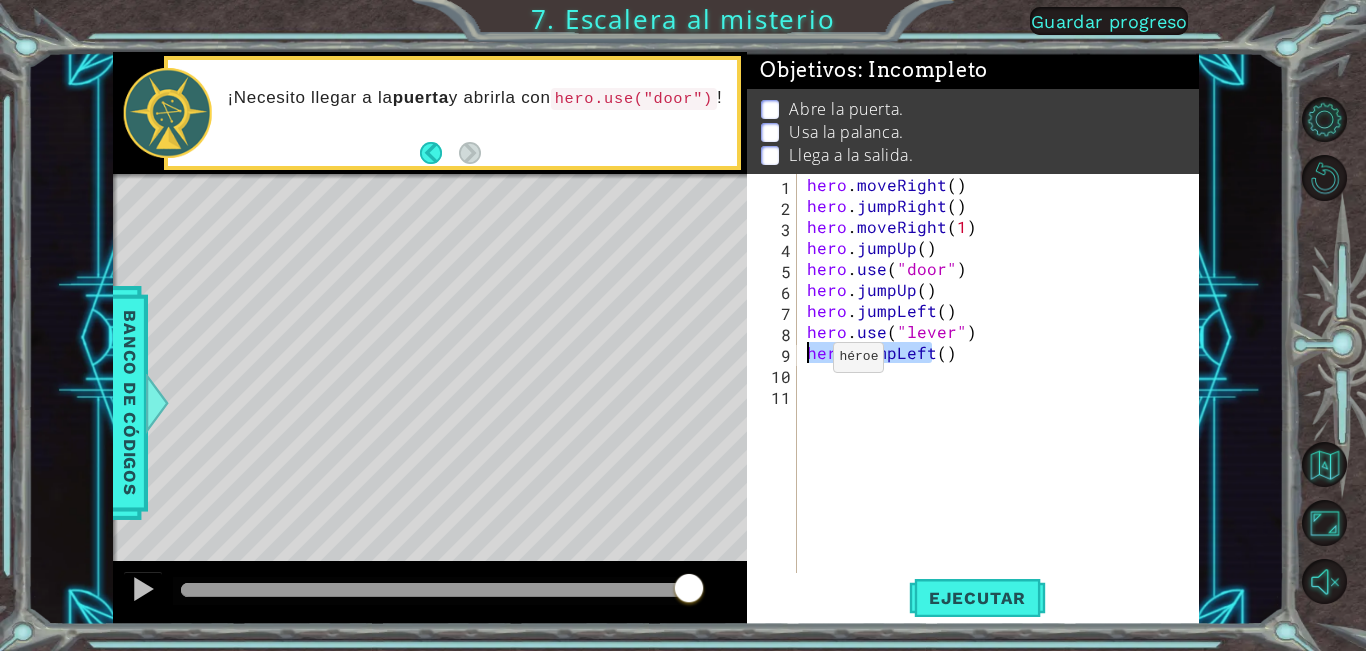 drag, startPoint x: 931, startPoint y: 349, endPoint x: 784, endPoint y: 363, distance: 147.66516 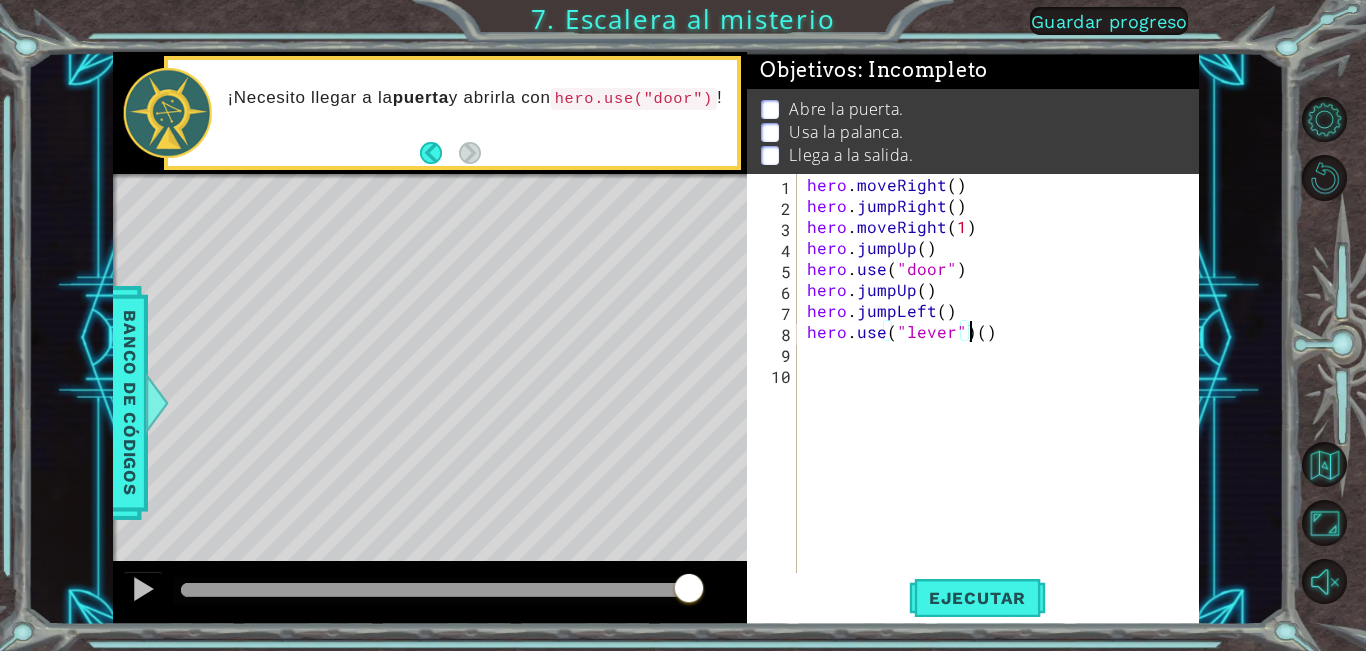 click on "hero . moveRight ( ) hero . jumpRight ( ) hero . moveRight ( 1 ) hero . jumpUp ( ) hero . use ( "door" ) hero . jumpUp ( ) hero . jumpLeft ( ) hero . use ( "lever" ) ( )" at bounding box center (1003, 394) 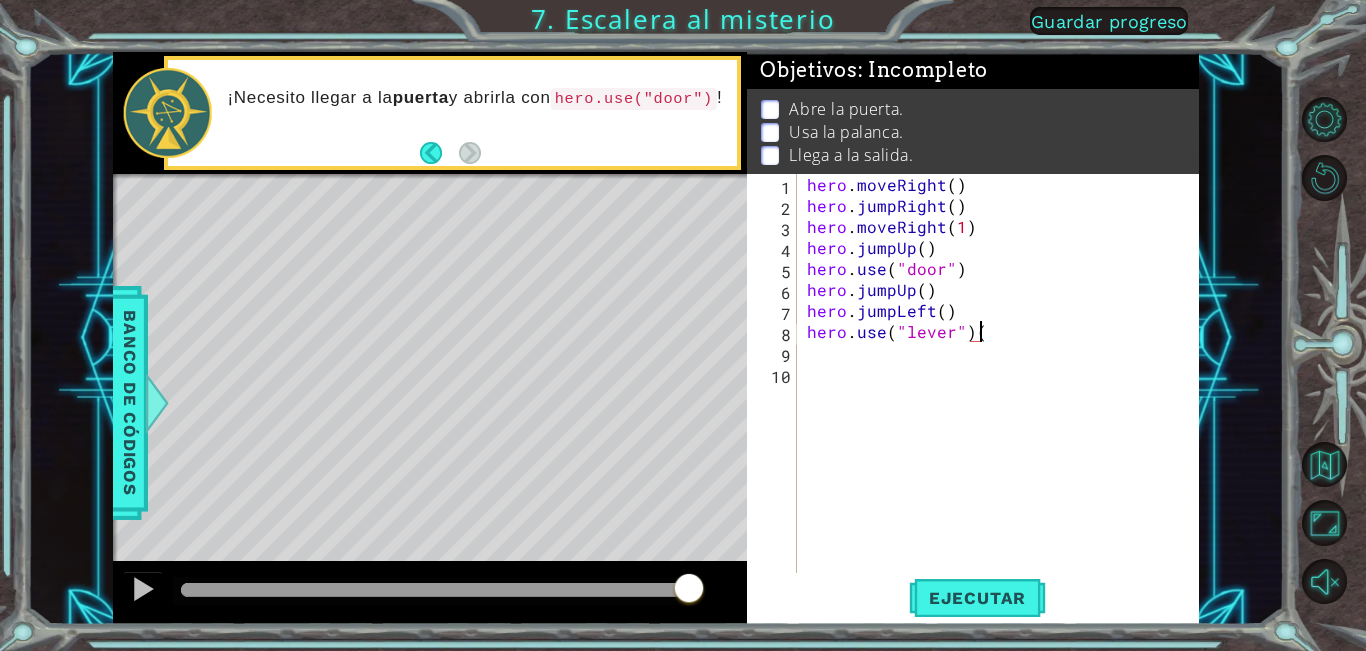 type on "hero.use("lever")" 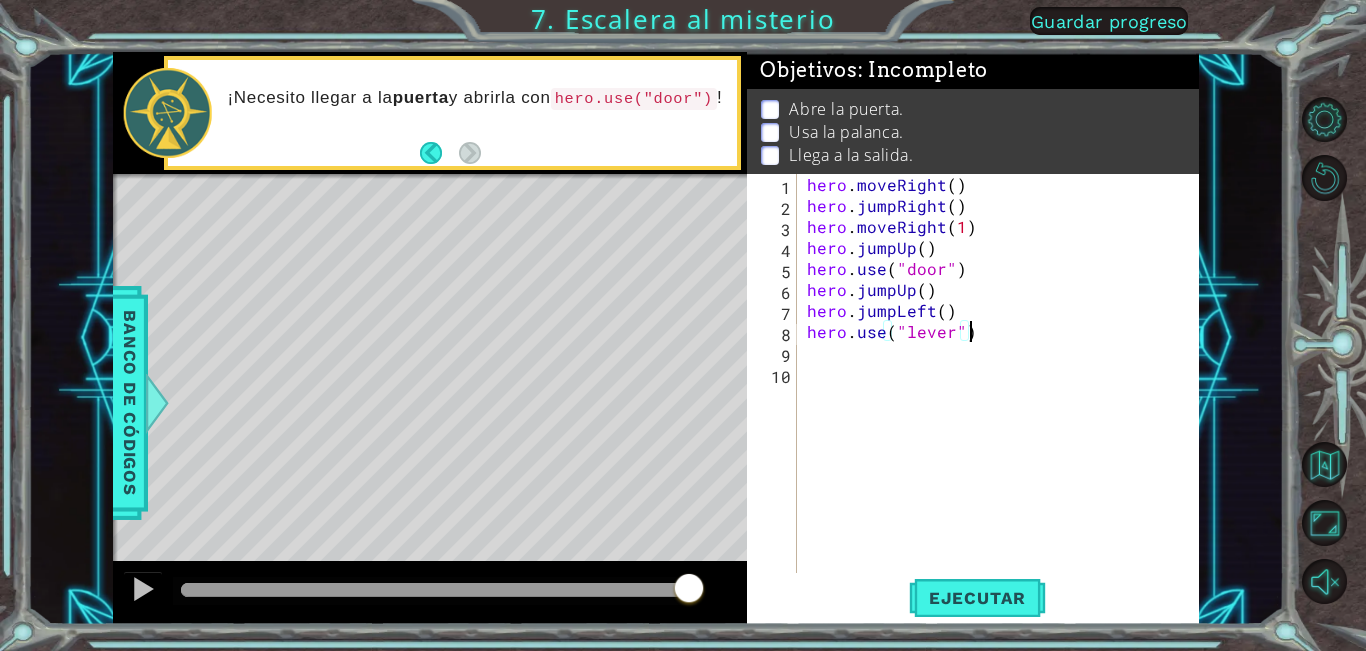 click on "hero . moveRight ( ) hero . jumpRight ( ) hero . moveRight ( 1 ) hero . jumpUp ( ) hero . use ( "door" ) hero . jumpUp ( ) hero . jumpLeft ( ) hero . use ( "lever" )" at bounding box center (1003, 394) 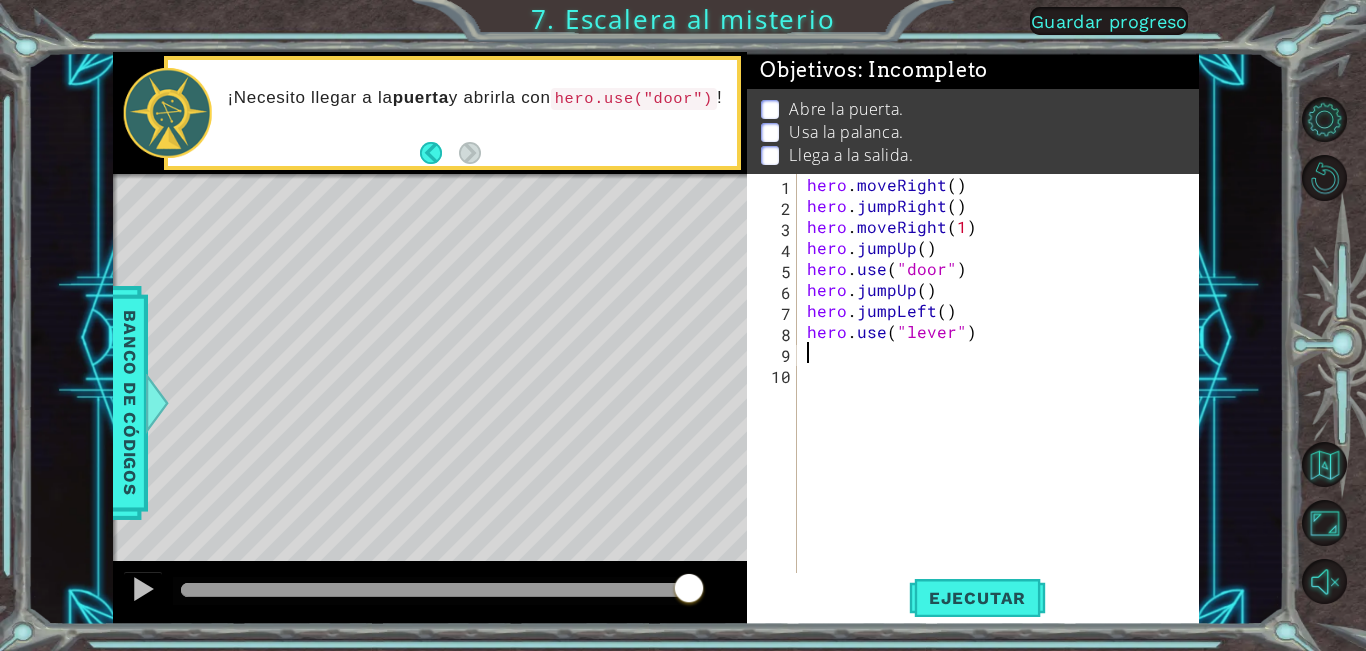 click on "1 2 3 4 5 6 7 8 9 10 hero . moveRight ( ) hero . jumpRight ( ) hero . moveRight ( 1 ) hero . jumpUp ( ) hero . use ( "door" ) hero . jumpUp ( ) hero . jumpLeft ( ) hero . use ( "lever" )     הההההההההההההההההההההההההההההההההההההההההההההההההההההההההההההההההההההההההההההההההההההההההההההההההההההההההההההההההההההההההההההההההההההההההההההההההההההההההההההההההההההההההההההההההההההההההההההההההההההההההההההההההההההההההההההההההההההההההההההההההההההההההההההההה XXXXXXXXXXXXXXXXXXXXXXXXXXXXXXXXXXXXXXXXXXXXXXXXXXXXXXXXXXXXXXXXXXXXXXXXXXXXXXXXXXXXXXXXXXXXXXXXXXXXXXXXXXXXXXXXXXXXXXXXXXXXXXXXXXXXXXXXXXXXXXXXXXXXXXXXXXXXXXXXXXXXXXXXXXXXXXXXXXXXXXXXXXXXXXXXXXXXXXXXXXXXXXXXXXXXXXXXXXXXXXXXXXXXXXXXXXXXXXXXXXXXXXXXXXXXXXXX" at bounding box center [970, 373] 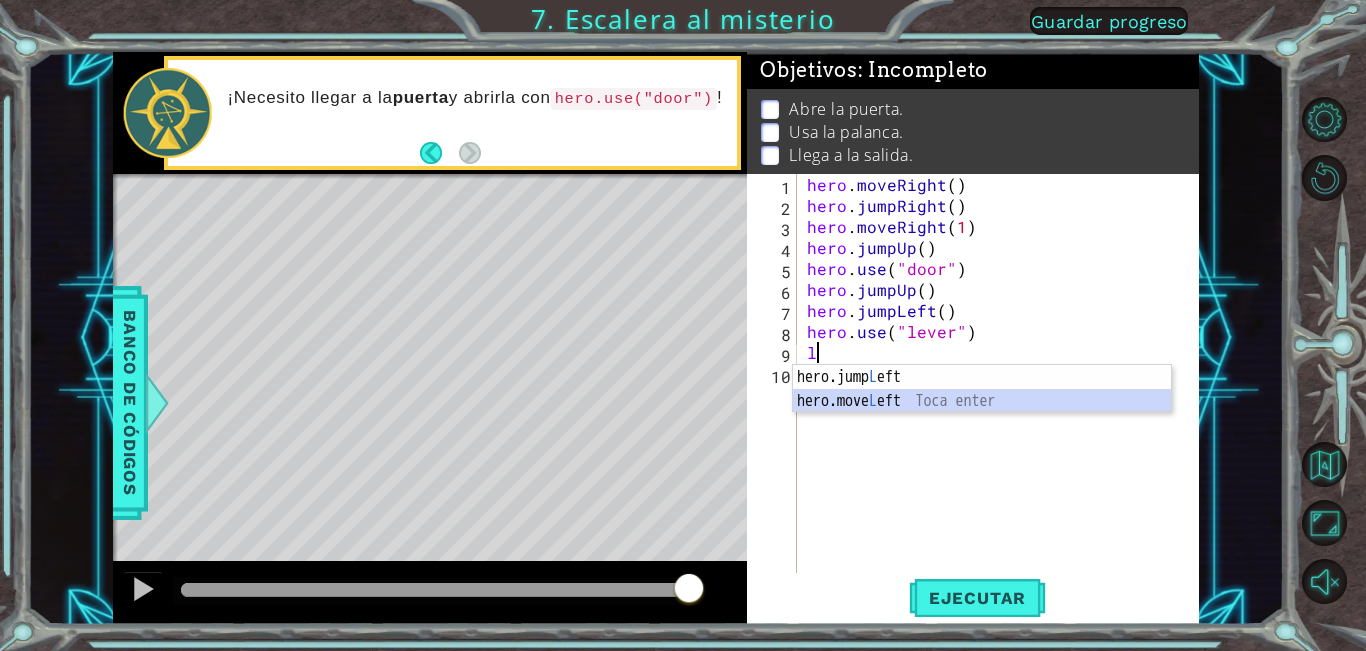 click on "hero.jump L eft Toca enter hero.move L eft Toca enter" at bounding box center [982, 413] 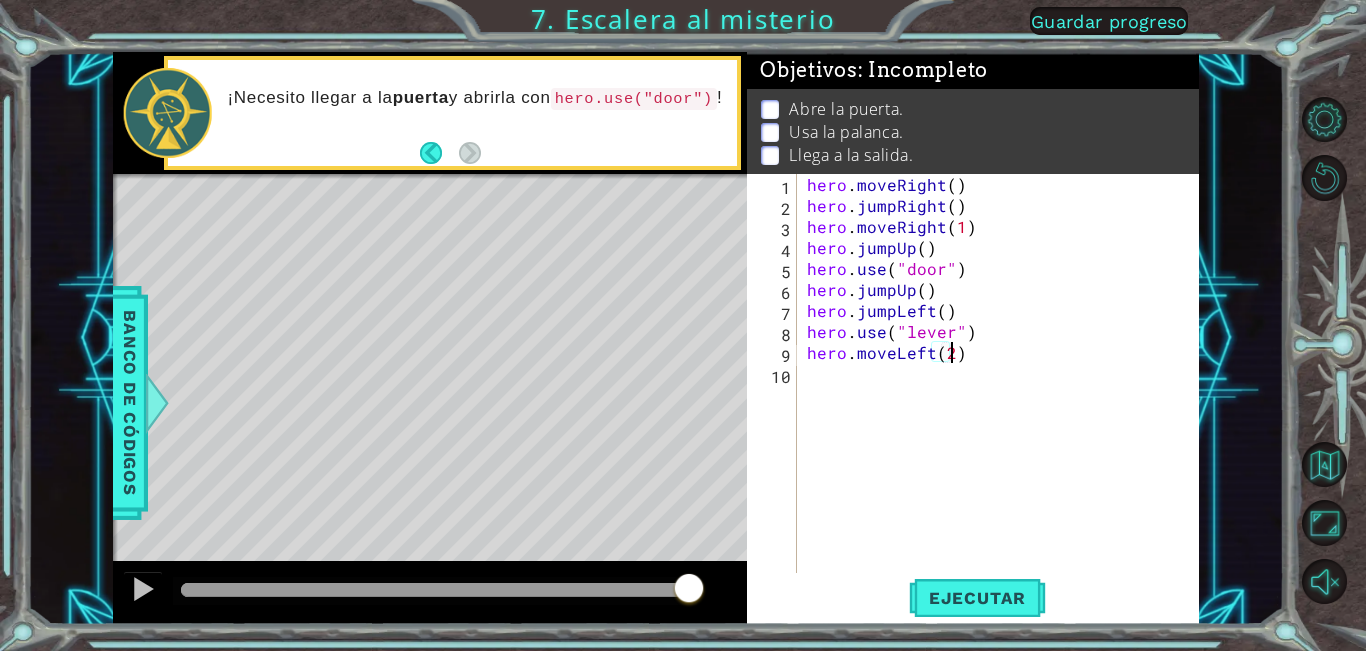 scroll, scrollTop: 0, scrollLeft: 9, axis: horizontal 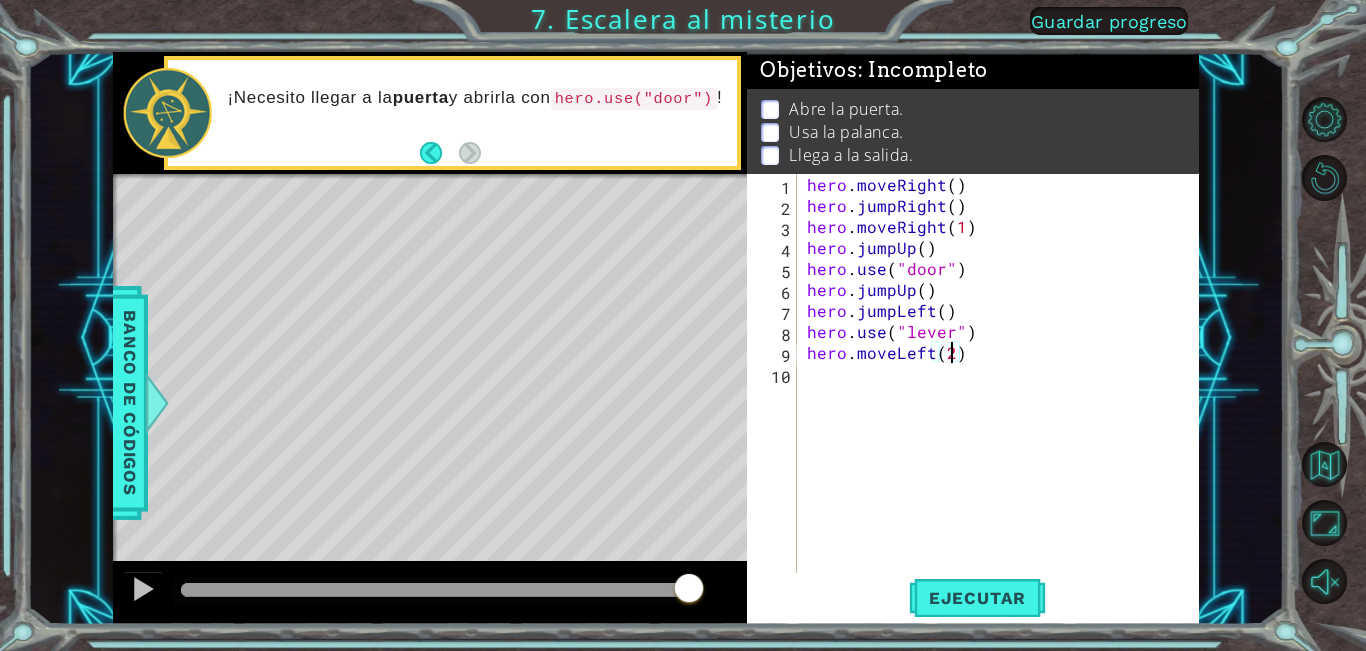 type on "hero.moveLeft(2)" 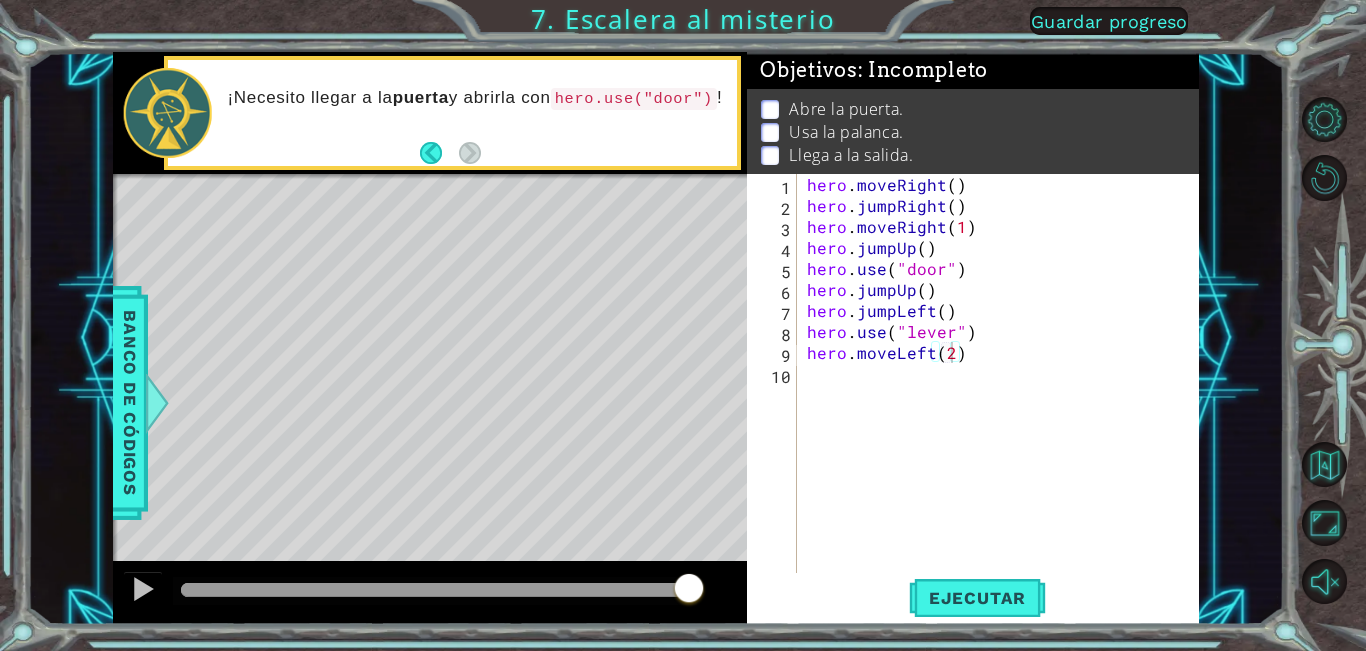 click on "hero.moveLeft(2) 1 2 3 4 5 6 7 8 9 10 hero . moveRight ( ) hero . jumpRight ( ) hero . moveRight ( 1 ) hero . jumpUp ( ) hero . use ( "door" ) hero . jumpUp ( ) hero . jumpLeft ( ) hero . use ( "lever" ) hero . moveLeft ( 2 )     הההההההההההההההההההההההההההההההההההההההההההההההההההההההההההההההההההההההההההההההההההההההההההההההההההההההההההההההההההההההההההההההההההההההההההההההההההההההההההההההההההההההההההההההההההההההההההההההההההההההההההההההההההההההההההההההההההההההההההההההההההההההההההההההה XXXXXXXXXXXXXXXXXXXXXXXXXXXXXXXXXXXXXXXXXXXXXXXXXXXXXXXXXXXXXXXXXXXXXXXXXXXXXXXXXXXXXXXXXXXXXXXXXXXXXXXXXXXXXXXXXXXXXXXXXXXXXXXXXXXXXXXXXXXXXXXXXXXXXXXXXXXXXXXXXXXXXXXXXXXXXXXXXXXXXXXXXXXXXXXXXXXXXXXXXXXXXXXXXXXXXXXXXXXXXXXXXXXXXXXXXXXXXXXXXXXXXXXXXXXXXXXX" at bounding box center (970, 373) 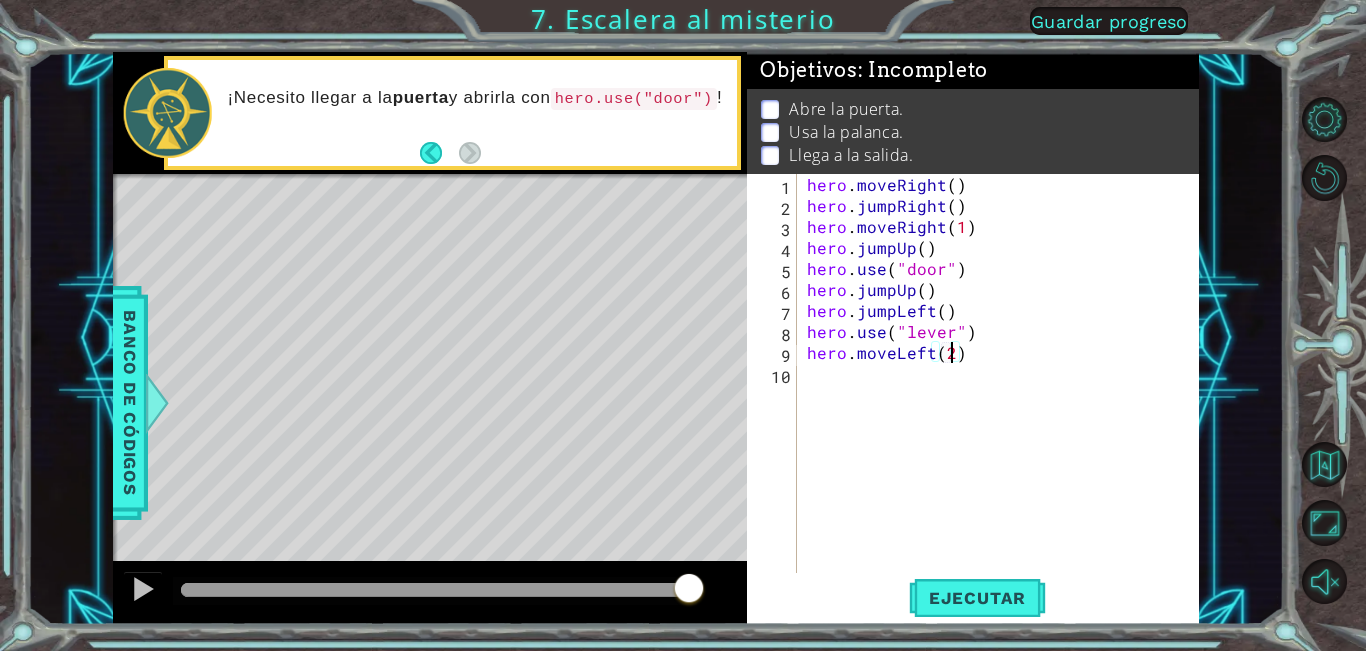 click on "hero . moveRight ( ) hero . jumpRight ( ) hero . moveRight ( 1 ) hero . jumpUp ( ) hero . use ( "door" ) hero . jumpUp ( ) hero . jumpLeft ( ) hero . use ( "lever" ) hero . moveLeft ( 2 )" at bounding box center [1003, 394] 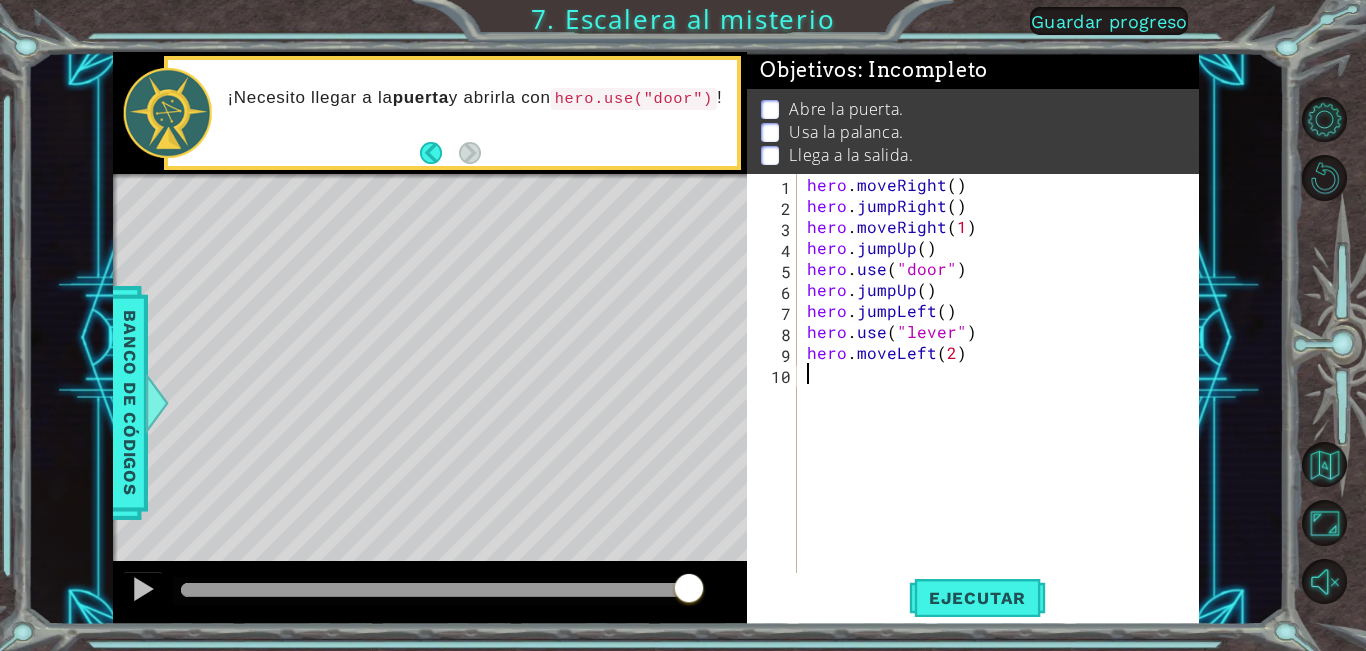 scroll, scrollTop: 0, scrollLeft: 0, axis: both 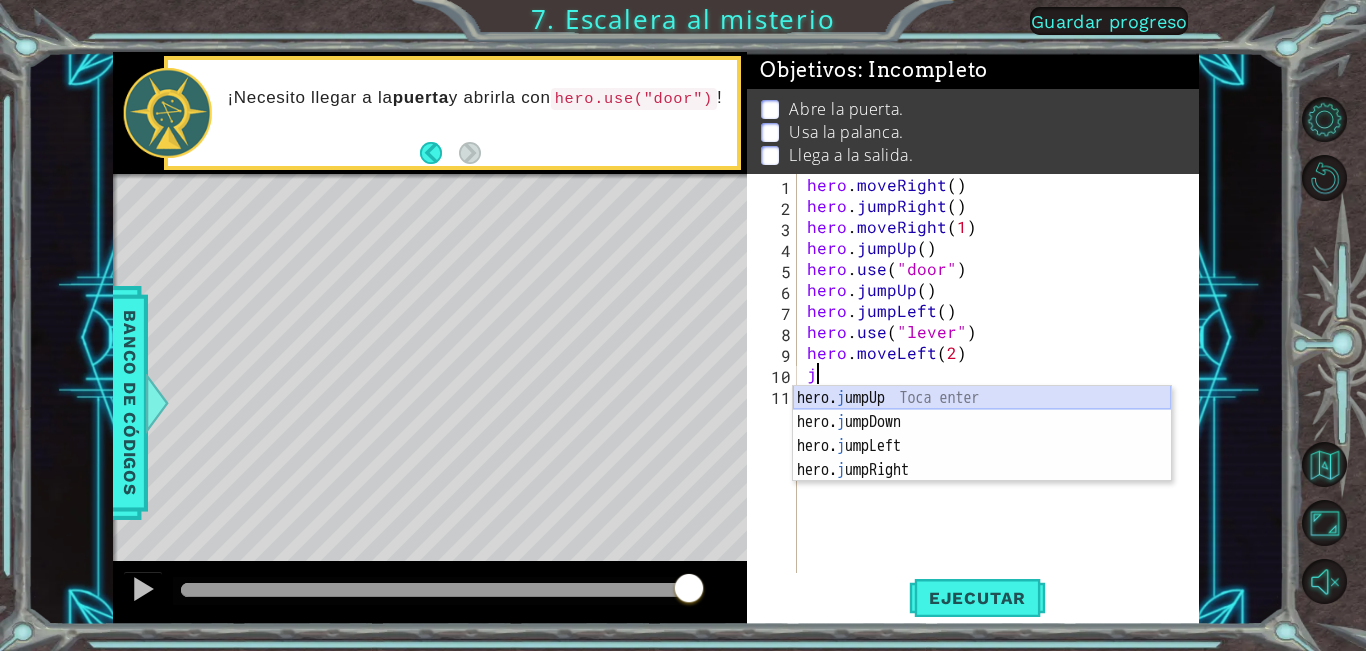 click on "hero. j umpUp Toca enter hero. j umpDown Toca enter hero. j umpLeft Toca enter hero. j umpRight Toca enter" at bounding box center (982, 458) 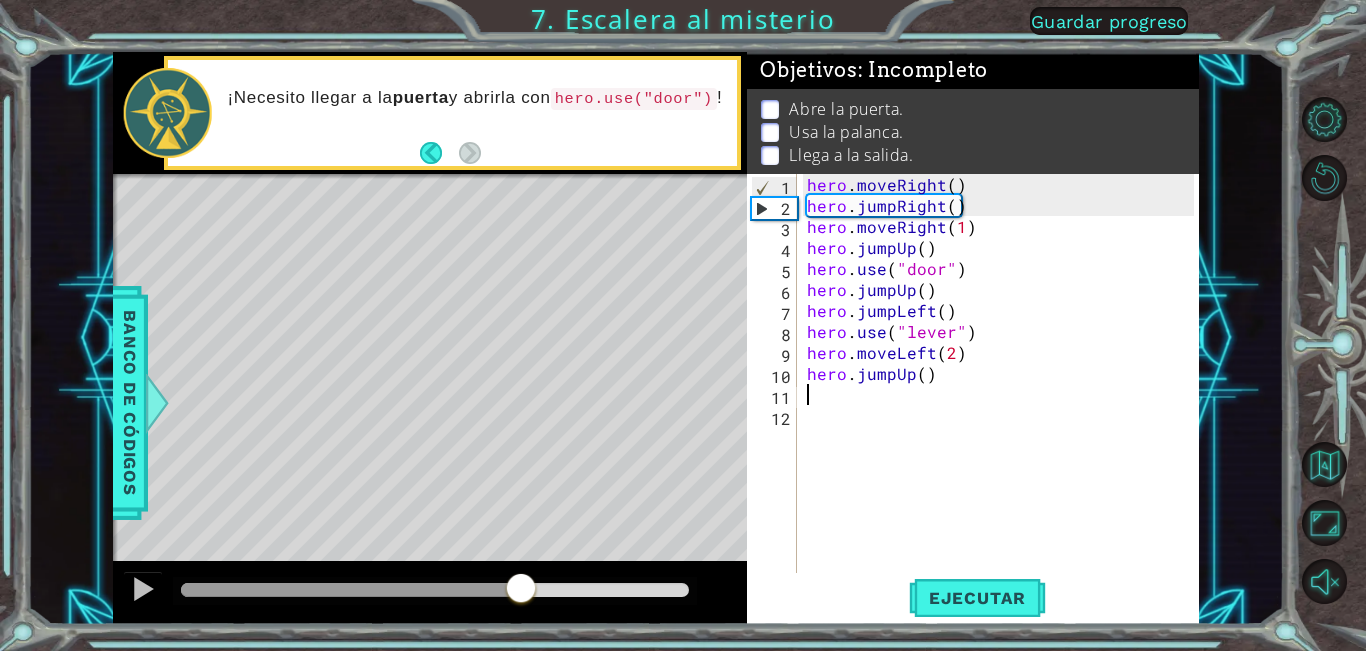 drag, startPoint x: 686, startPoint y: 582, endPoint x: 521, endPoint y: 592, distance: 165.30275 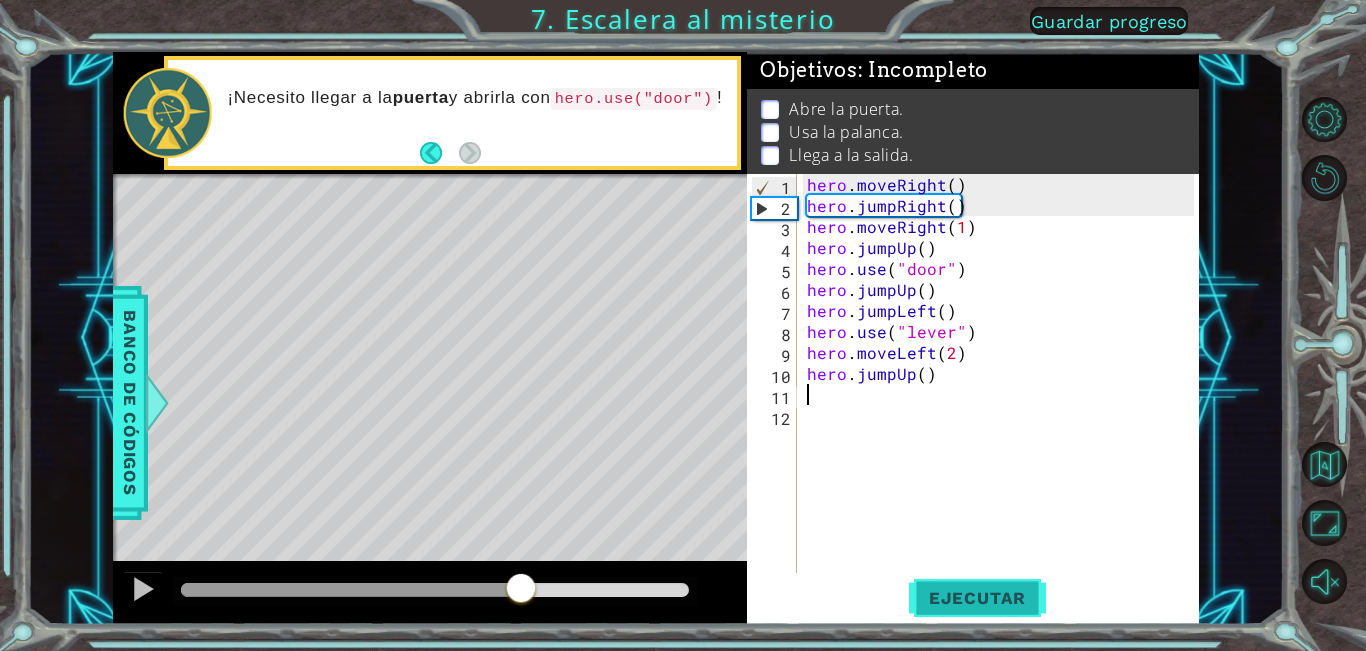 click on "Ejecutar" at bounding box center (977, 598) 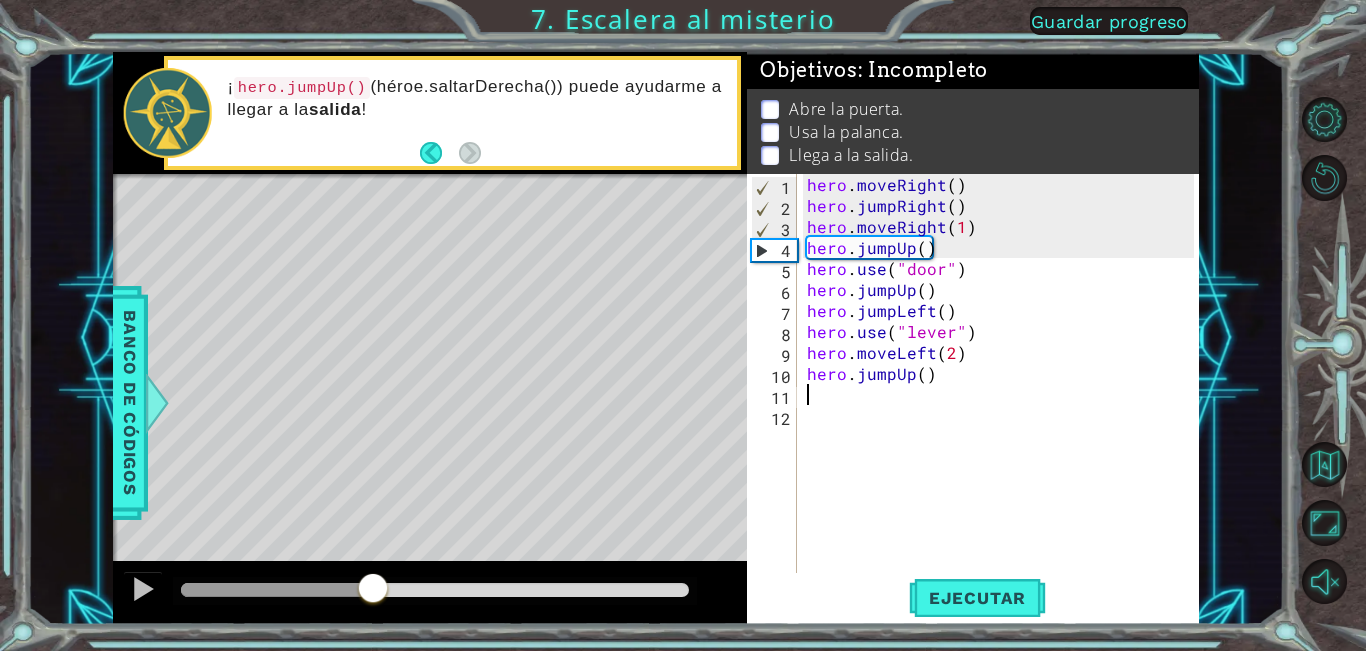 drag, startPoint x: 206, startPoint y: 584, endPoint x: 371, endPoint y: 593, distance: 165.24527 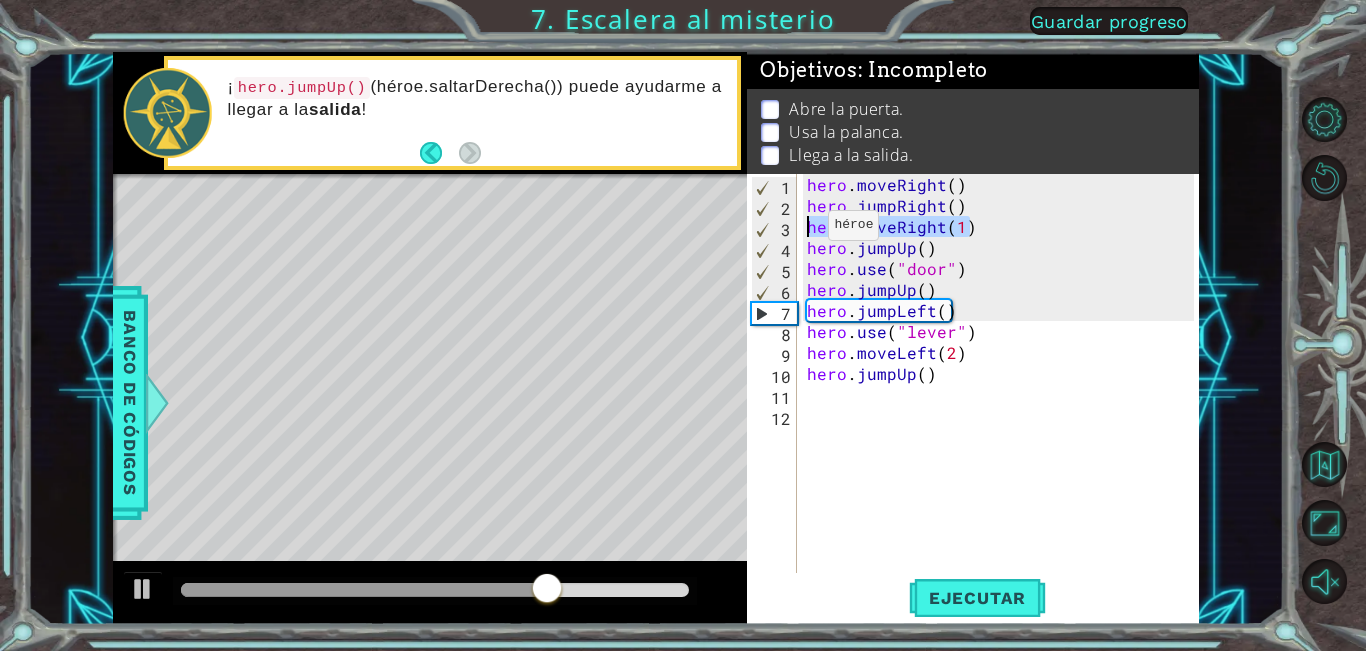 drag, startPoint x: 970, startPoint y: 223, endPoint x: 804, endPoint y: 229, distance: 166.1084 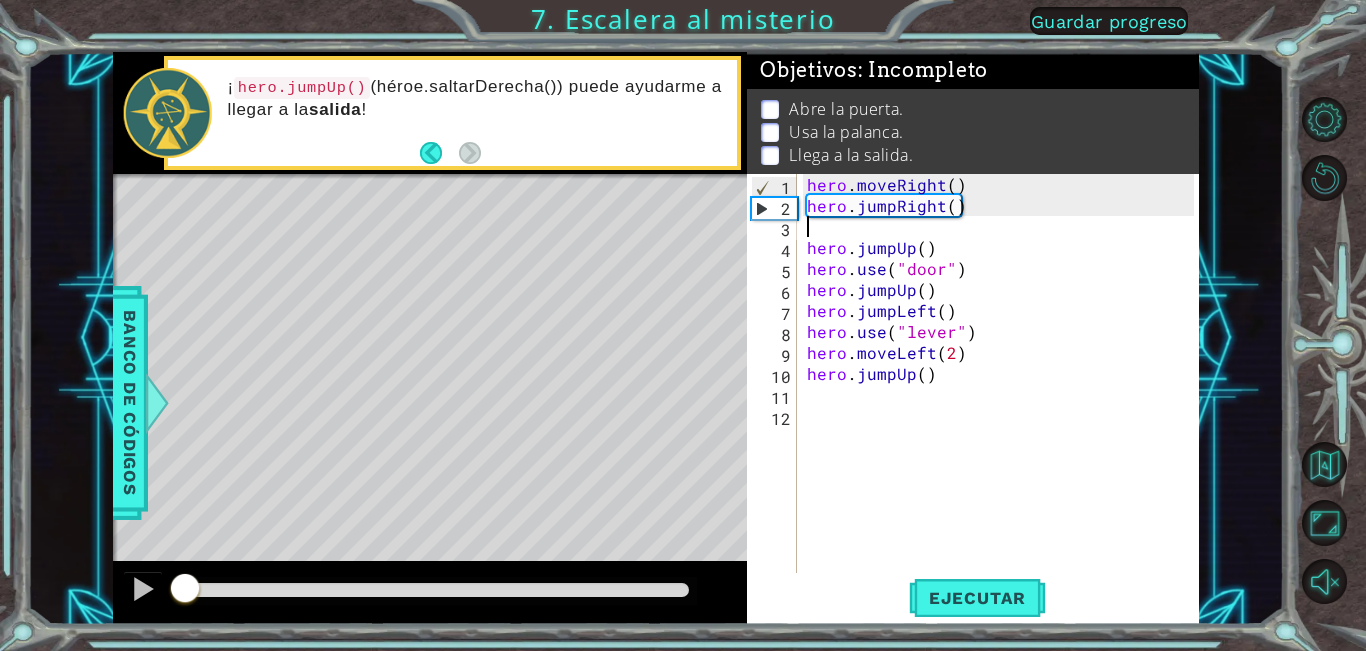 drag, startPoint x: 649, startPoint y: 580, endPoint x: 119, endPoint y: 599, distance: 530.34045 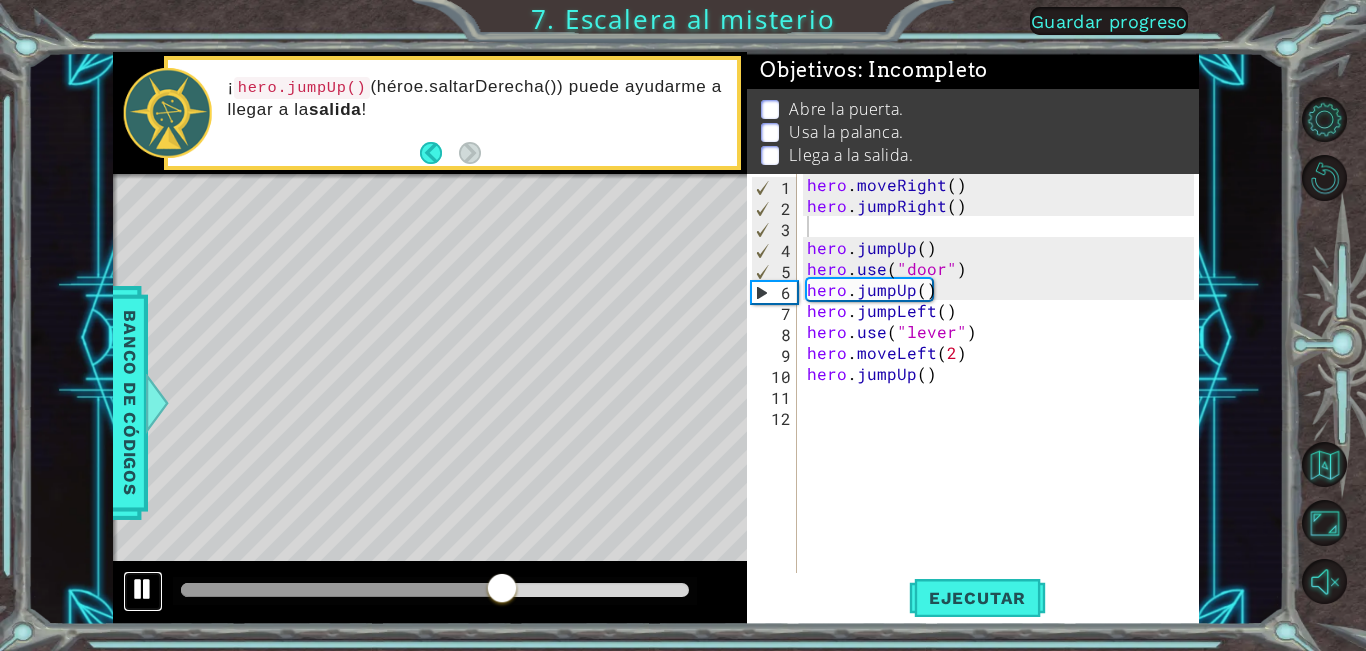 click at bounding box center (143, 589) 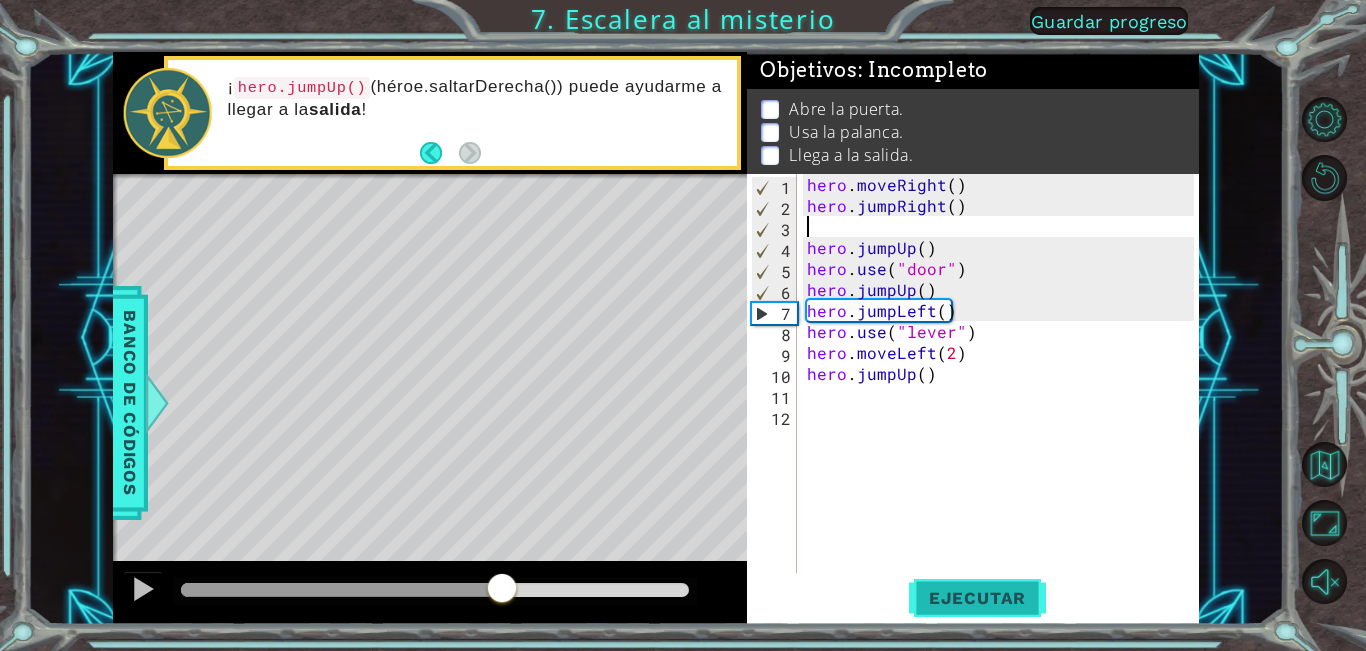 drag, startPoint x: 929, startPoint y: 598, endPoint x: 910, endPoint y: 597, distance: 19.026299 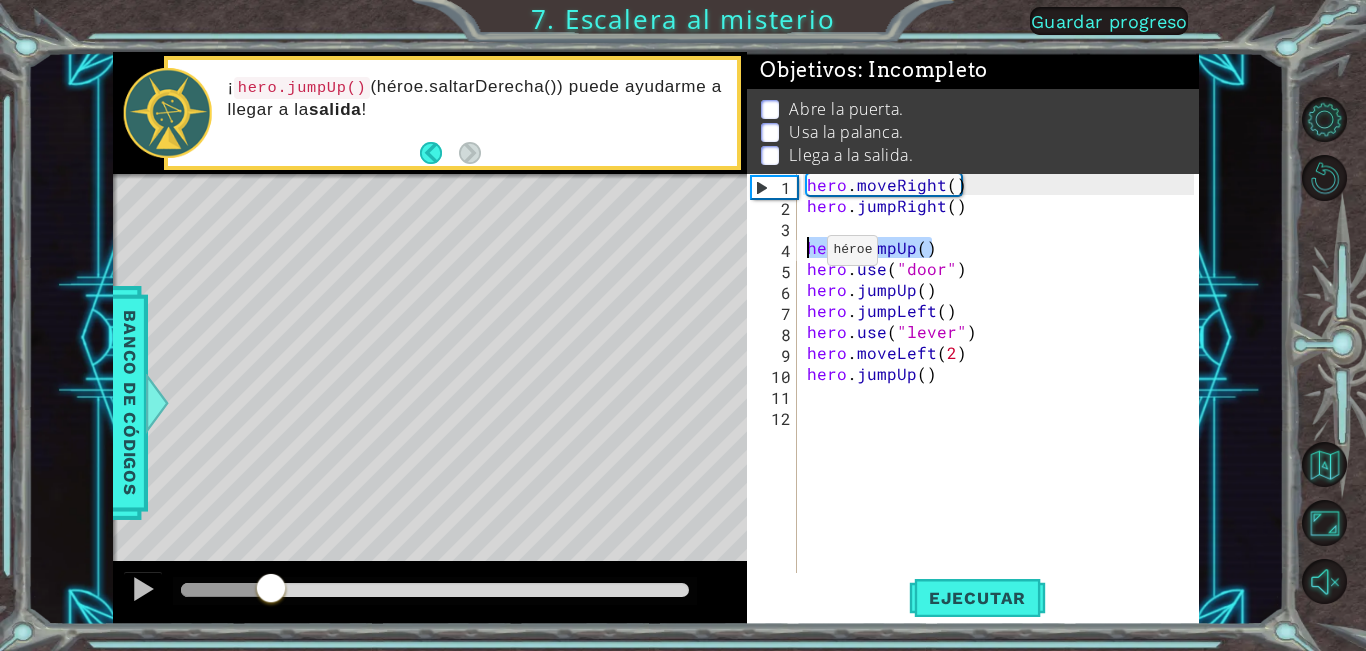 drag, startPoint x: 931, startPoint y: 247, endPoint x: 794, endPoint y: 259, distance: 137.52454 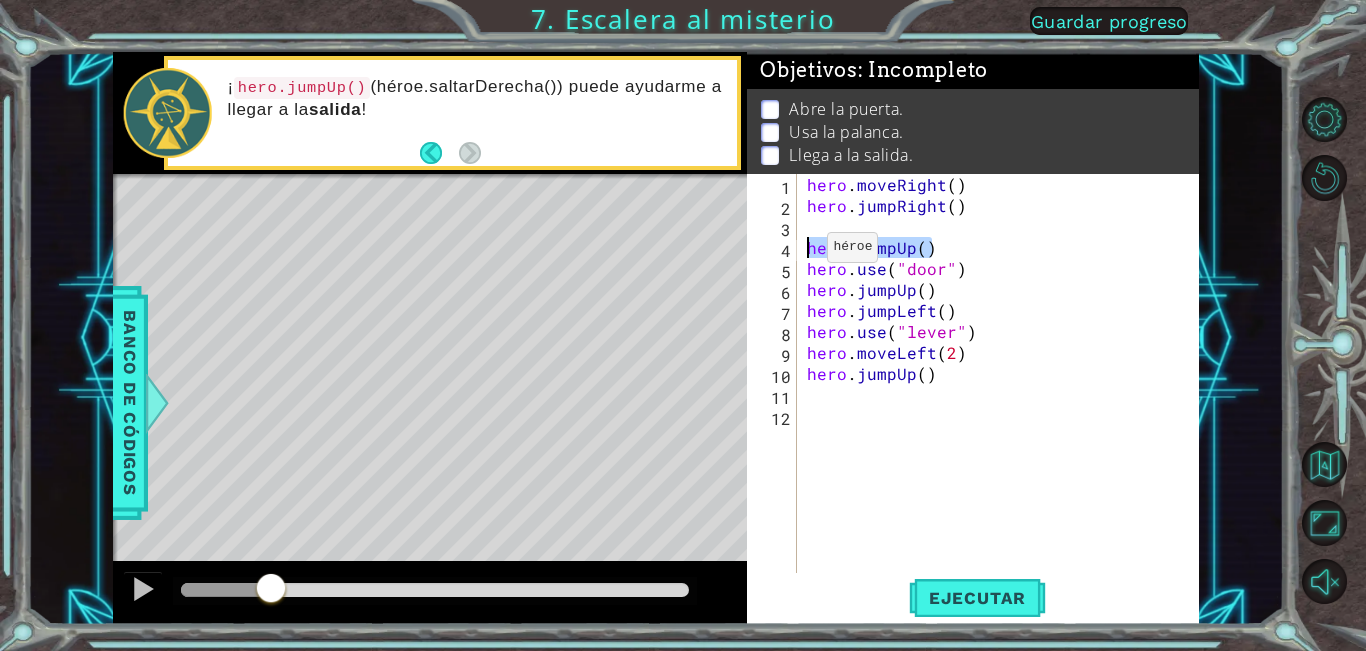 drag, startPoint x: 929, startPoint y: 252, endPoint x: 795, endPoint y: 250, distance: 134.01492 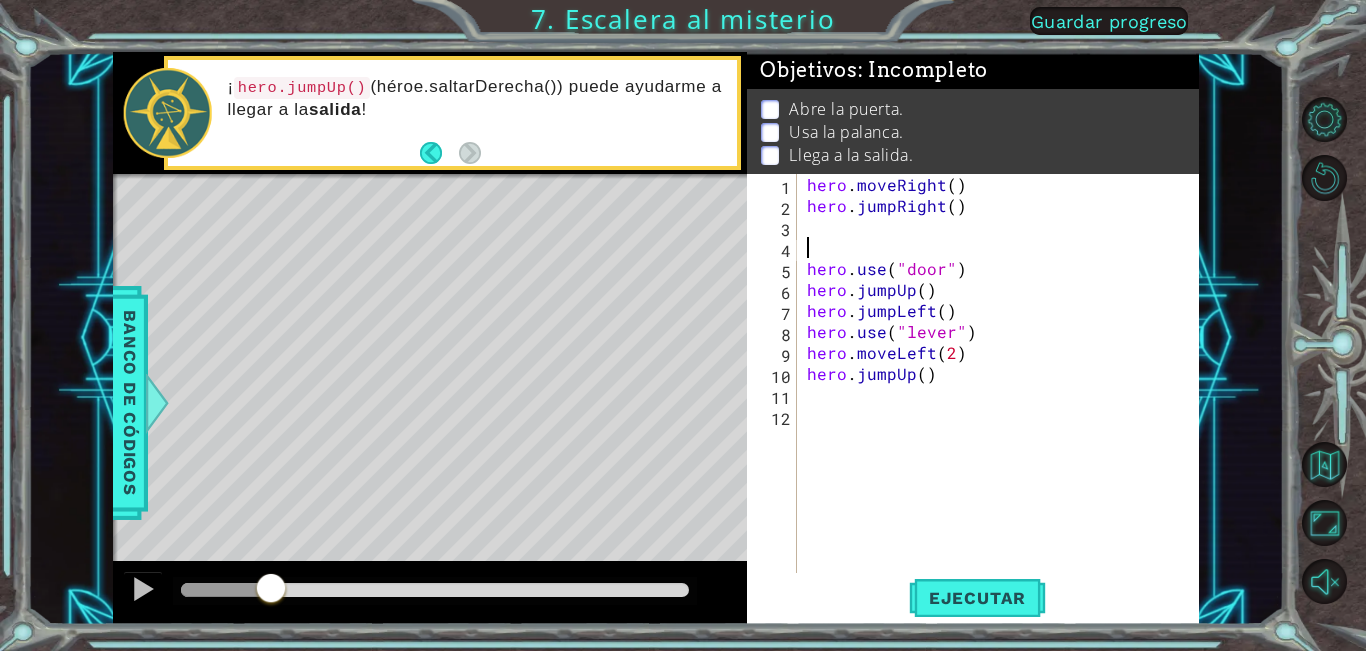 click on "1 2 3 4 5 6 7 8 9 10 11 12 hero . moveRight ( ) hero . jumpRight ( ) hero . use ( "door" ) hero . jumpUp ( ) hero . jumpLeft ( ) hero . use ( "lever" ) hero . moveLeft ( 2 ) hero . jumpUp ( )     הההההההההההההההההההההההההההההההההההההההההההההההההההההההההההההההההההההההההההההההההההההההההההההההההההההההההההההההההההההההההההההההההההההההההההההההההההההההההההההההההההההההההההההההההההההההההההההההההההההההההההההההההההההההההההההההההההההההההההההההההההההההההההההההה XXXXXXXXXXXXXXXXXXXXXXXXXXXXXXXXXXXXXXXXXXXXXXXXXXXXXXXXXXXXXXXXXXXXXXXXXXXXXXXXXXXXXXXXXXXXXXXXXXXXXXXXXXXXXXXXXXXXXXXXXXXXXXXXXXXXXXXXXXXXXXXXXXXXXXXXXXXXXXXXXXXXXXXXXXXXXXXXXXXXXXXXXXXXXXXXXXXXXXXXXXXXXXXXXXXXXXXXXXXXXXXXXXXXXXXXXXXXXXXXXXXXXXXXXXXXXXXX" at bounding box center [970, 373] 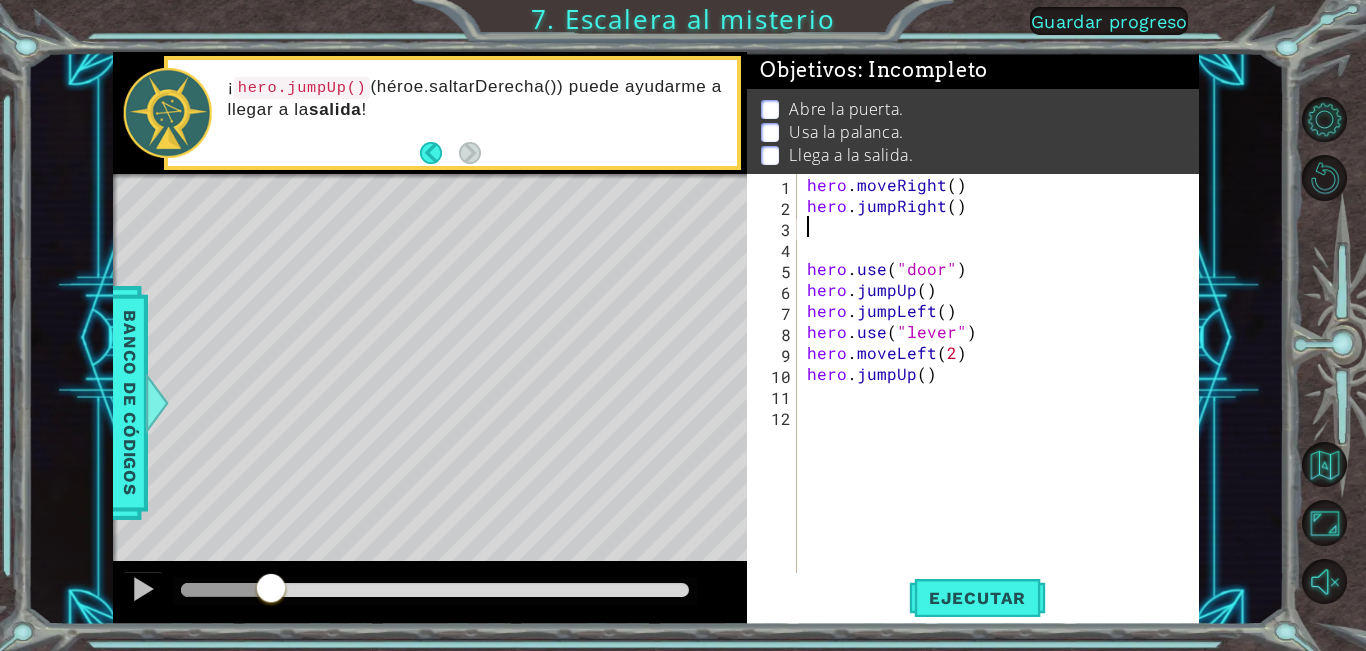 type on "u" 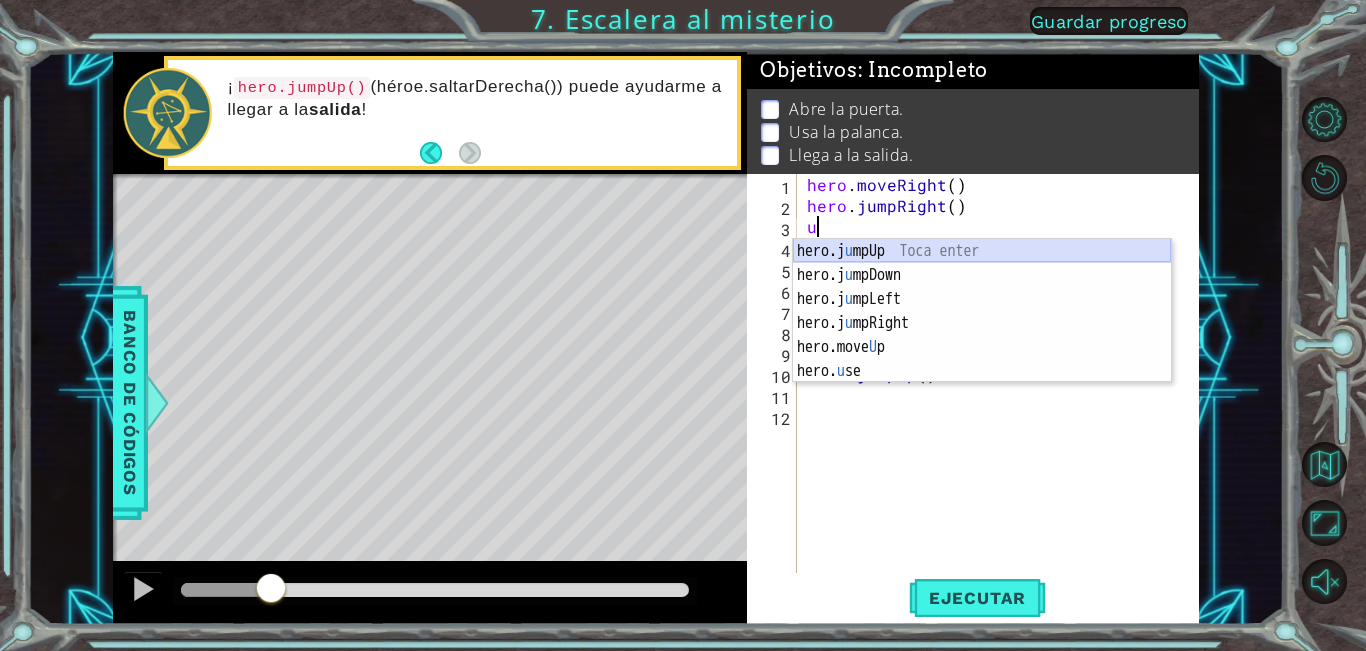 click on "hero.j u mpUp Toca enter hero.j u [GEOGRAPHIC_DATA] Toca enter hero.j u mpLeft Toca enter hero.j u mpRight Toca enter hero.move U p Toca enter hero. u se Toca enter" at bounding box center [982, 335] 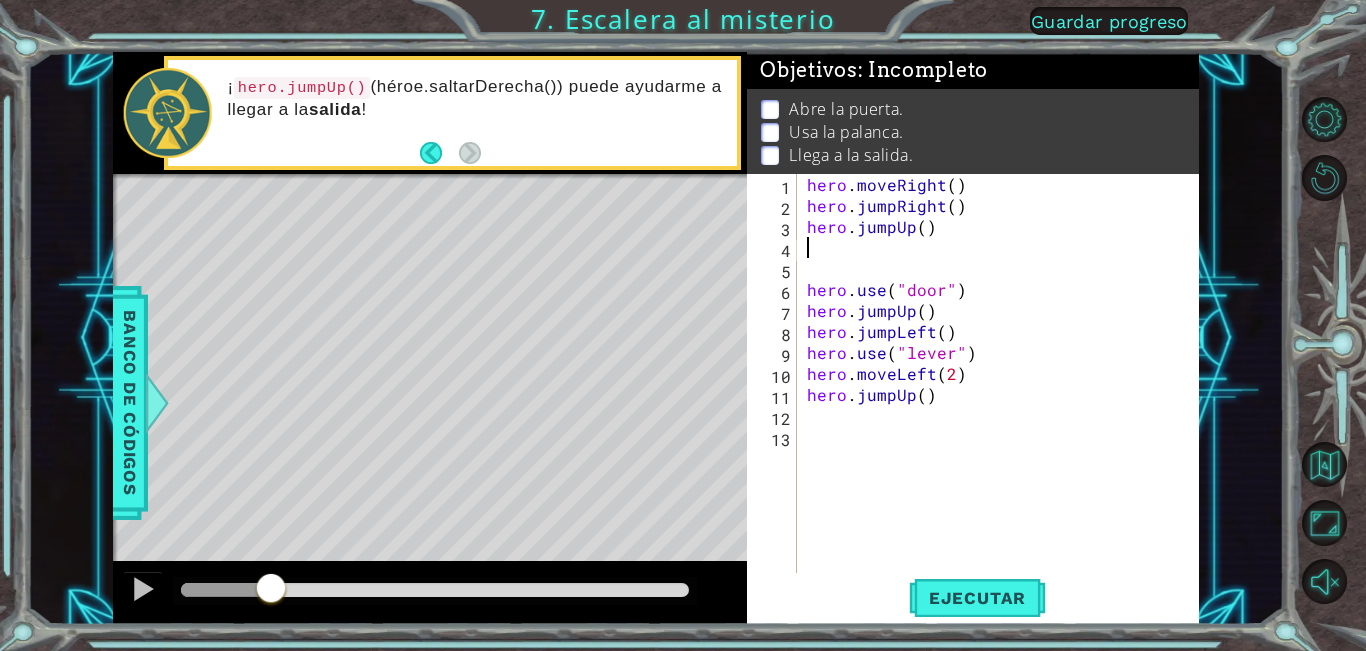 click on "hero . moveRight ( ) hero . jumpRight ( ) hero . jumpUp ( ) hero . use ( "door" ) hero . jumpUp ( ) hero . jumpLeft ( ) hero . use ( "lever" ) hero . moveLeft ( 2 ) hero . jumpUp ( )" at bounding box center [1003, 394] 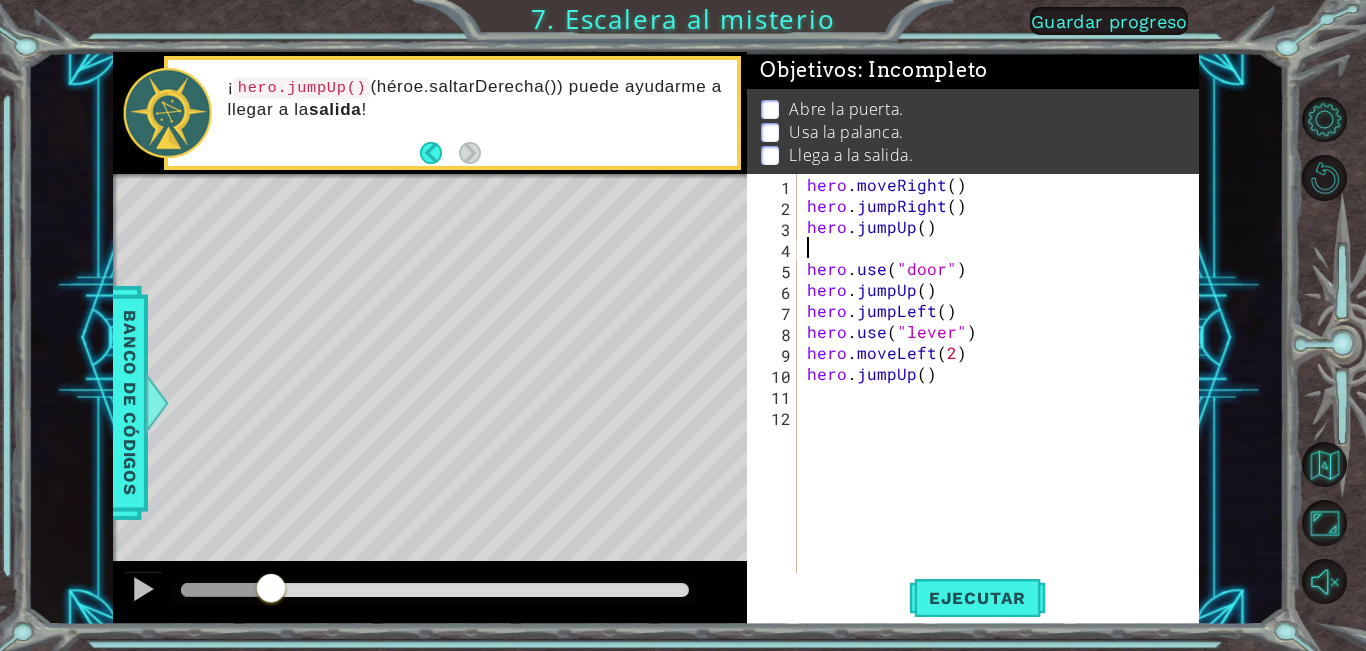 drag, startPoint x: 808, startPoint y: 250, endPoint x: 1024, endPoint y: 217, distance: 218.50629 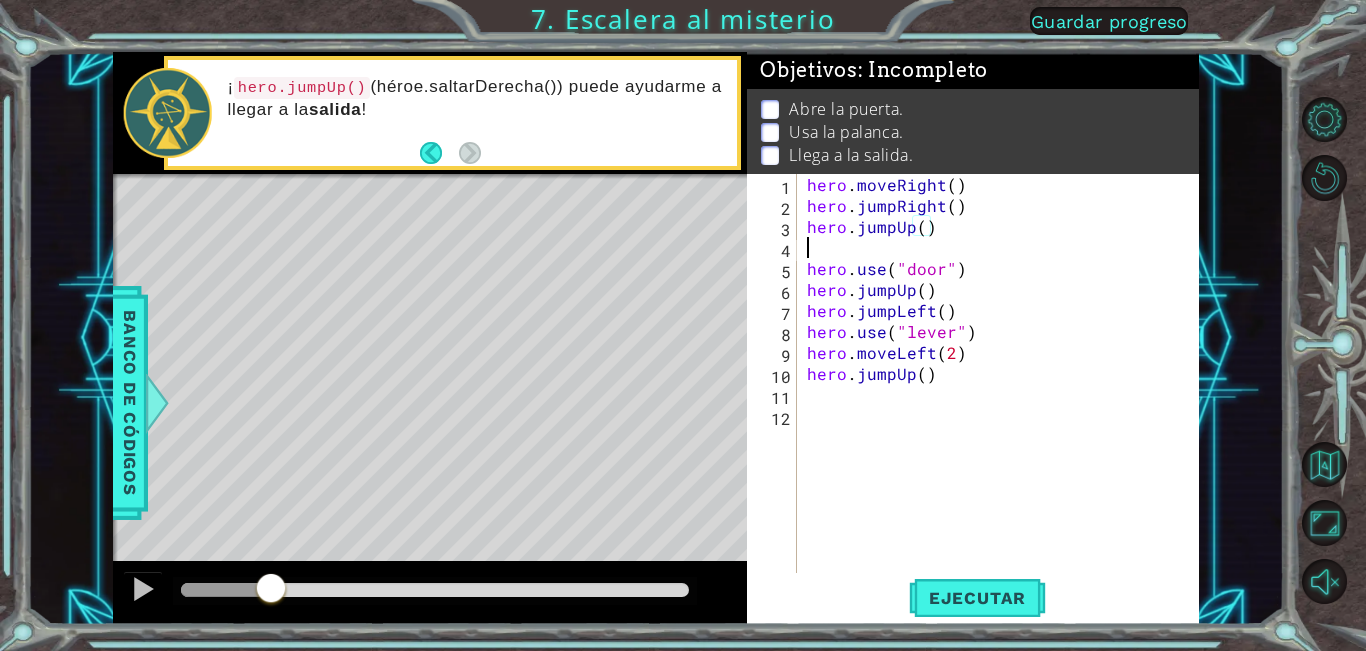 click on "hero . moveRight ( ) hero . jumpRight ( ) hero . jumpUp ( ) hero . use ( "door" ) hero . jumpUp ( ) hero . jumpLeft ( ) hero . use ( "lever" ) hero . moveLeft ( 2 ) hero . jumpUp ( )" at bounding box center (1003, 394) 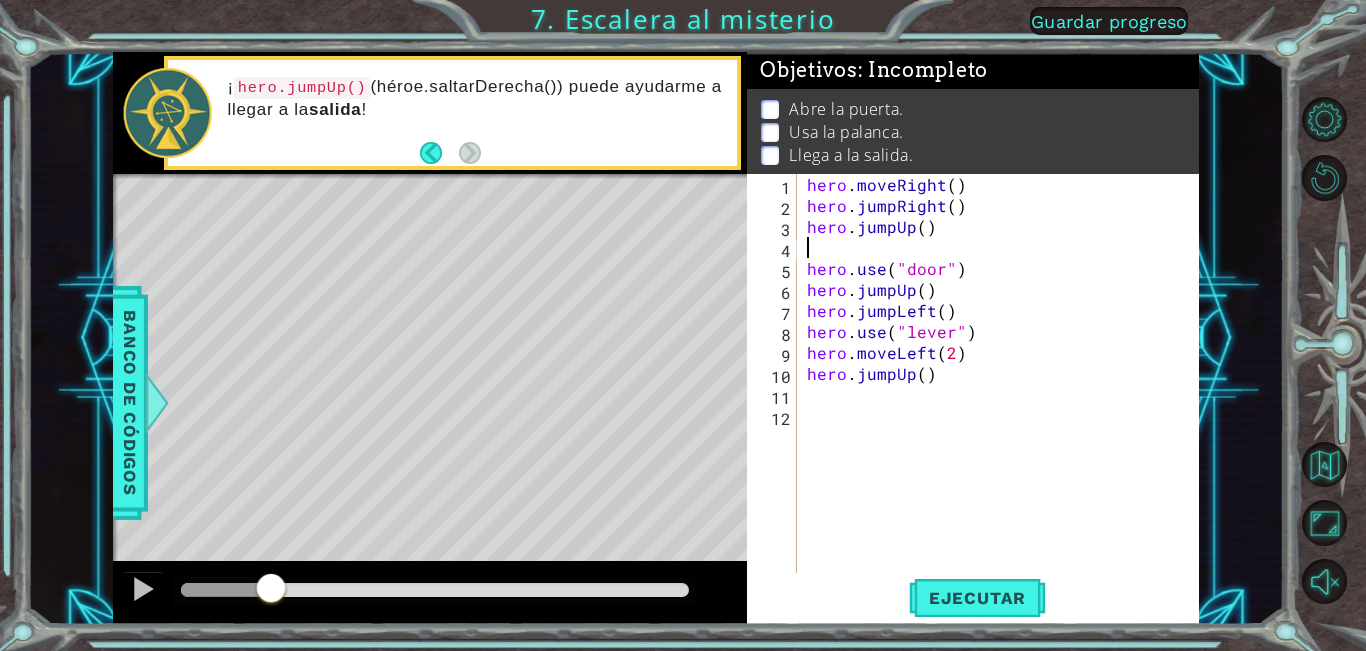 type on "r" 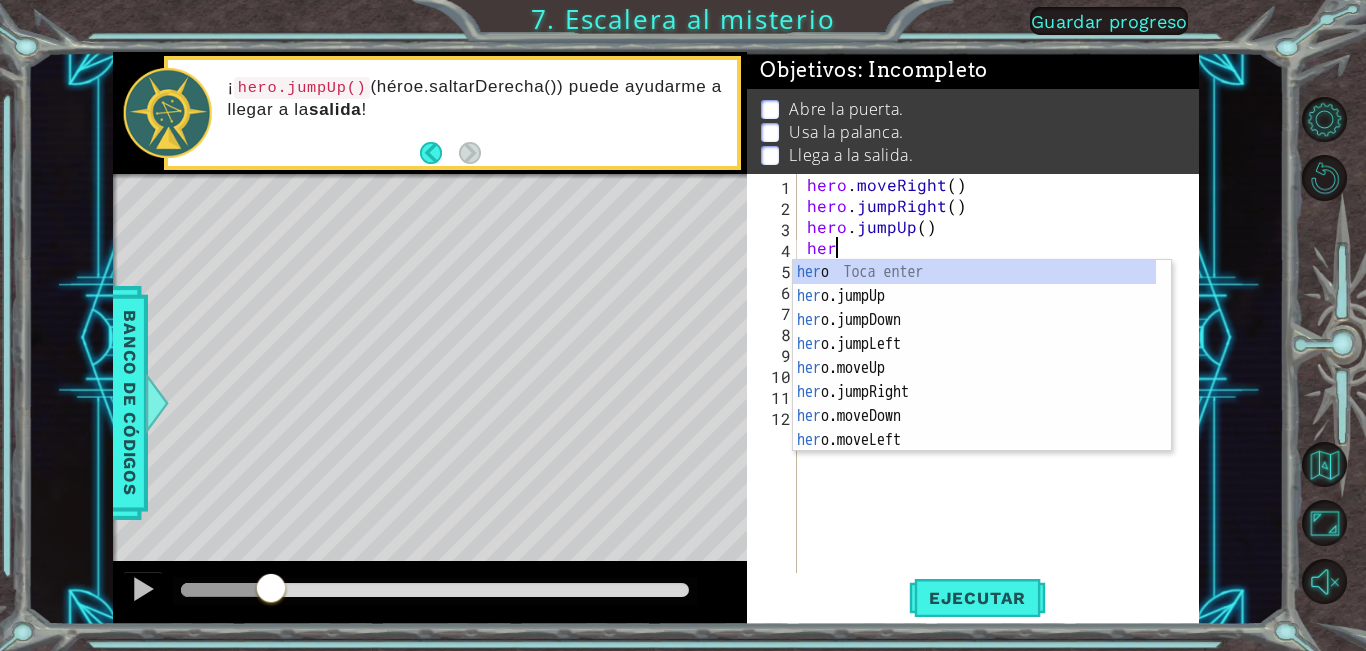 scroll, scrollTop: 0, scrollLeft: 1, axis: horizontal 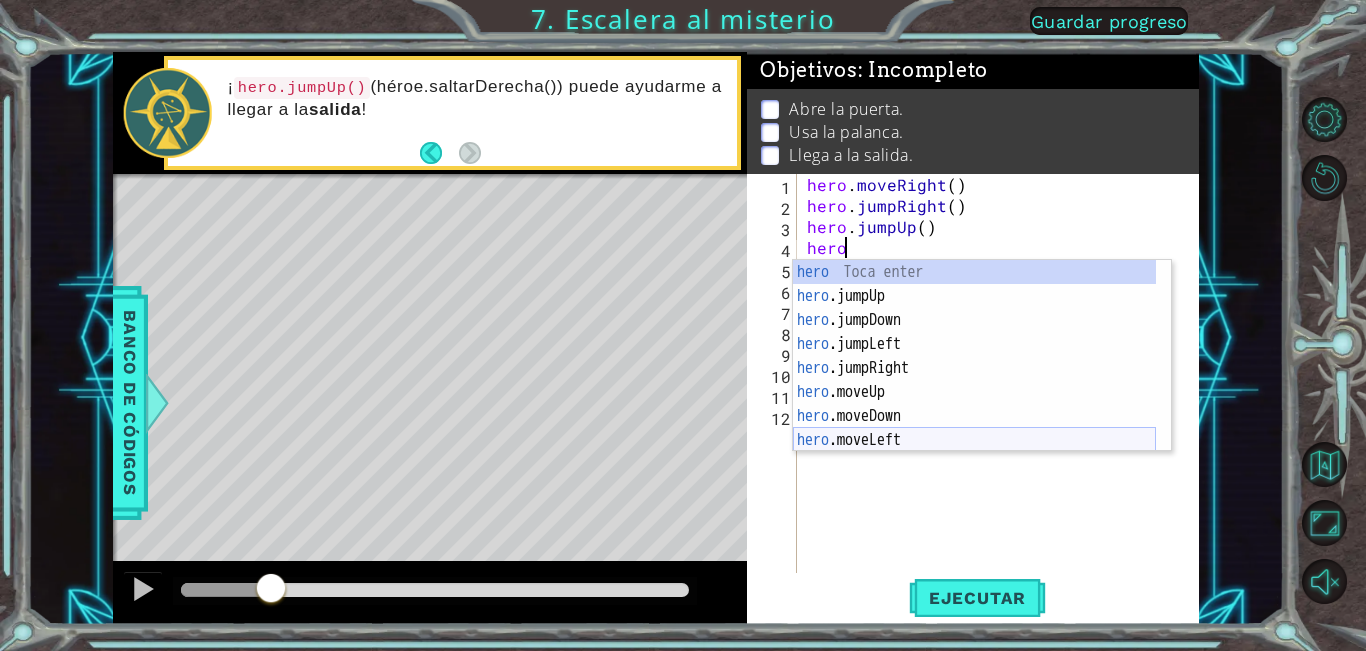 click on "hero Toca enter hero .jumpUp Toca enter hero .jumpDown Toca enter hero .jumpLeft Toca enter hero .jumpRight Toca enter hero .moveUp Toca enter hero .moveDown Toca enter hero .moveLeft Toca enter hero .moveRight Toca enter" at bounding box center (974, 380) 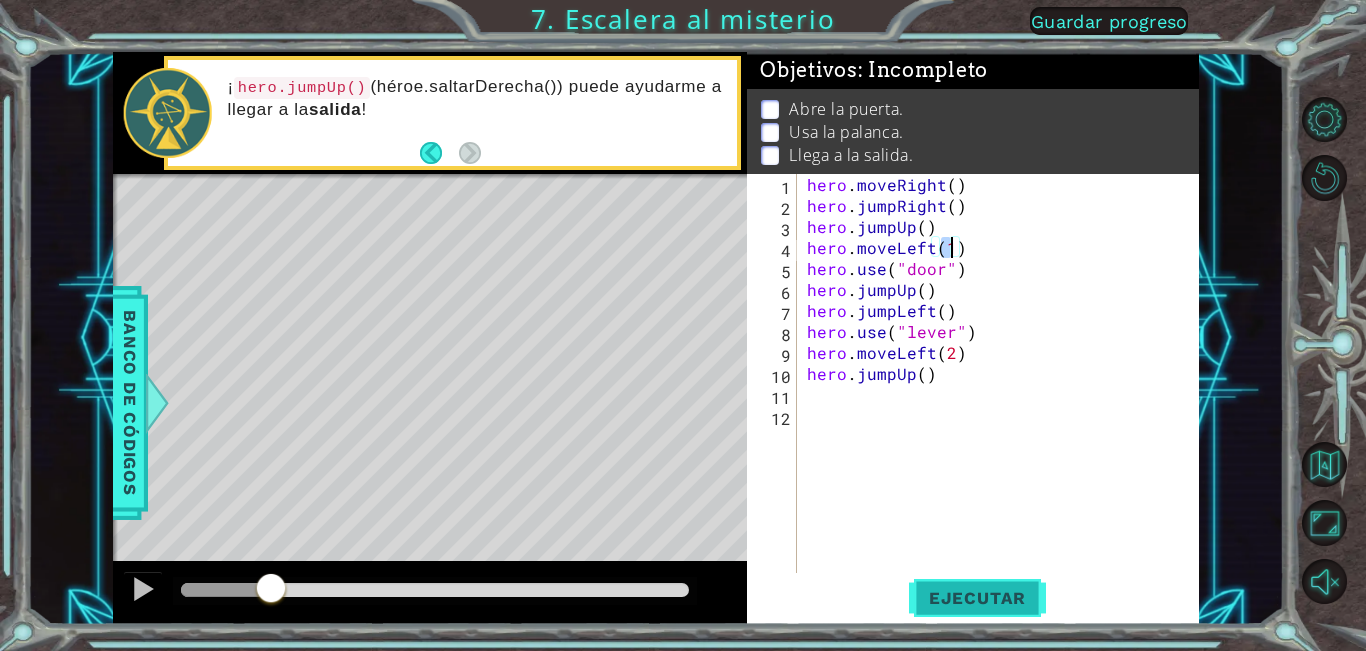 click on "Ejecutar" at bounding box center [977, 598] 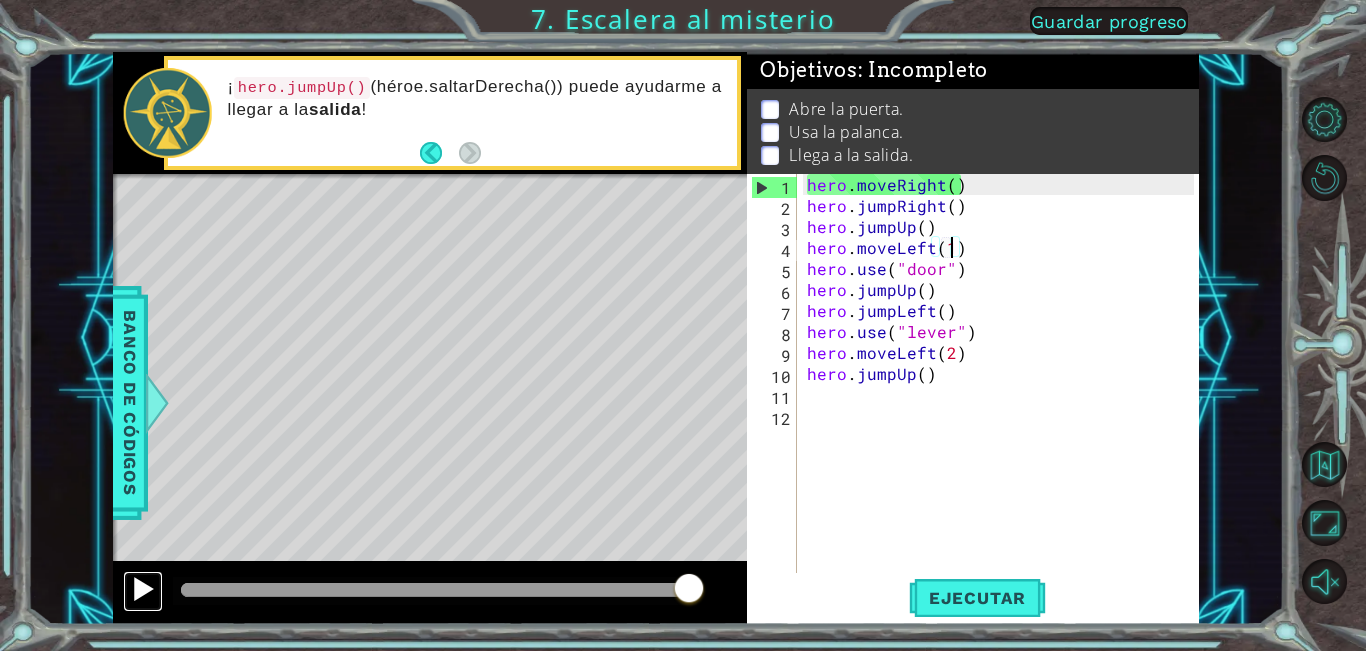click at bounding box center [143, 589] 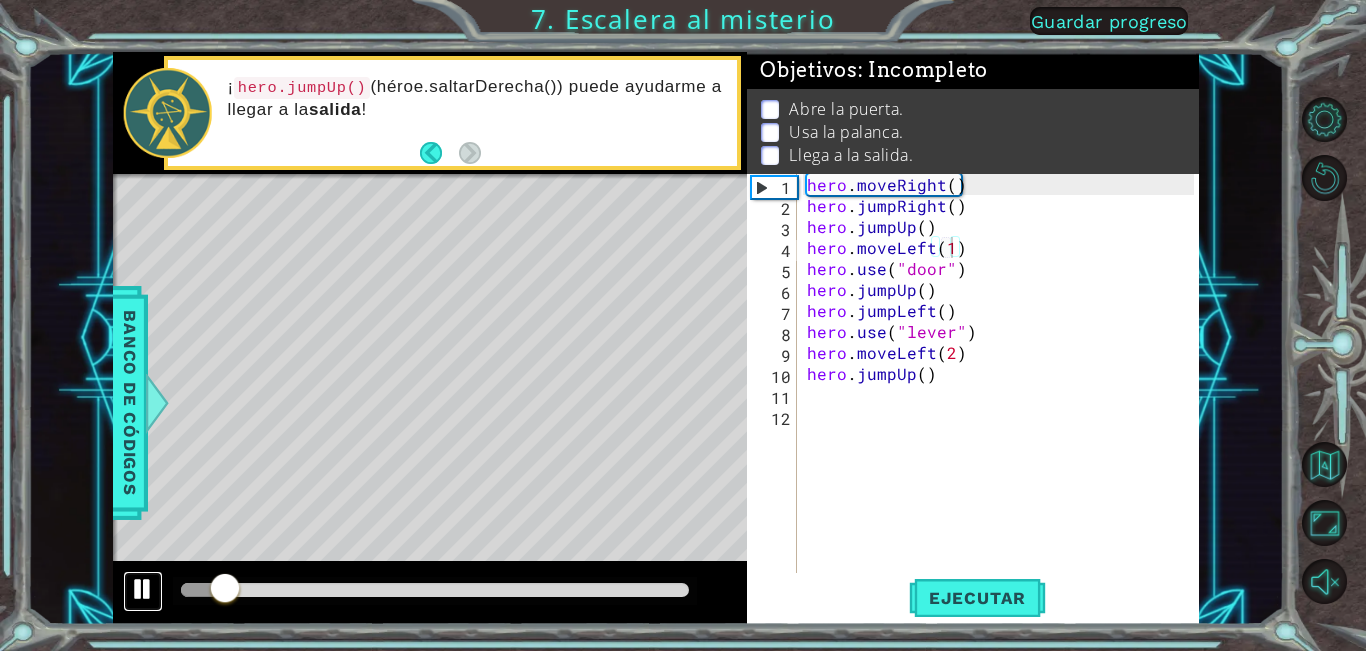 click at bounding box center (143, 589) 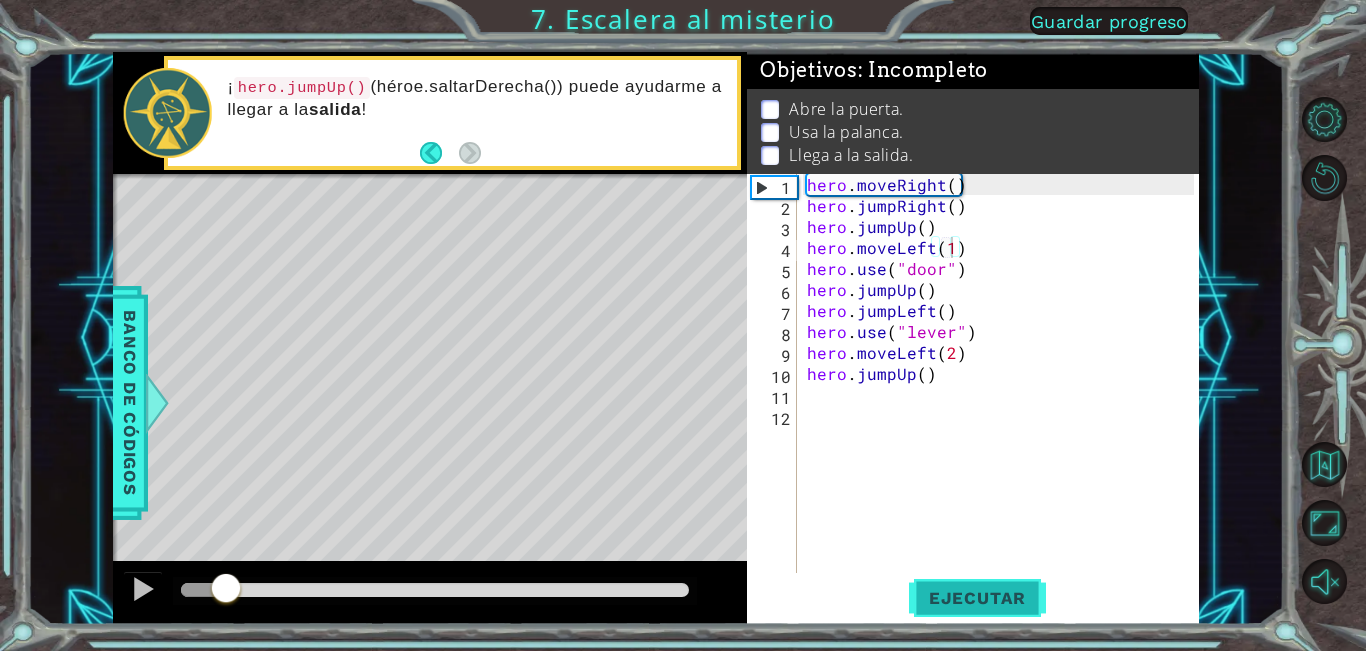 click on "Ejecutar" at bounding box center [977, 598] 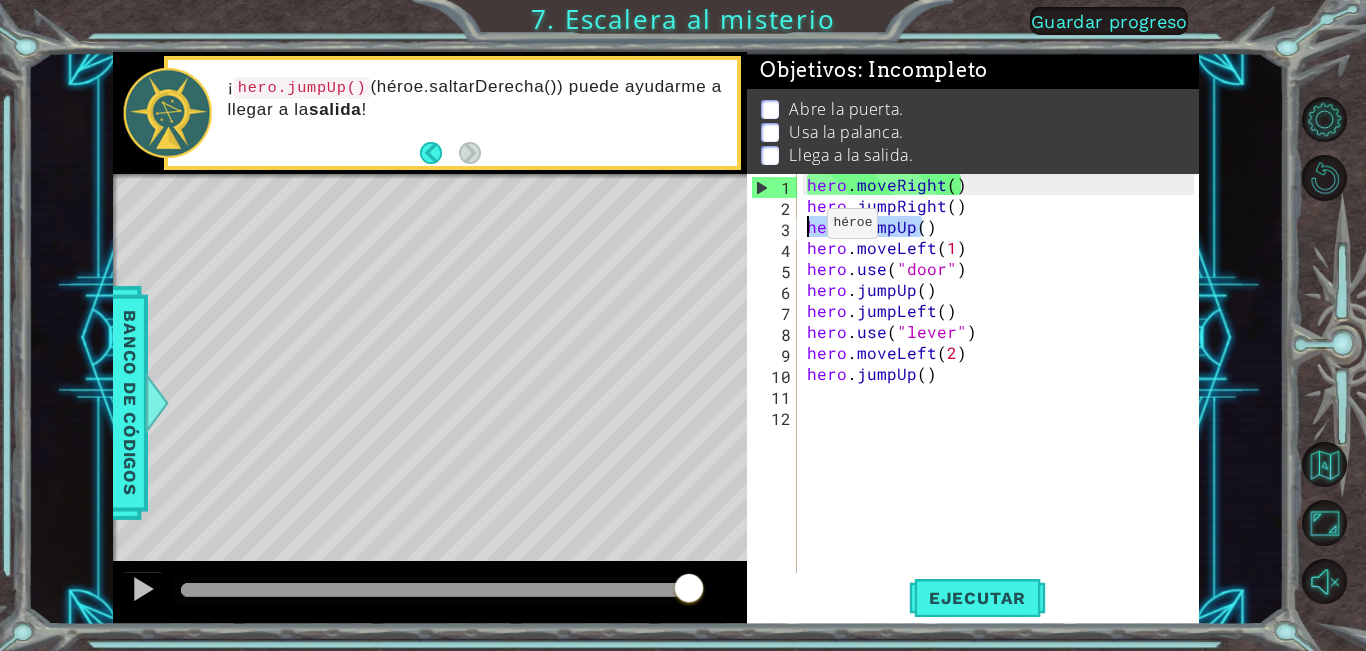 drag, startPoint x: 923, startPoint y: 231, endPoint x: 790, endPoint y: 228, distance: 133.03383 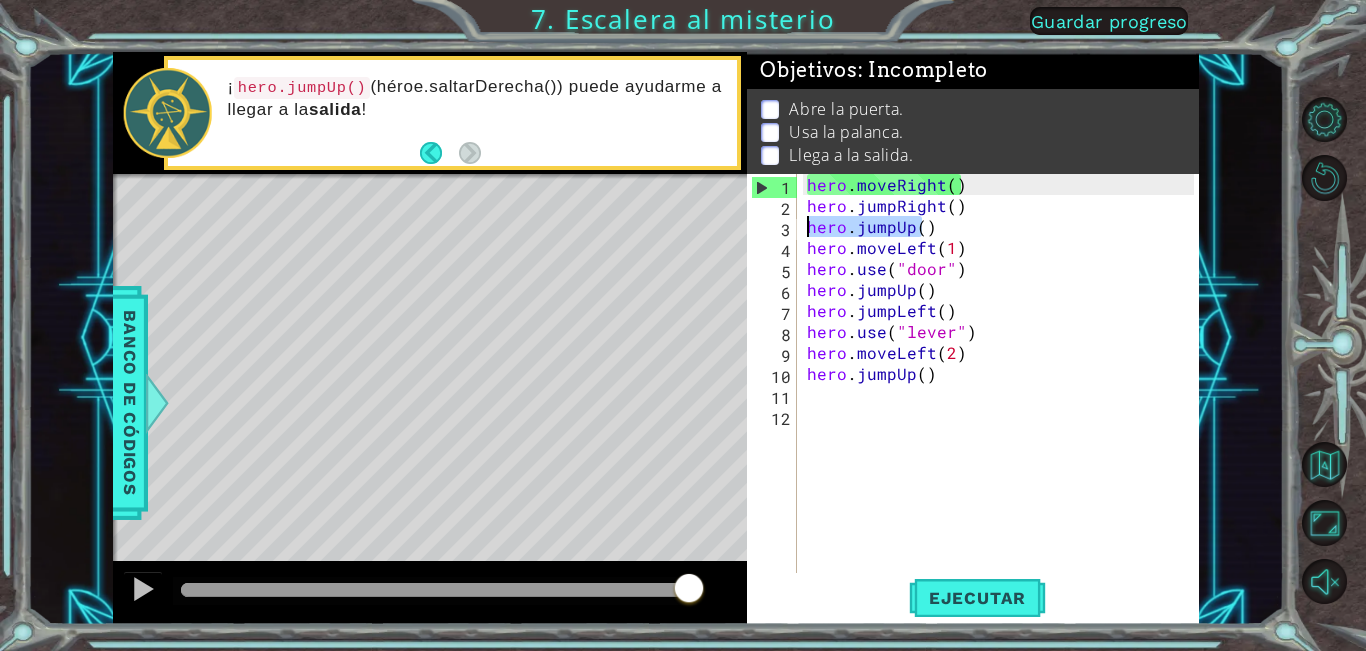 type on ")" 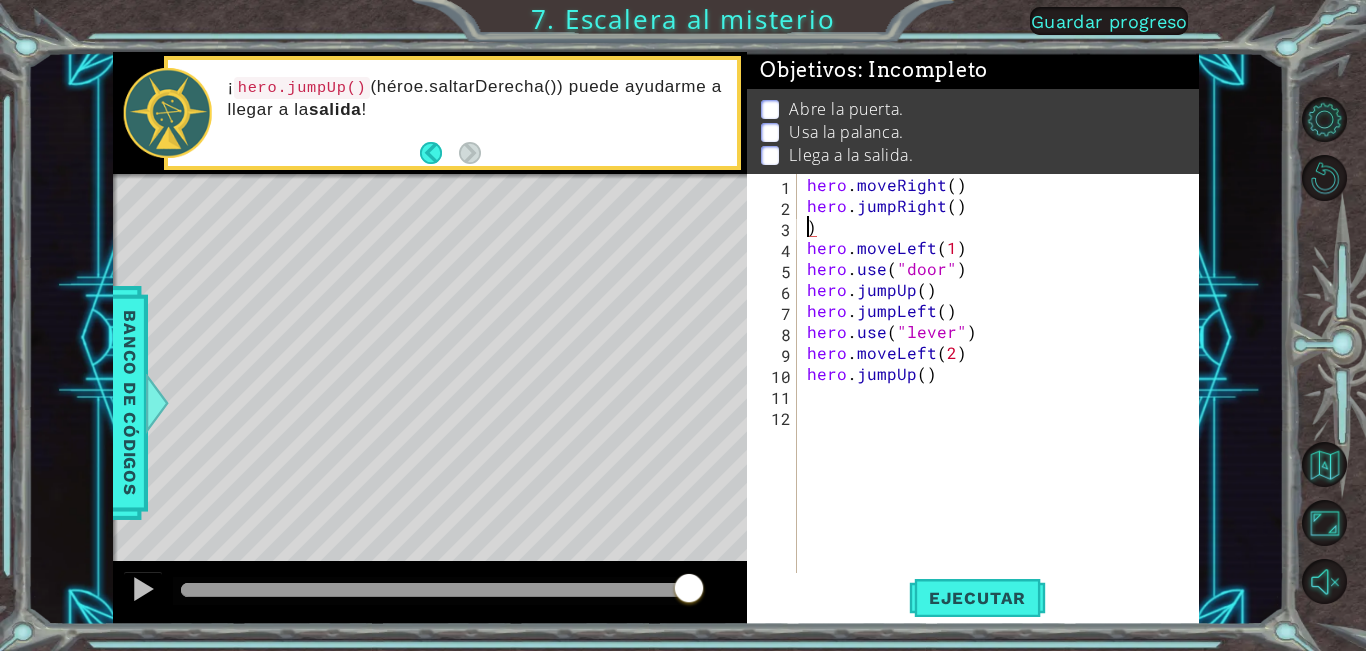 click on "hero . moveRight ( ) hero . jumpRight ( ) ) hero . moveLeft ( 1 ) hero . use ( "door" ) hero . jumpUp ( ) hero . jumpLeft ( ) hero . use ( "lever" ) hero . moveLeft ( 2 ) hero . jumpUp ( )" at bounding box center [1003, 394] 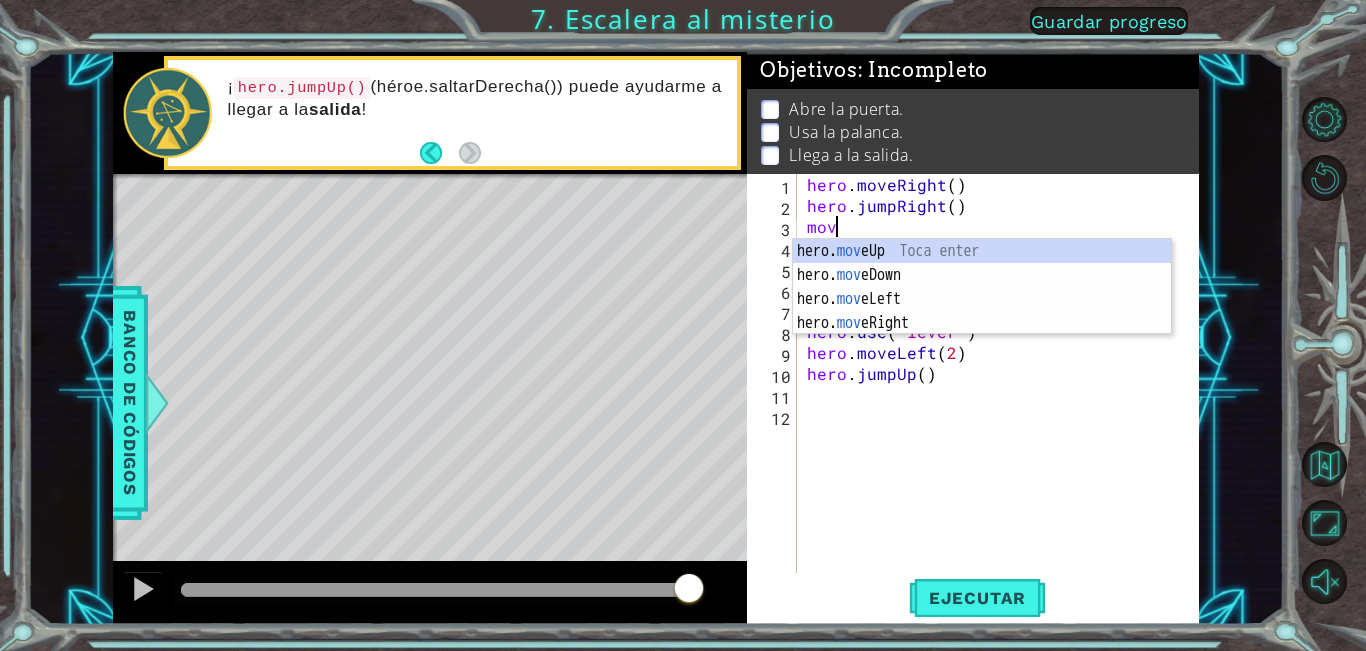 scroll, scrollTop: 0, scrollLeft: 1, axis: horizontal 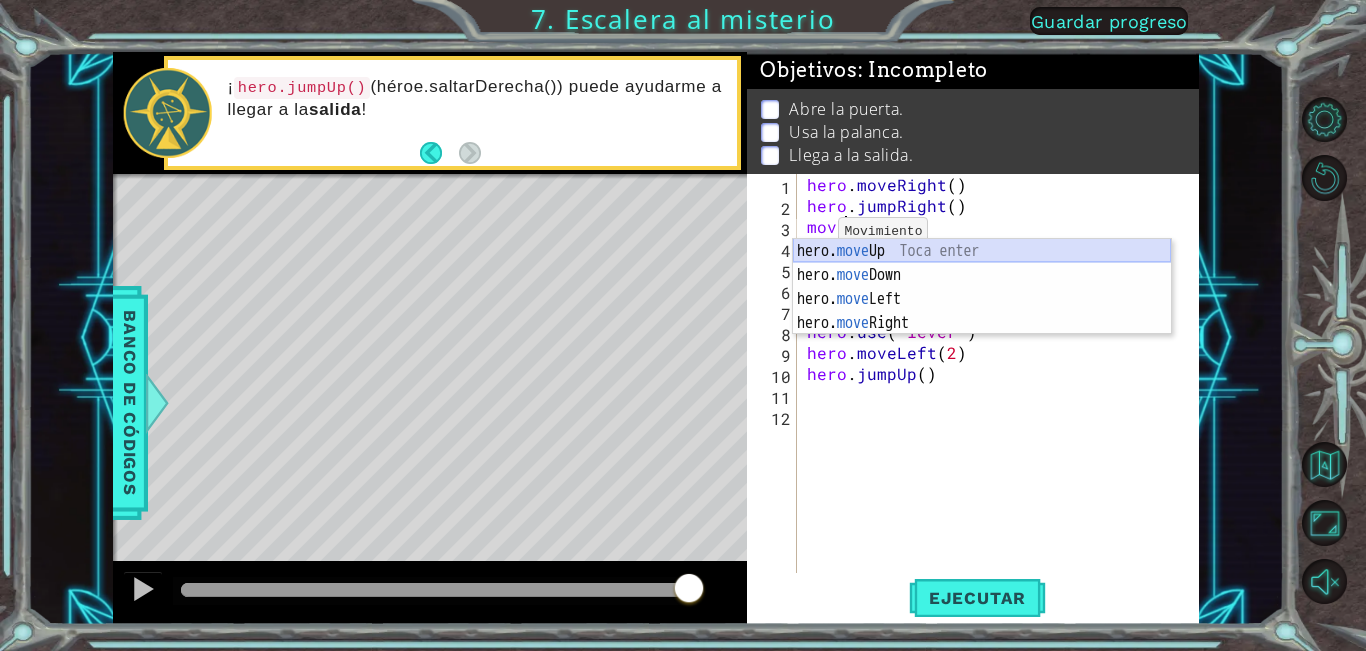 click on "hero. move Up Toca enter hero. move Down Toca enter hero. move Left Toca enter hero. move Right Toca enter" at bounding box center [982, 311] 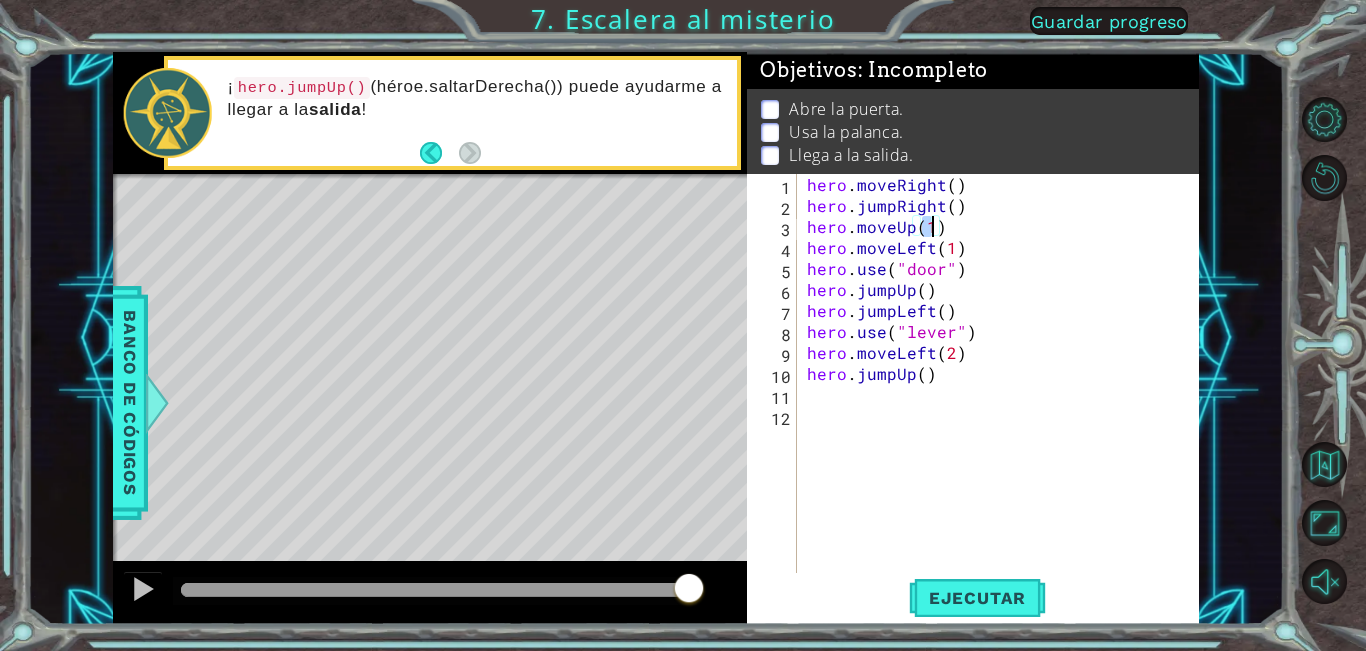 drag, startPoint x: 932, startPoint y: 610, endPoint x: 838, endPoint y: 565, distance: 104.21612 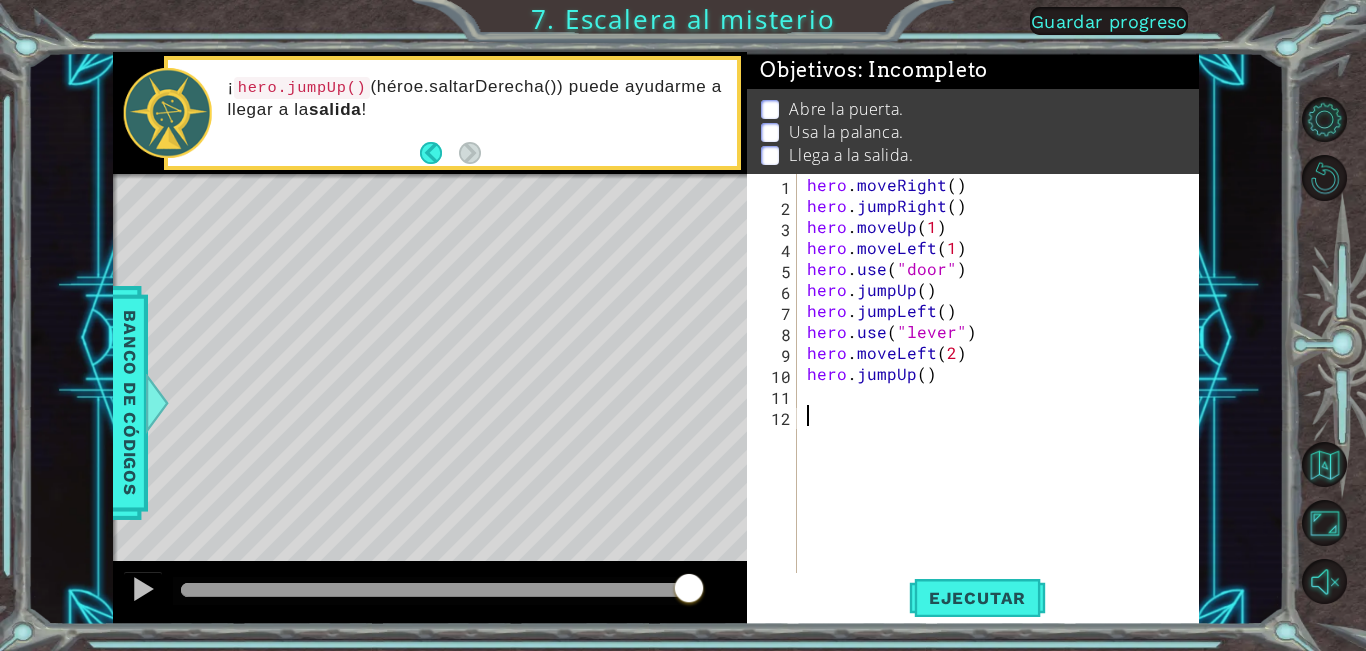 scroll, scrollTop: 0, scrollLeft: 0, axis: both 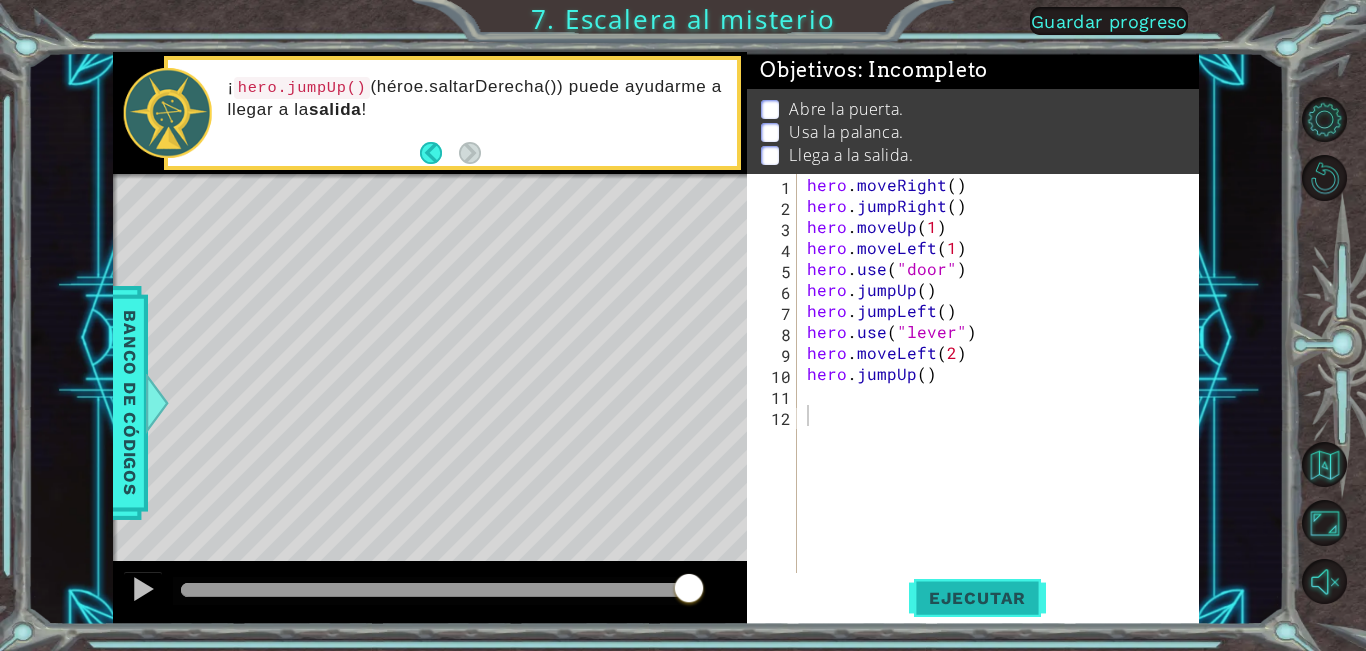 click on "Ejecutar" at bounding box center (977, 598) 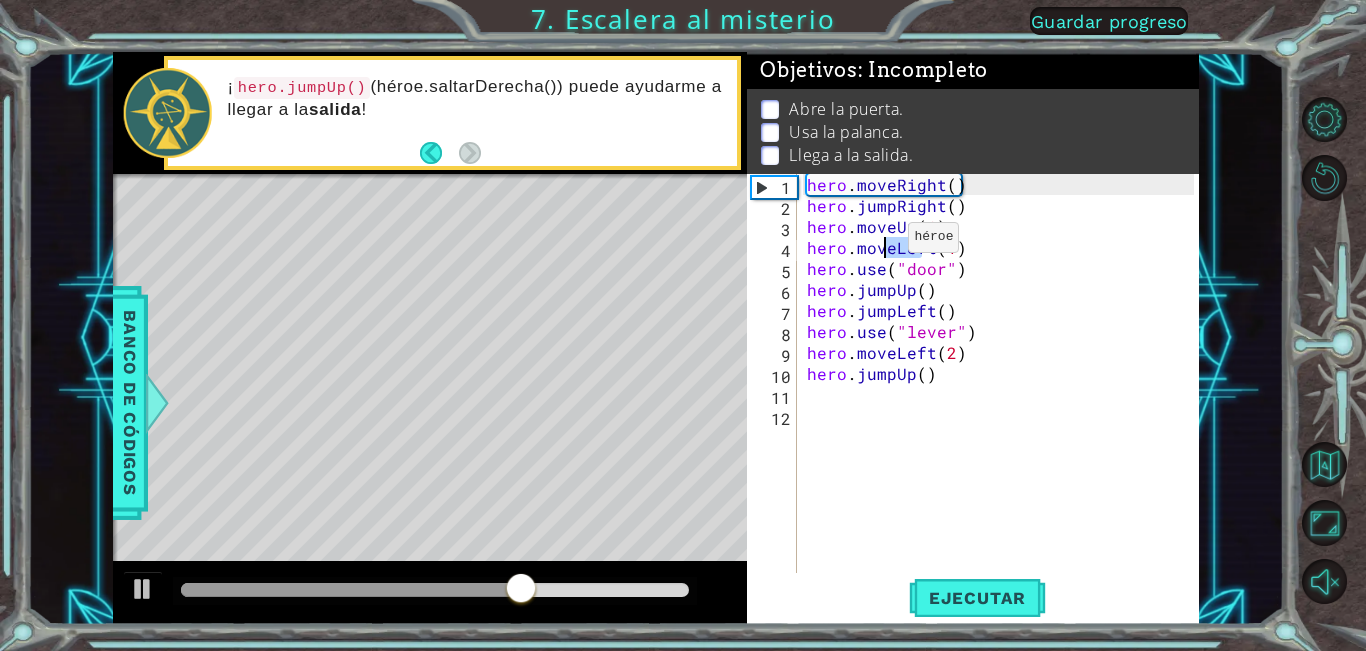 drag, startPoint x: 925, startPoint y: 250, endPoint x: 884, endPoint y: 242, distance: 41.773197 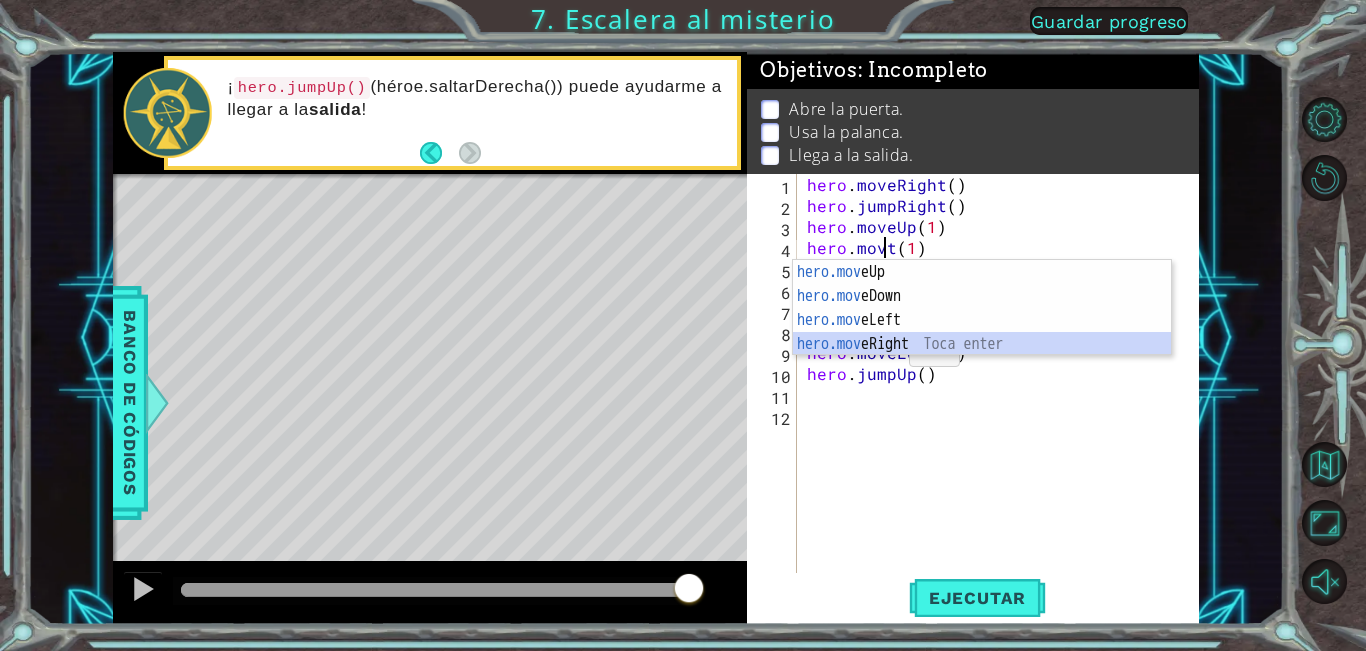 click on "hero.mov eUp Toca enter hero.mov eDown Toca enter hero.mov eLeft Toca enter hero.mov eRight Toca enter" at bounding box center (982, 332) 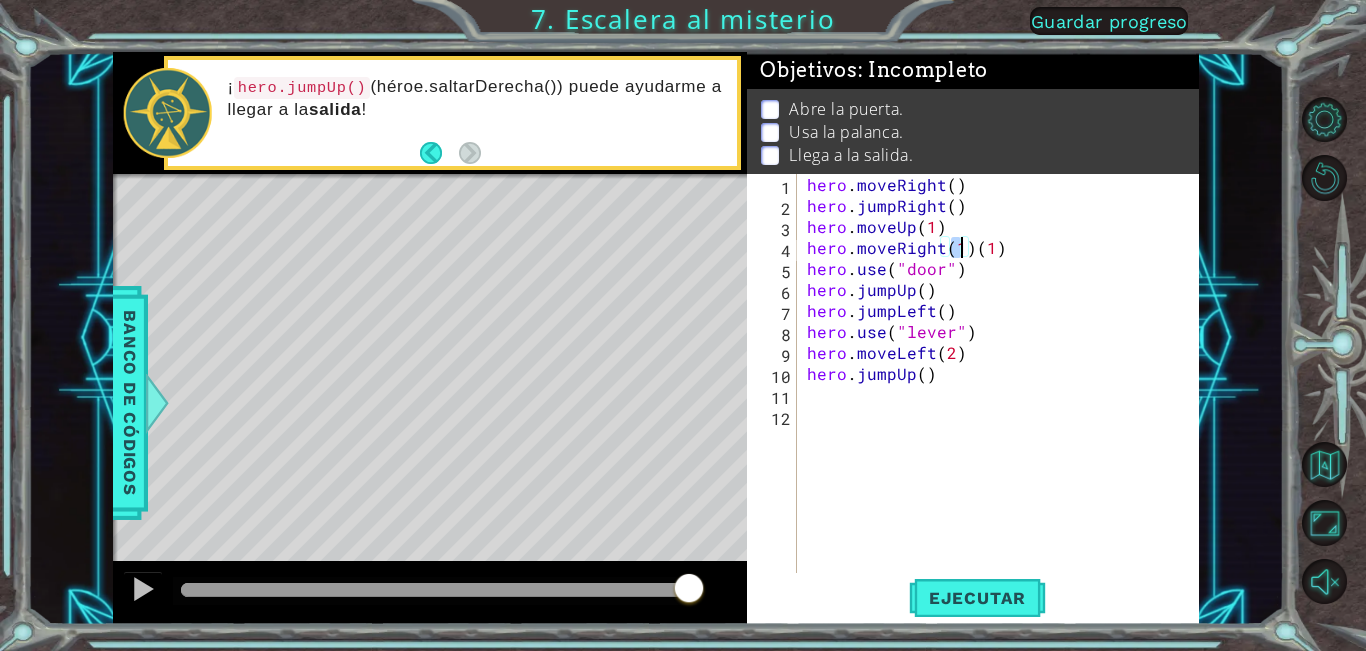 click on "hero . moveRight ( ) hero . jumpRight ( ) hero . moveUp ( 1 ) hero . moveRight ( 1 ) ( 1 ) hero . use ( "door" ) hero . jumpUp ( ) hero . jumpLeft ( ) hero . use ( "lever" ) hero . moveLeft ( 2 ) hero . jumpUp ( )" at bounding box center [1003, 394] 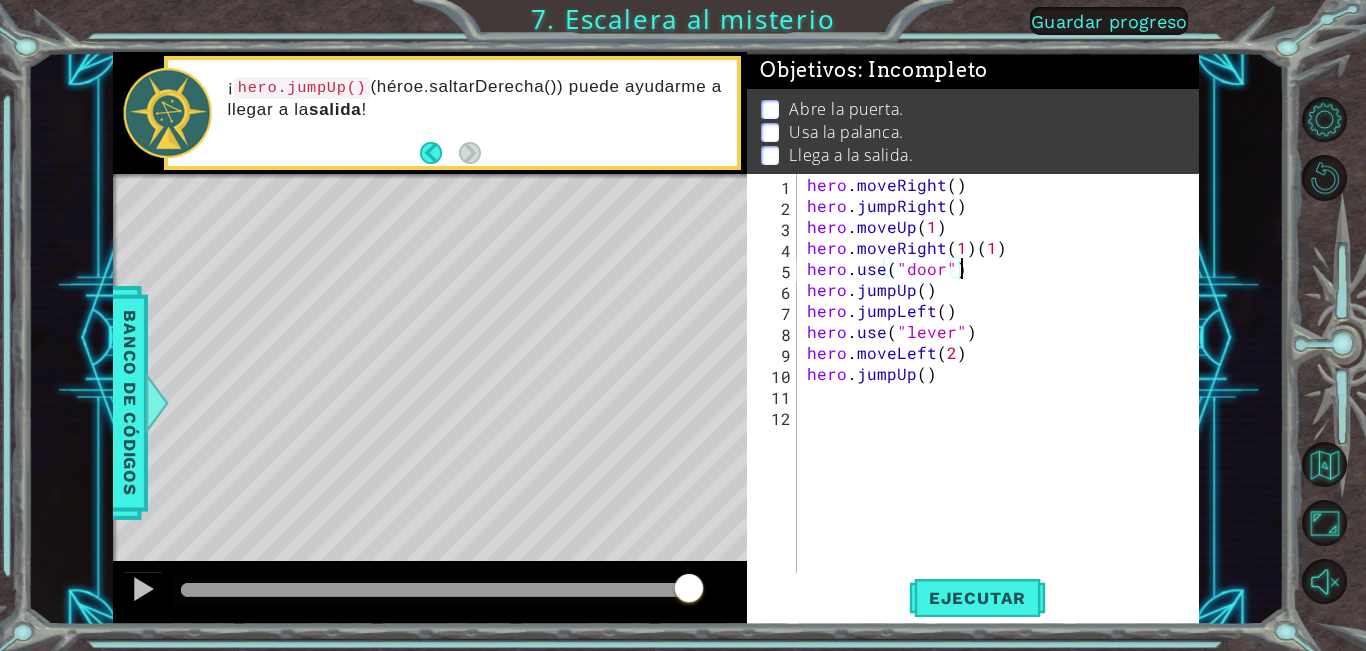 click on "hero . moveRight ( ) hero . jumpRight ( ) hero . moveUp ( 1 ) hero . moveRight ( 1 ) ( 1 ) hero . use ( "door" ) hero . jumpUp ( ) hero . jumpLeft ( ) hero . use ( "lever" ) hero . moveLeft ( 2 ) hero . jumpUp ( )" at bounding box center [1003, 394] 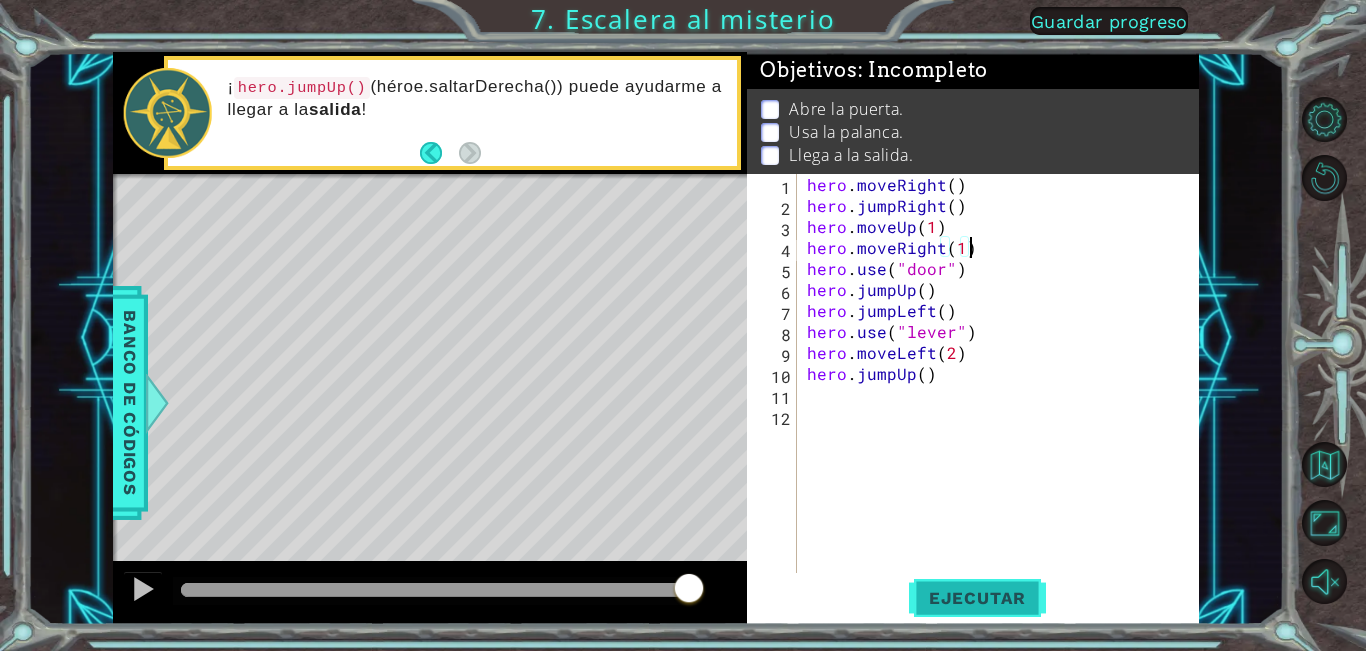 drag, startPoint x: 950, startPoint y: 579, endPoint x: 949, endPoint y: 604, distance: 25.019993 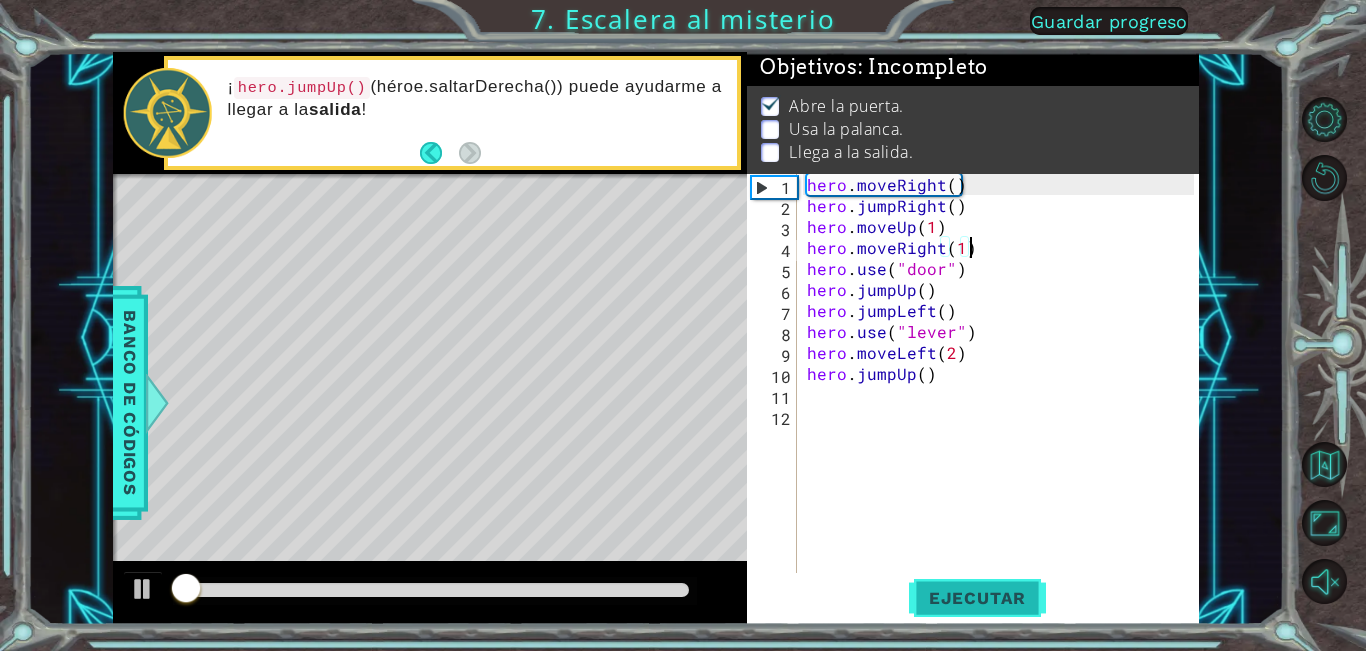 scroll, scrollTop: 14, scrollLeft: 0, axis: vertical 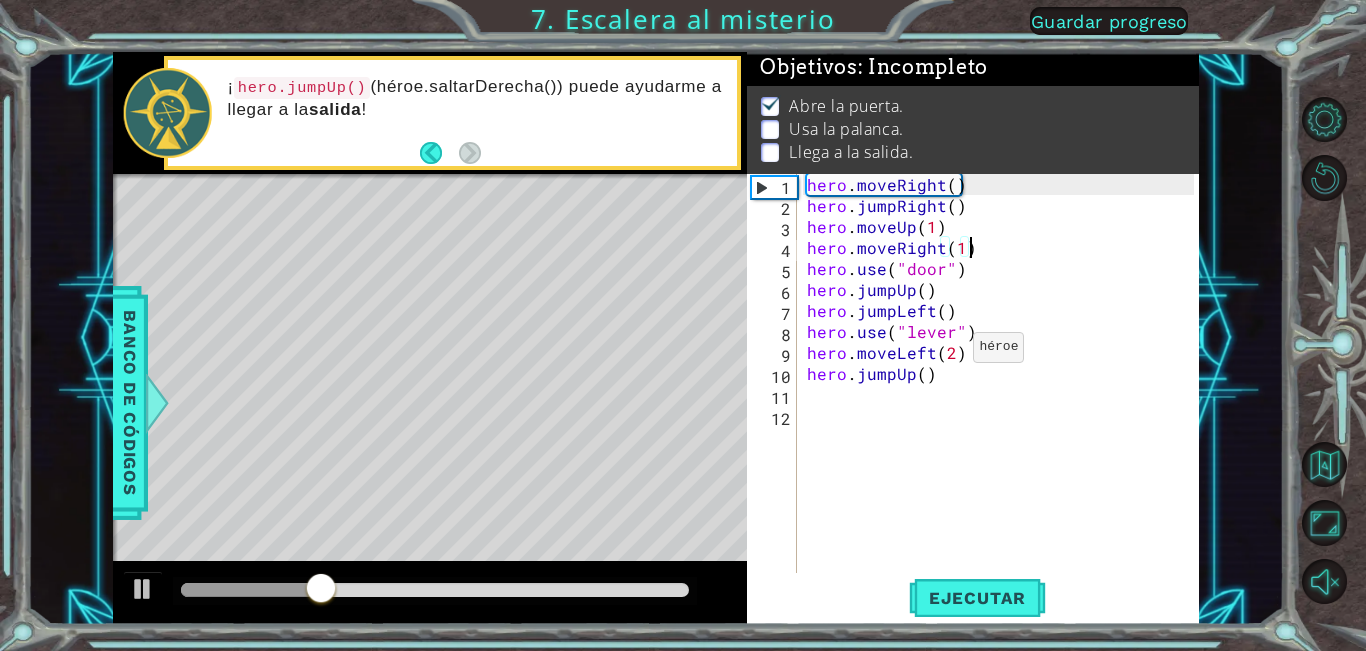 click on "hero . moveRight ( ) hero . jumpRight ( ) hero . moveUp ( 1 ) hero . moveRight ( 1 ) hero . use ( "door" ) hero . jumpUp ( ) hero . jumpLeft ( ) hero . use ( "lever" ) hero . moveLeft ( 2 ) hero . jumpUp ( )" at bounding box center (1003, 394) 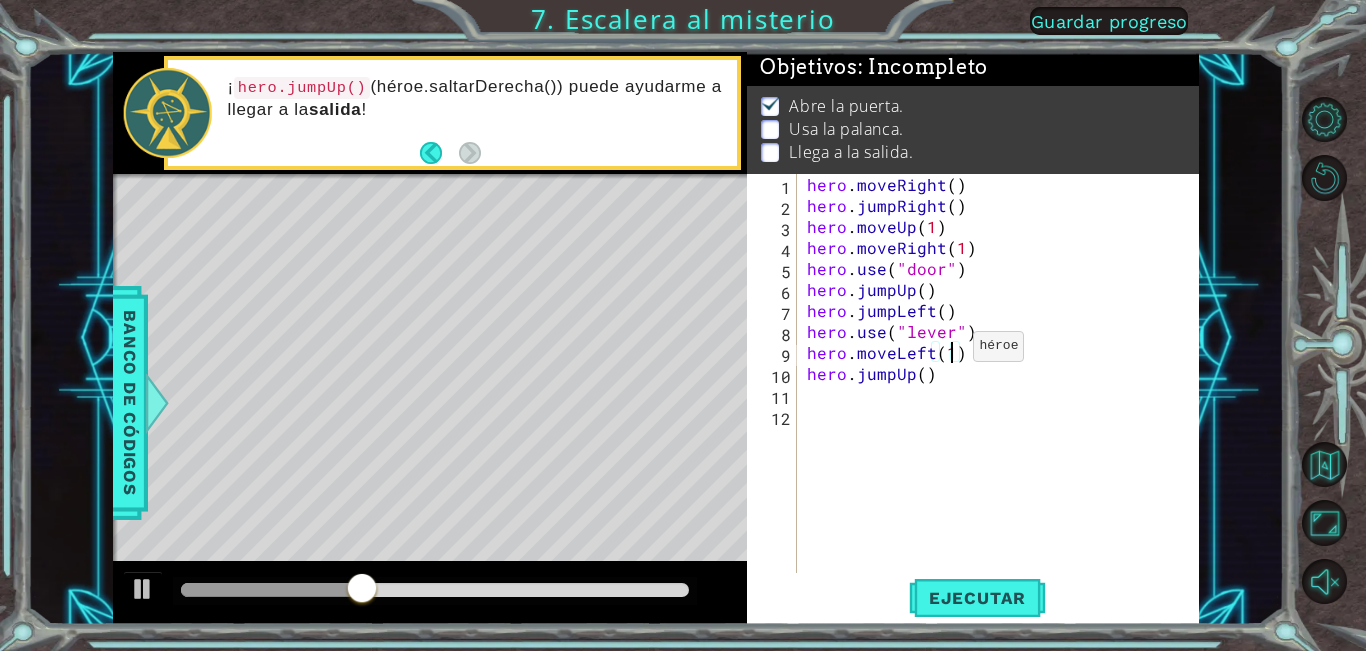 scroll, scrollTop: 0, scrollLeft: 9, axis: horizontal 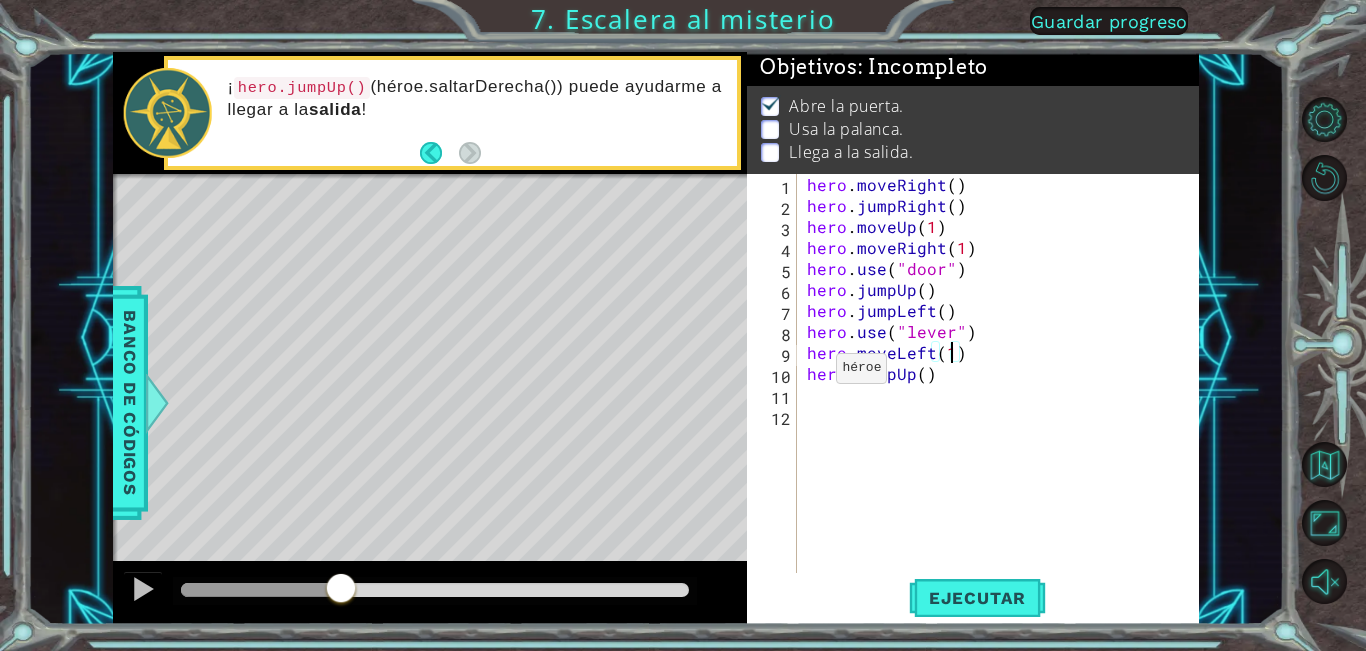 drag, startPoint x: 440, startPoint y: 583, endPoint x: 342, endPoint y: 589, distance: 98.1835 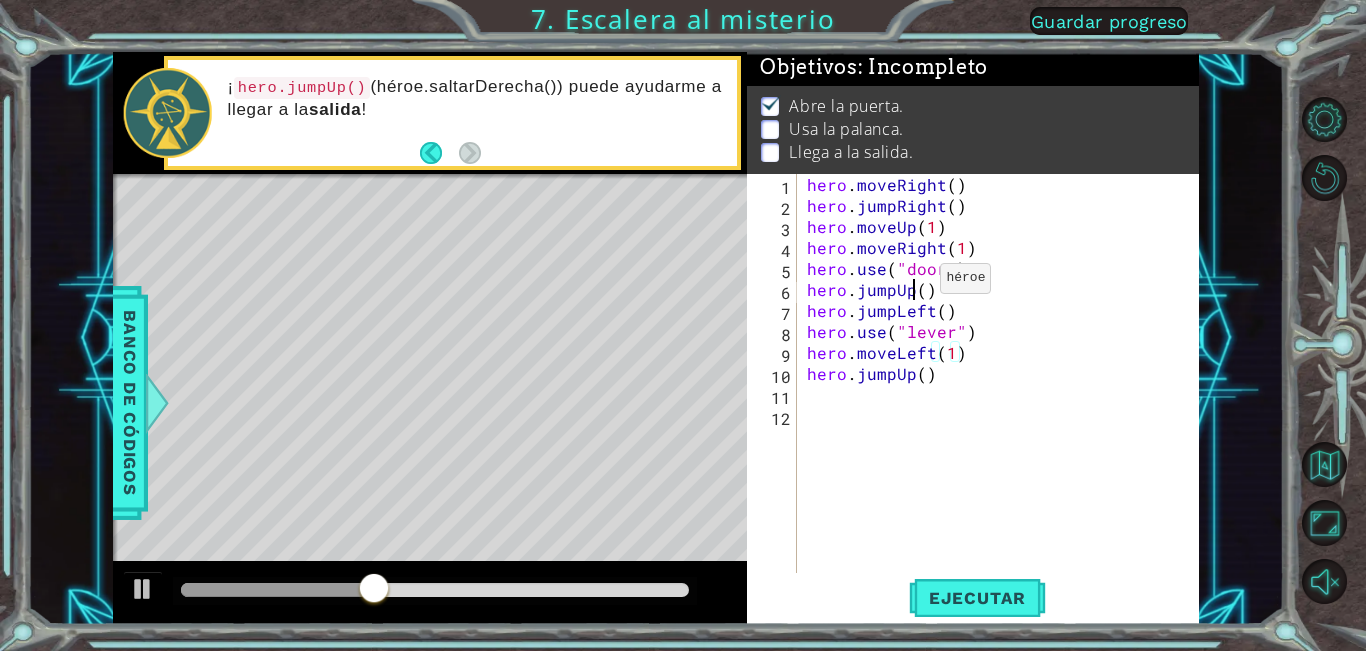click on "hero . moveRight ( ) hero . jumpRight ( ) hero . moveUp ( 1 ) hero . moveRight ( 1 ) hero . use ( "door" ) hero . jumpUp ( ) hero . jumpLeft ( ) hero . use ( "lever" ) hero . moveLeft ( 1 ) hero . jumpUp ( )" at bounding box center [1003, 394] 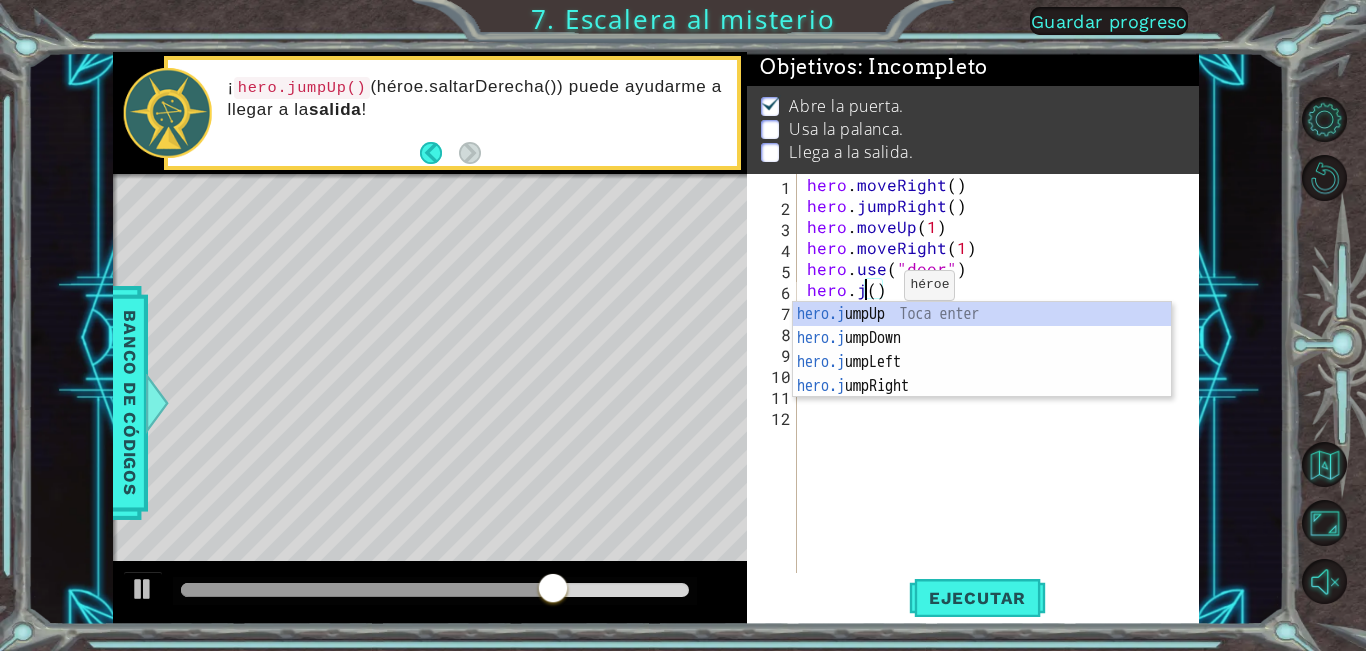 scroll, scrollTop: 0, scrollLeft: 3, axis: horizontal 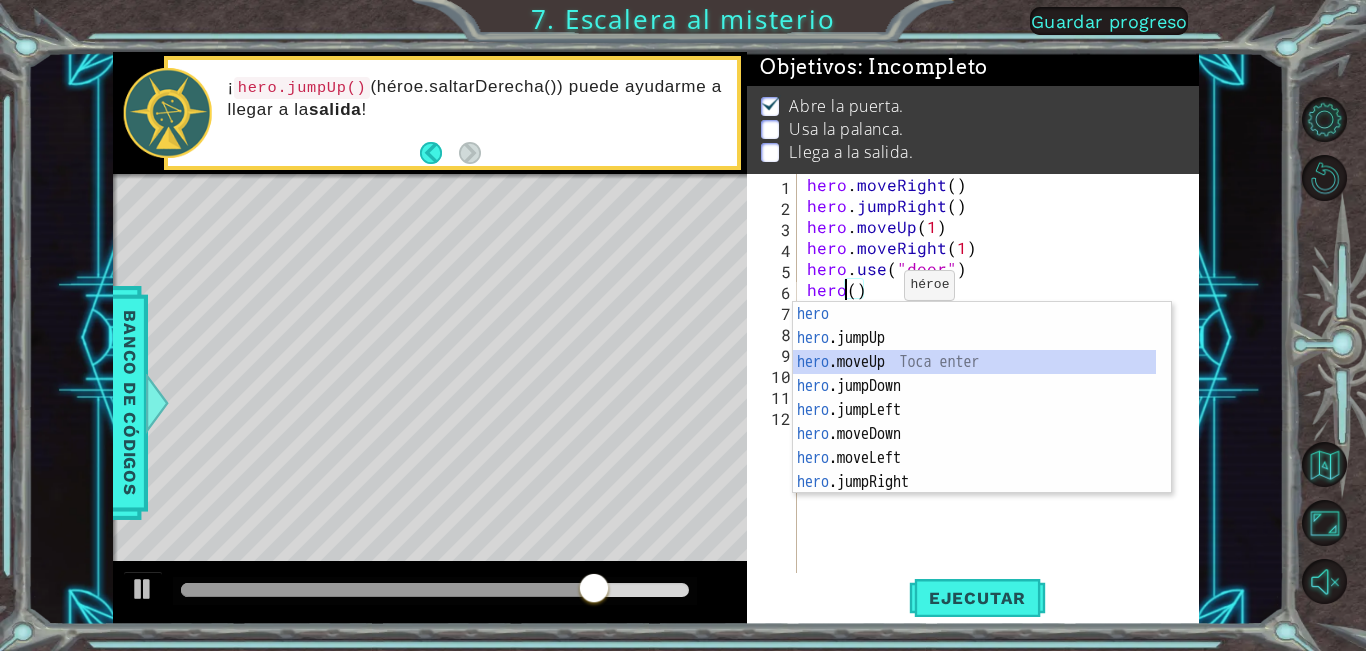 click on "hero Toca enter hero .jumpUp Toca enter hero .moveUp Toca enter hero .jumpDown Toca enter hero .jumpLeft Toca enter hero .moveDown Toca enter hero .moveLeft Toca enter hero .jumpRight Toca enter hero .moveRight Toca enter" at bounding box center (974, 422) 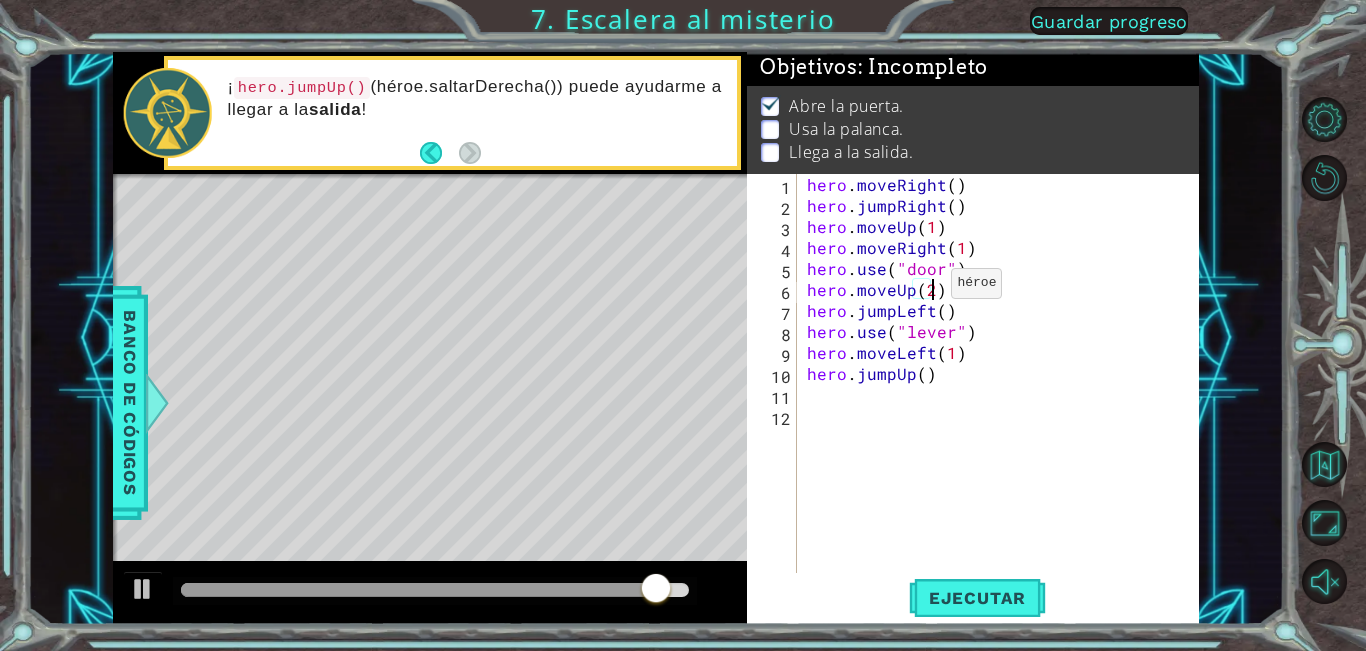 scroll, scrollTop: 0, scrollLeft: 7, axis: horizontal 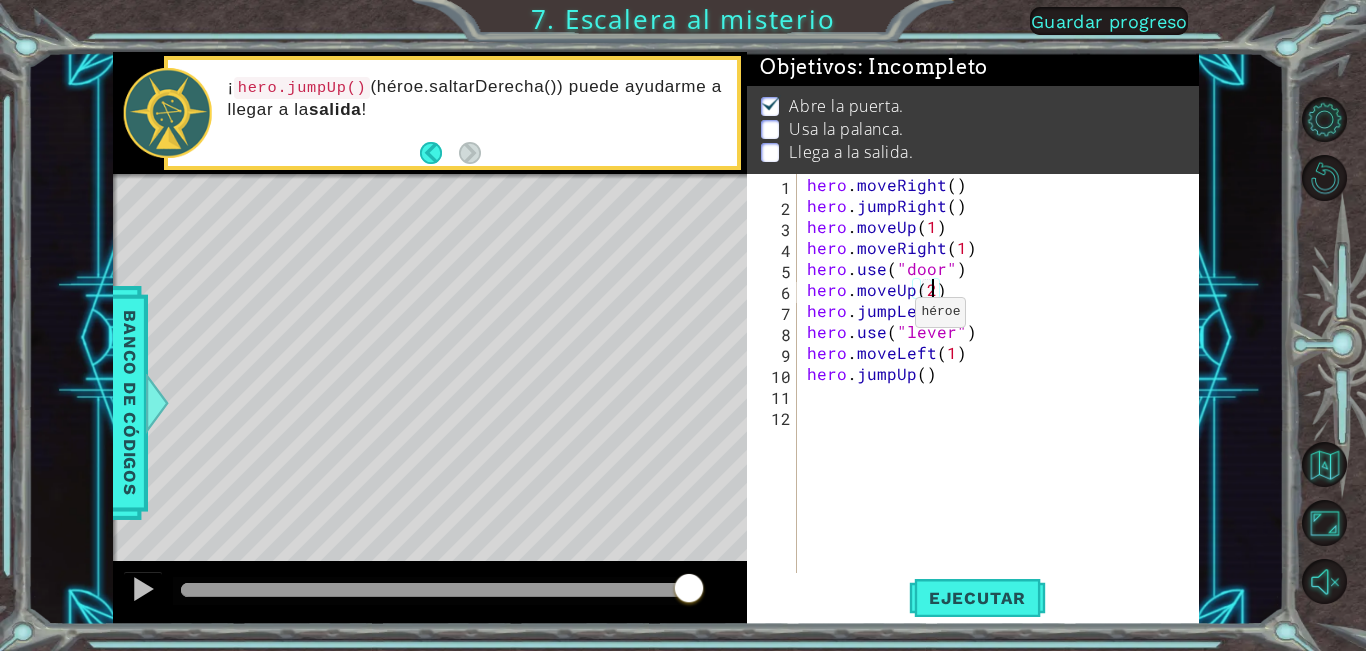 click on "hero . moveRight ( ) hero . jumpRight ( ) hero . moveUp ( 1 ) hero . moveRight ( 1 ) hero . use ( "door" ) hero . moveUp ( 2 ) hero . jumpLeft ( ) hero . use ( "lever" ) hero . moveLeft ( 1 ) hero . jumpUp ( )" at bounding box center [1003, 394] 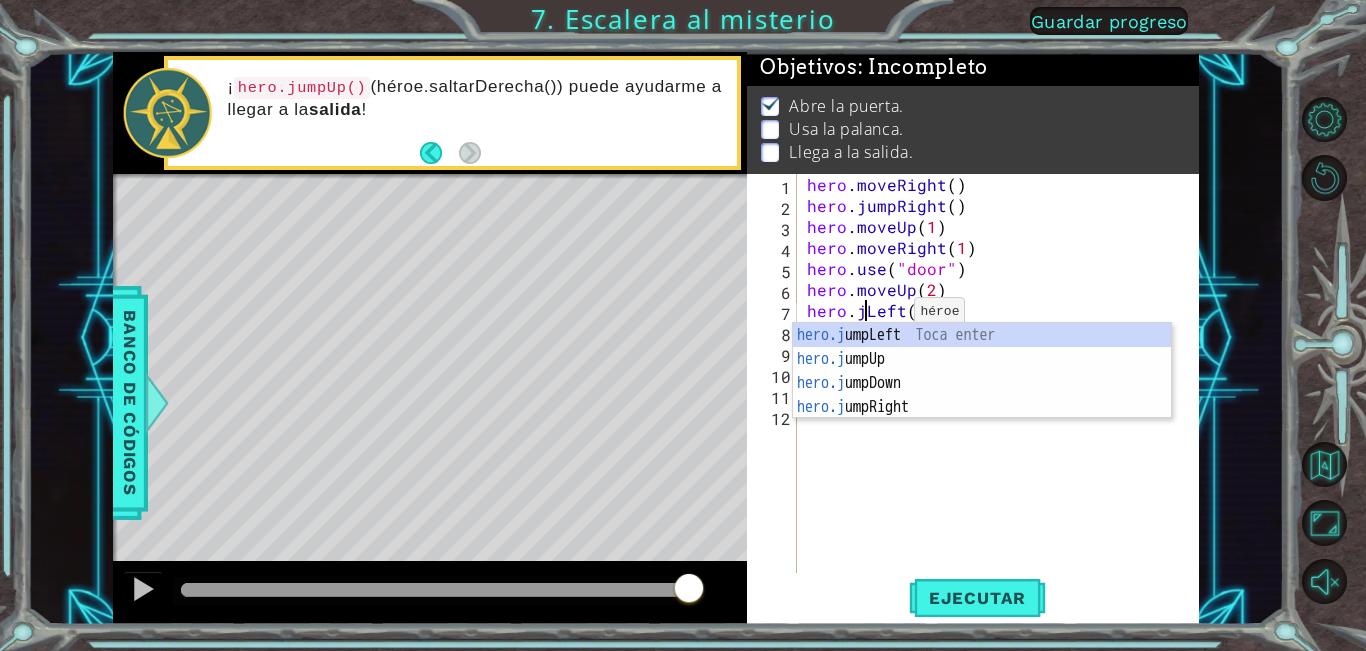scroll, scrollTop: 0, scrollLeft: 6, axis: horizontal 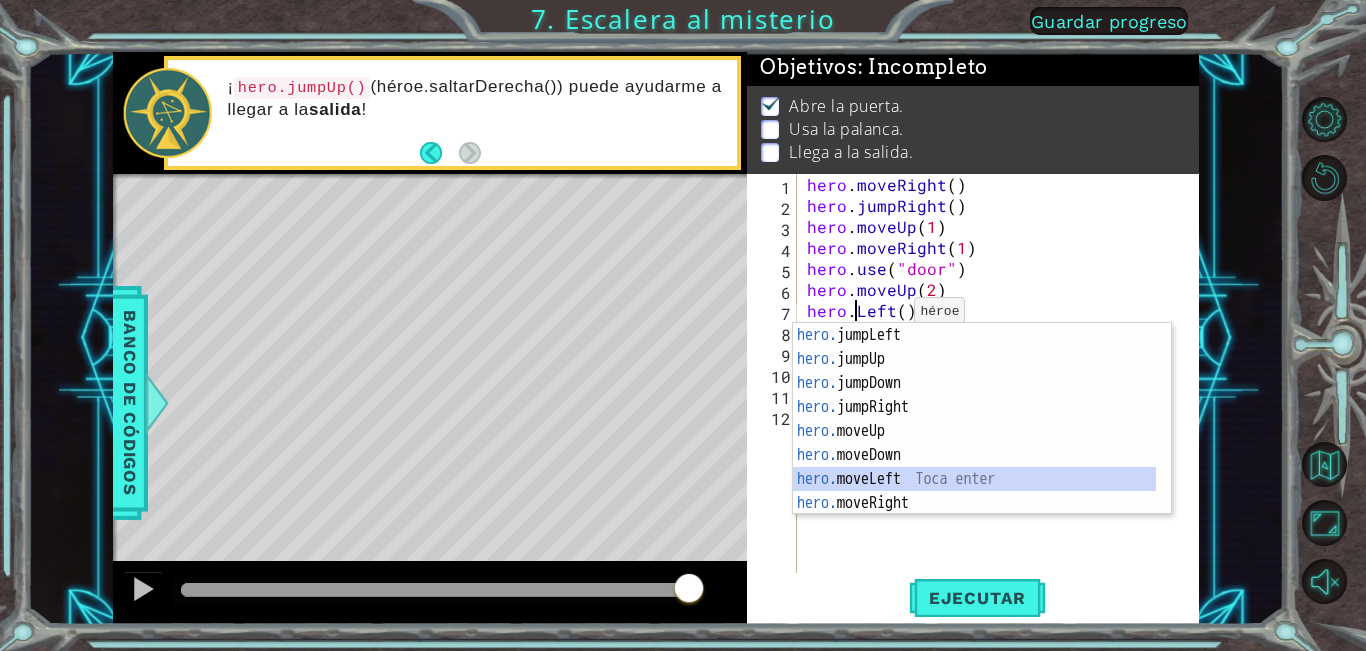 type 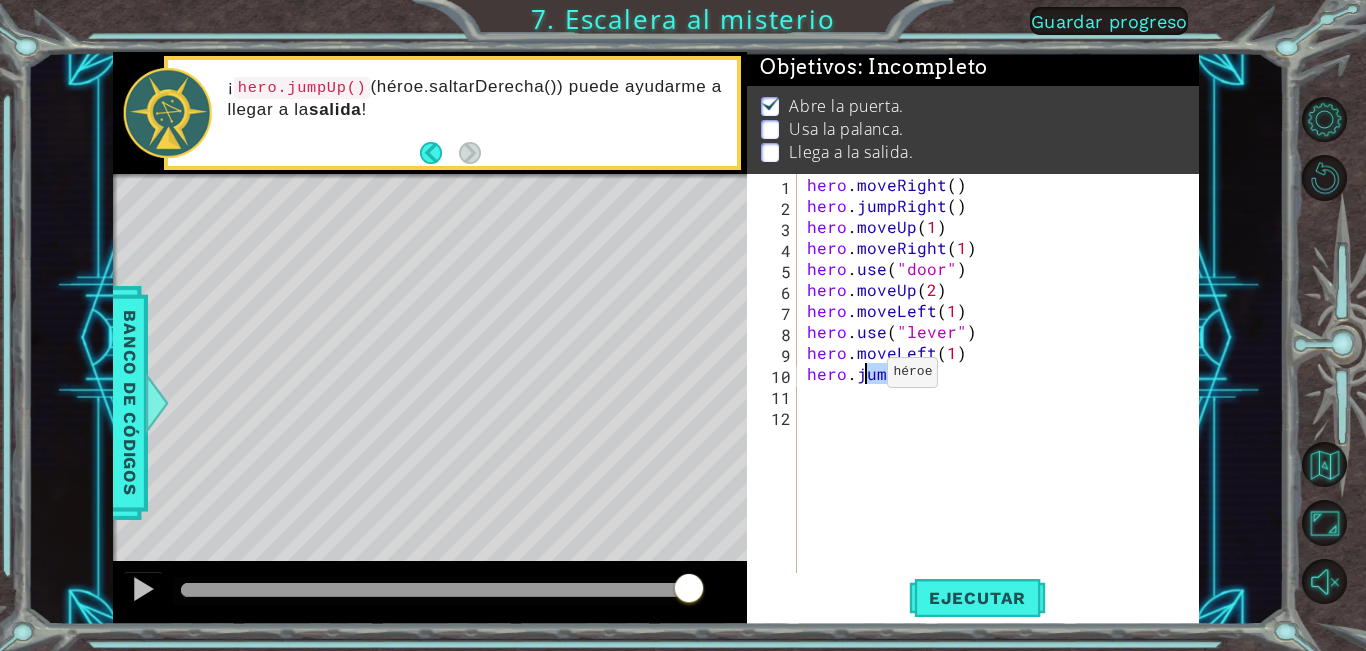 drag, startPoint x: 911, startPoint y: 374, endPoint x: 863, endPoint y: 375, distance: 48.010414 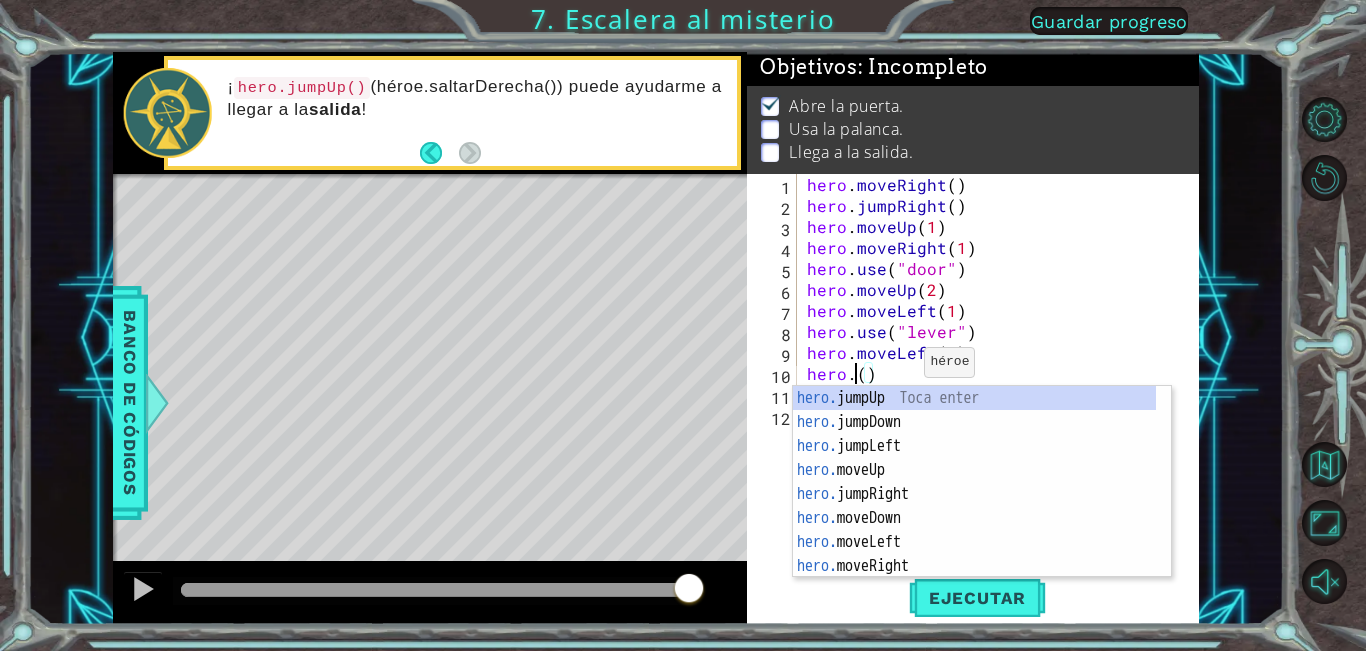 scroll, scrollTop: 0, scrollLeft: 3, axis: horizontal 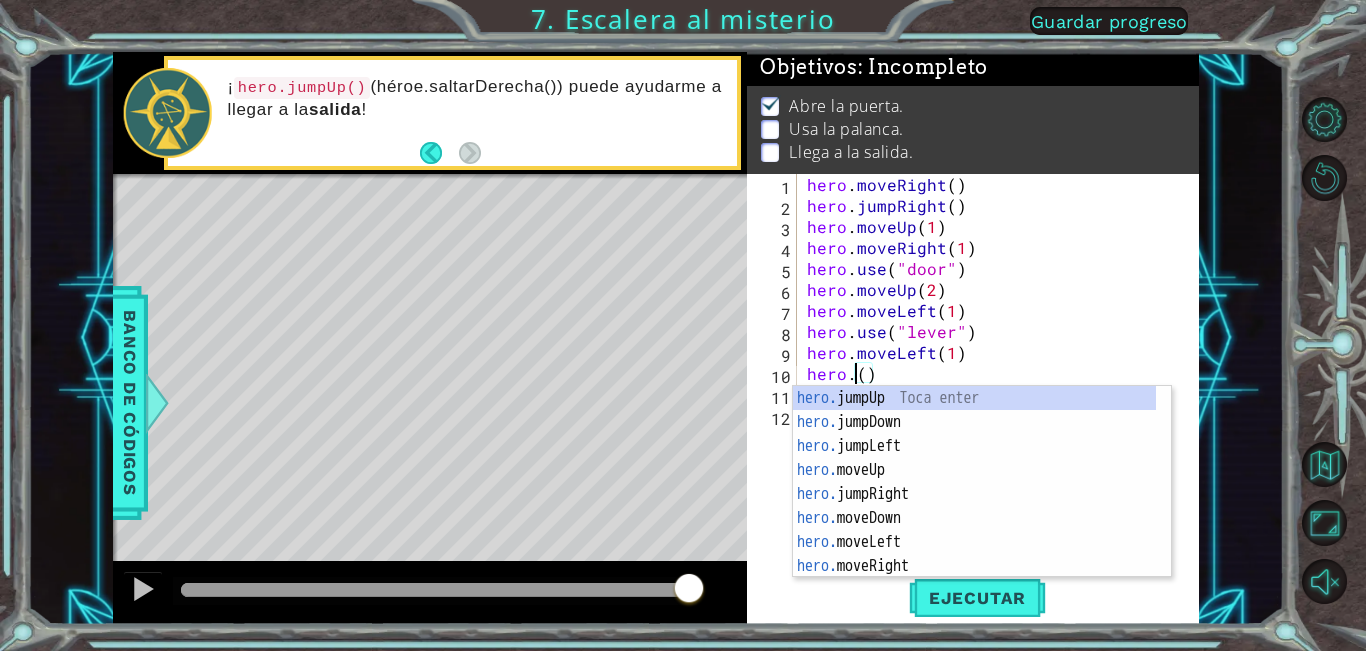 click on "hero . moveRight ( ) hero . jumpRight ( ) hero . moveUp ( 1 ) hero . moveRight ( 1 ) hero . use ( "door" ) hero . moveUp ( 2 ) hero . moveLeft ( 1 ) hero . use ( "lever" ) hero . moveLeft ( 1 ) hero . ( )" at bounding box center [1003, 394] 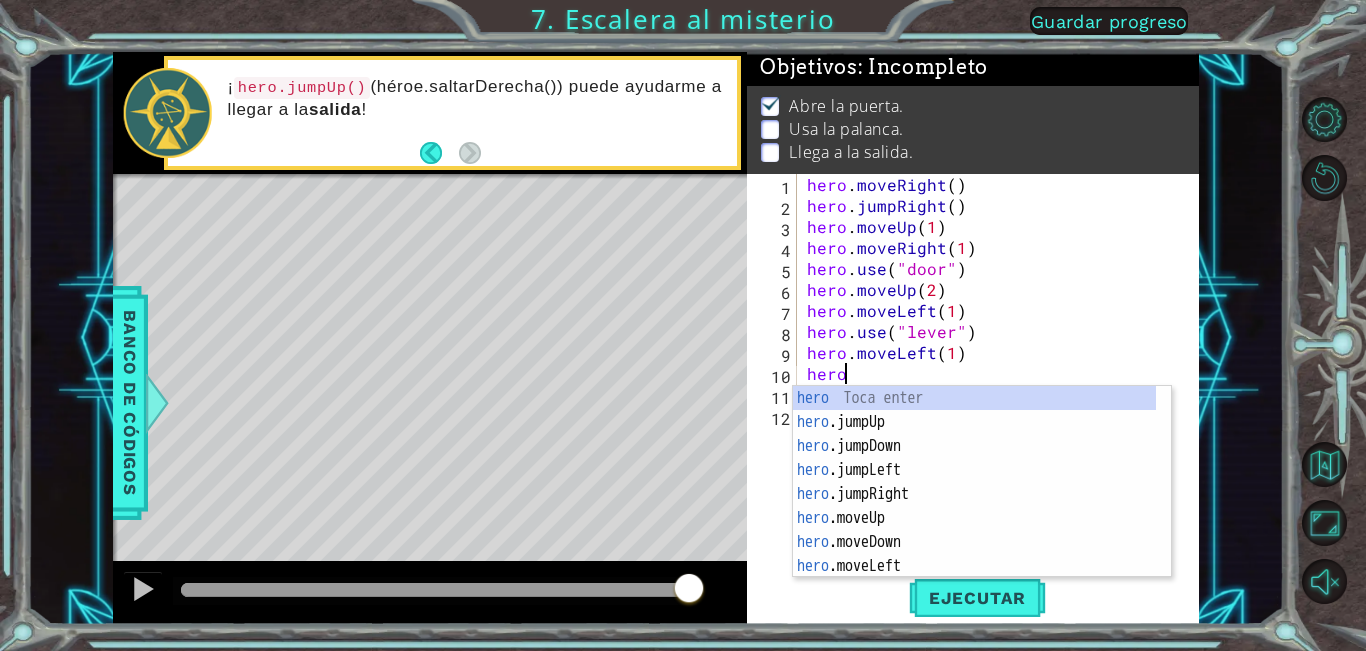 scroll, scrollTop: 0, scrollLeft: 1, axis: horizontal 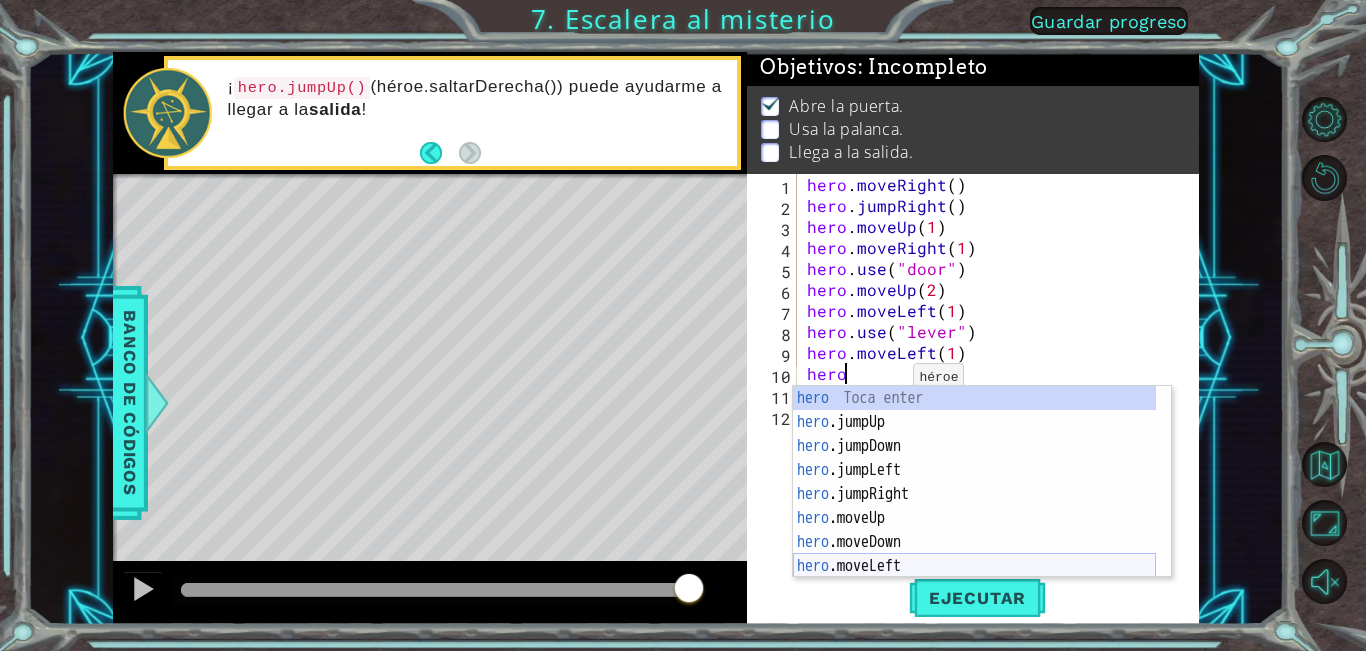 click on "hero Toca enter hero .jumpUp Toca enter hero .jumpDown Toca enter hero .jumpLeft Toca enter hero .jumpRight Toca enter hero .moveUp Toca enter hero .moveDown Toca enter hero .moveLeft Toca enter hero .moveRight Toca enter" at bounding box center (974, 506) 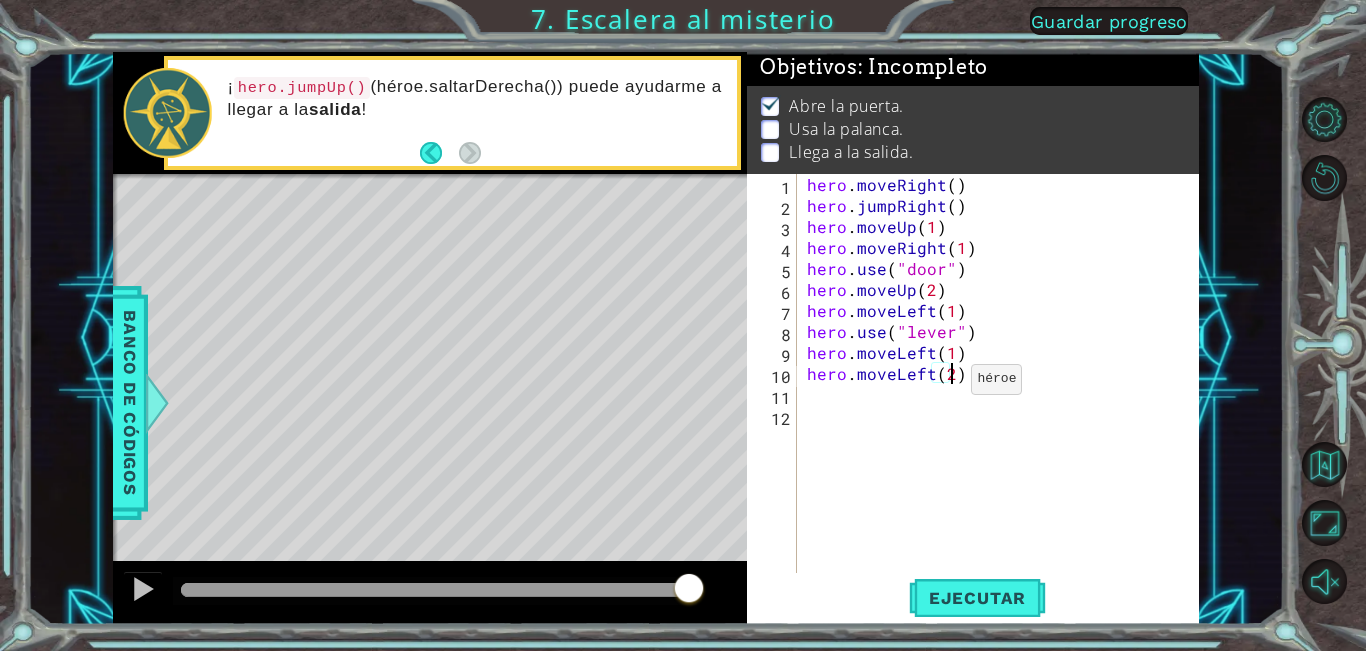 scroll, scrollTop: 0, scrollLeft: 9, axis: horizontal 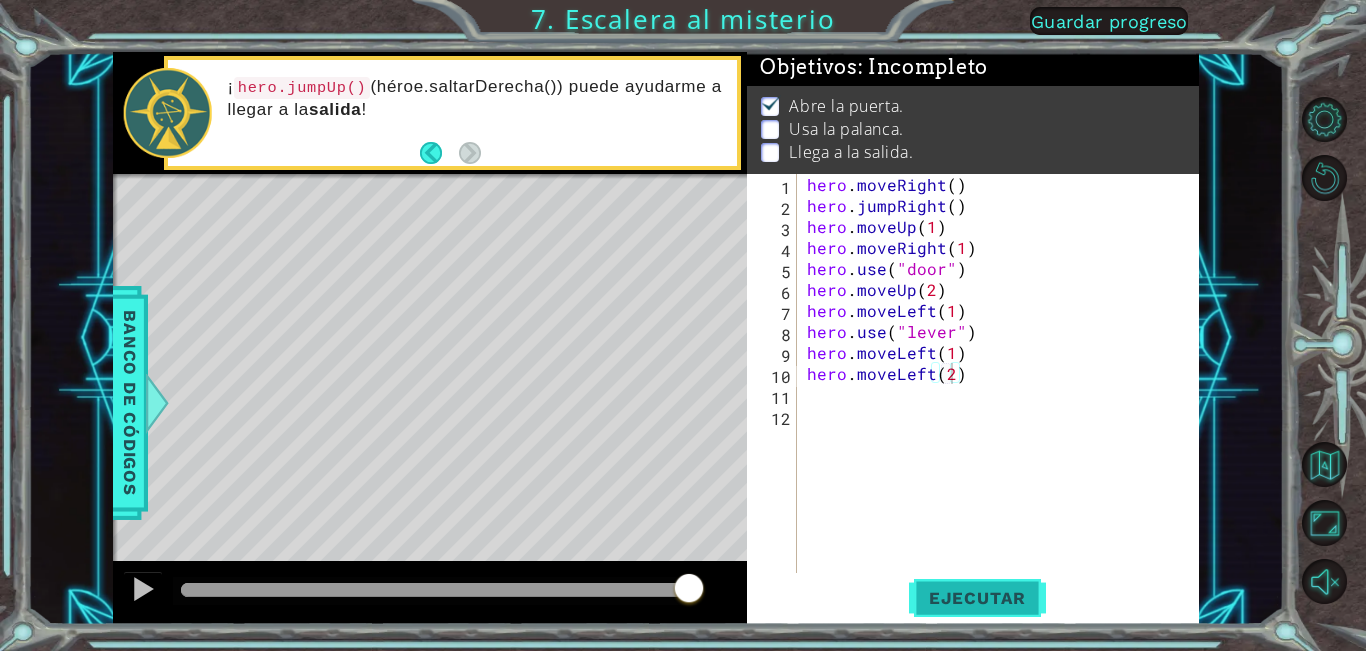 drag, startPoint x: 994, startPoint y: 589, endPoint x: 1000, endPoint y: 602, distance: 14.3178215 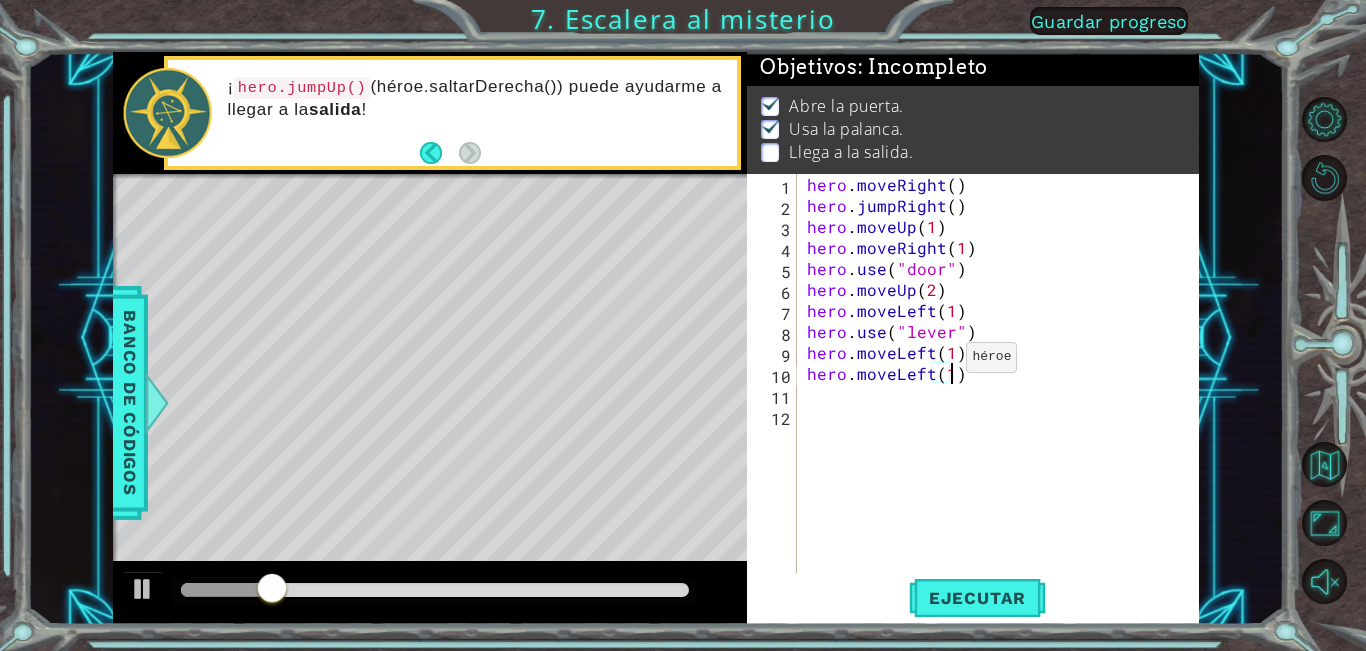 scroll, scrollTop: 0, scrollLeft: 9, axis: horizontal 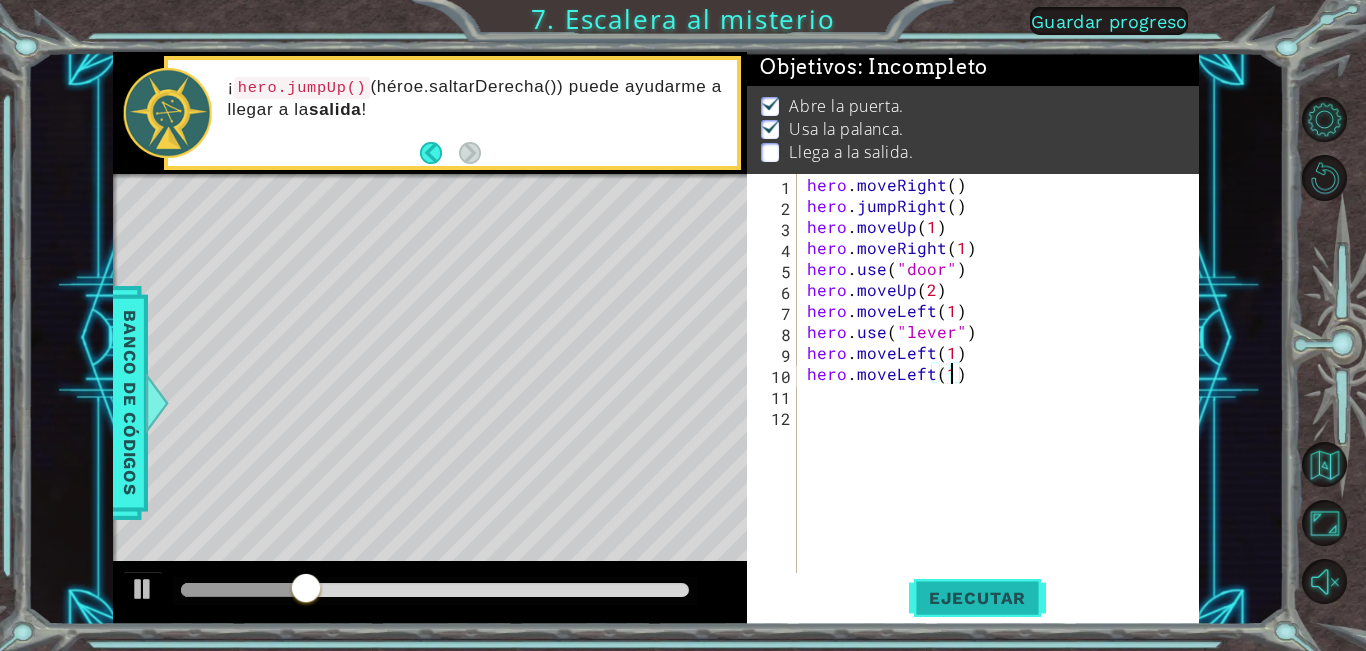 type on "hero.moveLeft(1)" 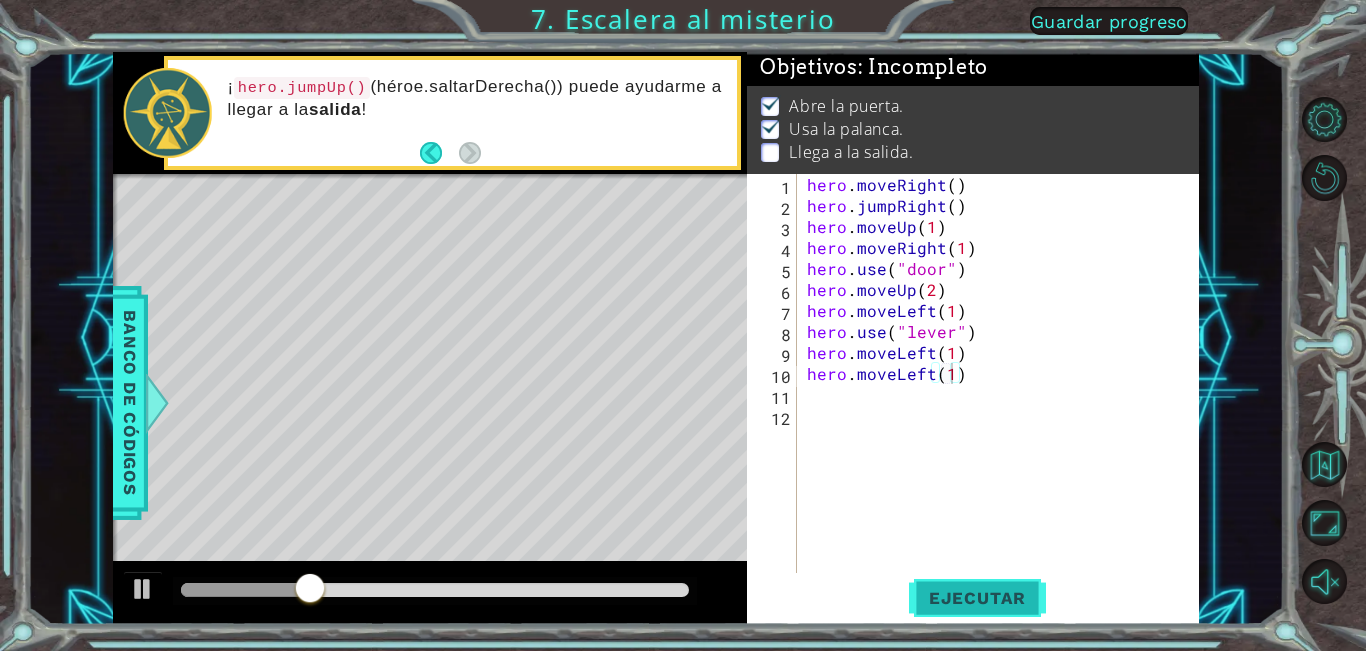 click on "Ejecutar" at bounding box center (977, 598) 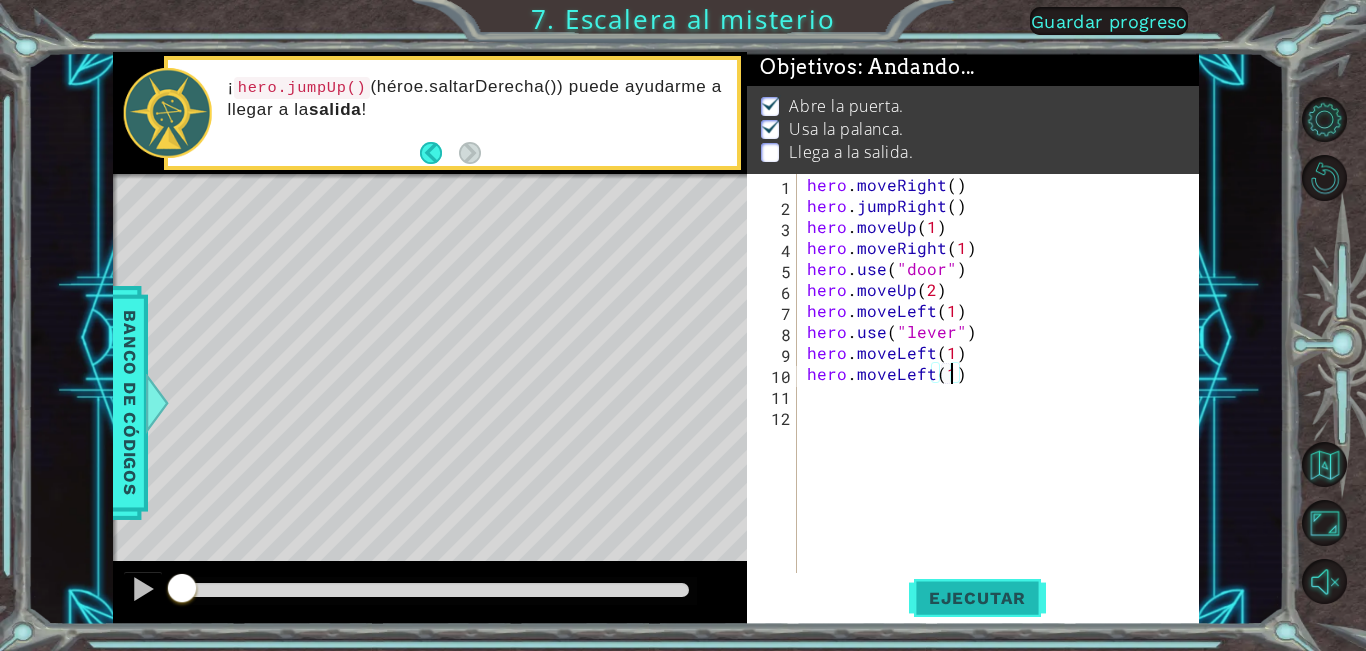 click on "Ejecutar" at bounding box center [977, 598] 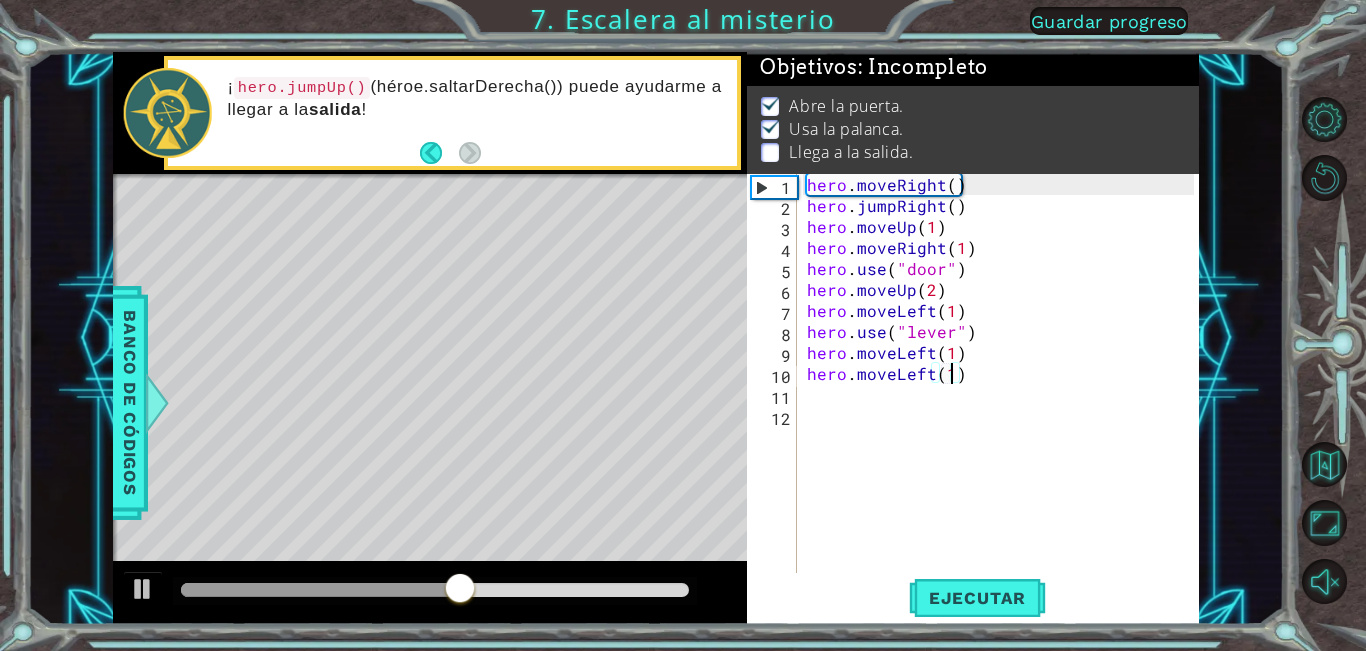 click on "11" at bounding box center (774, 397) 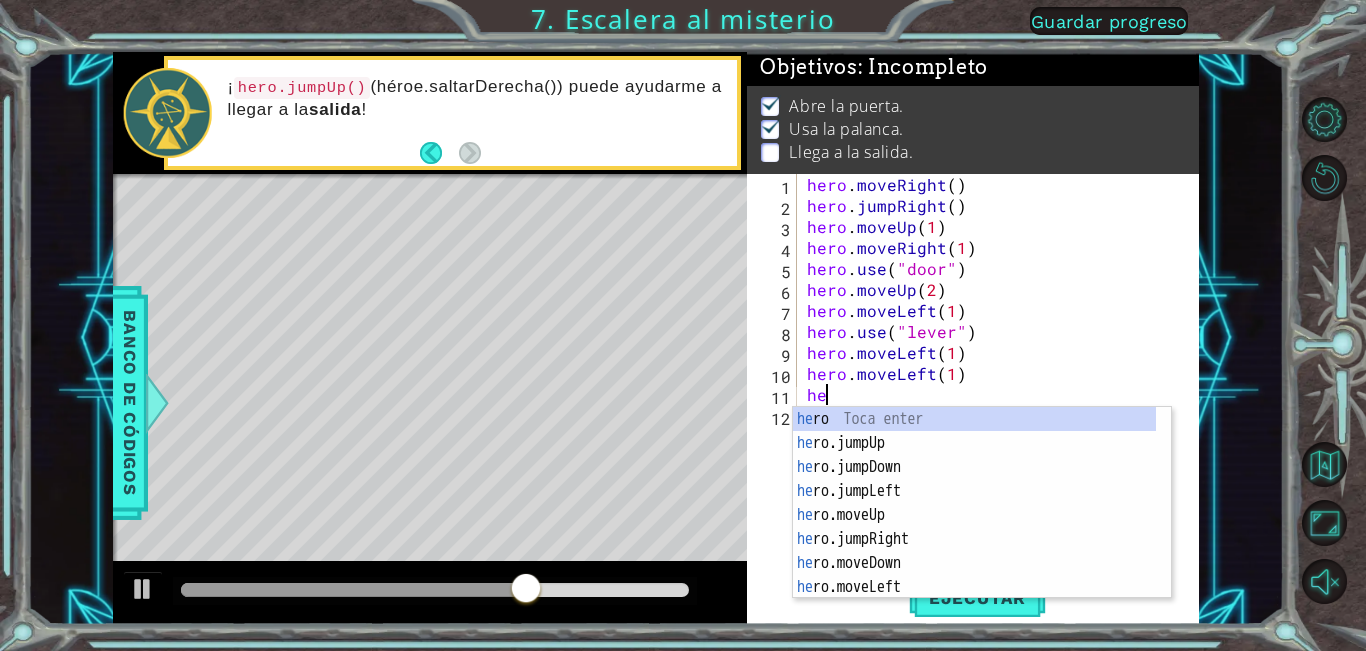 scroll, scrollTop: 0, scrollLeft: 1, axis: horizontal 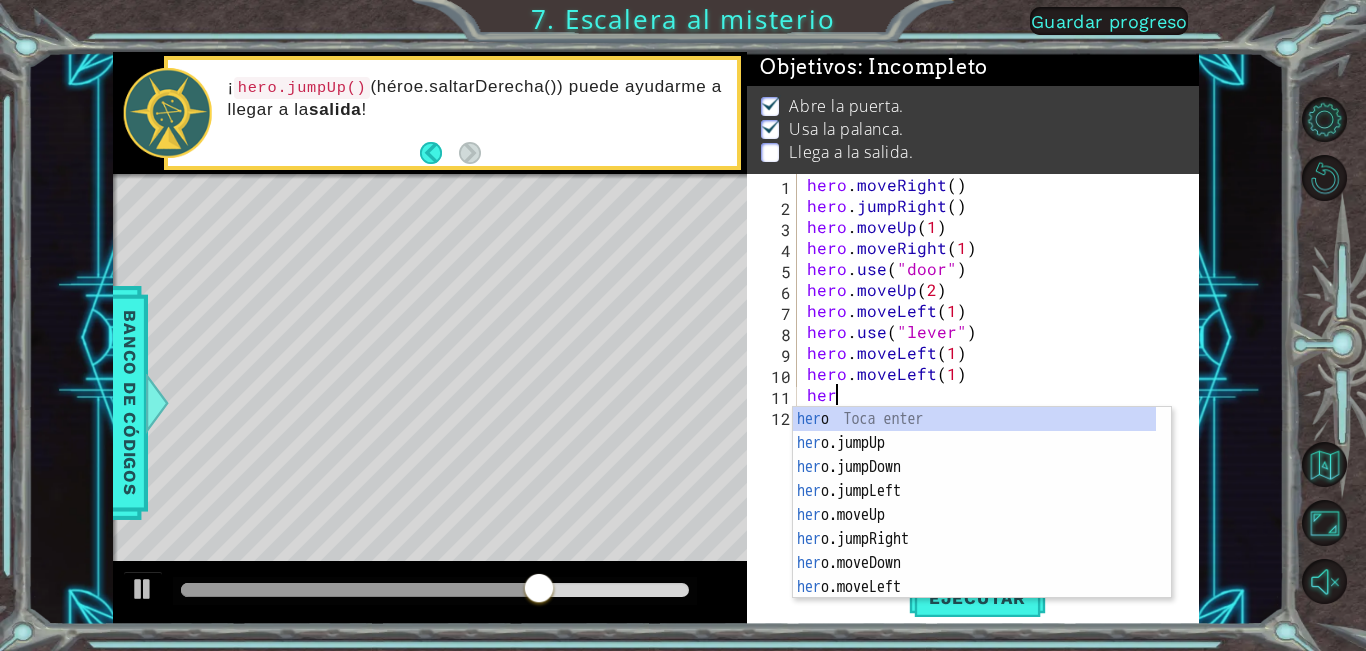 type on "hero" 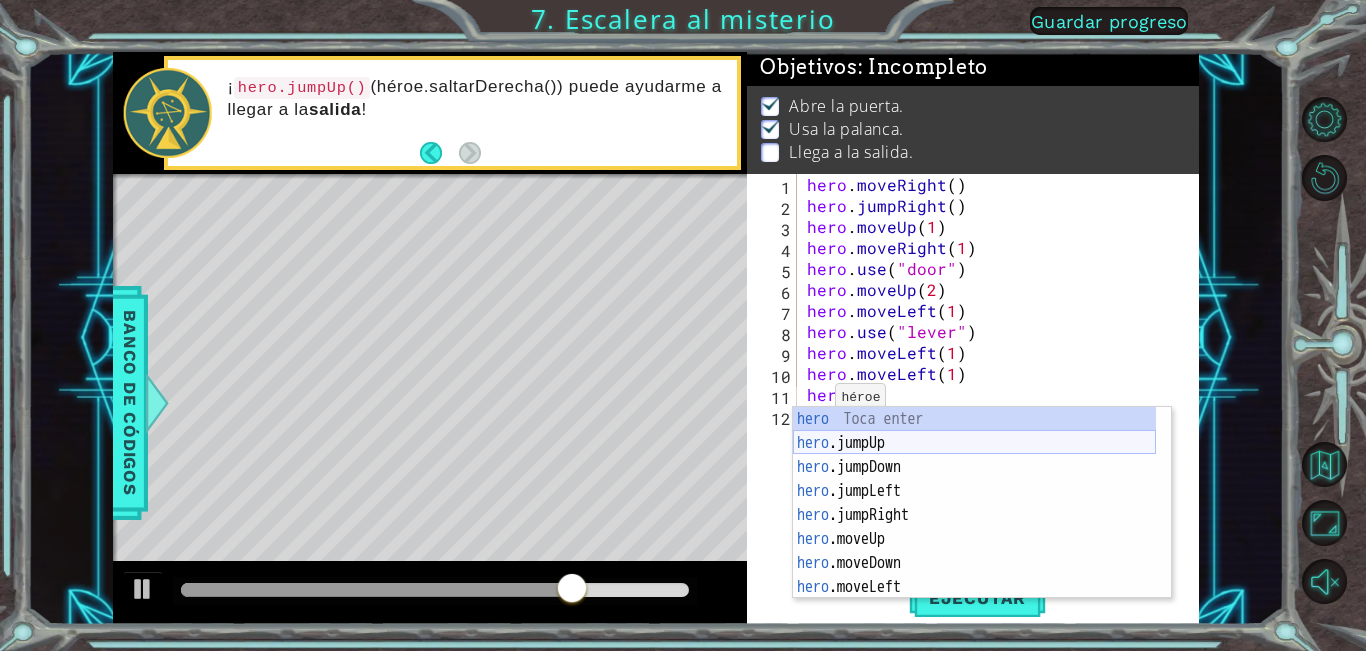 click on "hero Toca enter hero .jumpUp Toca enter hero .jumpDown Toca enter hero .jumpLeft Toca enter hero .jumpRight Toca enter hero .moveUp Toca enter hero .moveDown Toca enter hero .moveLeft Toca enter hero .moveRight Toca enter" at bounding box center (974, 527) 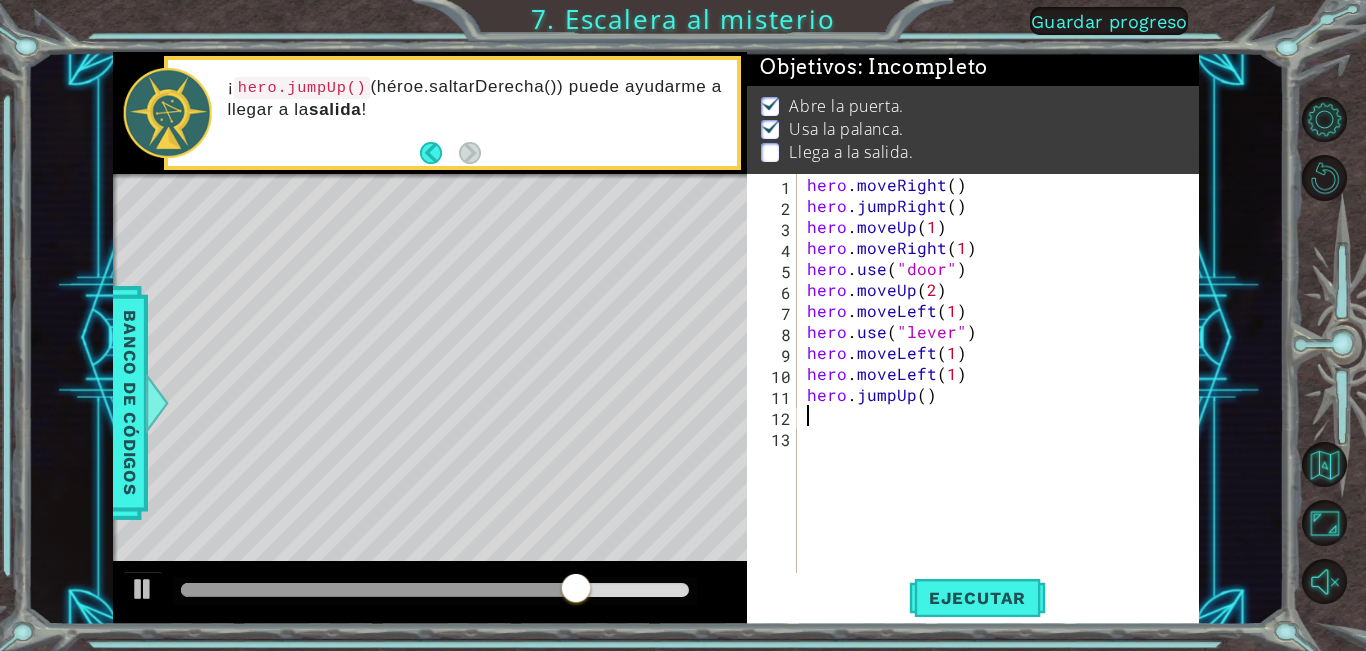 scroll, scrollTop: 0, scrollLeft: 0, axis: both 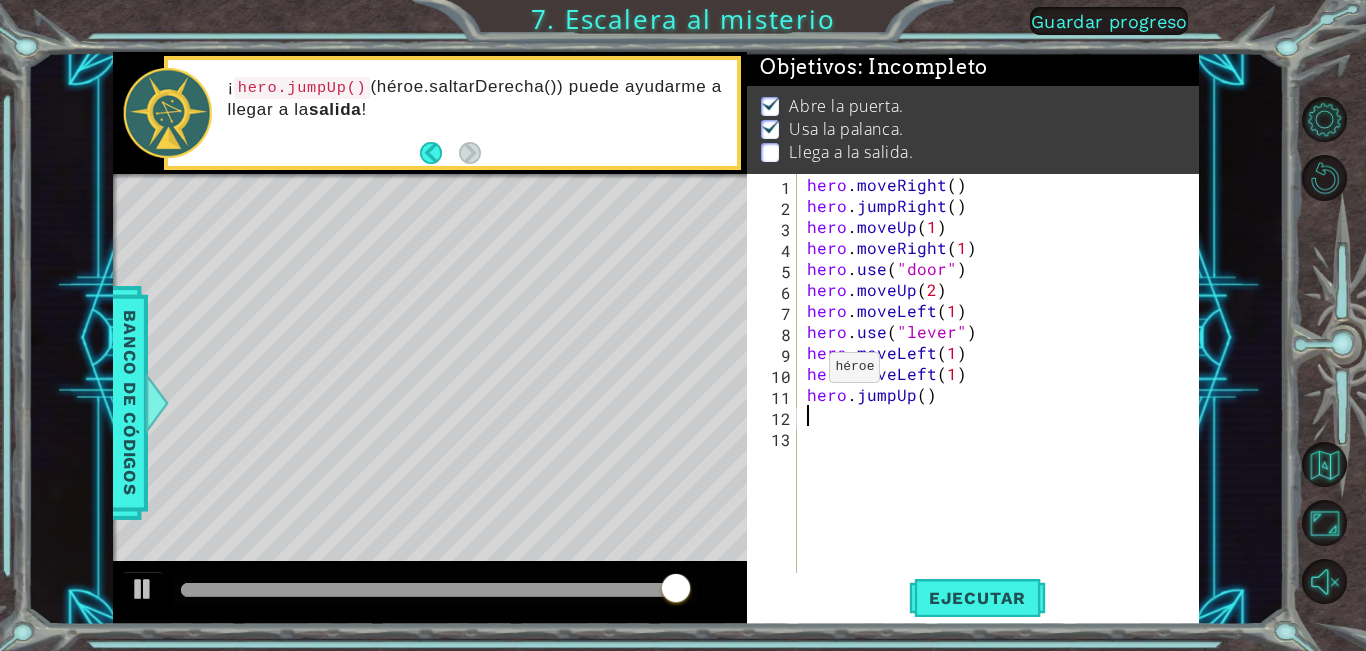 click on "hero . moveRight ( ) hero . jumpRight ( ) hero . moveUp ( 1 ) hero . moveRight ( 1 ) hero . use ( "door" ) hero . moveUp ( 2 ) hero . moveLeft ( 1 ) hero . use ( "lever" ) hero . moveLeft ( 1 ) hero . moveLeft ( 1 ) hero . jumpUp ( )" at bounding box center (1003, 394) 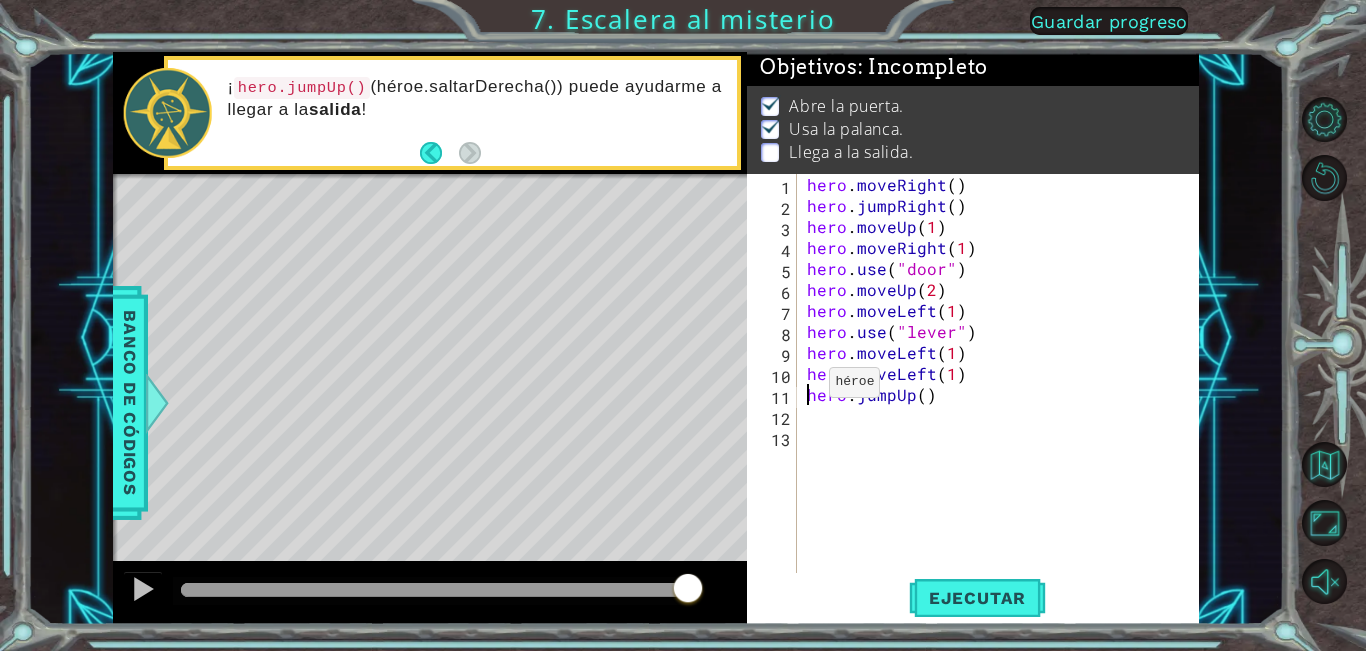click on "hero . moveRight ( ) hero . jumpRight ( ) hero . moveUp ( 1 ) hero . moveRight ( 1 ) hero . use ( "door" ) hero . moveUp ( 2 ) hero . moveLeft ( 1 ) hero . use ( "lever" ) hero . moveLeft ( 1 ) hero . moveLeft ( 1 ) hero . jumpUp ( )" at bounding box center (1003, 394) 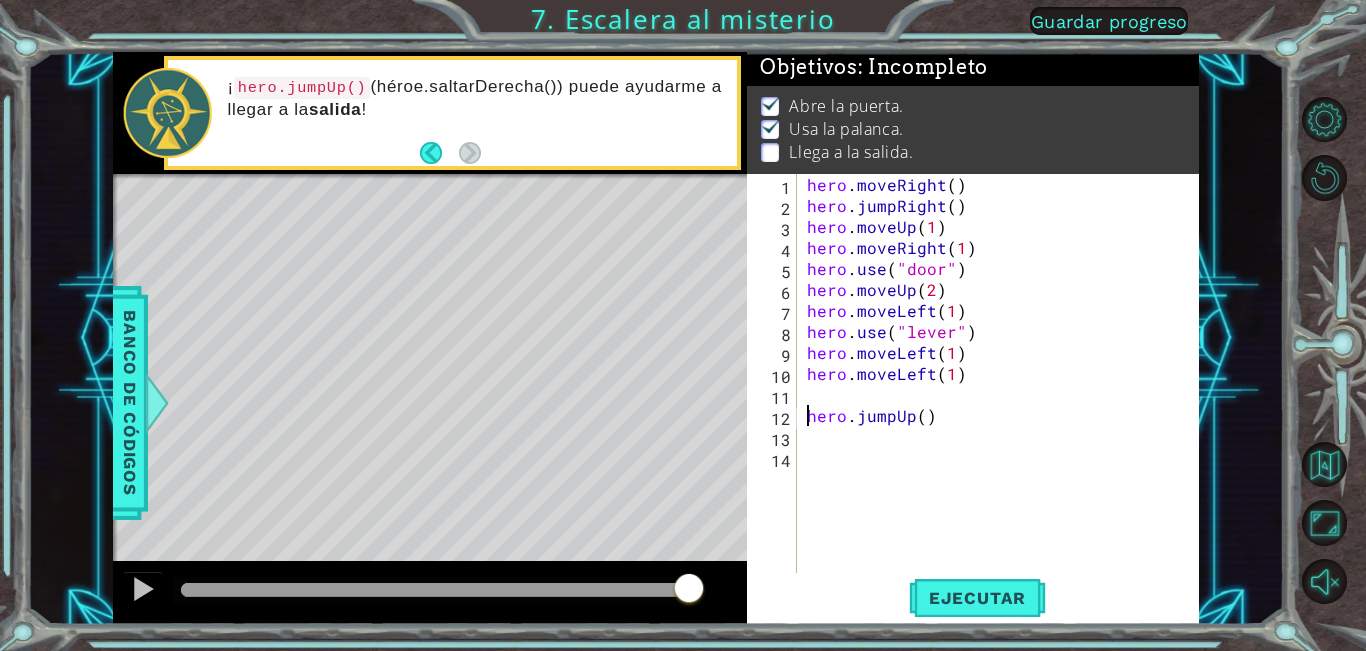 click on "11" at bounding box center (774, 397) 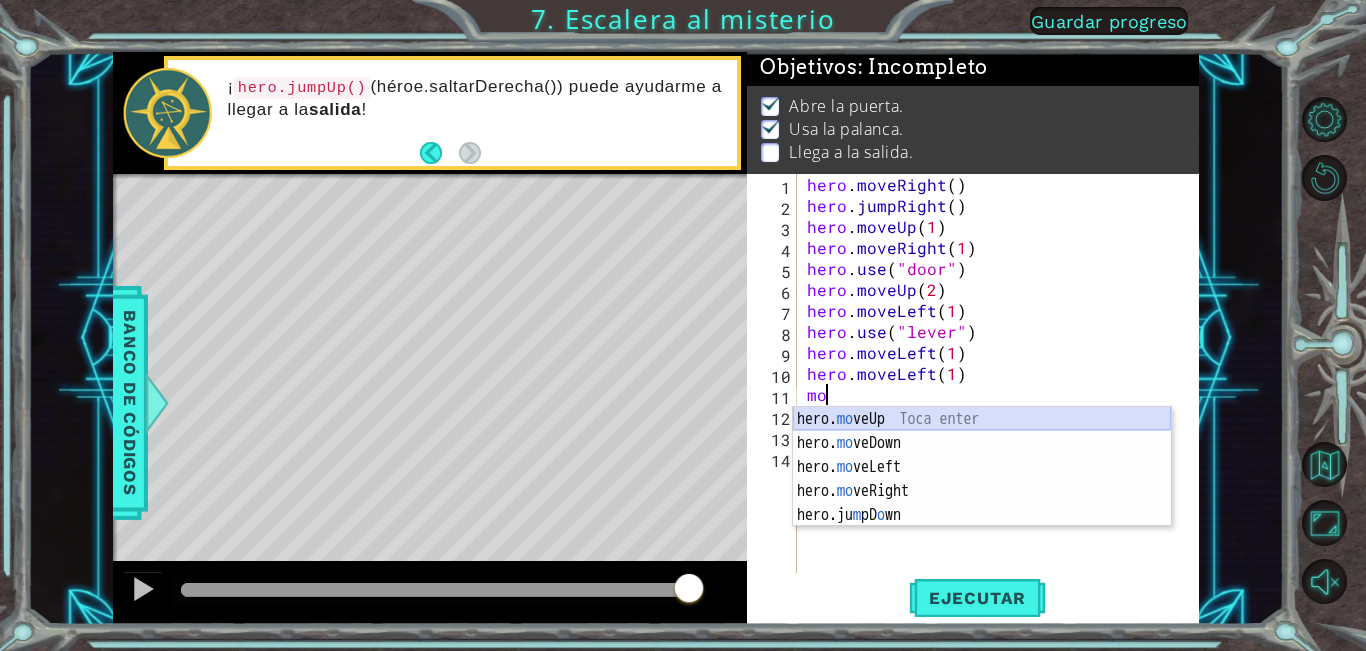 click on "hero. mo veUp Toca enter hero. mo veDown Toca enter hero. mo veLeft Toca enter hero. mo veRight Toca enter hero.ju m pD o wn Toca enter" at bounding box center [982, 491] 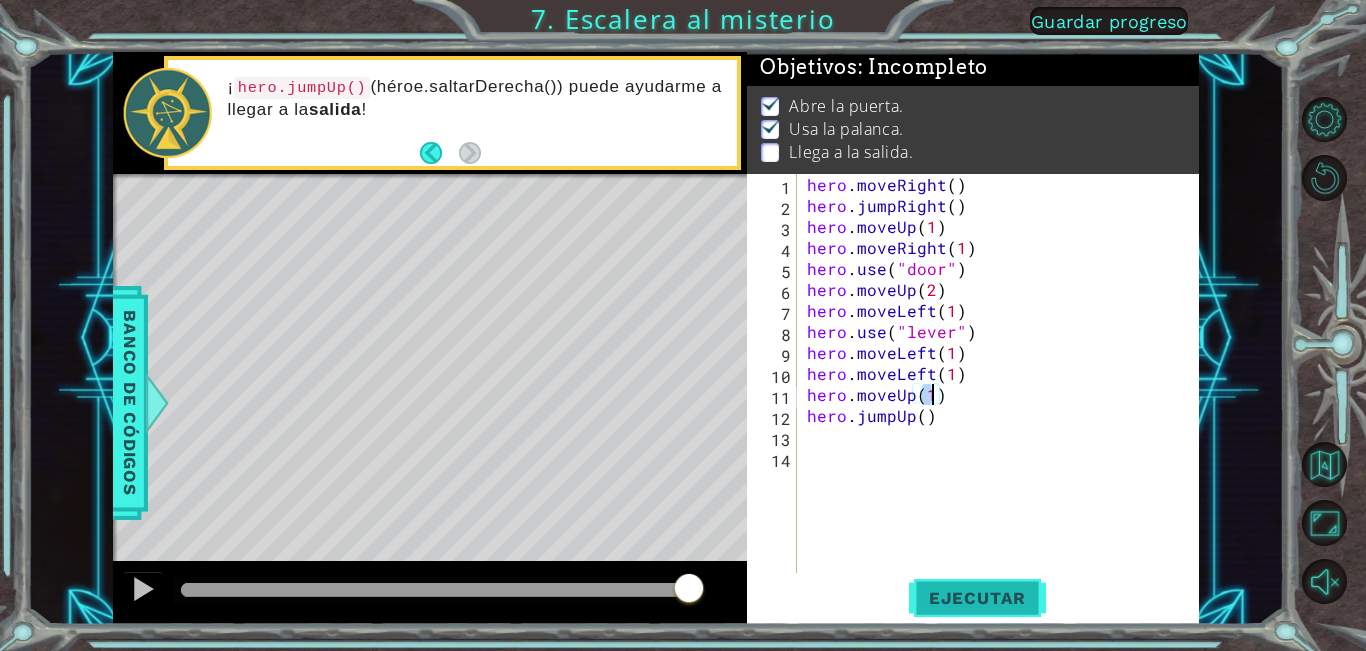 click on "Ejecutar" at bounding box center (977, 598) 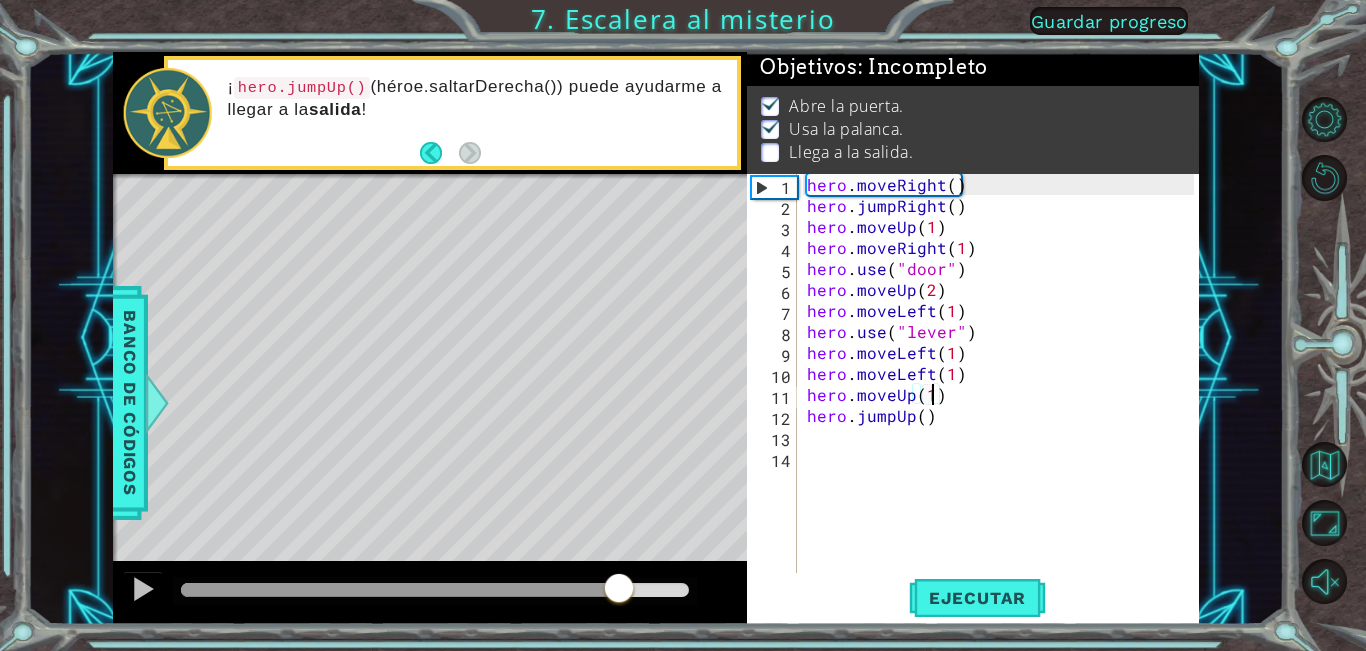 drag, startPoint x: 275, startPoint y: 596, endPoint x: 617, endPoint y: 610, distance: 342.28644 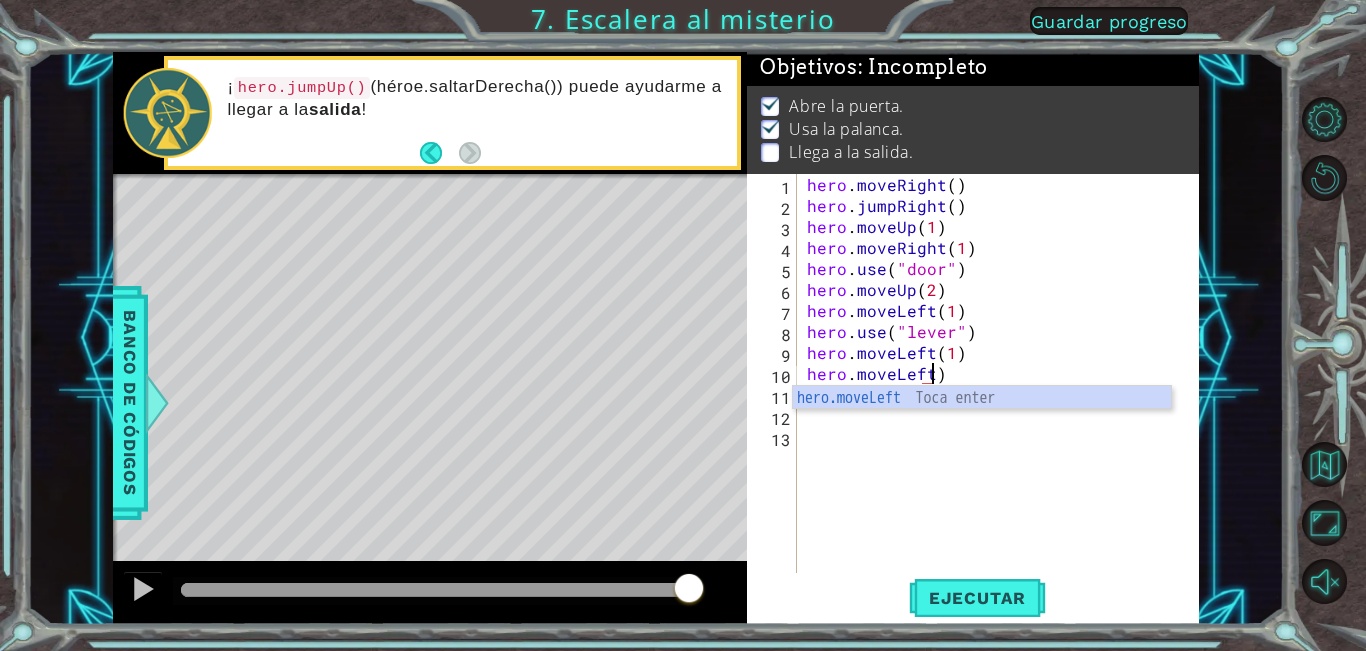 scroll, scrollTop: 0, scrollLeft: 7, axis: horizontal 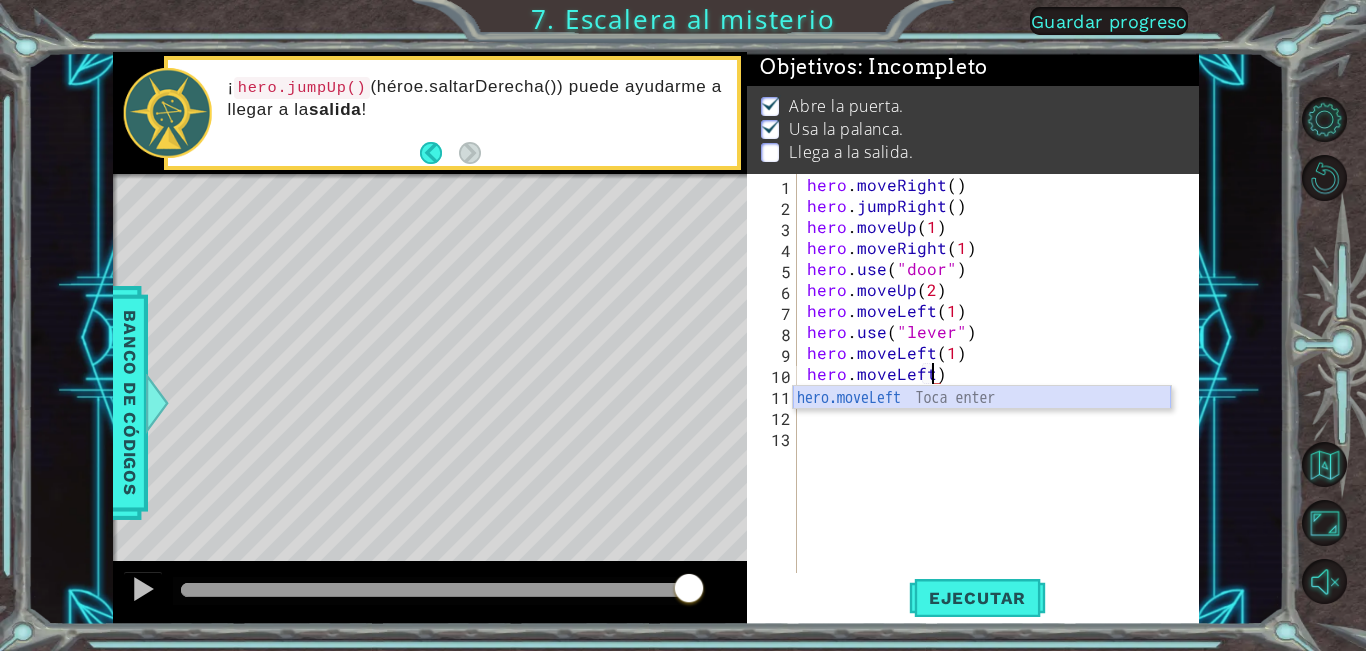 click on "hero.moveLeft Toca enter" at bounding box center [982, 422] 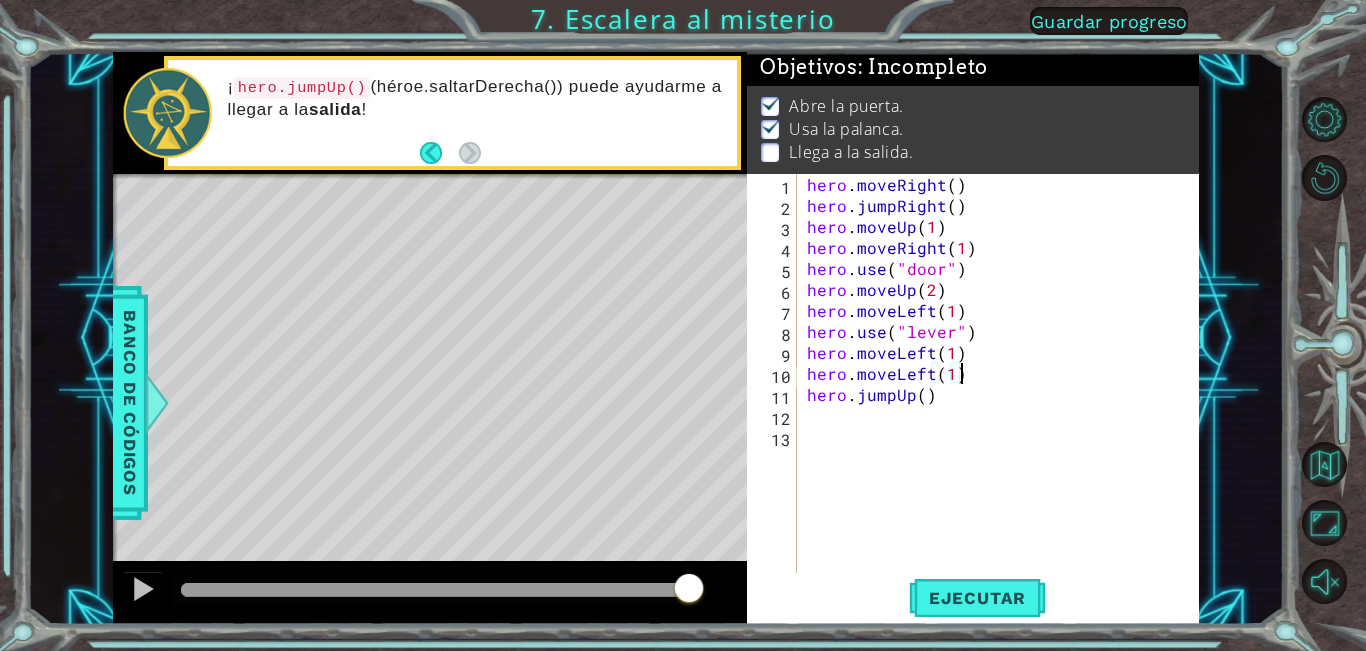 click on "hero . moveRight ( ) hero . jumpRight ( ) hero . moveUp ( 1 ) hero . moveRight ( 1 ) hero . use ( "door" ) hero . moveUp ( 2 ) hero . moveLeft ( 1 ) hero . use ( "lever" ) hero . moveLeft ( 1 ) hero . moveLeft ( 1 ) hero . jumpUp ( )" at bounding box center [1003, 394] 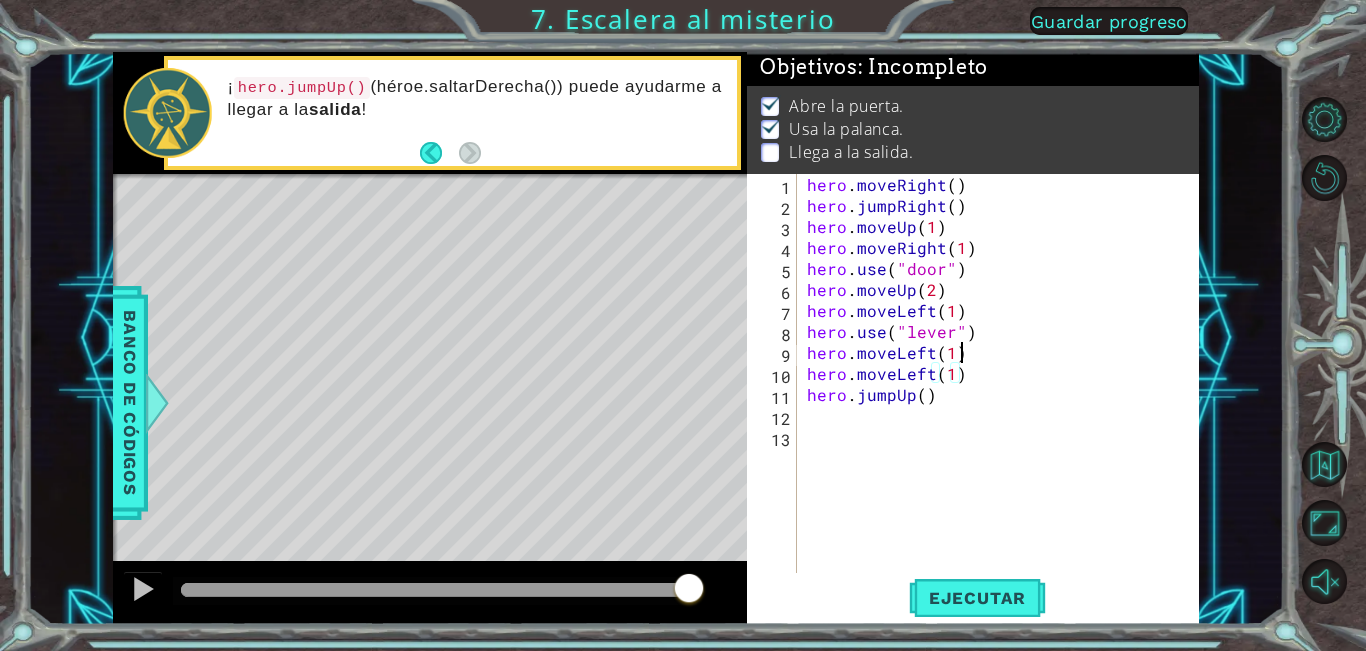 click on "hero . moveRight ( ) hero . jumpRight ( ) hero . moveUp ( 1 ) hero . moveRight ( 1 ) hero . use ( "door" ) hero . moveUp ( 2 ) hero . moveLeft ( 1 ) hero . use ( "lever" ) hero . moveLeft ( 1 ) hero . moveLeft ( 1 ) hero . jumpUp ( )" at bounding box center [1003, 394] 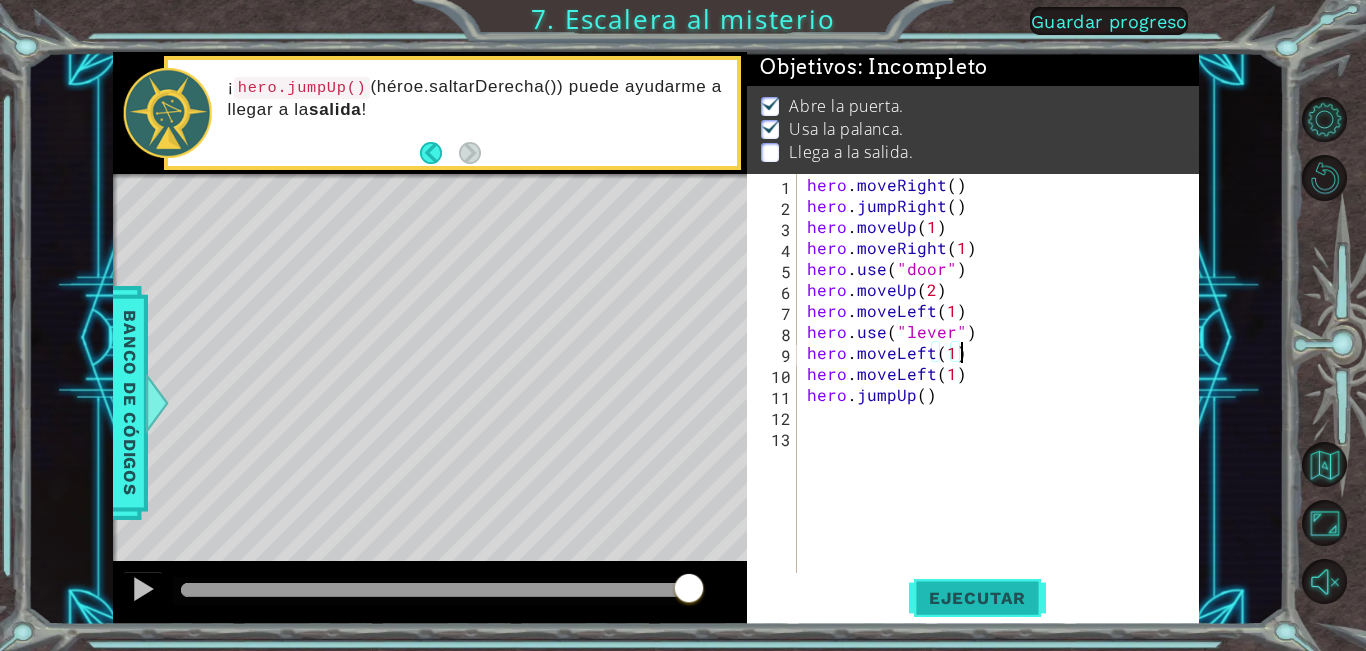 type on "hero.moveLeft(1)" 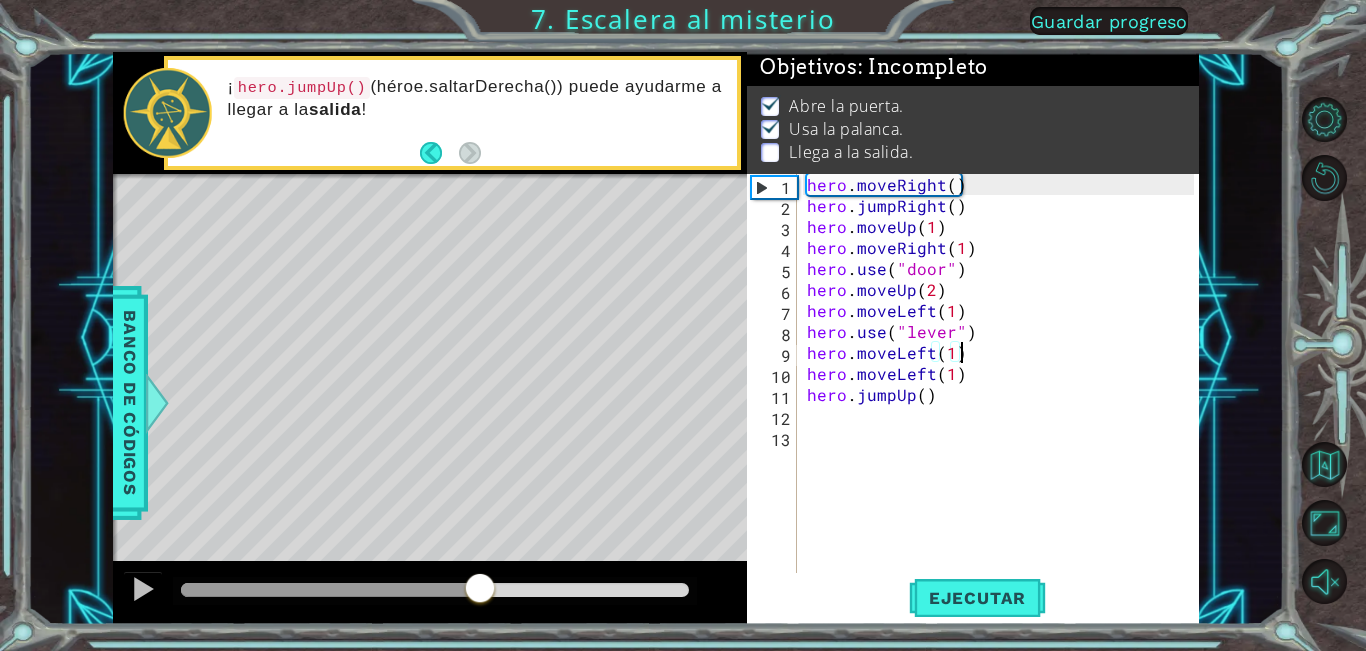 drag, startPoint x: 213, startPoint y: 575, endPoint x: 516, endPoint y: 576, distance: 303.00165 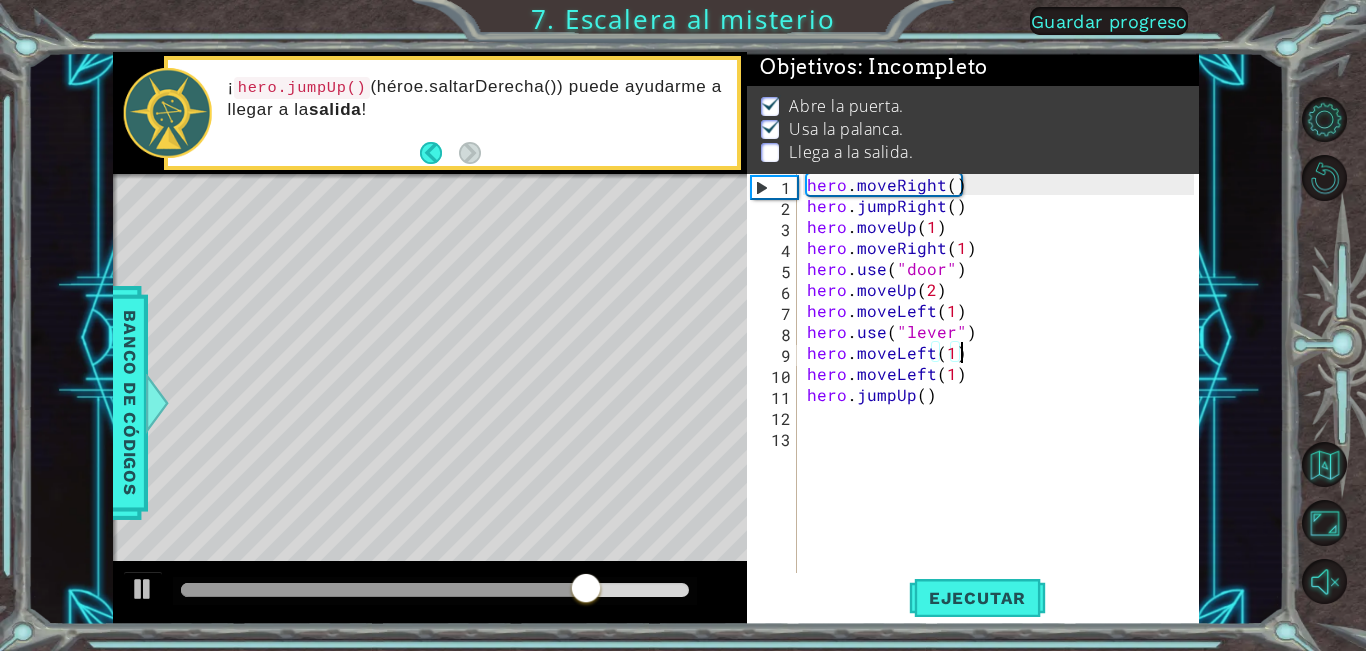 click on "hero . moveRight ( ) hero . jumpRight ( ) hero . moveUp ( 1 ) hero . moveRight ( 1 ) hero . use ( "door" ) hero . moveUp ( 2 ) hero . moveLeft ( 1 ) hero . use ( "lever" ) hero . moveLeft ( 1 ) hero . moveLeft ( 1 ) hero . jumpUp ( )" at bounding box center [1003, 394] 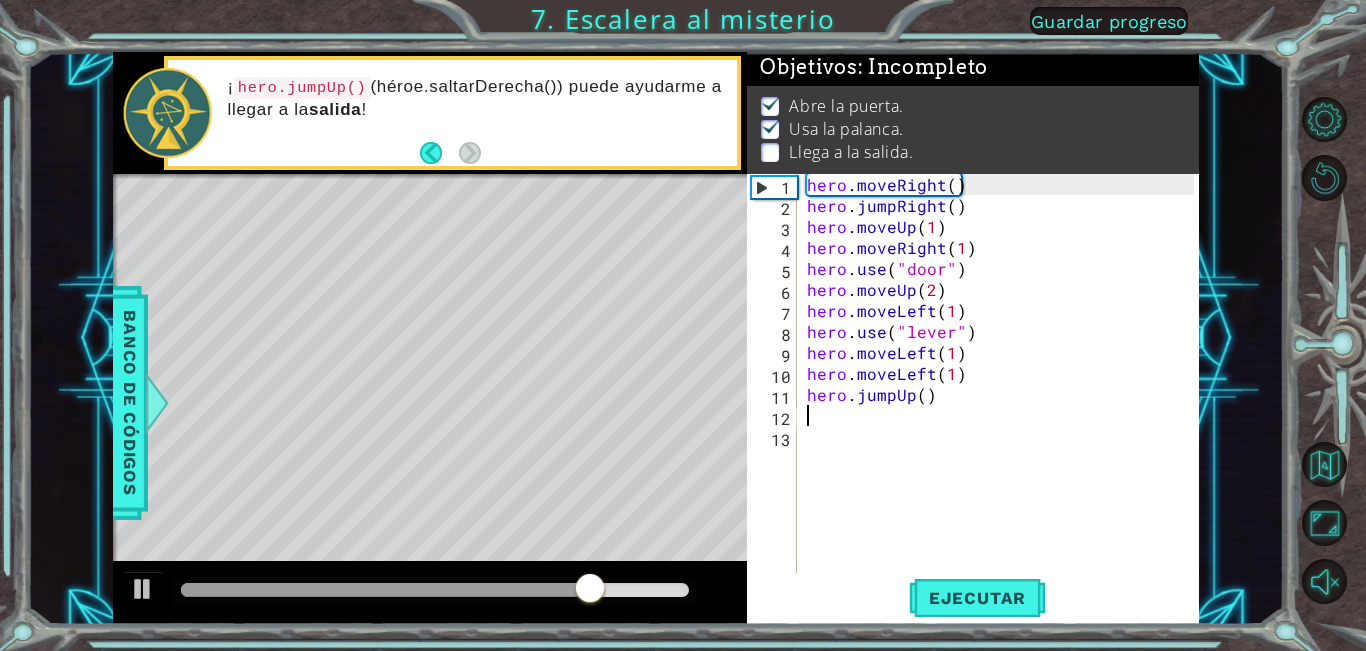 scroll, scrollTop: 0, scrollLeft: 0, axis: both 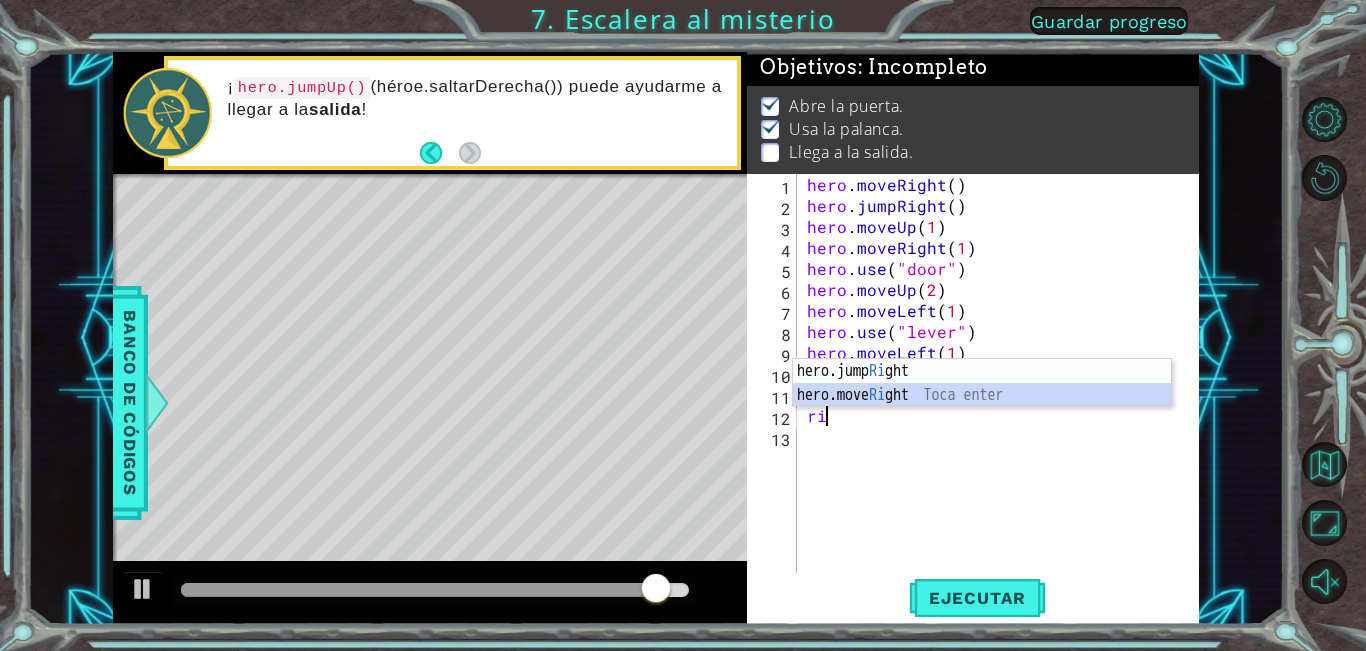 click on "hero.jump Ri ght Toca enter hero.move Ri ght Toca enter" at bounding box center [982, 407] 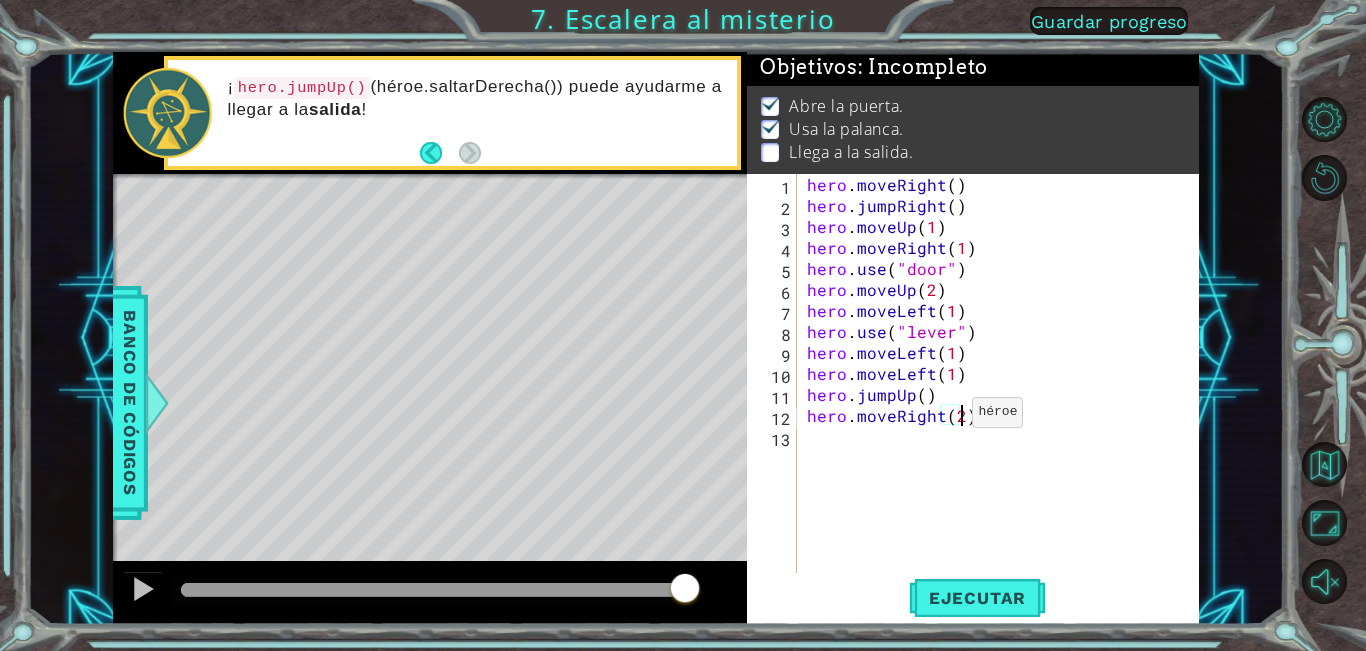scroll, scrollTop: 0, scrollLeft: 9, axis: horizontal 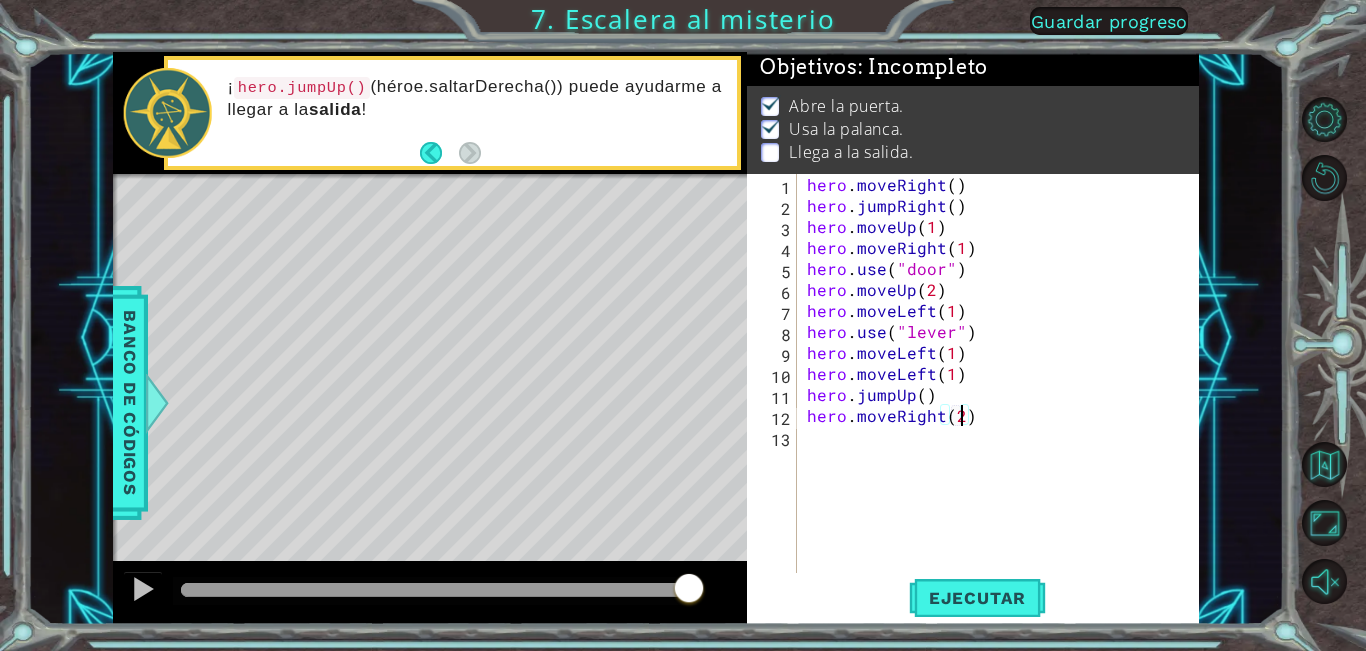 type on "hero.moveRight(2)" 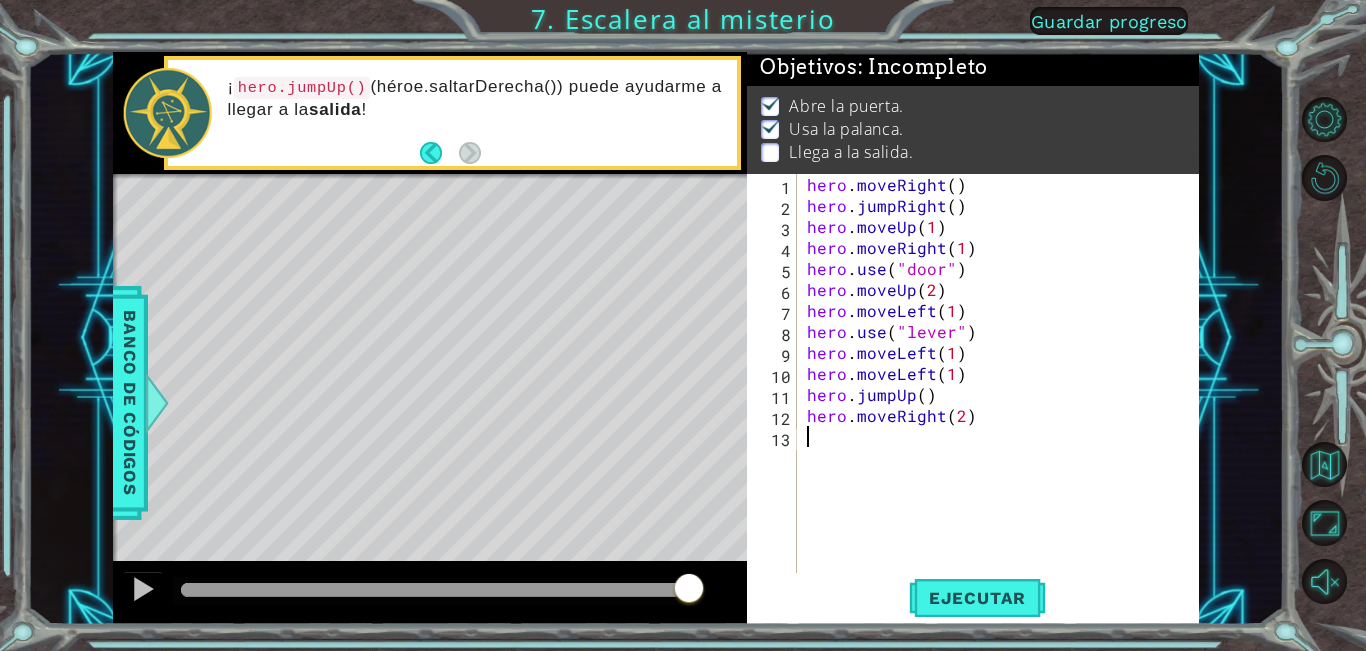 click on "hero . moveRight ( ) hero . jumpRight ( ) hero . moveUp ( 1 ) hero . moveRight ( 1 ) hero . use ( "door" ) hero . moveUp ( 2 ) hero . moveLeft ( 1 ) hero . use ( "lever" ) hero . moveLeft ( 1 ) hero . moveLeft ( 1 ) hero . jumpUp ( ) hero . moveRight ( 2 )" at bounding box center [1003, 394] 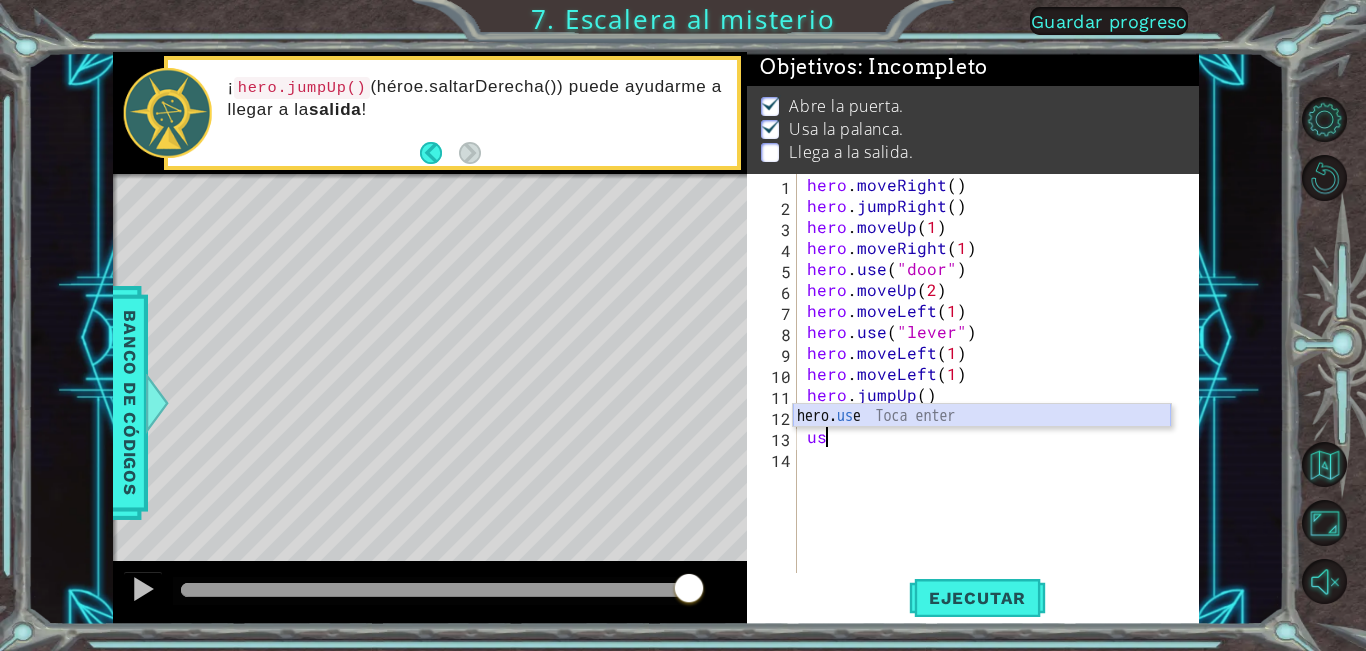 click on "hero. us e Toca enter" at bounding box center [982, 440] 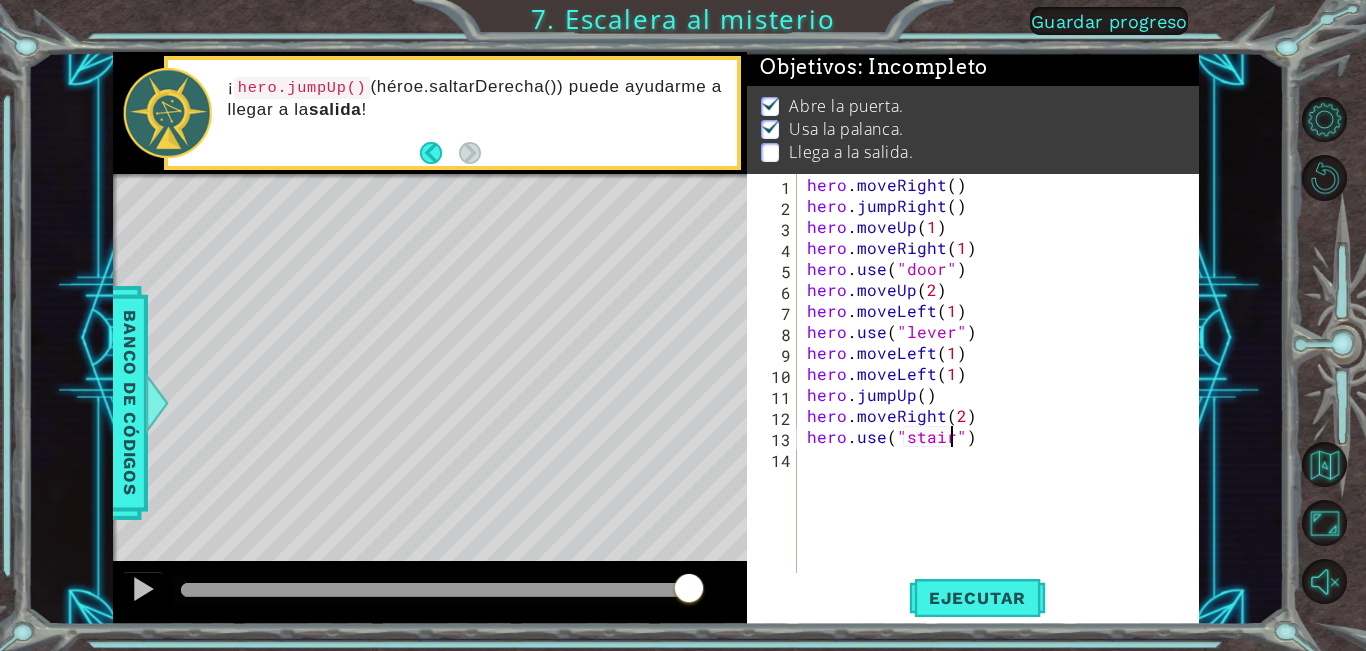 scroll, scrollTop: 0, scrollLeft: 10, axis: horizontal 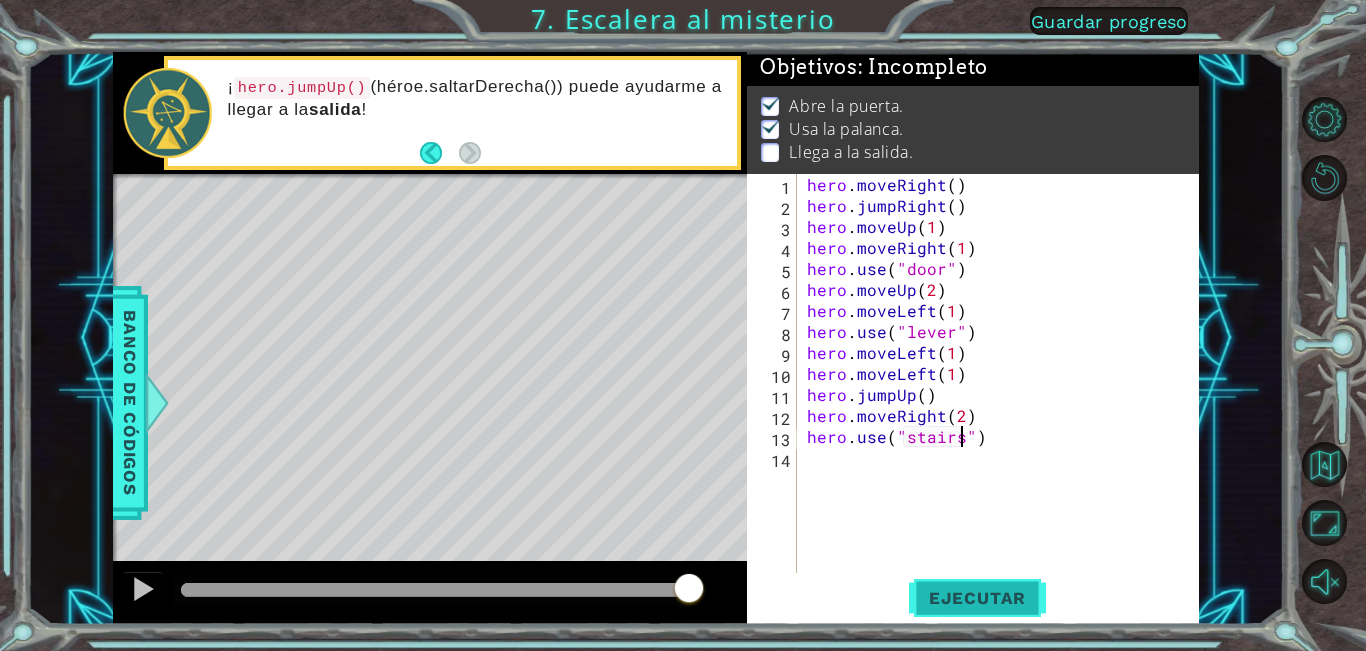 type on "hero.use("stairs")" 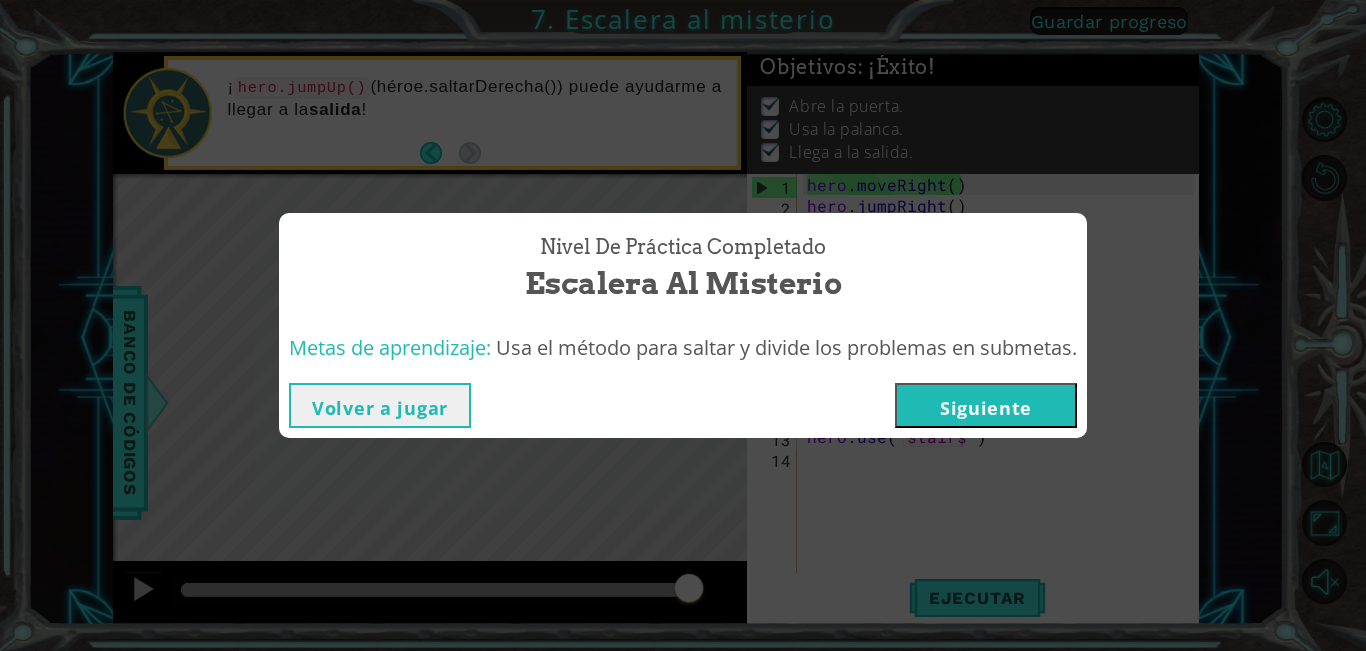 drag, startPoint x: 314, startPoint y: 584, endPoint x: 764, endPoint y: 565, distance: 450.40094 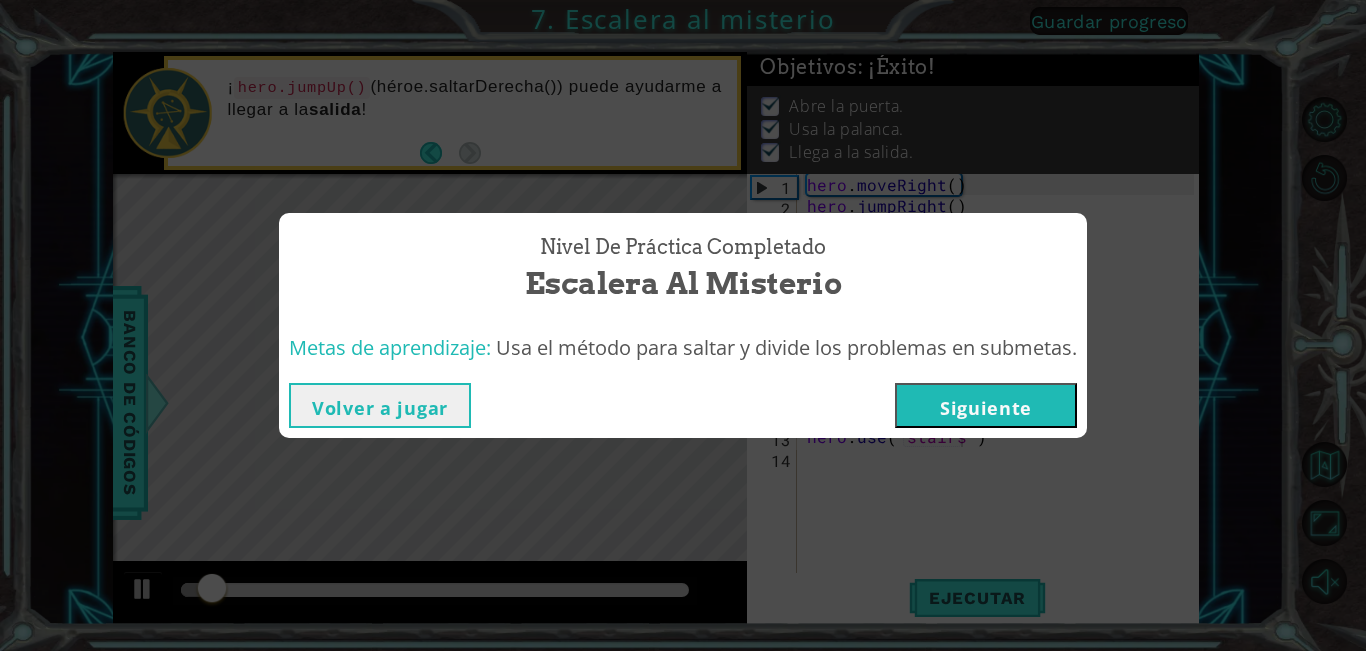 click on "Siguiente" at bounding box center (986, 405) 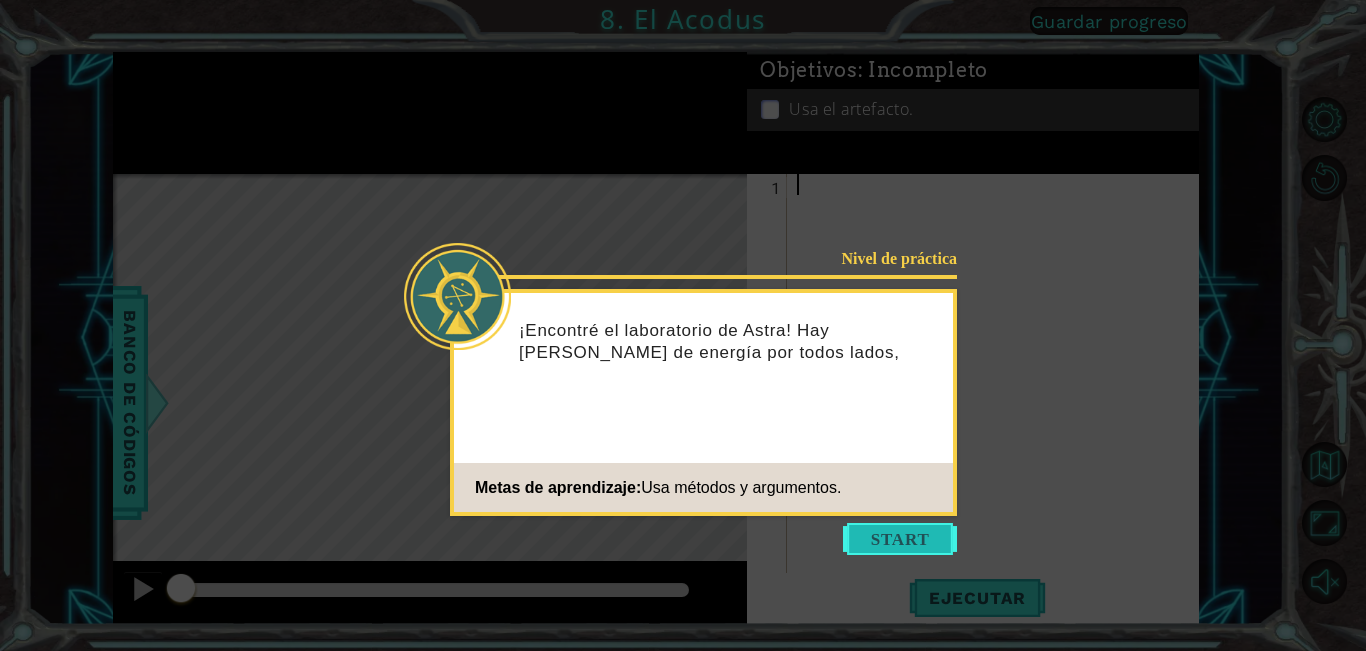 click at bounding box center (900, 539) 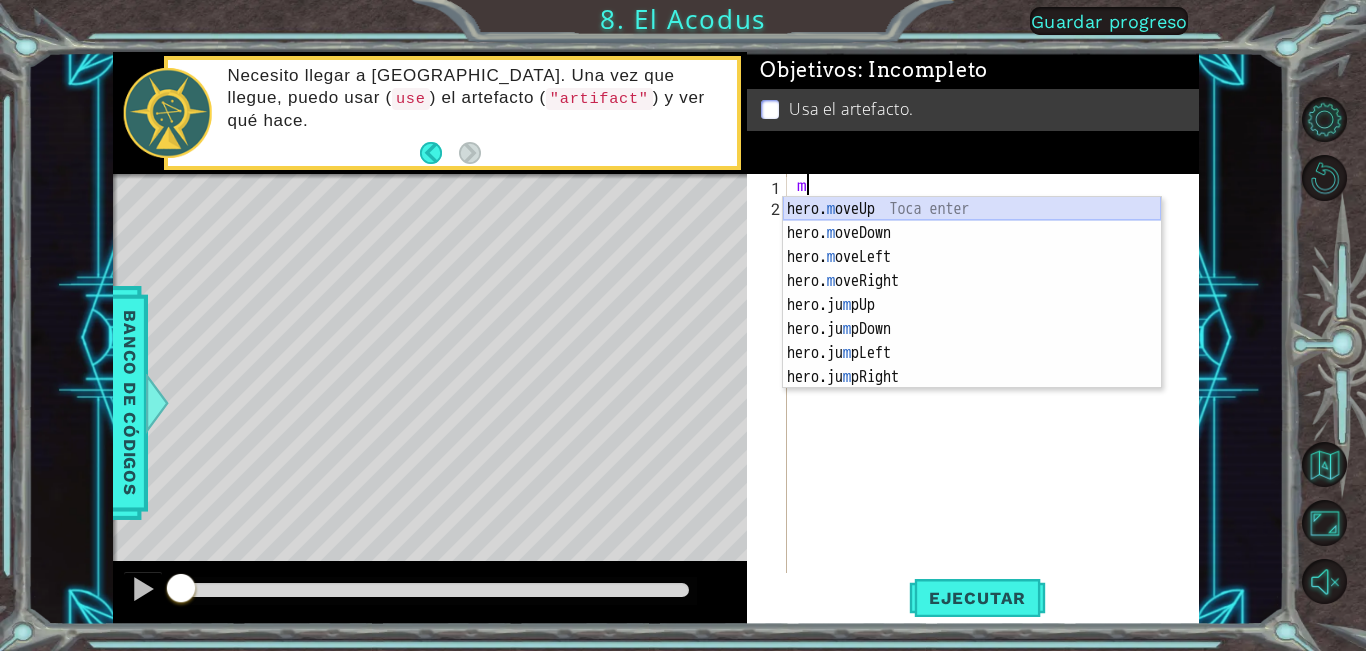 click on "hero. m oveUp Toca enter hero. m oveDown Toca enter hero. m oveLeft Toca enter hero. m oveRight Toca enter hero.ju m pUp Toca enter hero.ju m pDown Toca enter hero.ju m pLeft Toca enter hero.ju m pRight Toca enter" at bounding box center [972, 317] 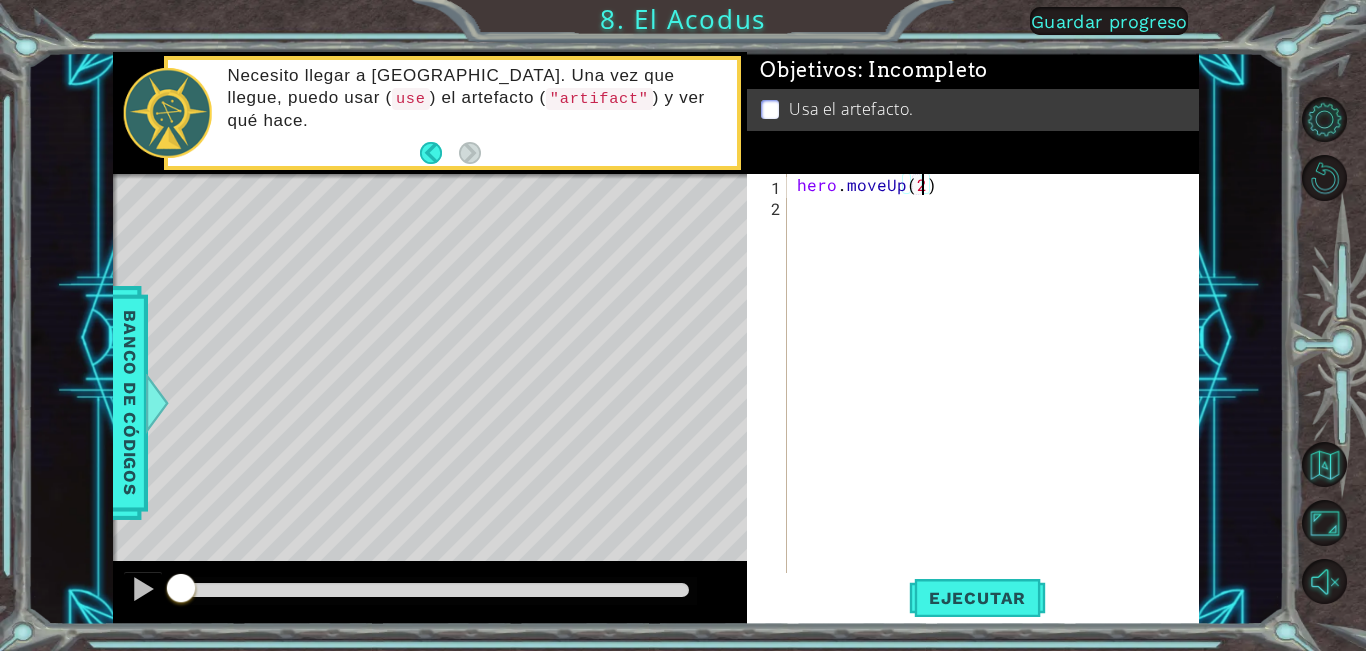 scroll, scrollTop: 0, scrollLeft: 7, axis: horizontal 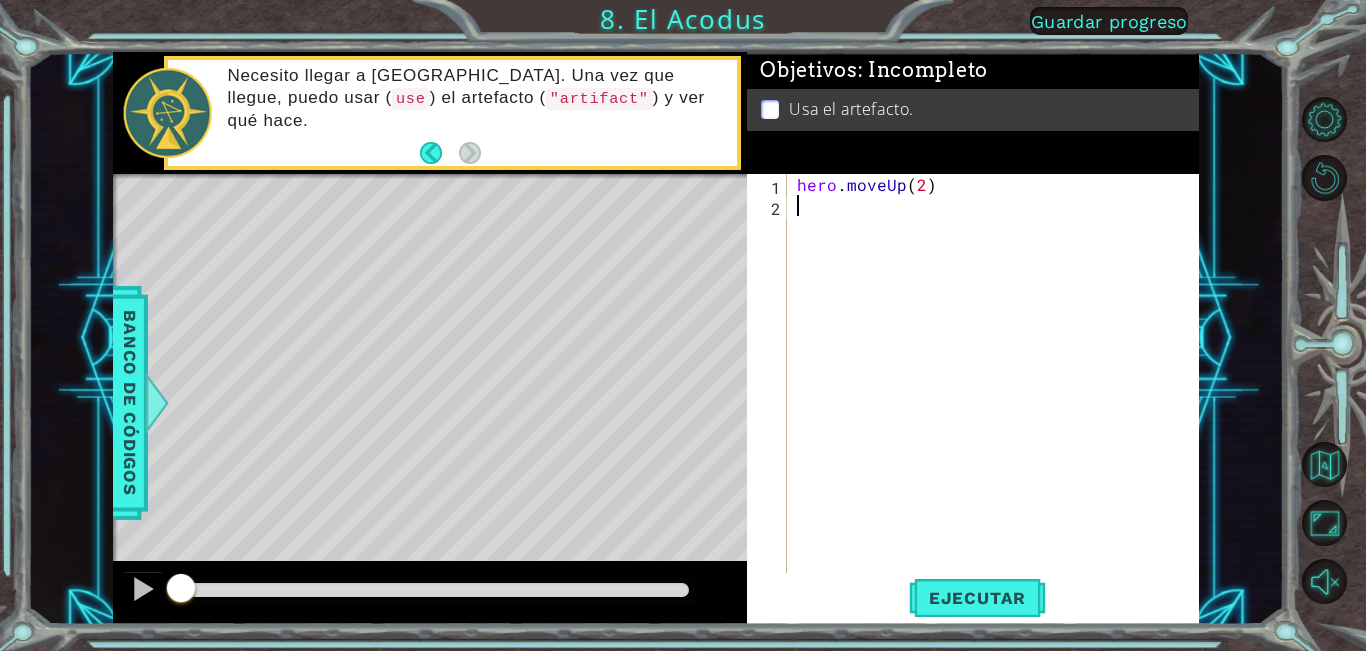 click on "hero . moveUp ( 2 )" at bounding box center (998, 394) 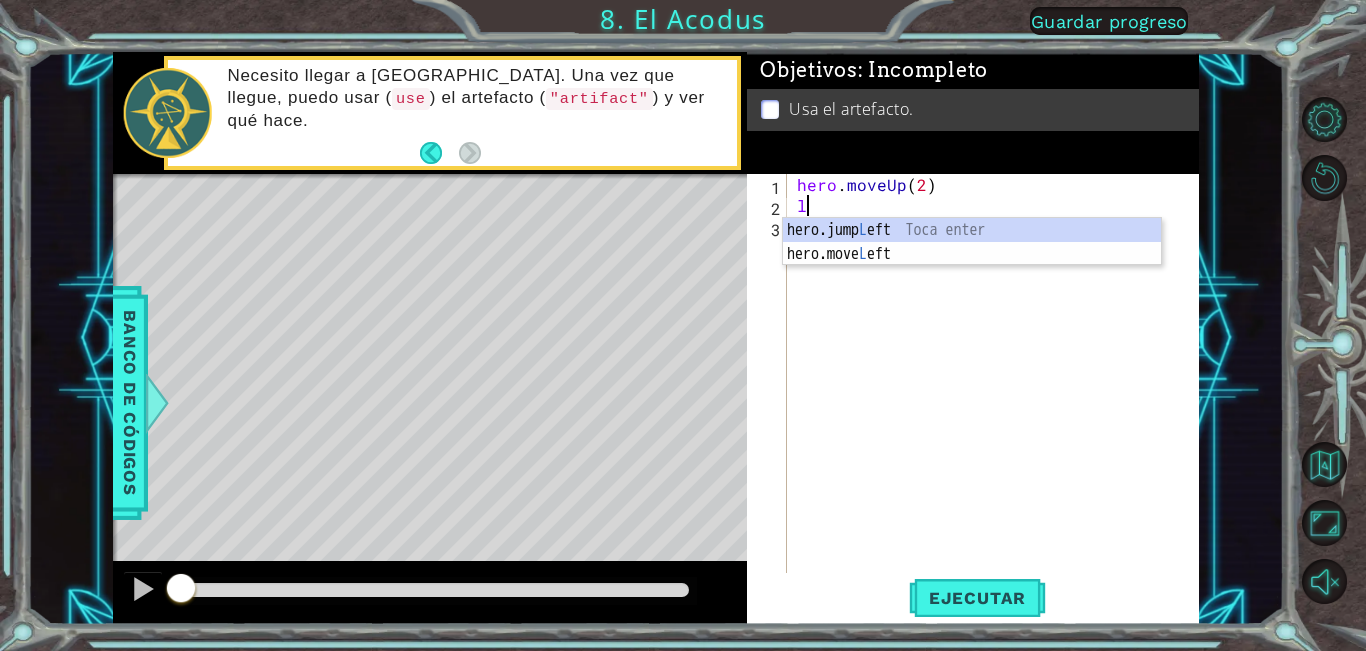 type on "l" 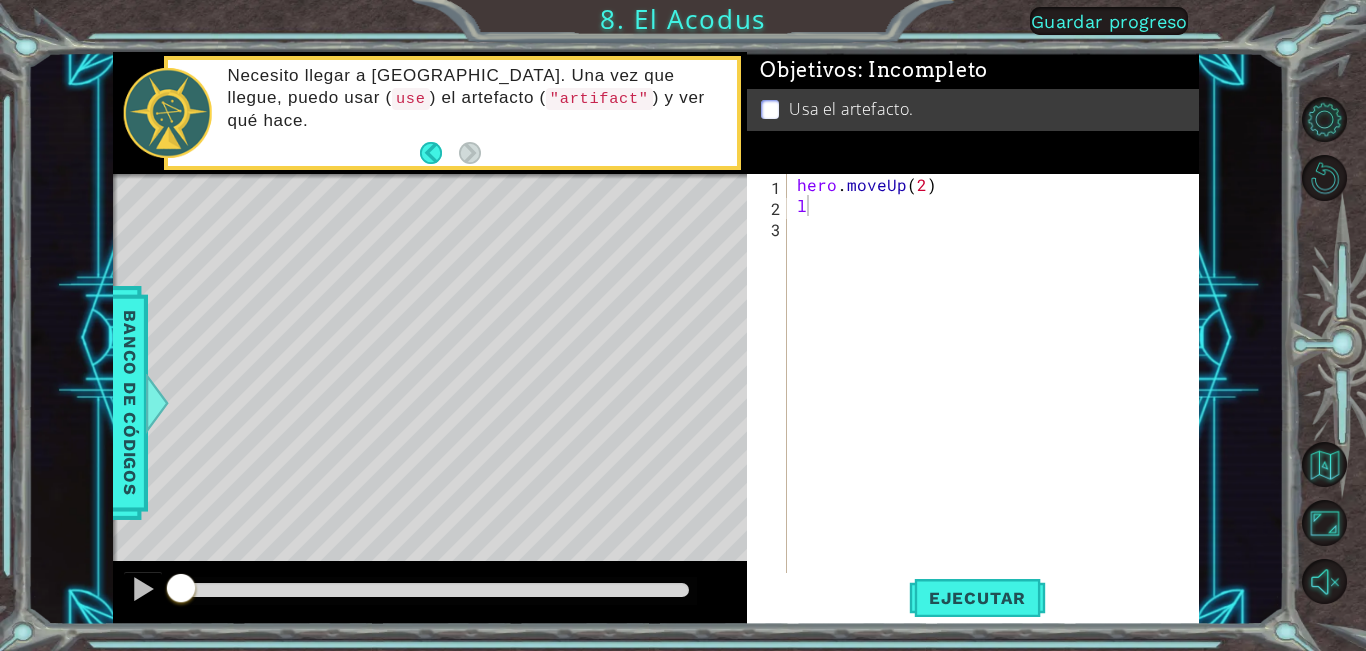 click on "1     הההההההההההההההההההההההההההההההההההההההההההההההההההההההההההההההההההההההההההההההההההההההההההההההההההההההההההההההההההההההההההההההההההההההההההההההההההההההההההההההההההההההההההההההההההההההההההההההההההההההההההההההההההההההההההההההההההההההההההההההההההההההההההההההה XXXXXXXXXXXXXXXXXXXXXXXXXXXXXXXXXXXXXXXXXXXXXXXXXXXXXXXXXXXXXXXXXXXXXXXXXXXXXXXXXXXXXXXXXXXXXXXXXXXXXXXXXXXXXXXXXXXXXXXXXXXXXXXXXXXXXXXXXXXXXXXXXXXXXXXXXXXXXXXXXXXXXXXXXXXXXXXXXXXXXXXXXXXXXXXXXXXXXXXXXXXXXXXXXXXXXXXXXXXXXXXXXXXXXXXXXXXXXXXXXXXXXXXXXXXXXXXX Solución × Objetivos : Incompleto       Usa el artefacto.
l 1 2 3 hero . moveUp ( 2 ) l     Código [PERSON_NAME] Ejecutar Statement   /  Call   /  héroe methods   hero     moveDown(steps) moveUp(steps) moveLeft(steps) moveRight(steps)" at bounding box center (683, 325) 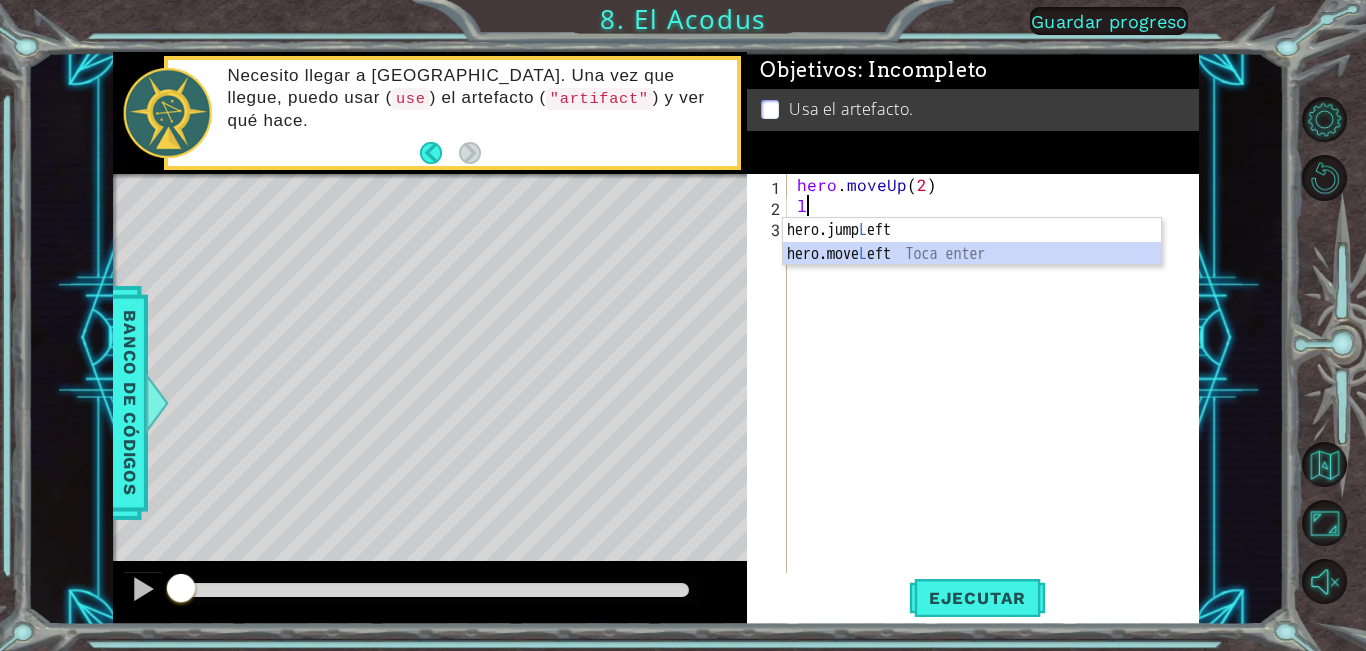 click on "hero.jump L eft Toca enter hero.move L eft Toca enter" at bounding box center (972, 266) 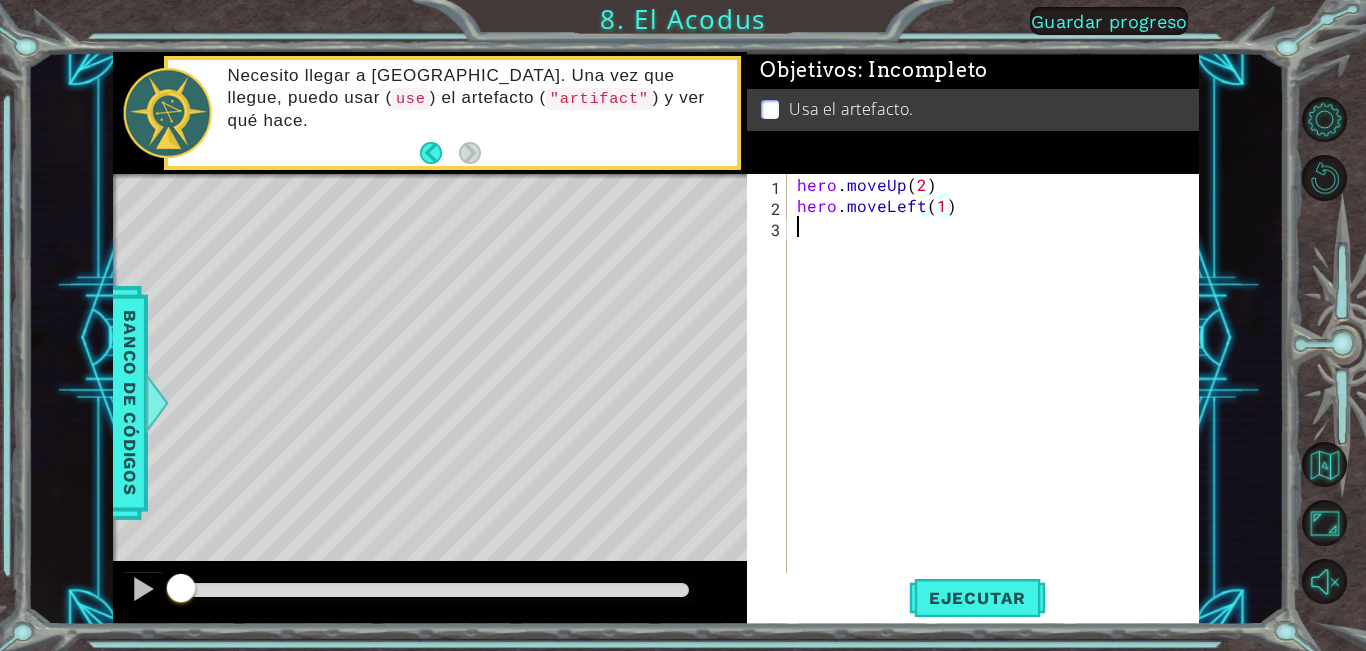 click on "hero . moveUp ( 2 ) hero . moveLeft ( 1 )" at bounding box center (998, 394) 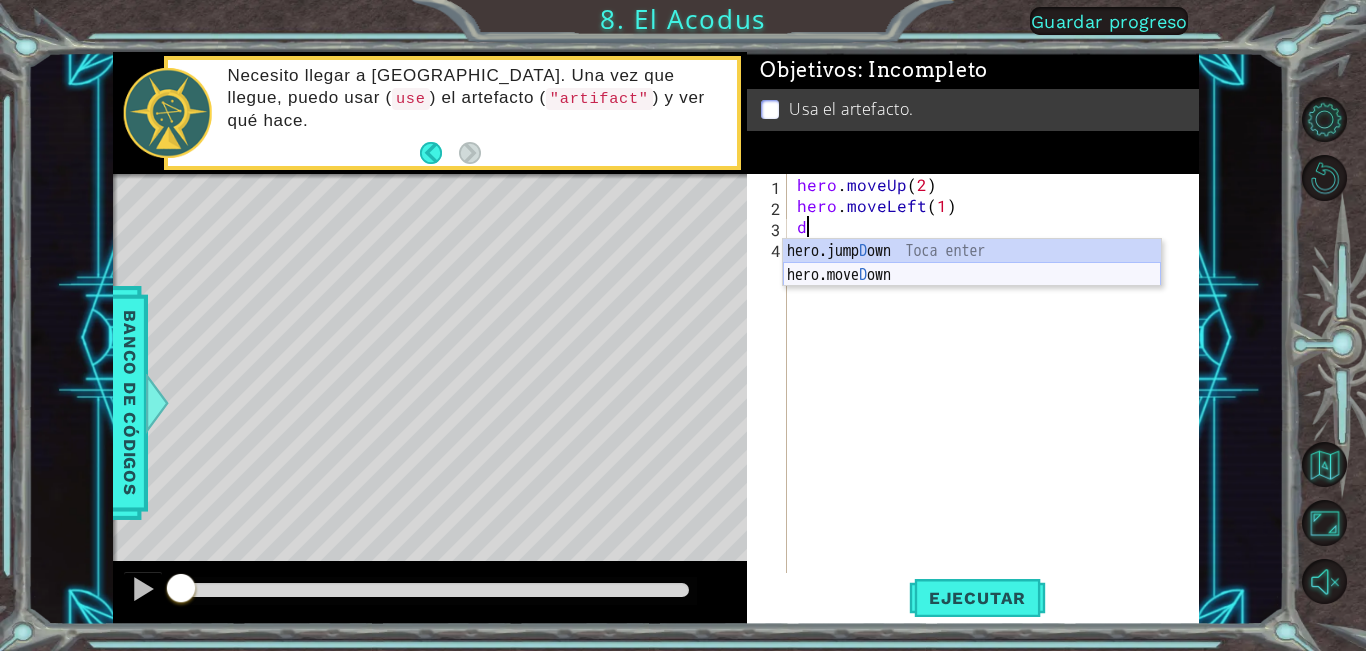click on "hero.jump D own Toca enter hero.[PERSON_NAME] own Toca enter" at bounding box center (972, 287) 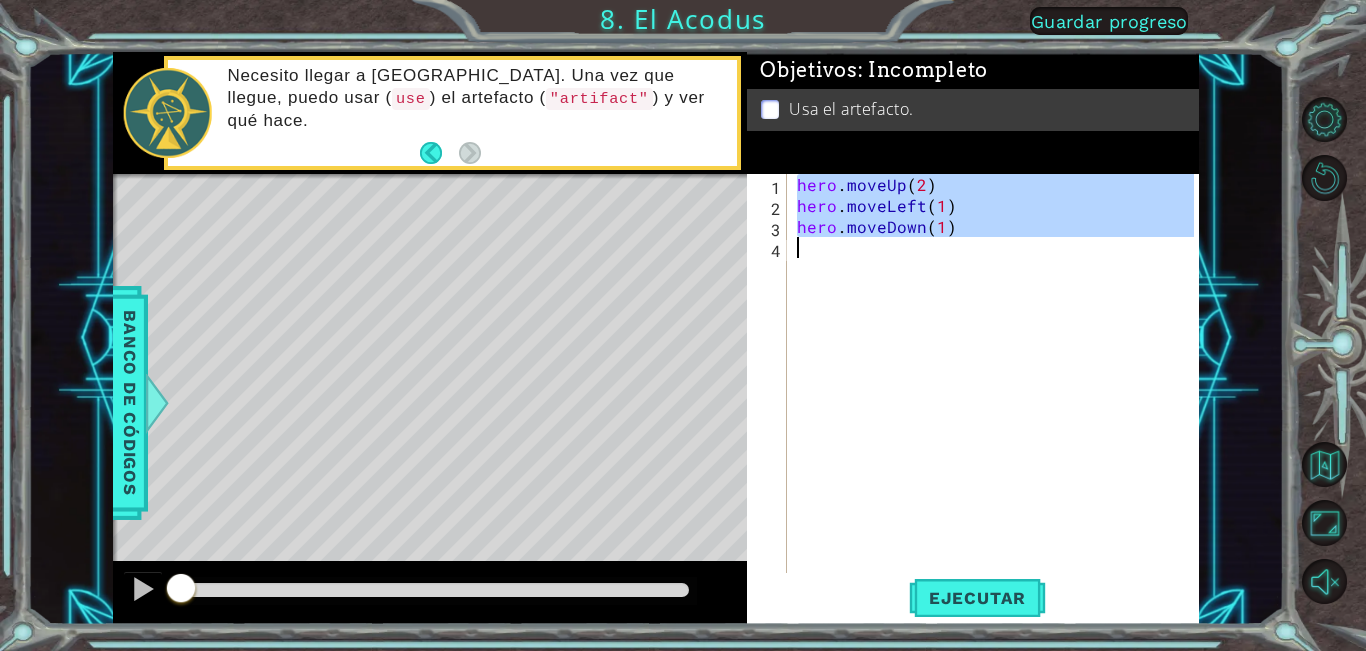 click on "hero . moveUp ( 2 ) hero . moveLeft ( 1 ) hero . moveDown ( 1 )" at bounding box center [998, 394] 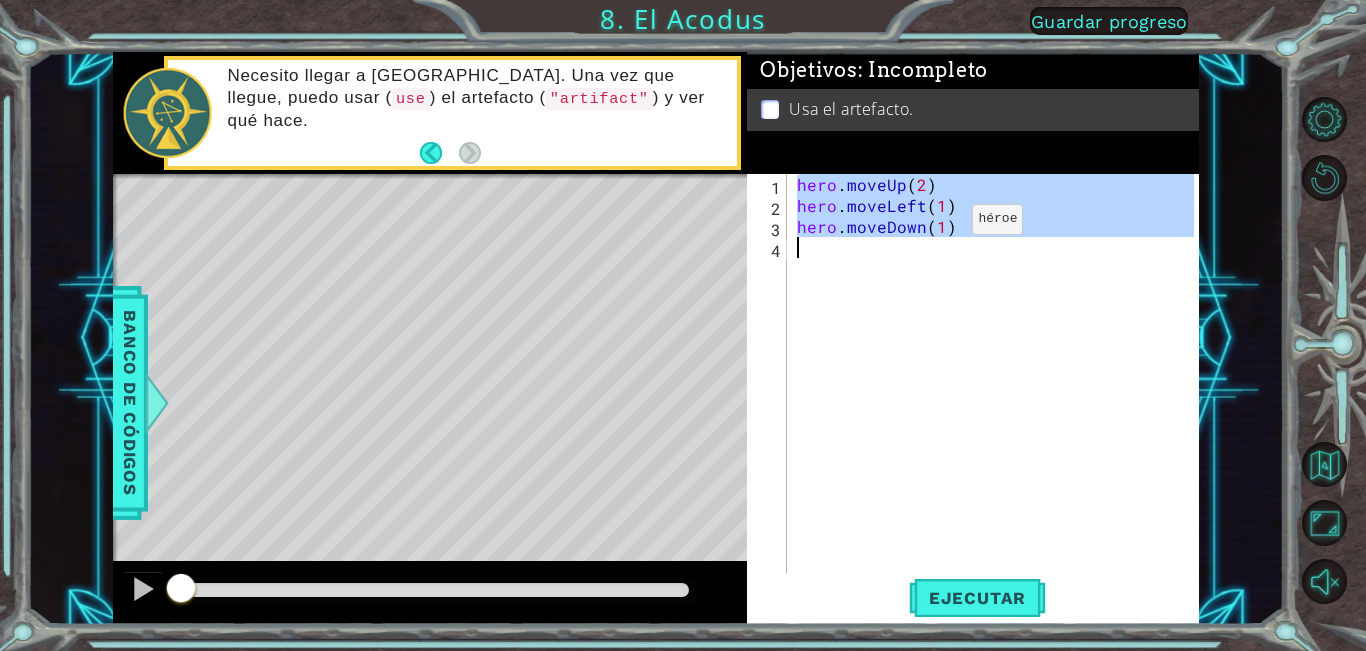 click on "hero . moveUp ( 2 ) hero . moveLeft ( 1 ) hero . moveDown ( 1 )" at bounding box center [993, 373] 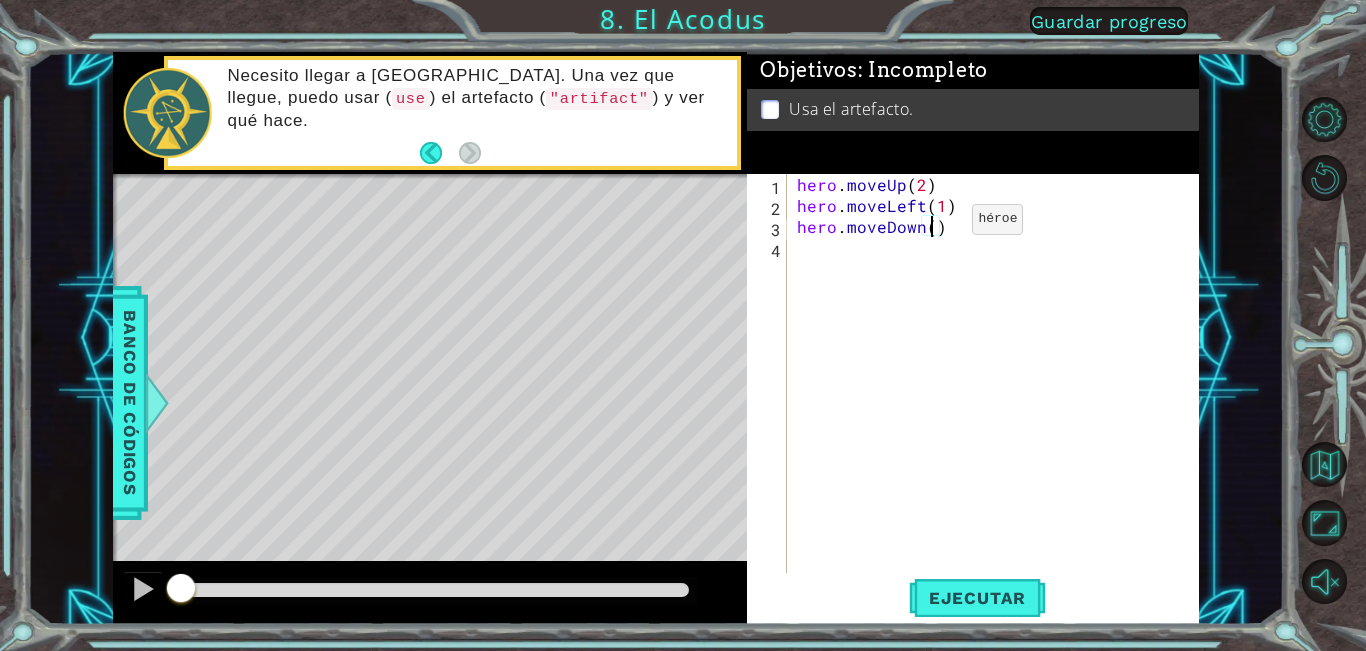 type on "hero.moveDown(2)" 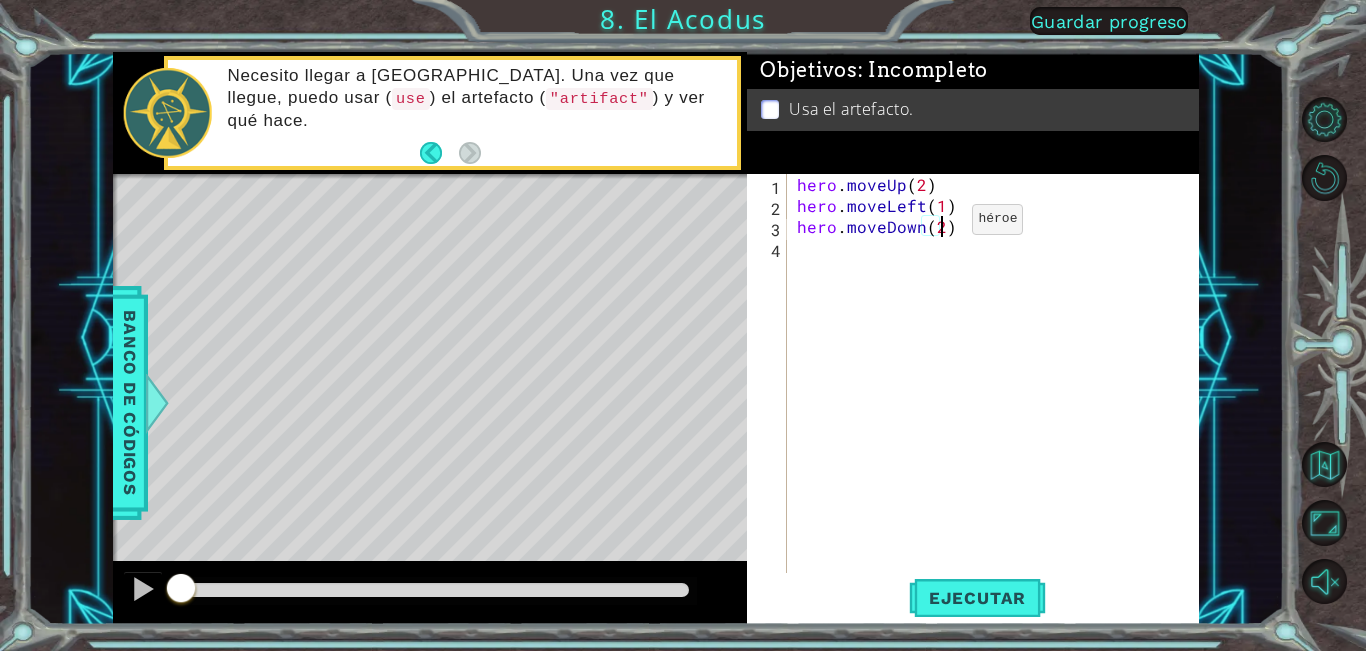 scroll, scrollTop: 0, scrollLeft: 9, axis: horizontal 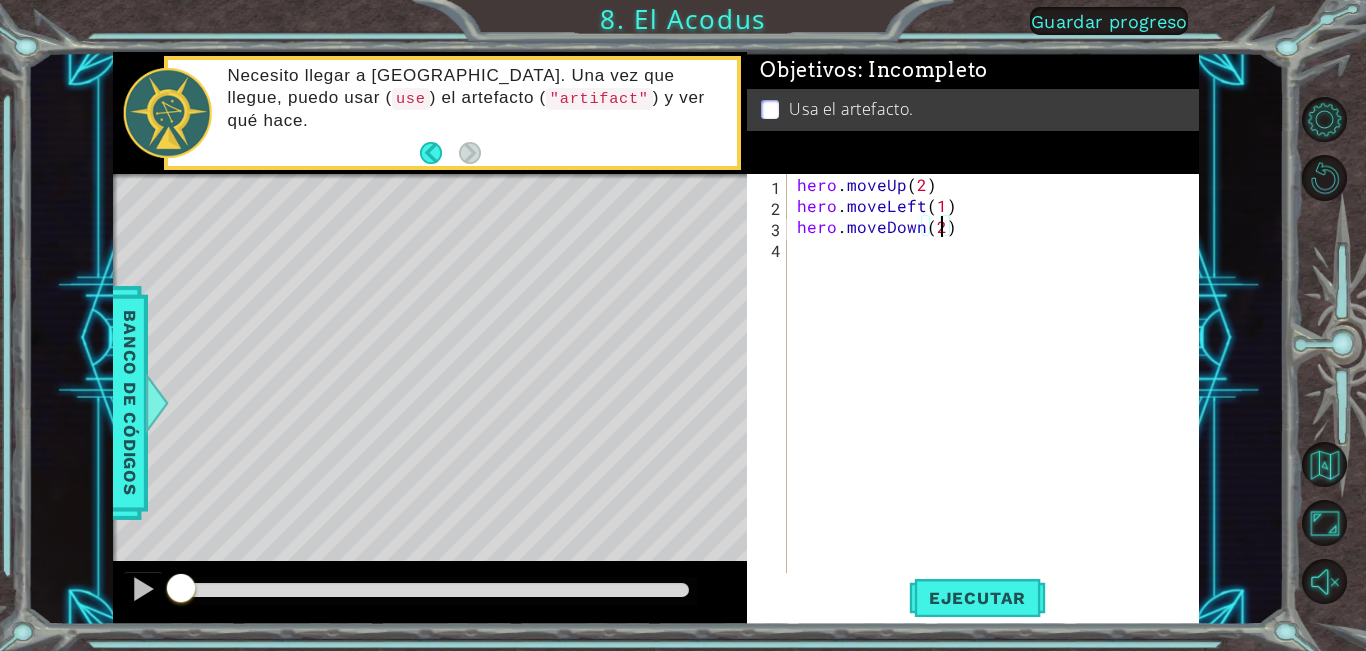 click on "hero . moveUp ( 2 ) hero . moveLeft ( 1 ) hero . moveDown ( 2 )" at bounding box center [998, 394] 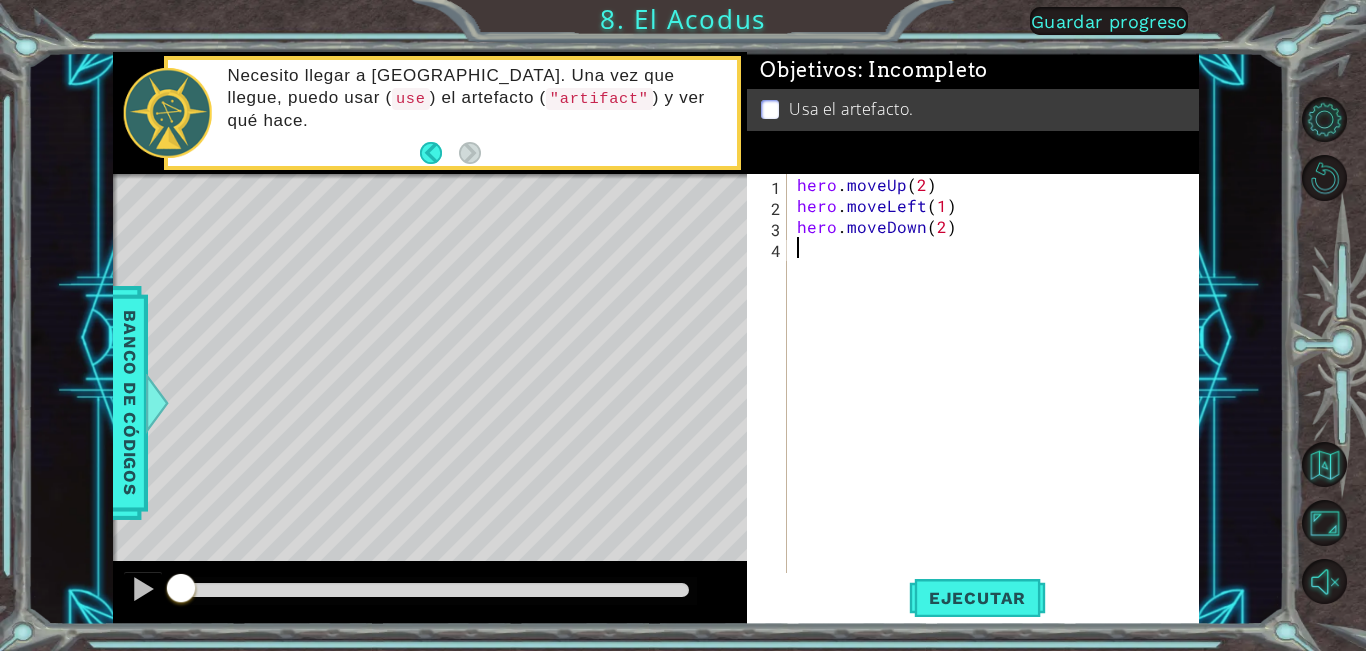scroll, scrollTop: 0, scrollLeft: 0, axis: both 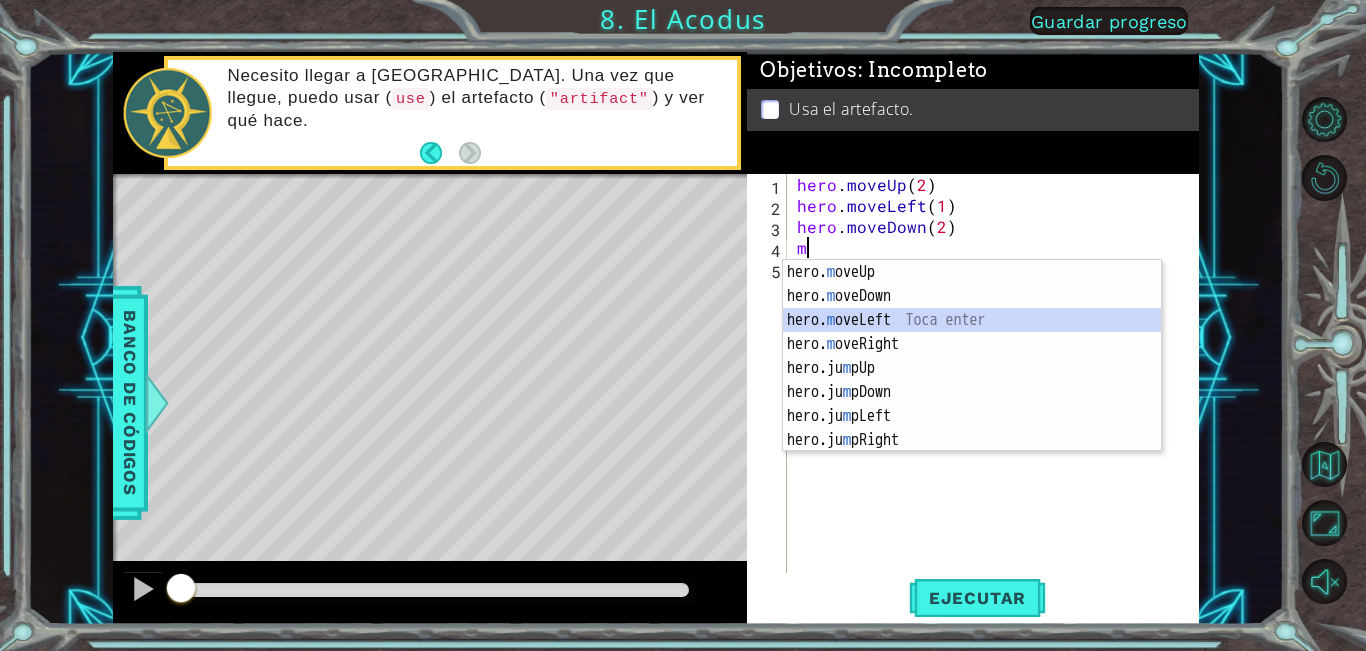 click on "hero. m oveUp Toca enter hero. m oveDown Toca enter hero. m oveLeft Toca enter hero. m oveRight Toca enter hero.ju m pUp Toca enter hero.ju m pDown Toca enter hero.ju m pLeft Toca enter hero.ju m pRight Toca enter" at bounding box center [972, 380] 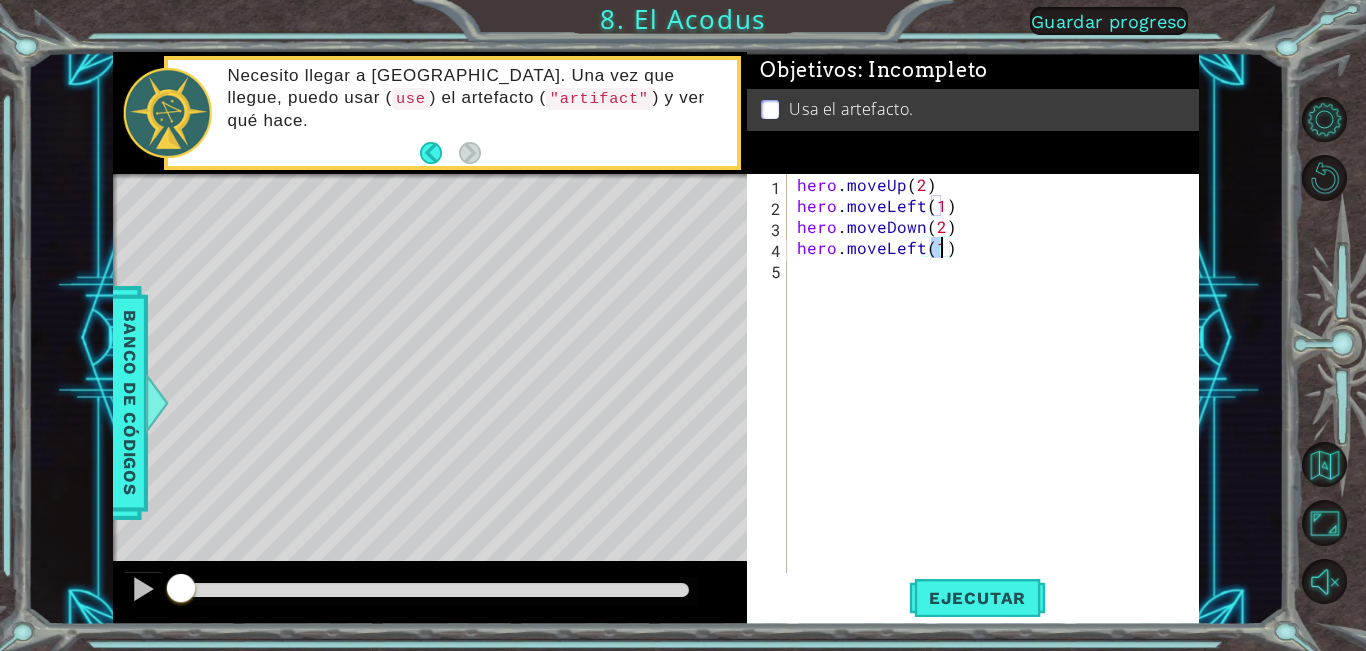 click on "hero . moveUp ( 2 ) hero . moveLeft ( 1 ) hero . moveDown ( 2 ) hero . moveLeft ( 1 )" at bounding box center (998, 394) 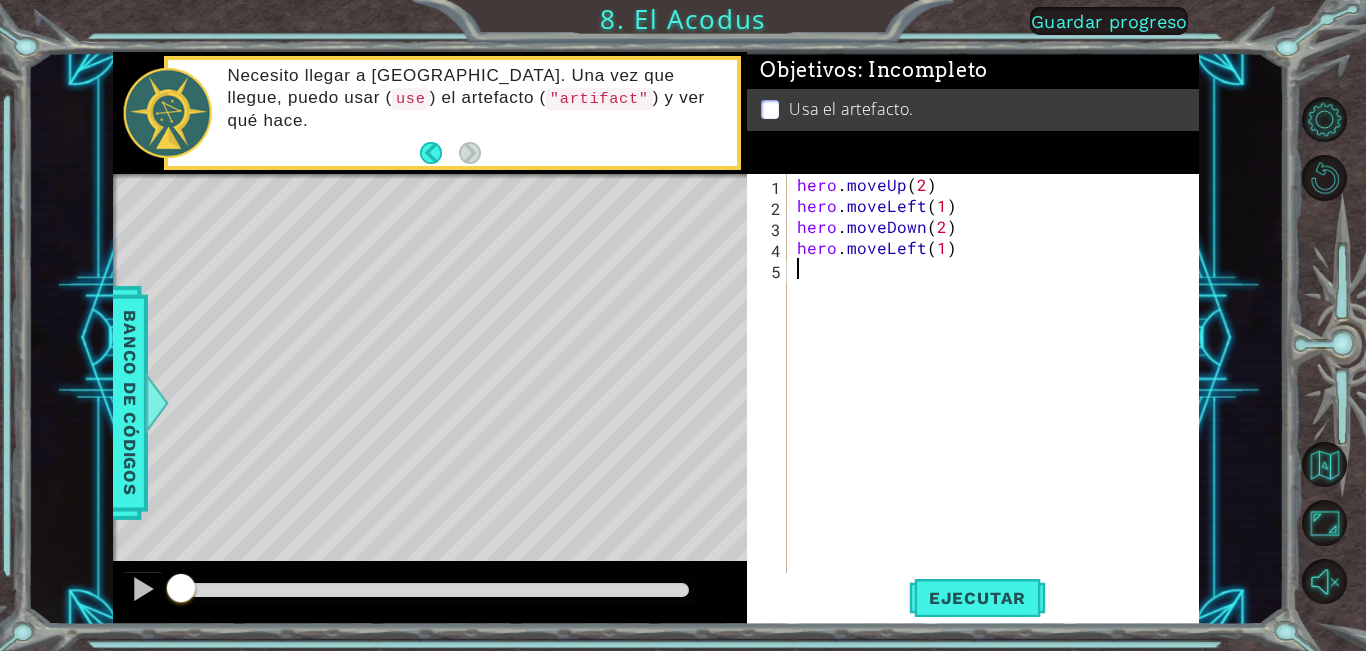 type on "j" 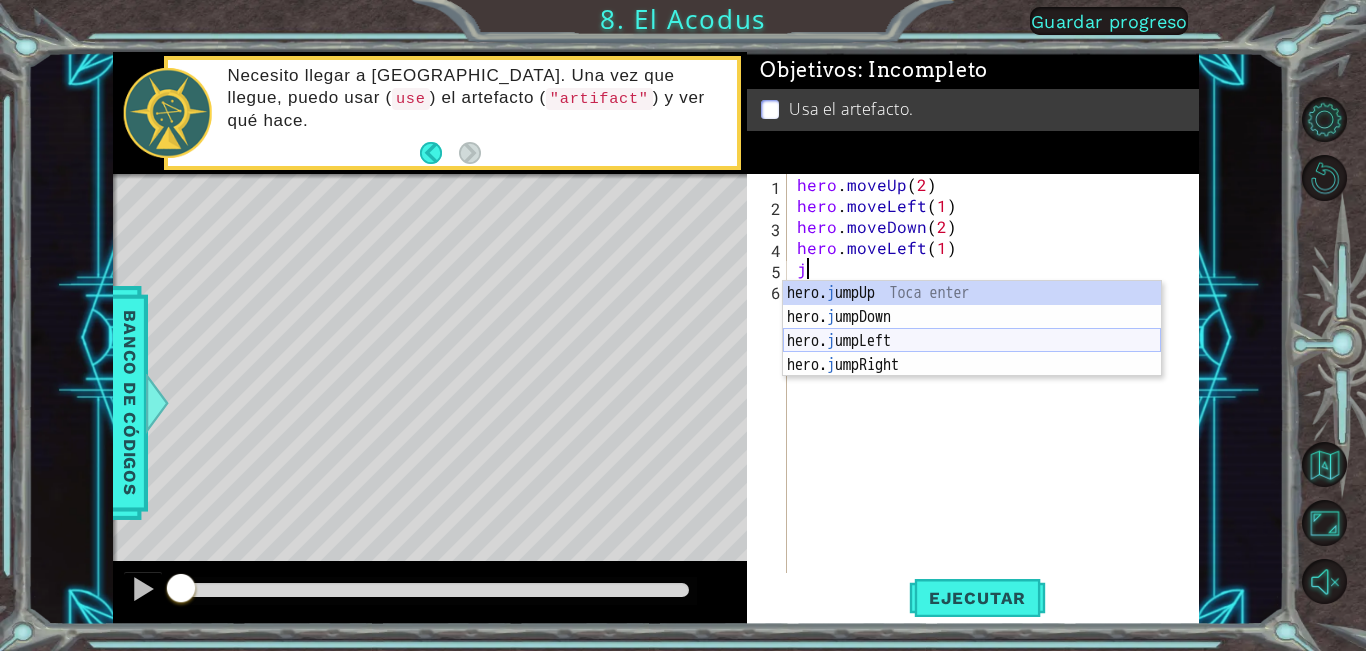 click on "hero. j umpUp Toca enter hero. j umpDown Toca enter hero. j umpLeft Toca enter hero. j umpRight Toca enter" at bounding box center (972, 353) 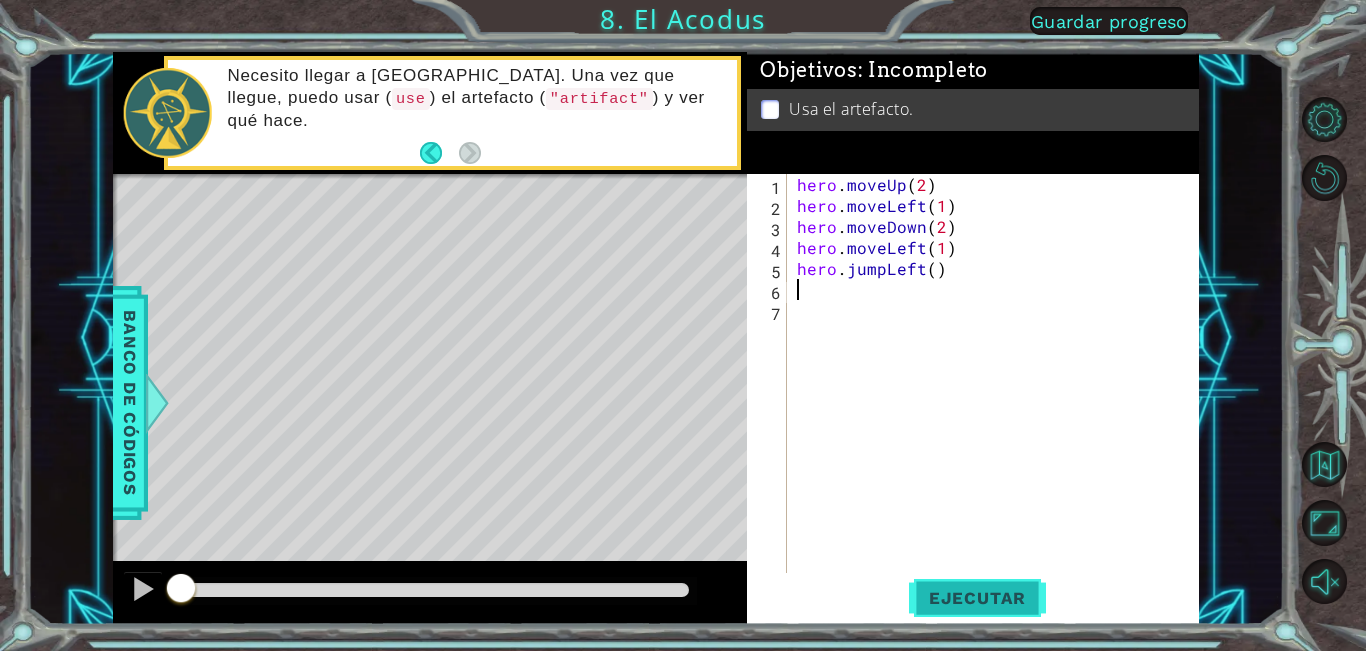 click on "Ejecutar" at bounding box center (977, 598) 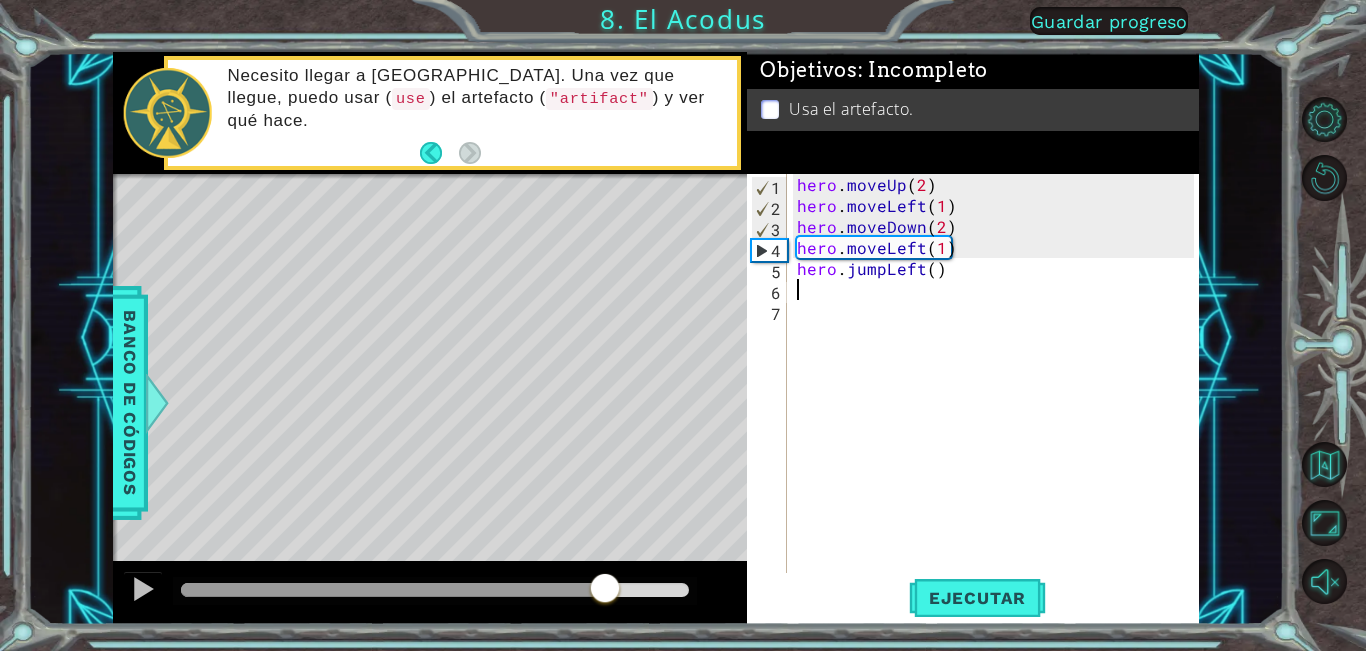 drag, startPoint x: 331, startPoint y: 589, endPoint x: 603, endPoint y: 591, distance: 272.00735 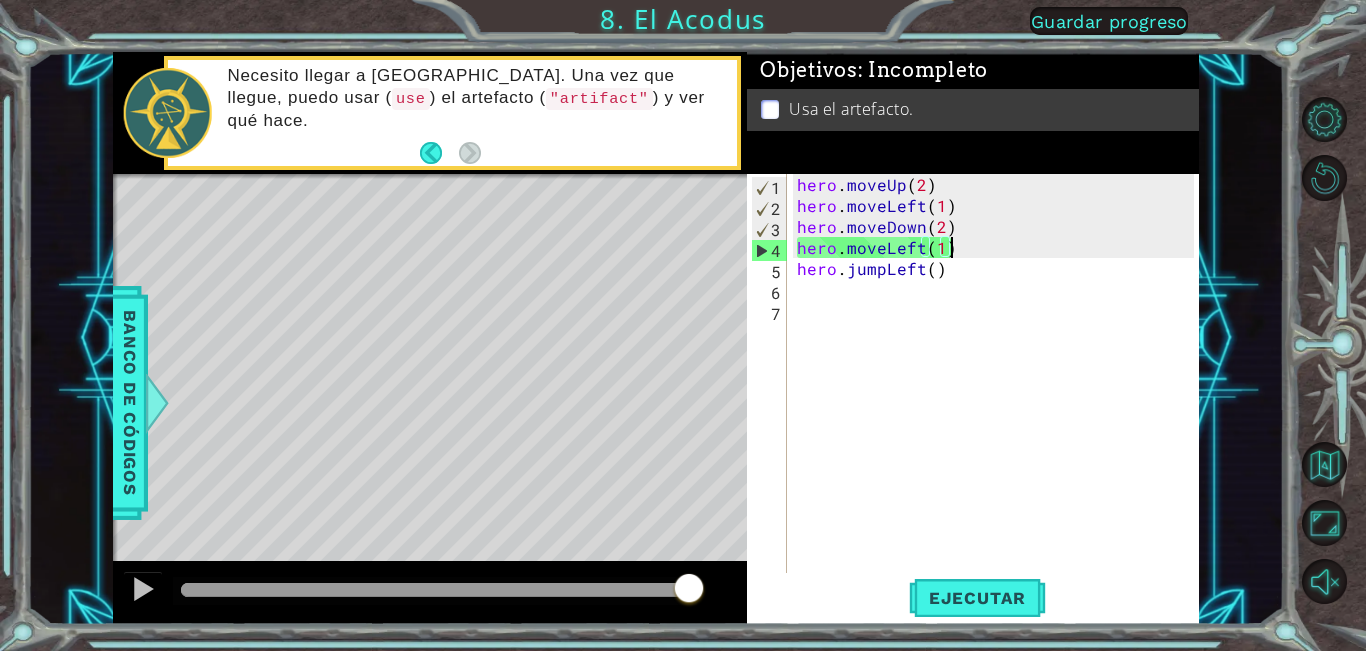 click on "hero . moveUp ( 2 ) hero . moveLeft ( 1 ) hero . moveDown ( 2 ) hero . moveLeft ( 1 ) hero . jumpLeft ( )" at bounding box center [998, 394] 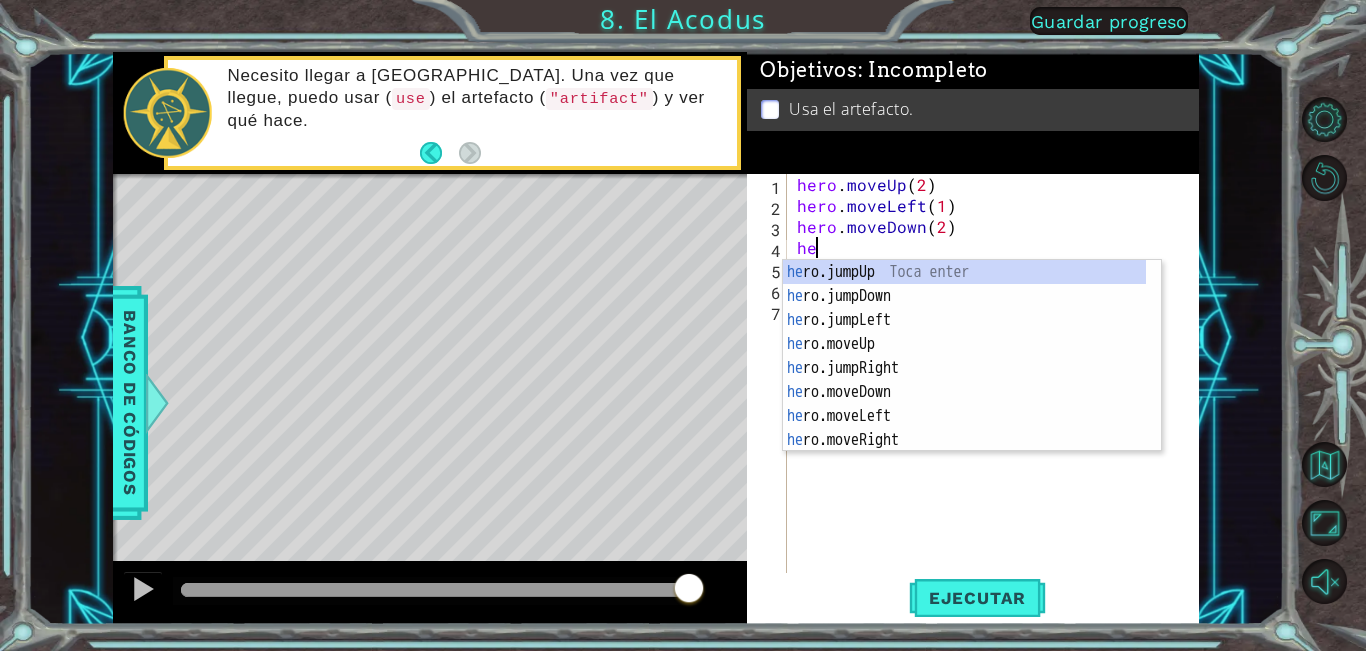 type on "h" 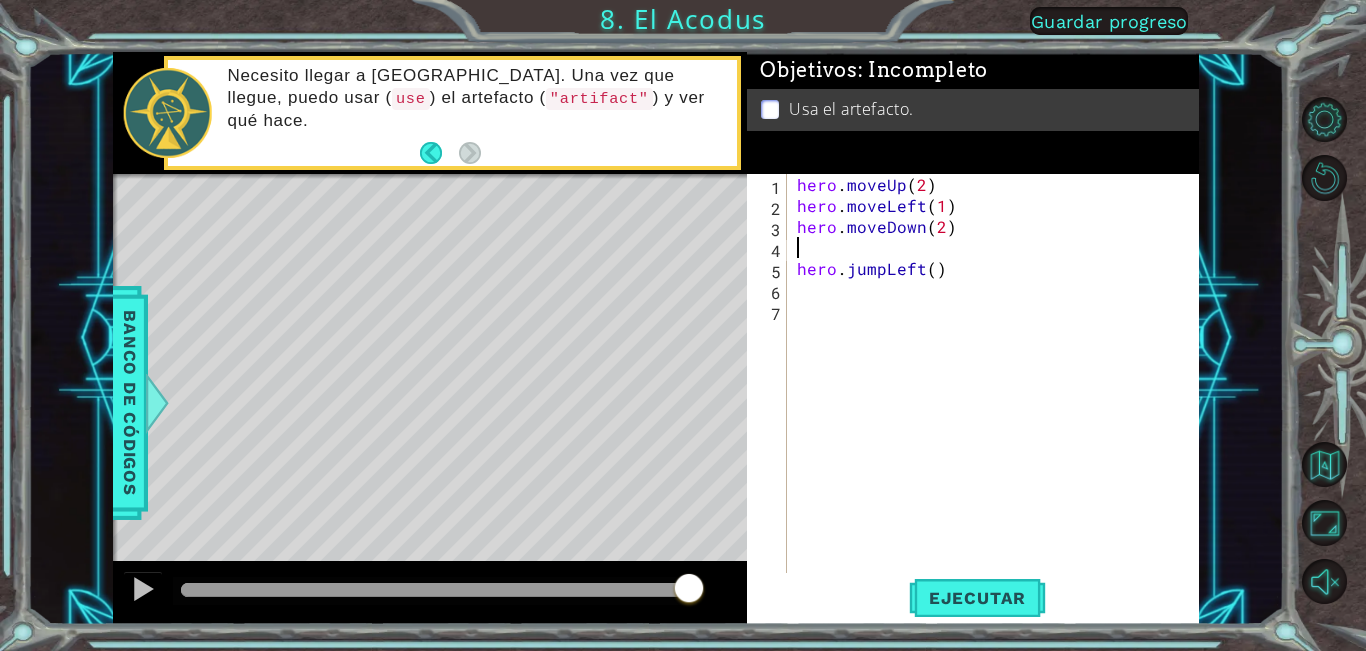 type on "hero.moveDown(2)" 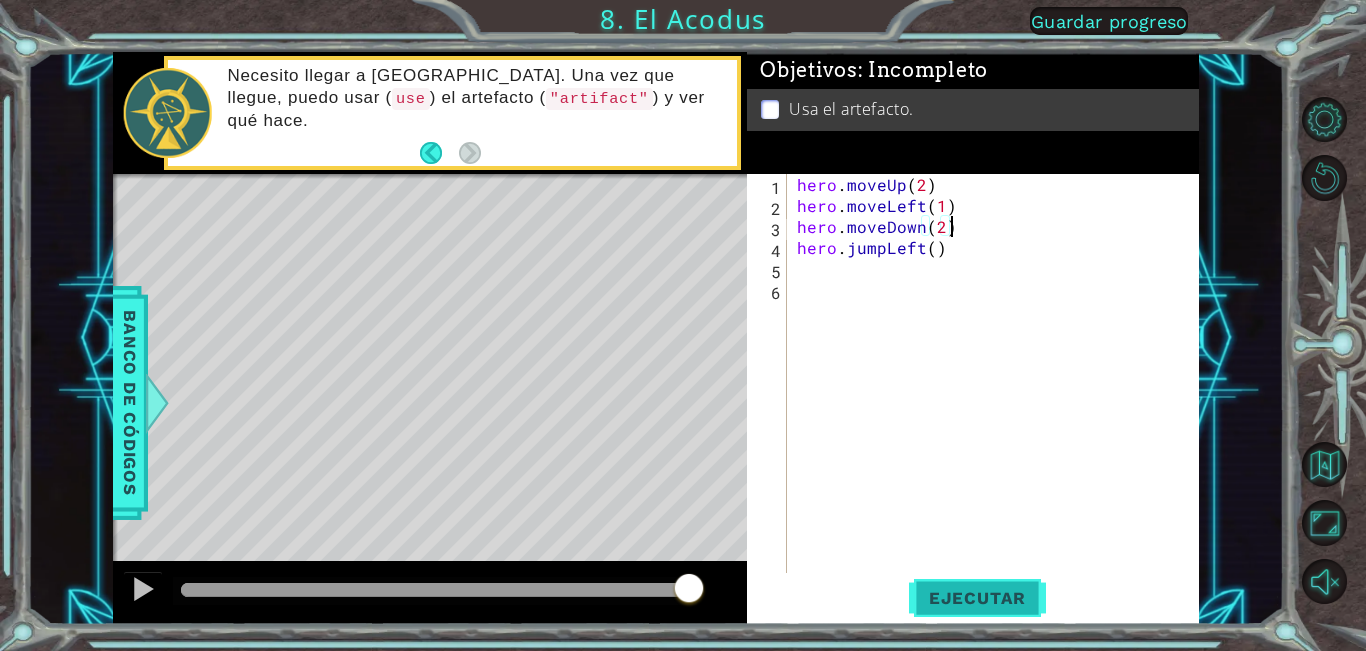 click on "Ejecutar" at bounding box center (977, 598) 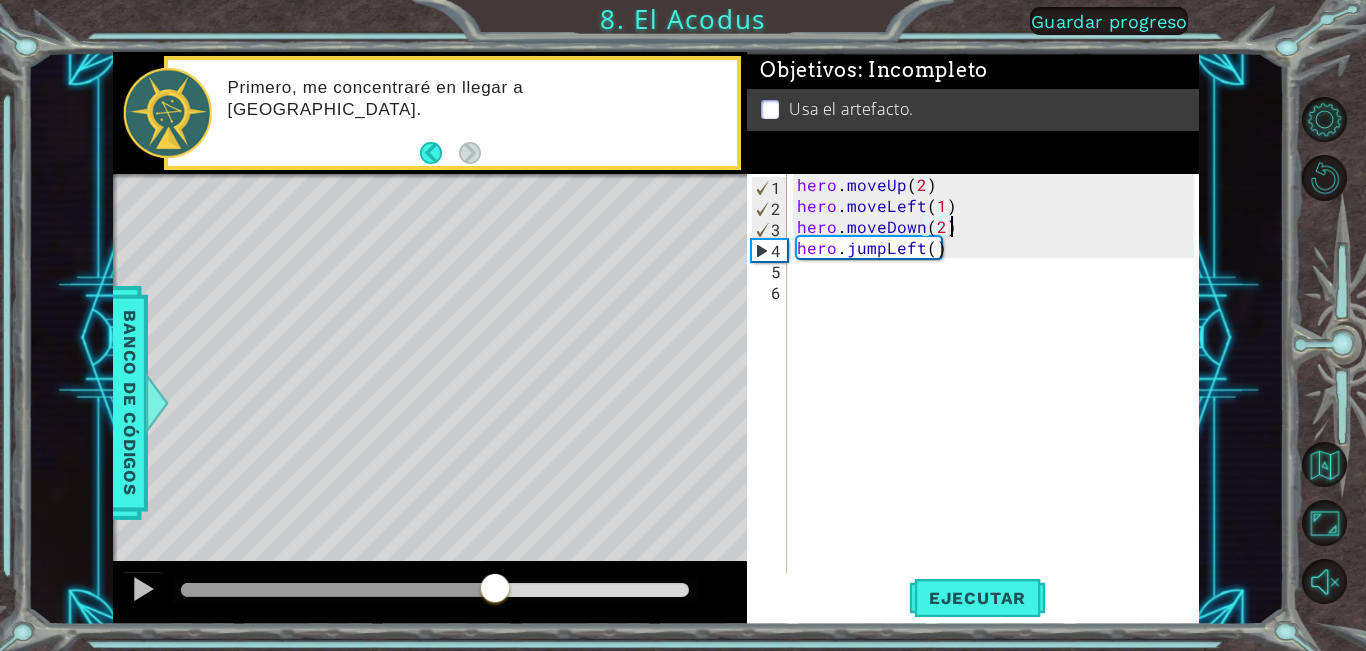 drag, startPoint x: 220, startPoint y: 584, endPoint x: 493, endPoint y: 584, distance: 273 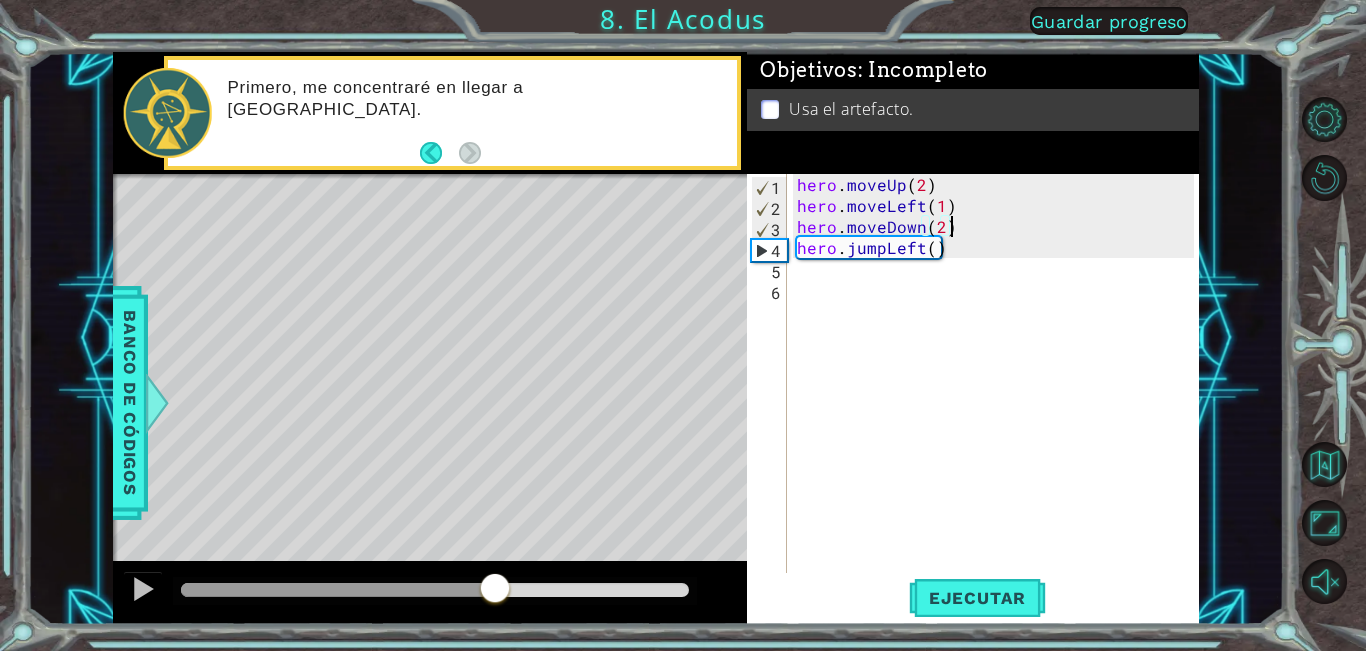 click at bounding box center [495, 590] 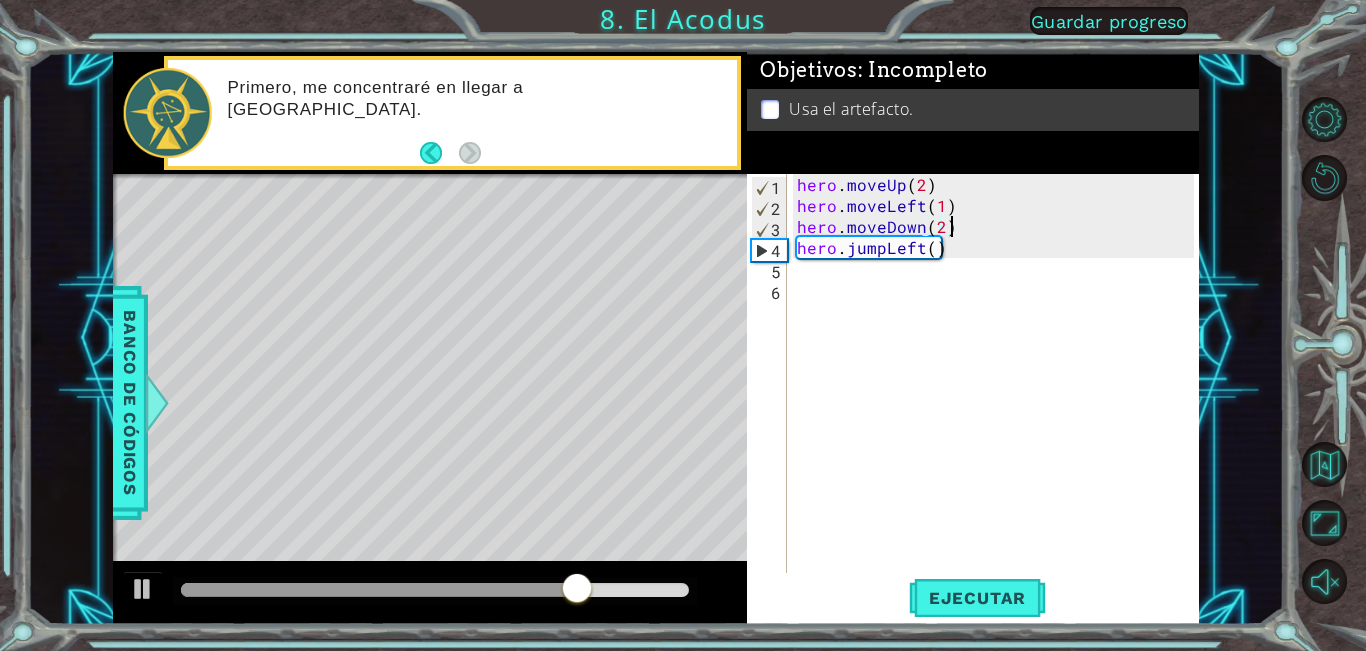 click on "hero.moveDown(2) 1 2 3 4 5 6 hero . moveUp ( 2 ) hero . moveLeft ( 1 ) hero . moveDown ( 2 ) hero . jumpLeft ( )     הההההההההההההההההההההההההההההההההההההההההההההההההההההההההההההההההההההההההההההההההההההההההההההההההההההההההההההההההההההההההההההההההההההההההההההההההההההההההההההההההההההההההההההההההההההההההההההההההההההההההההההההההההההההההההההההההההההההההההההההההההההההההההההההה XXXXXXXXXXXXXXXXXXXXXXXXXXXXXXXXXXXXXXXXXXXXXXXXXXXXXXXXXXXXXXXXXXXXXXXXXXXXXXXXXXXXXXXXXXXXXXXXXXXXXXXXXXXXXXXXXXXXXXXXXXXXXXXXXXXXXXXXXXXXXXXXXXXXXXXXXXXXXXXXXXXXXXXXXXXXXXXXXXXXXXXXXXXXXXXXXXXXXXXXXXXXXXXXXXXXXXXXXXXXXXXXXXXXXXXXXXXXXXXXXXXXXXXXXXXXXXXX" at bounding box center [970, 373] 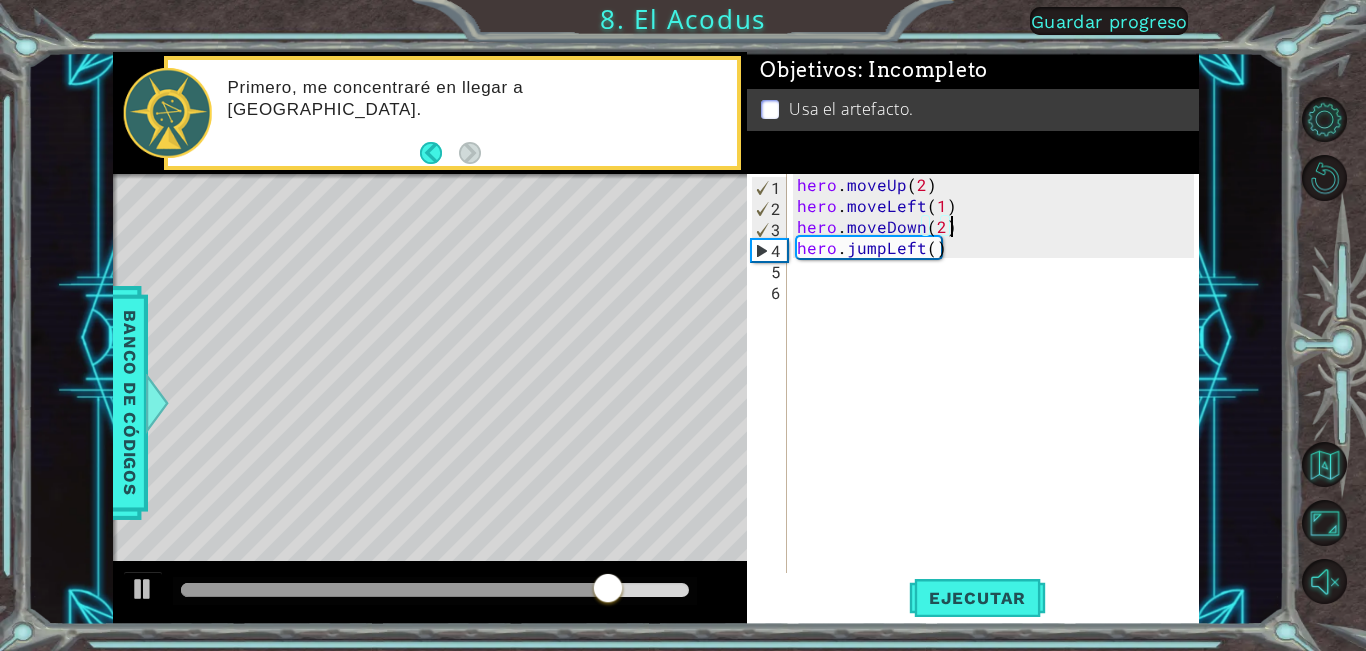 click on "hero . moveUp ( 2 ) hero . moveLeft ( 1 ) hero . moveDown ( 2 ) hero . jumpLeft ( )" at bounding box center (998, 394) 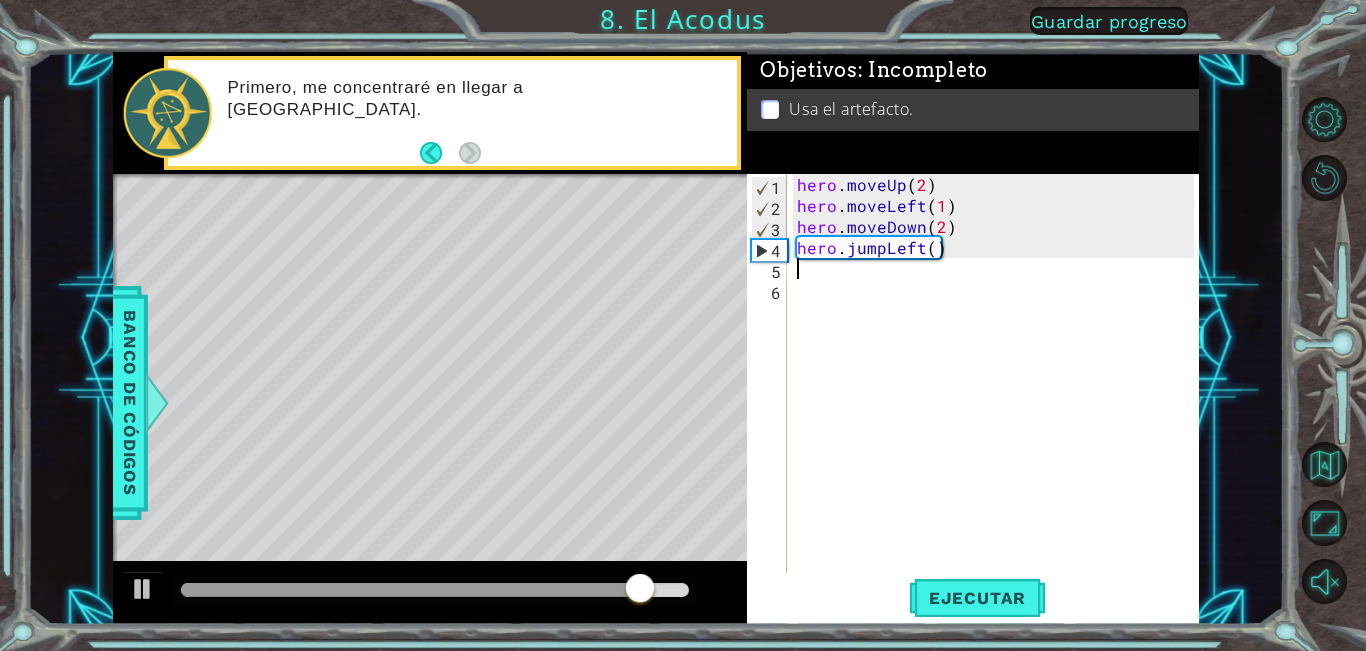 type on "u" 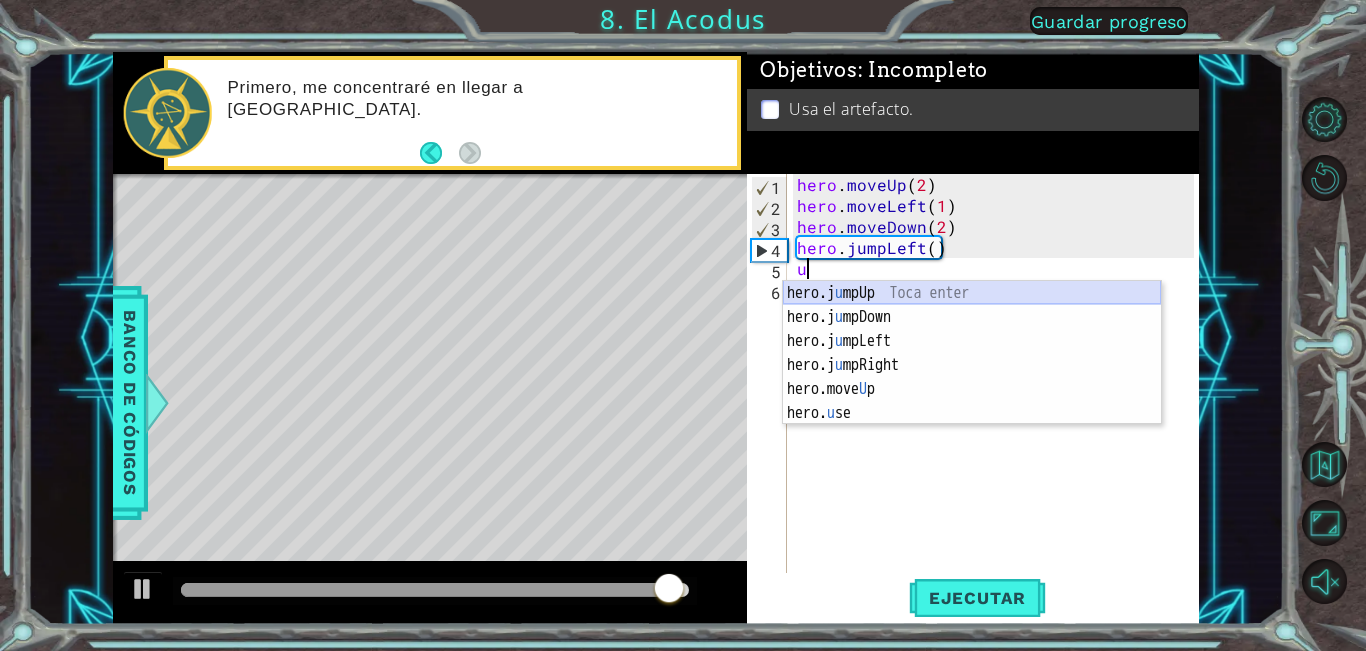 click on "hero.j u mpUp Toca enter hero.j u [GEOGRAPHIC_DATA] Toca enter hero.j u mpLeft Toca enter hero.j u mpRight Toca enter hero.move U p Toca enter hero. u se Toca enter" at bounding box center [972, 377] 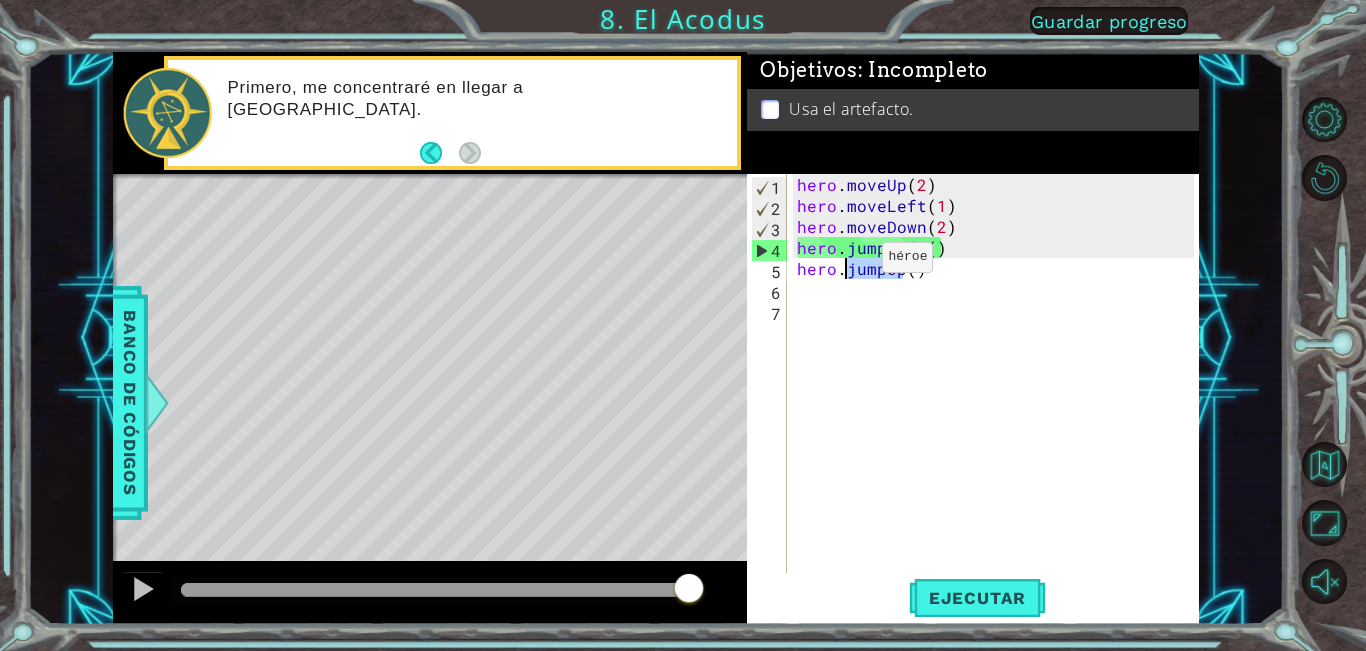 drag, startPoint x: 900, startPoint y: 265, endPoint x: 848, endPoint y: 262, distance: 52.086468 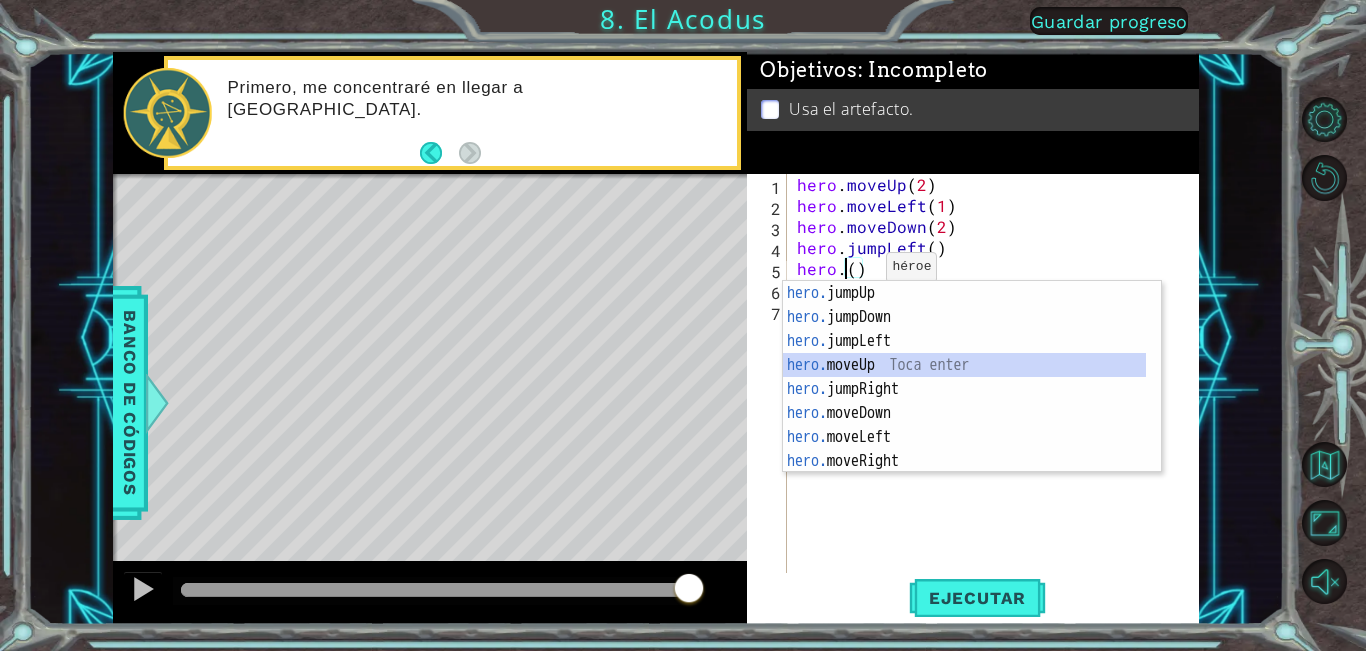 click on "hero. jumpUp Toca enter hero. jumpDown Toca enter hero. jumpLeft Toca enter hero. moveUp Toca enter hero. jumpRight Toca enter hero. moveDown Toca enter hero. moveLeft Toca enter hero. moveRight Toca enter hero. use Toca enter" at bounding box center (964, 401) 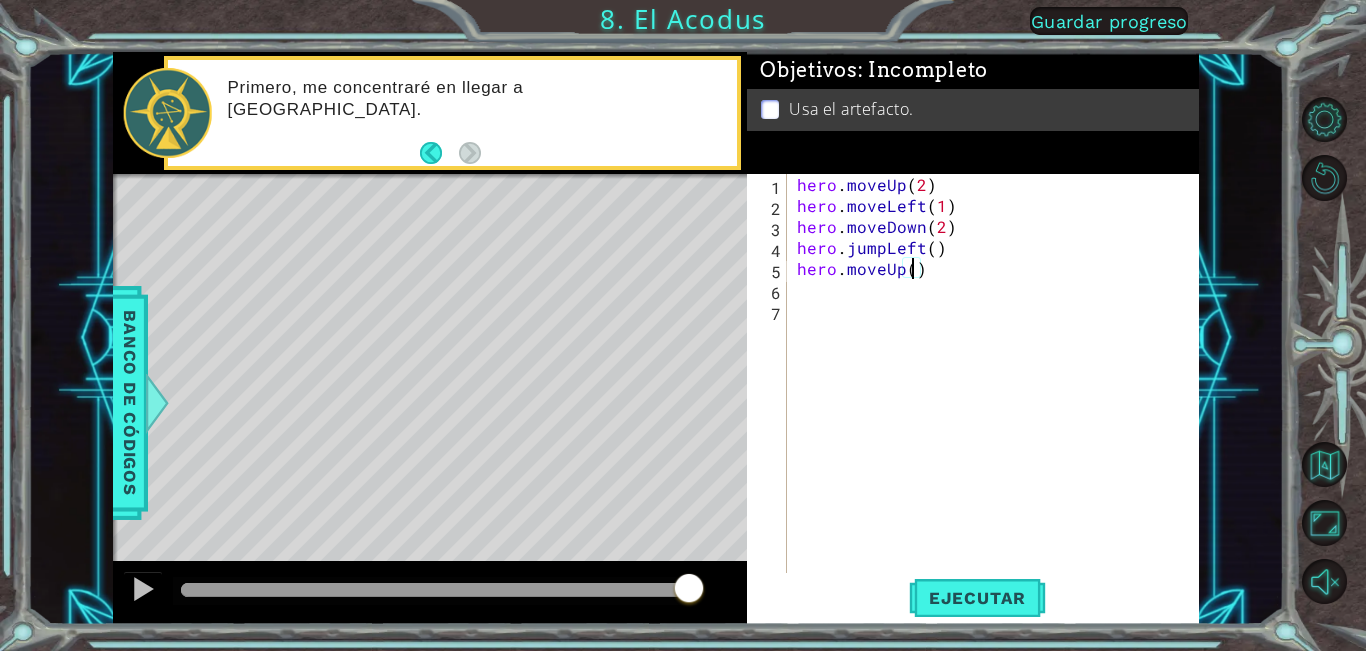 scroll, scrollTop: 0, scrollLeft: 7, axis: horizontal 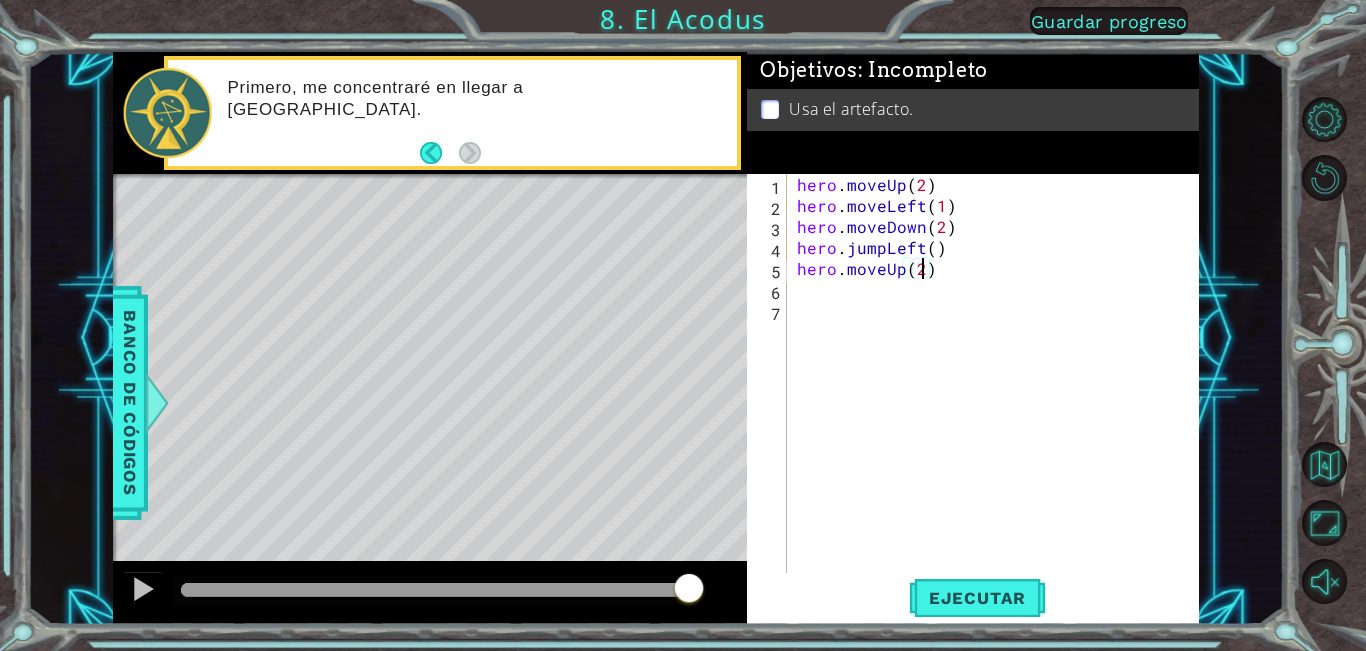 type on "hero.moveUp(2)" 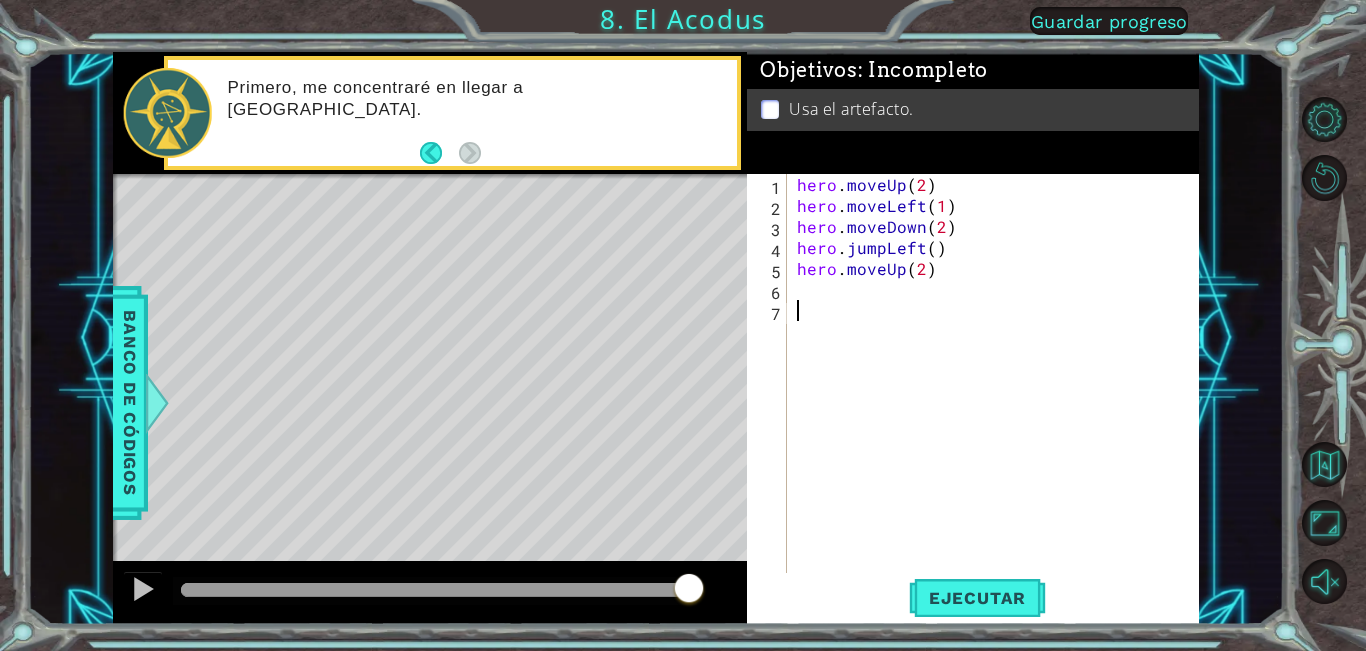 scroll, scrollTop: 0, scrollLeft: 0, axis: both 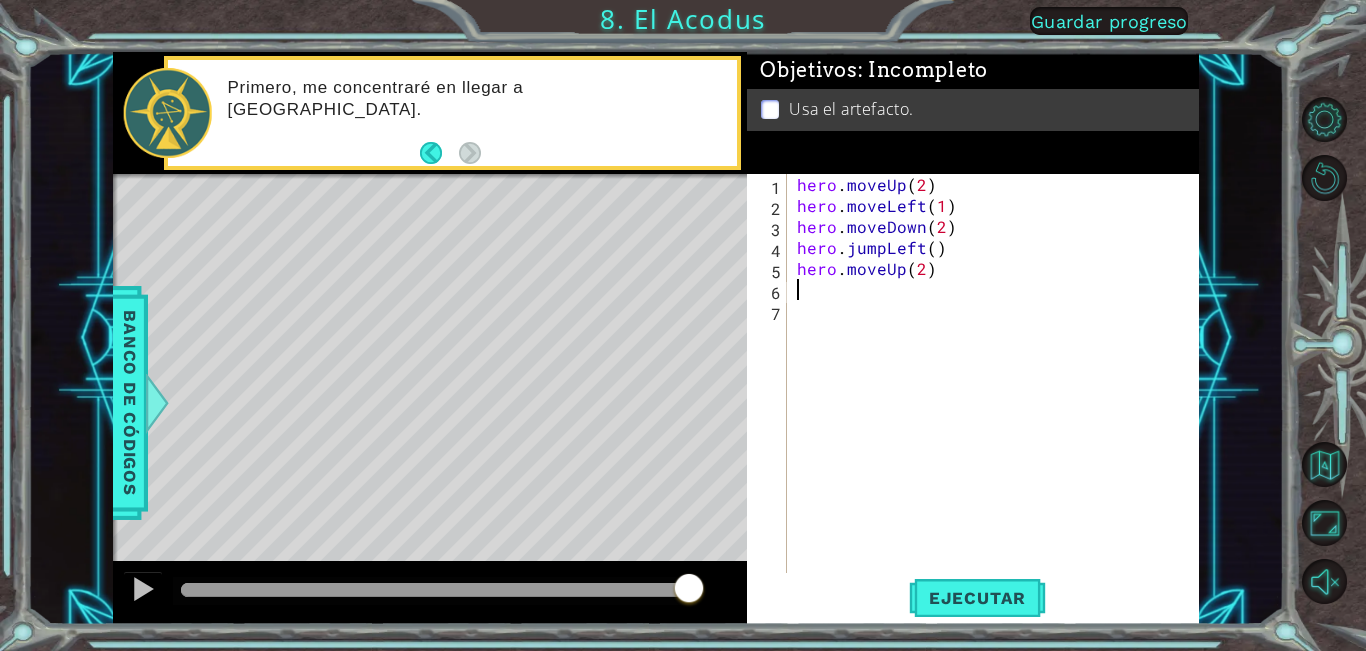 type on "r" 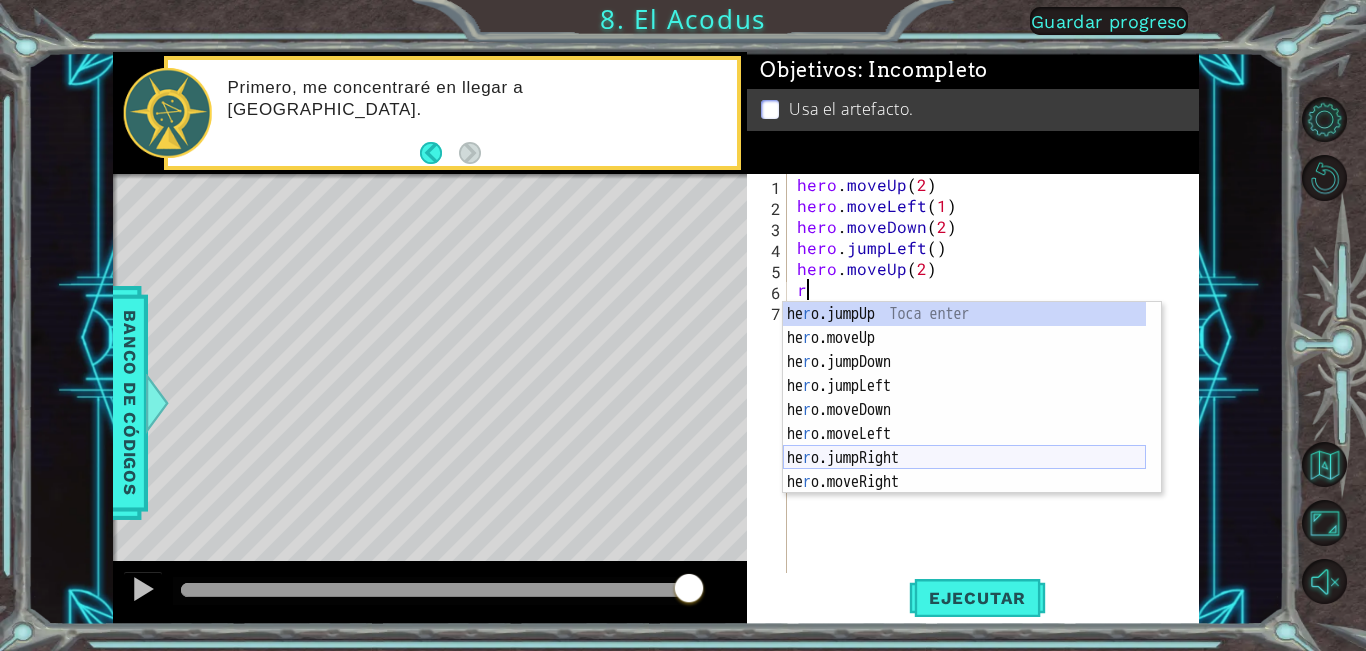 click on "he r o.jumpUp Toca enter he r o.moveUp Toca enter he r o.jumpDown Toca enter he r o.jumpLeft Toca enter he r o.moveDown Toca enter he r o.moveLeft Toca enter he r o.jumpRight Toca enter he r o.moveRight Toca enter he r o Toca enter" at bounding box center [964, 422] 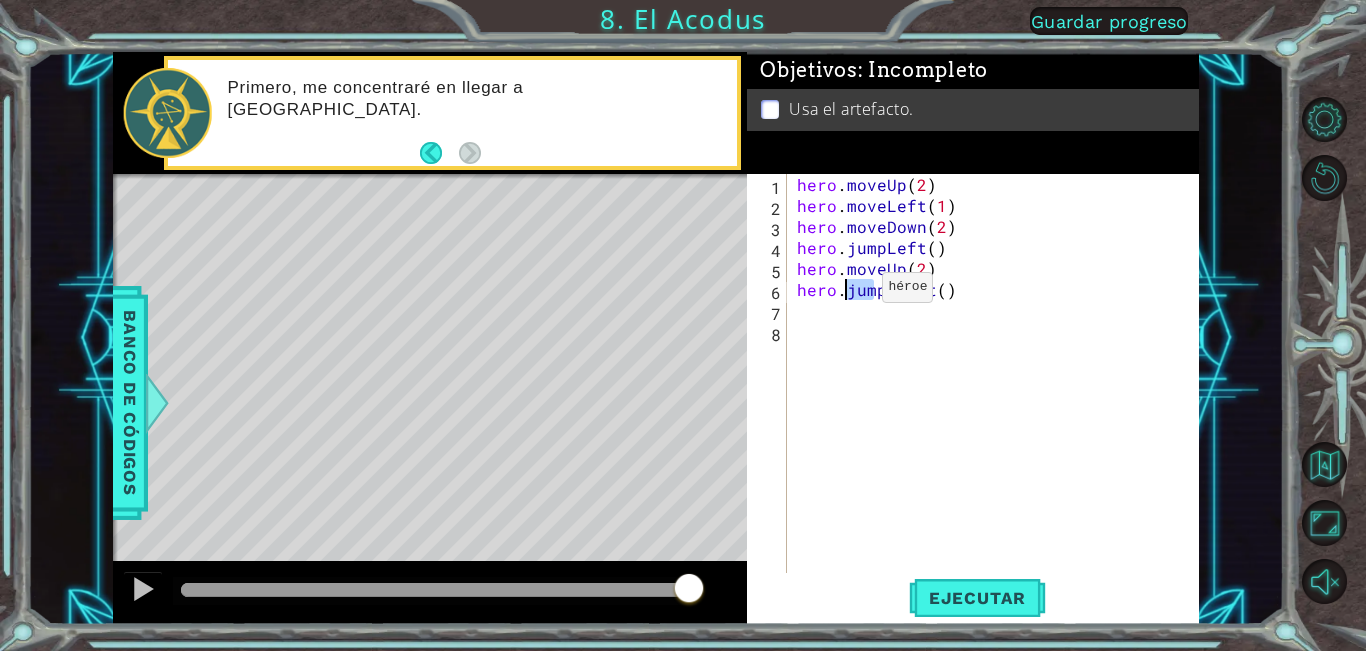 drag, startPoint x: 875, startPoint y: 293, endPoint x: 845, endPoint y: 293, distance: 30 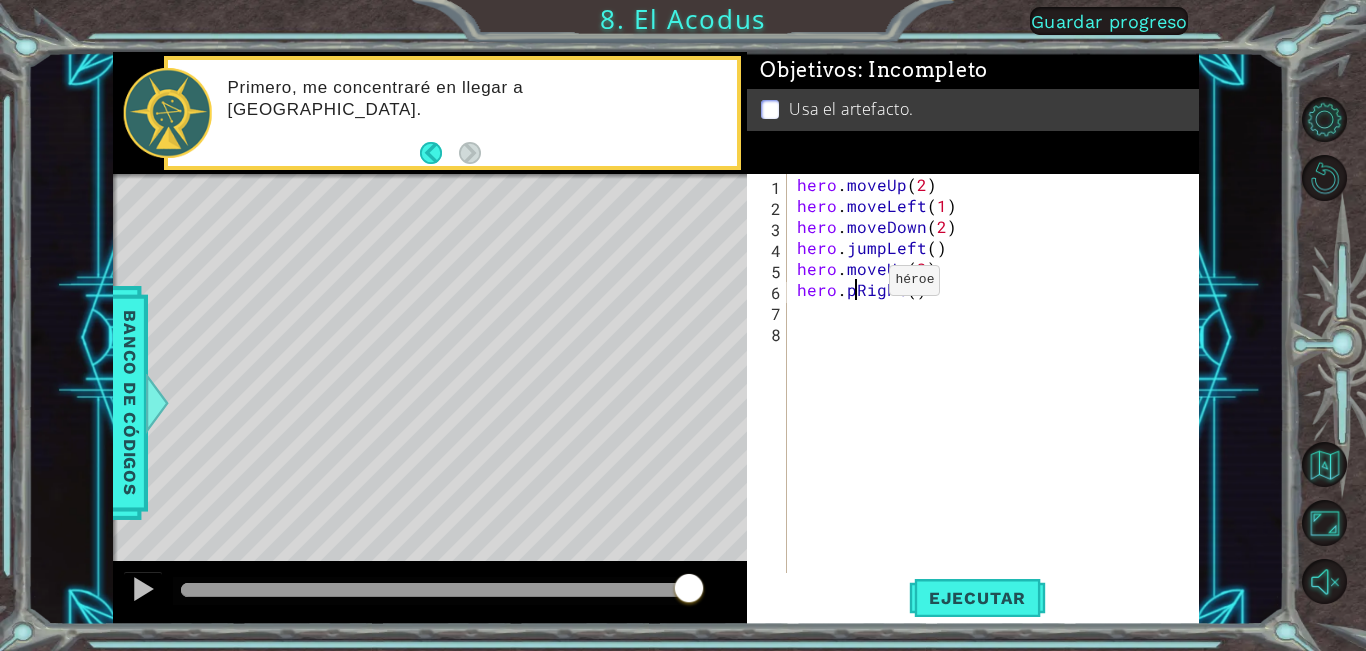 click on "hero . moveUp ( 2 ) hero . moveLeft ( 1 ) hero . moveDown ( 2 ) hero . jumpLeft ( ) hero . moveUp ( 2 ) hero . pRight ( )" at bounding box center [998, 394] 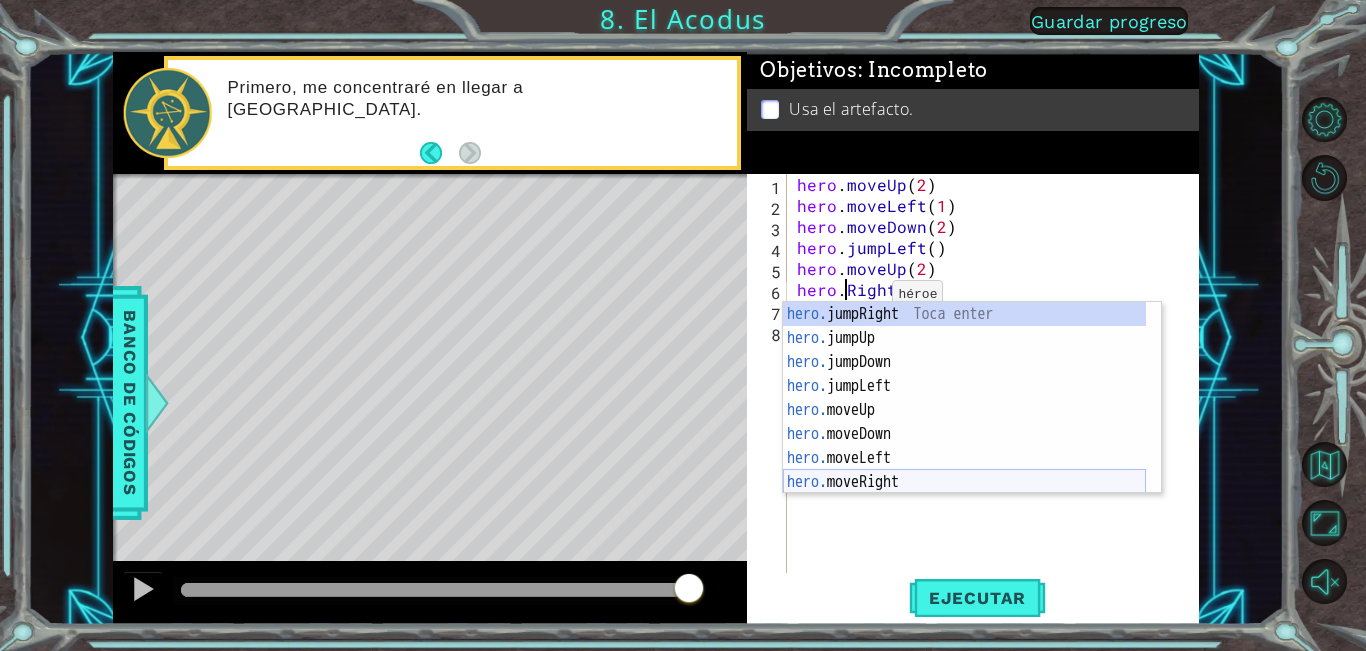 click on "hero. jumpRight Toca enter hero. jumpUp Toca enter hero. jumpDown Toca enter hero. jumpLeft Toca enter hero. moveUp Toca enter hero. moveDown Toca enter hero. moveLeft Toca enter hero. moveRight Toca enter hero. use Toca enter" at bounding box center (964, 422) 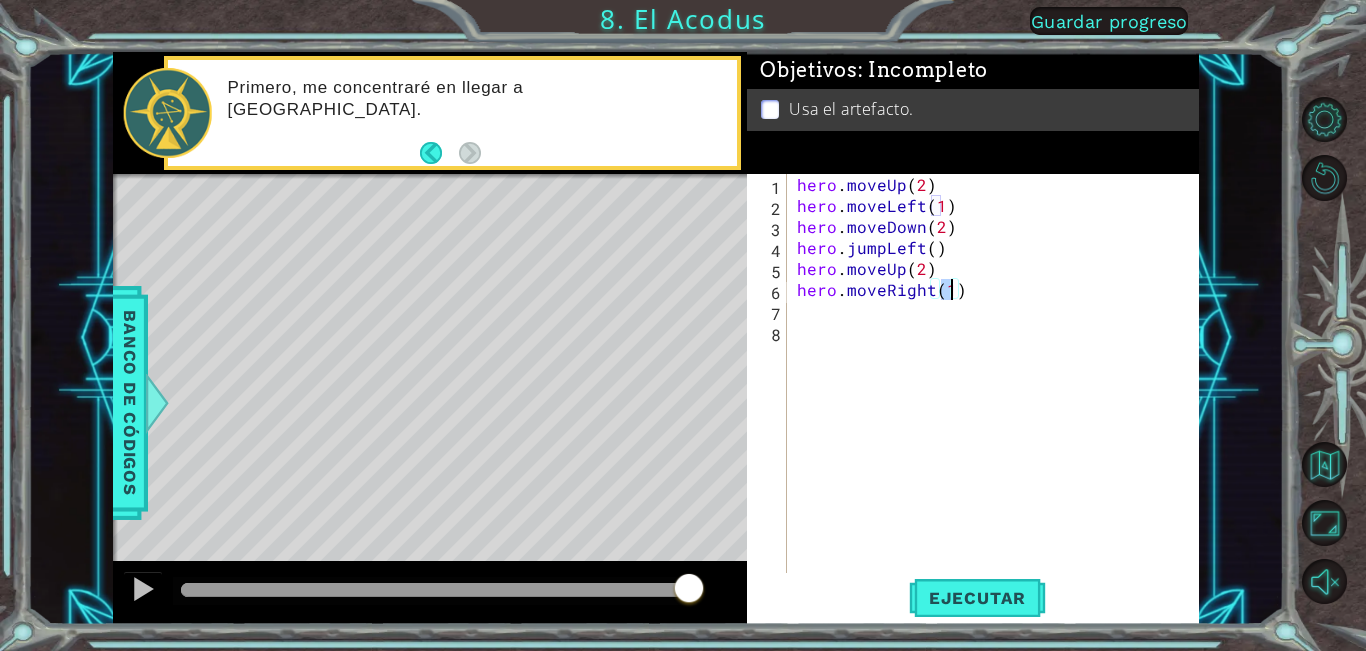 click on "hero . moveUp ( 2 ) hero . moveLeft ( 1 ) hero . moveDown ( 2 ) hero . jumpLeft ( ) hero . moveUp ( 2 ) hero . moveRight ( 1 )" at bounding box center [998, 394] 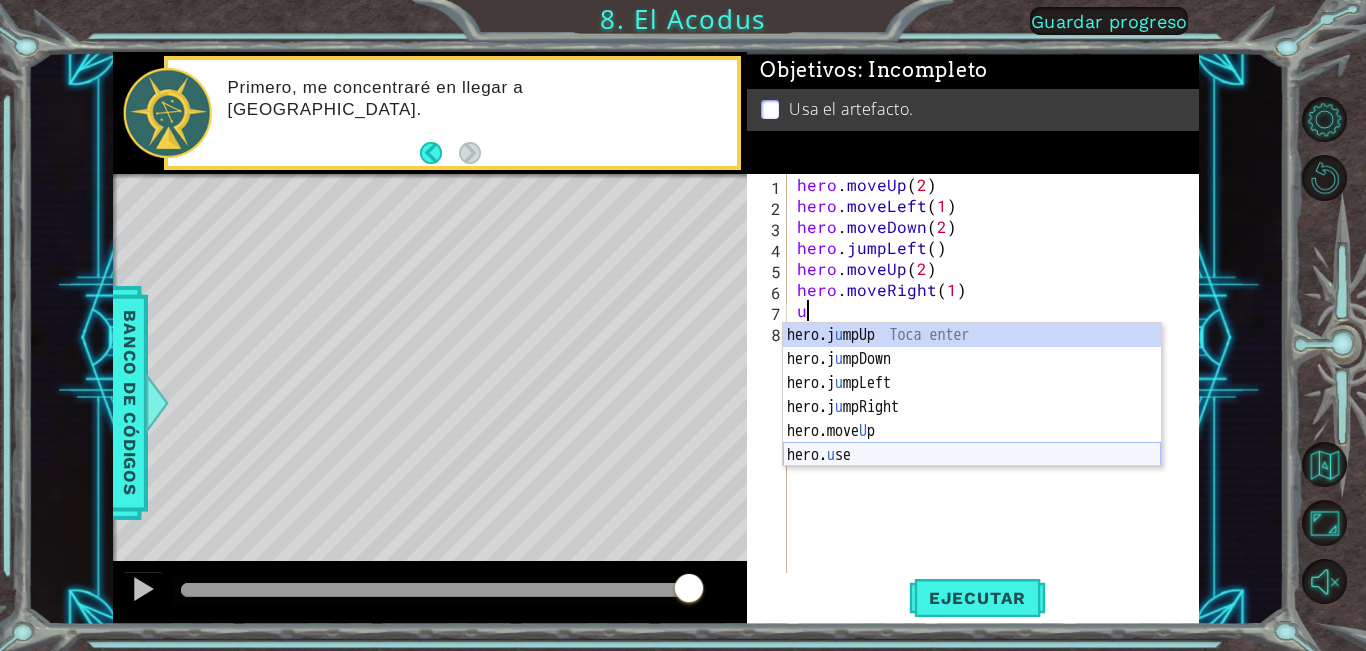 click on "hero.j u mpUp Toca enter hero.j u [GEOGRAPHIC_DATA] Toca enter hero.j u mpLeft Toca enter hero.j u mpRight Toca enter hero.move U p Toca enter hero. u se Toca enter" at bounding box center (972, 419) 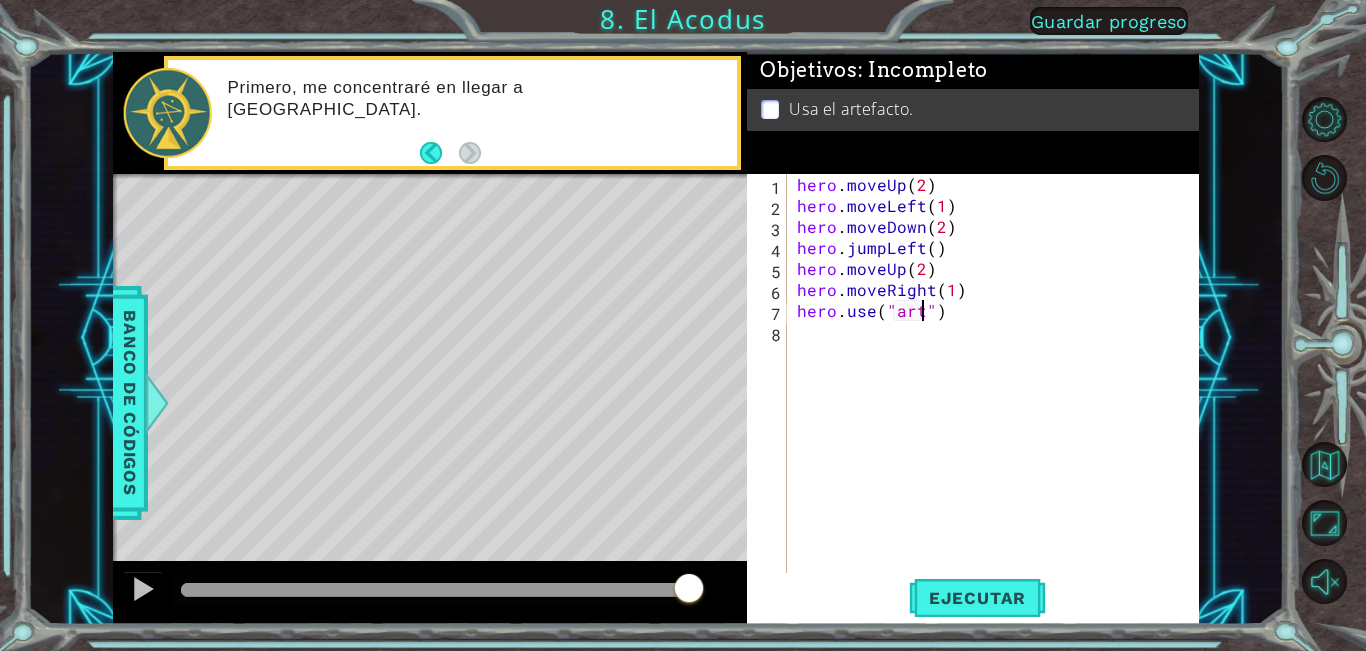 scroll, scrollTop: 0, scrollLeft: 9, axis: horizontal 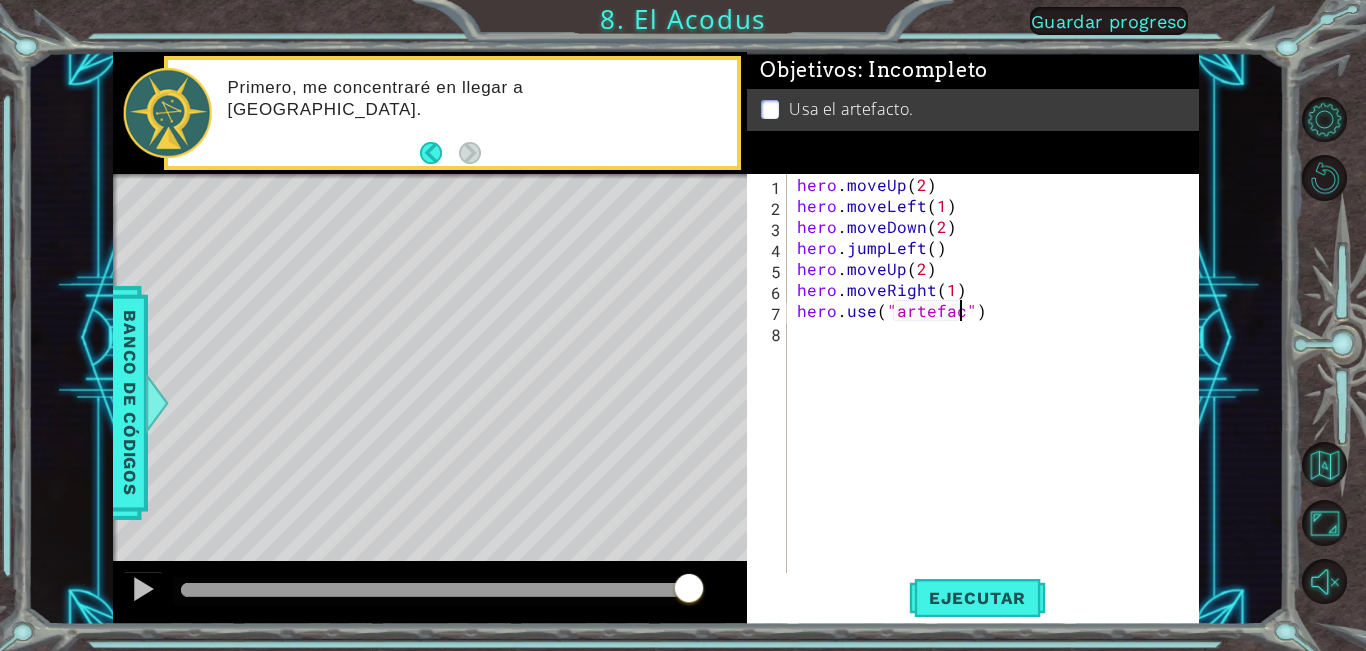 type on "hero.use("artefact")" 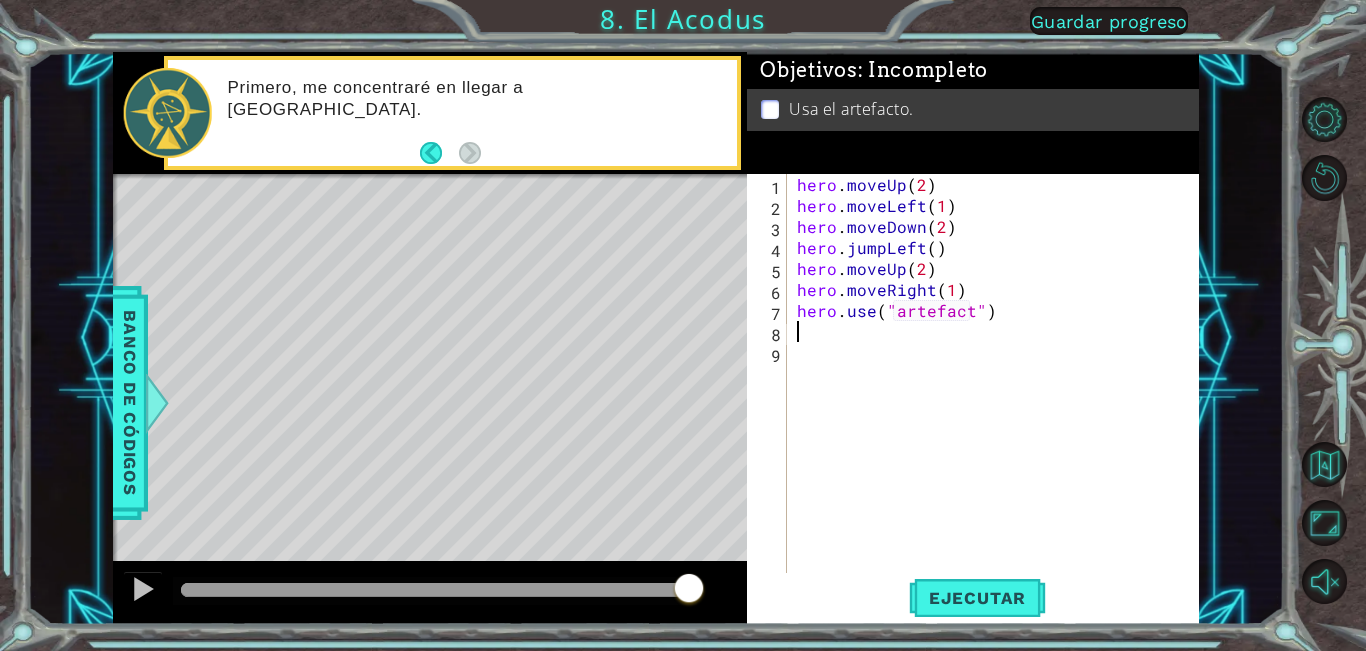 scroll, scrollTop: 0, scrollLeft: 0, axis: both 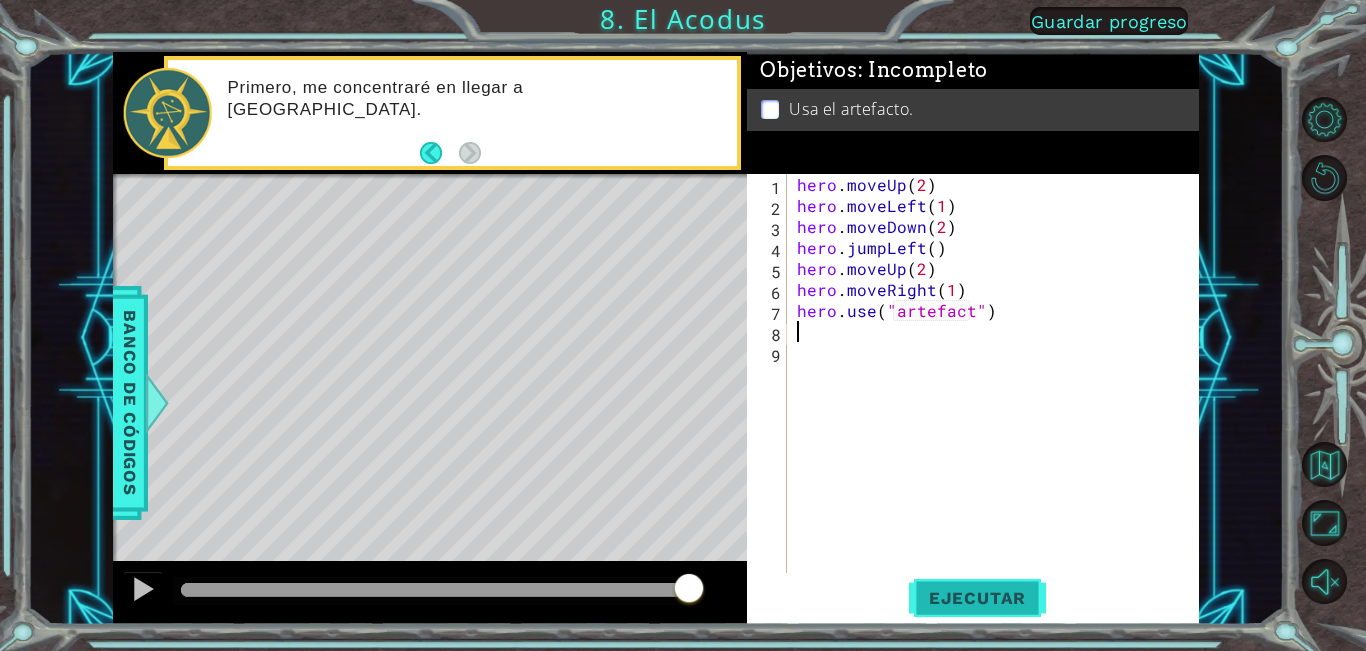 click on "Ejecutar" at bounding box center (977, 598) 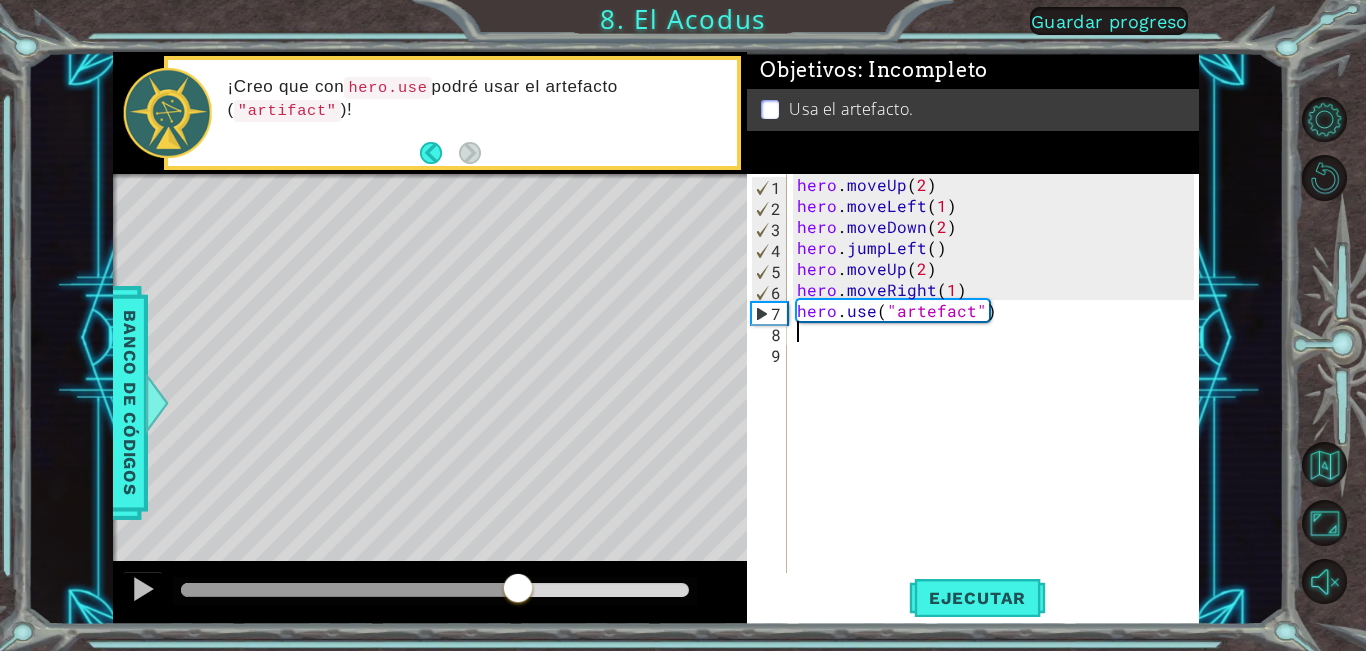 drag, startPoint x: 247, startPoint y: 592, endPoint x: 519, endPoint y: 604, distance: 272.2646 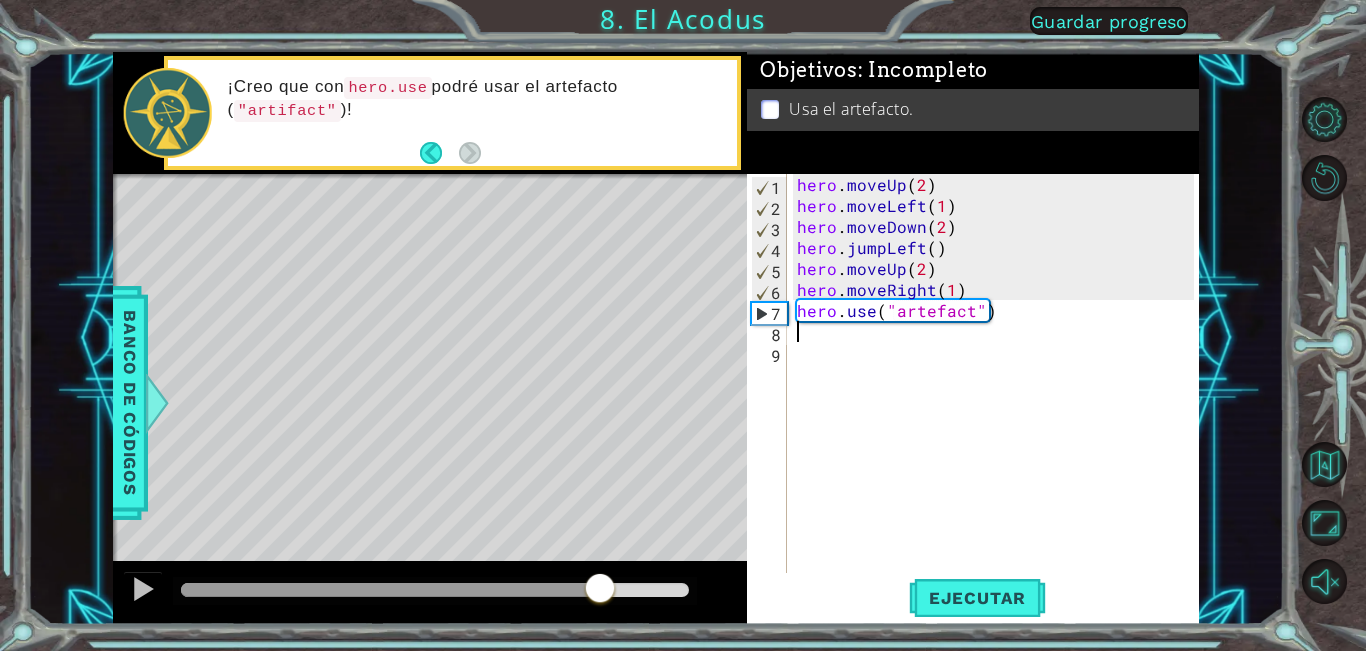 drag, startPoint x: 519, startPoint y: 604, endPoint x: 634, endPoint y: 604, distance: 115 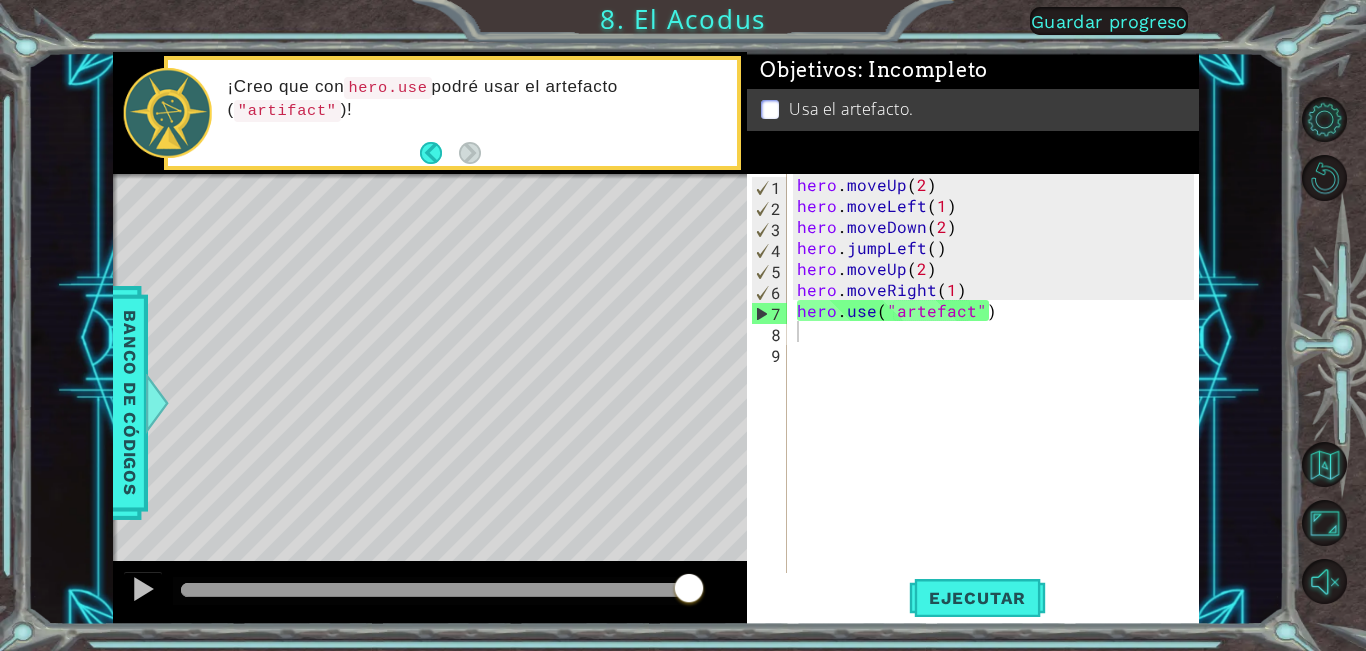 click at bounding box center [575, 468] 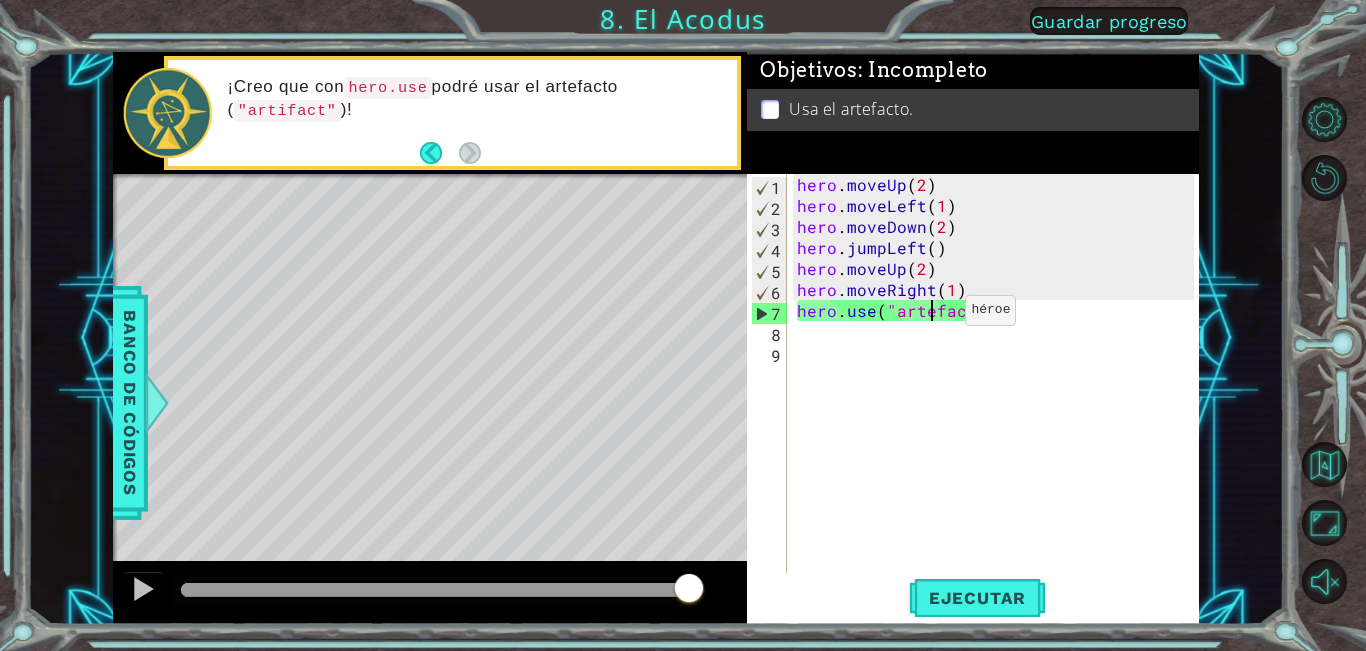 click on "hero . moveUp ( 2 ) hero . moveLeft ( 1 ) hero . moveDown ( 2 ) hero . jumpLeft ( ) hero . moveUp ( 2 ) hero . moveRight ( 1 ) hero . use ( "artefact" )" at bounding box center [998, 394] 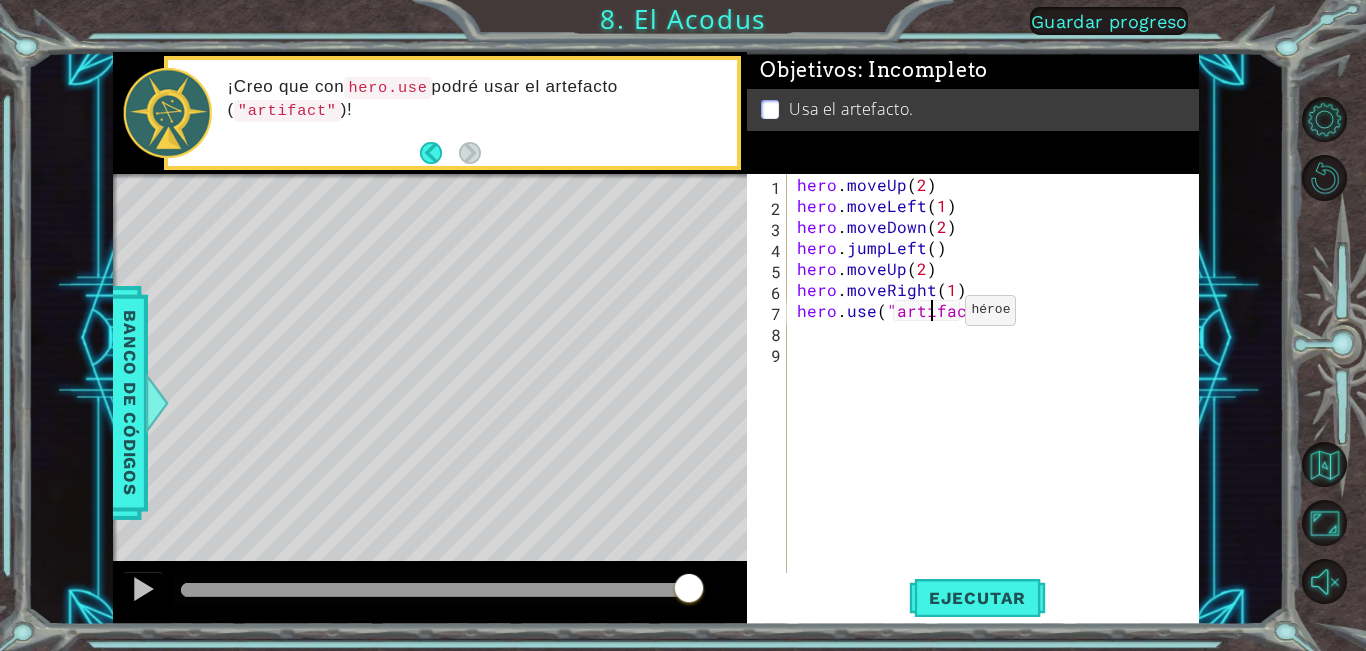 scroll, scrollTop: 0, scrollLeft: 3, axis: horizontal 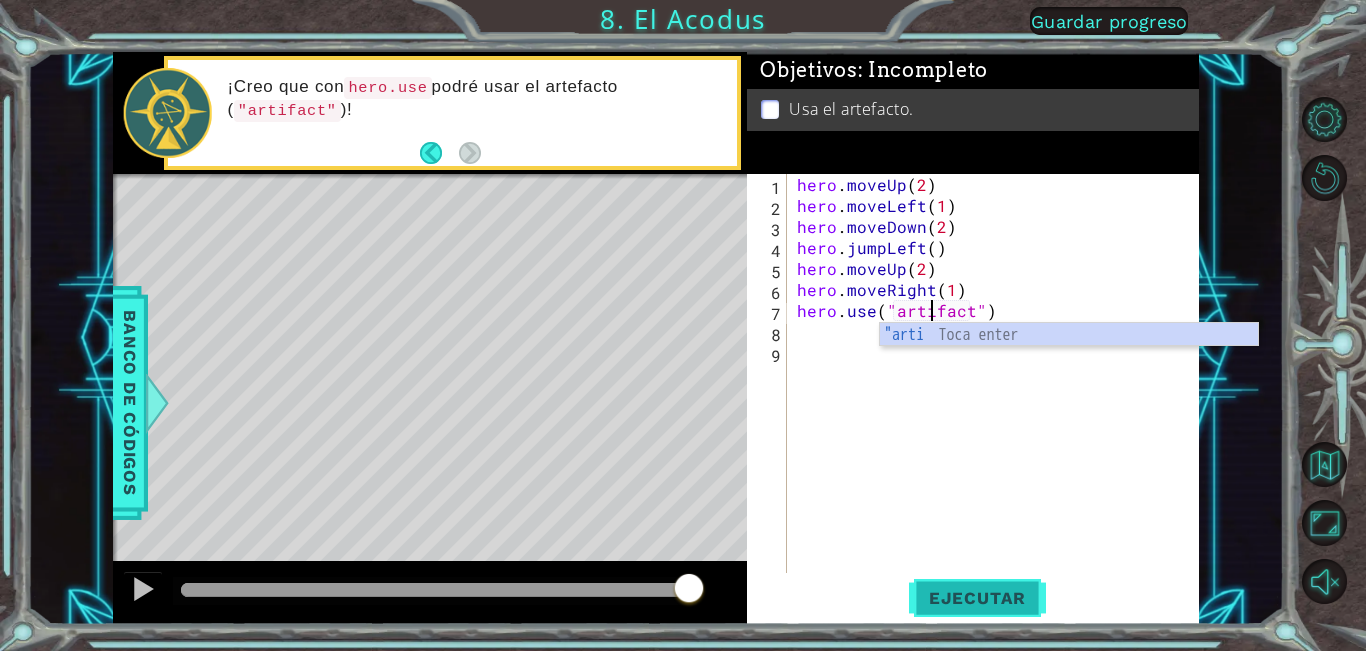 type on "hero.use("artifact")" 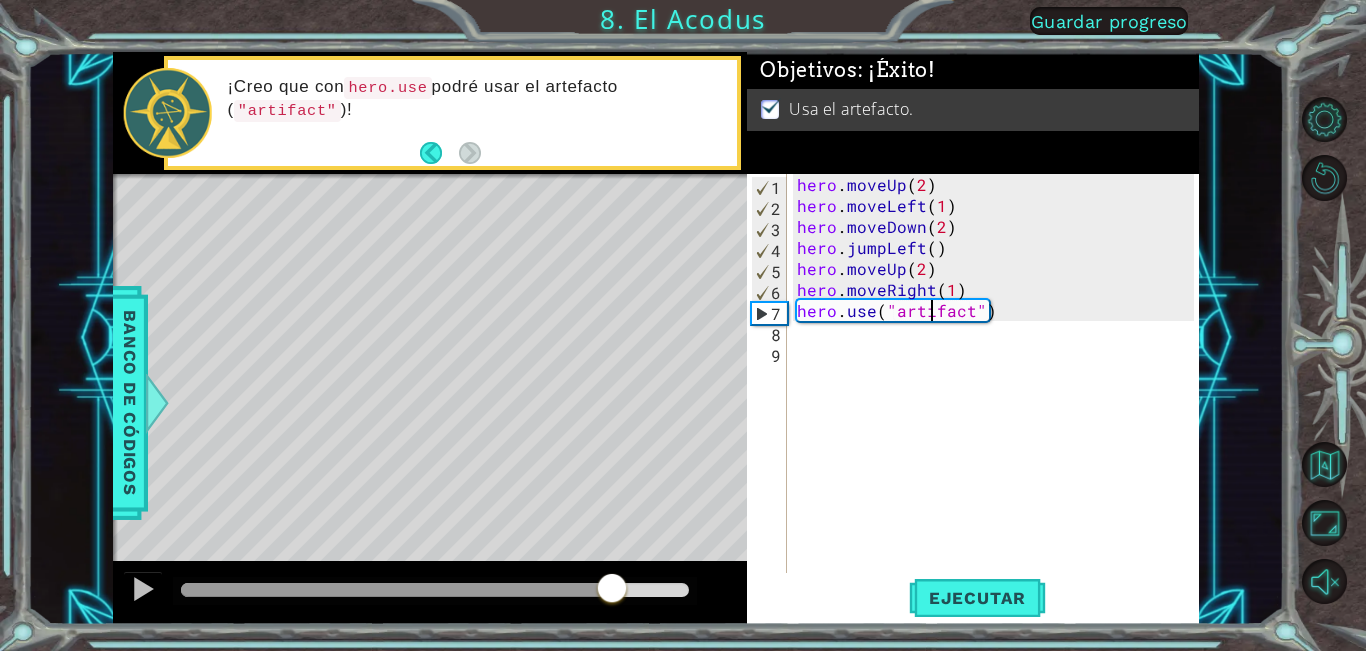 drag, startPoint x: 265, startPoint y: 578, endPoint x: 612, endPoint y: 604, distance: 347.9727 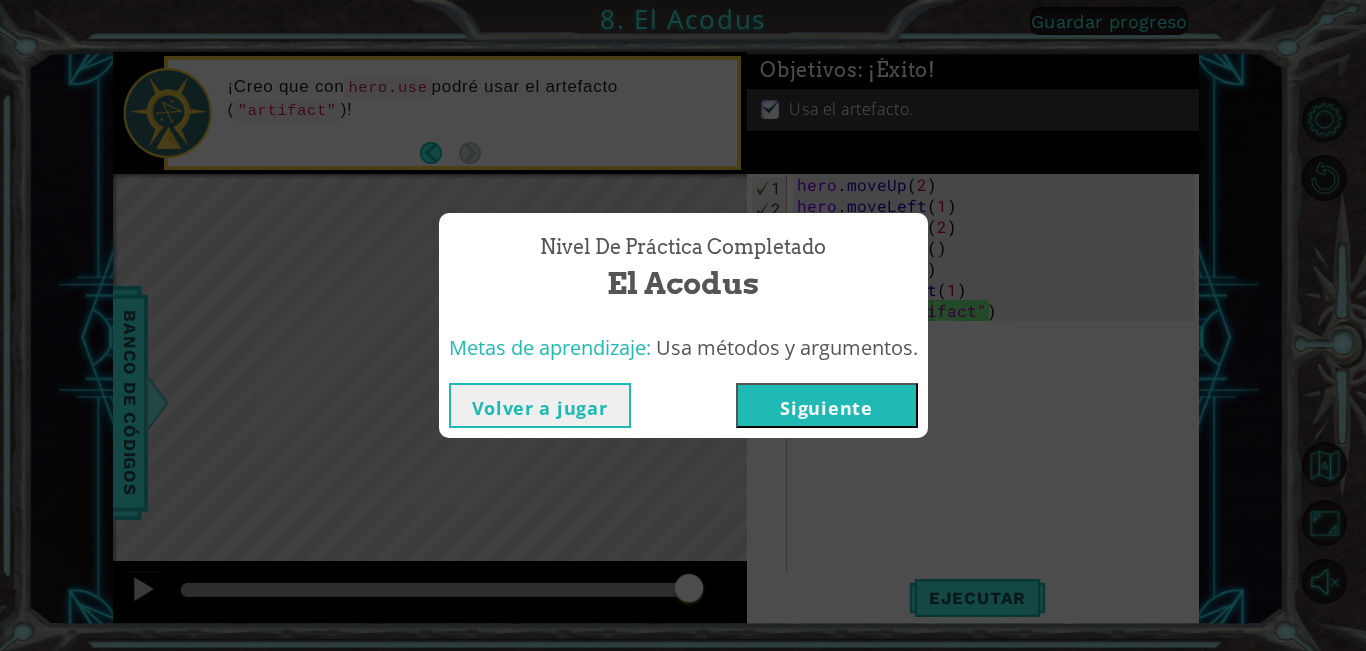drag, startPoint x: 869, startPoint y: 403, endPoint x: 814, endPoint y: 397, distance: 55.326305 